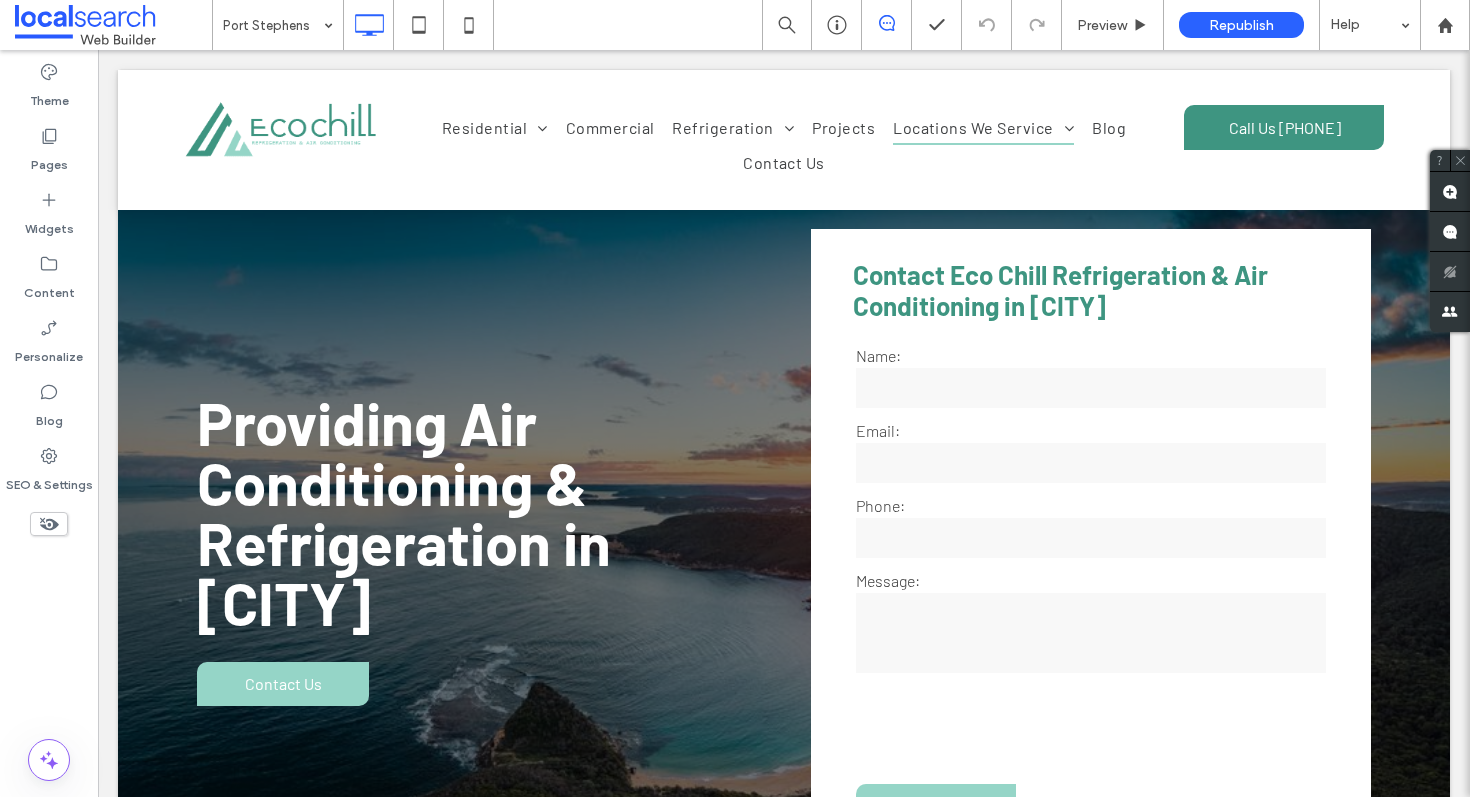 scroll, scrollTop: 0, scrollLeft: 0, axis: both 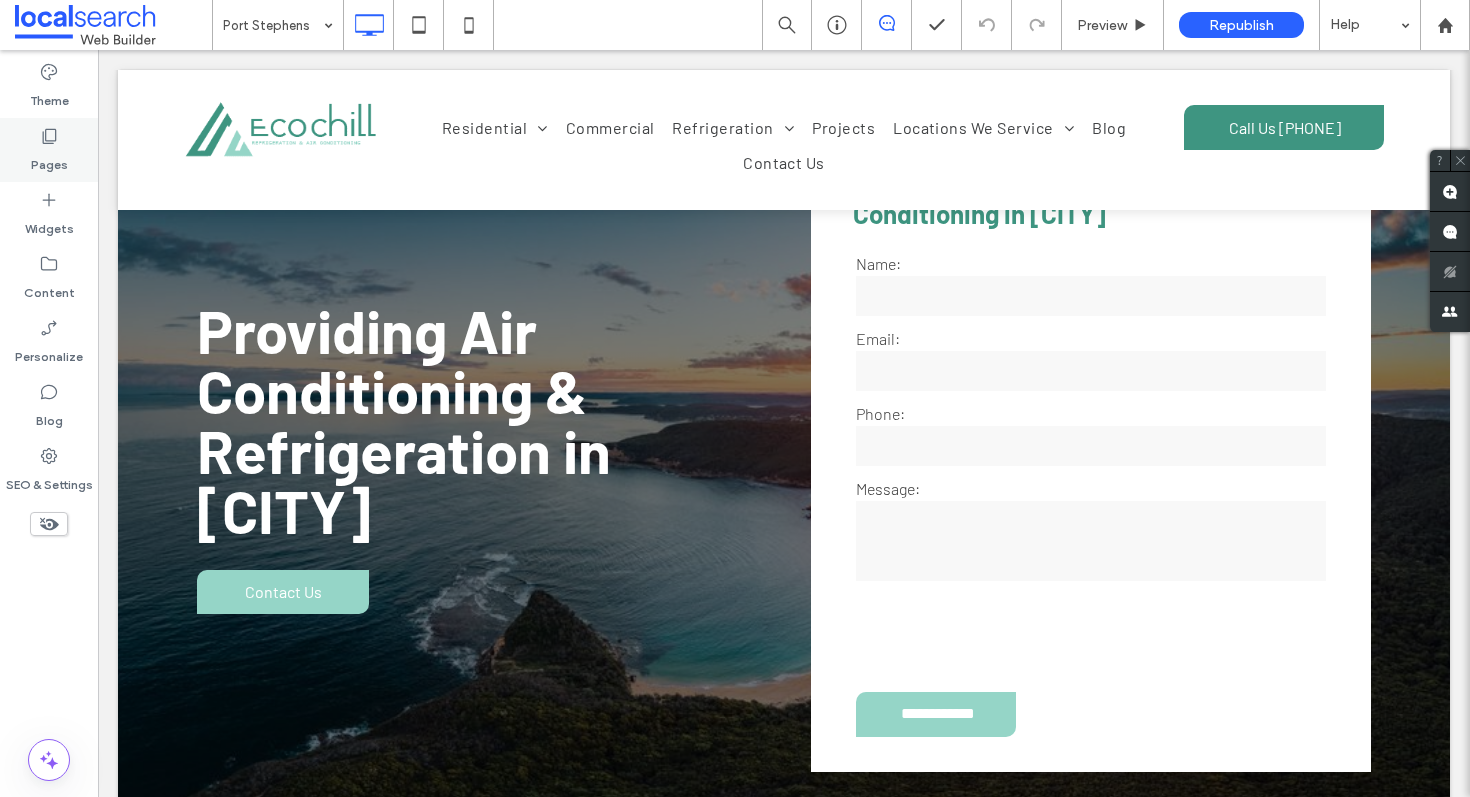 click on "Pages" at bounding box center [49, 150] 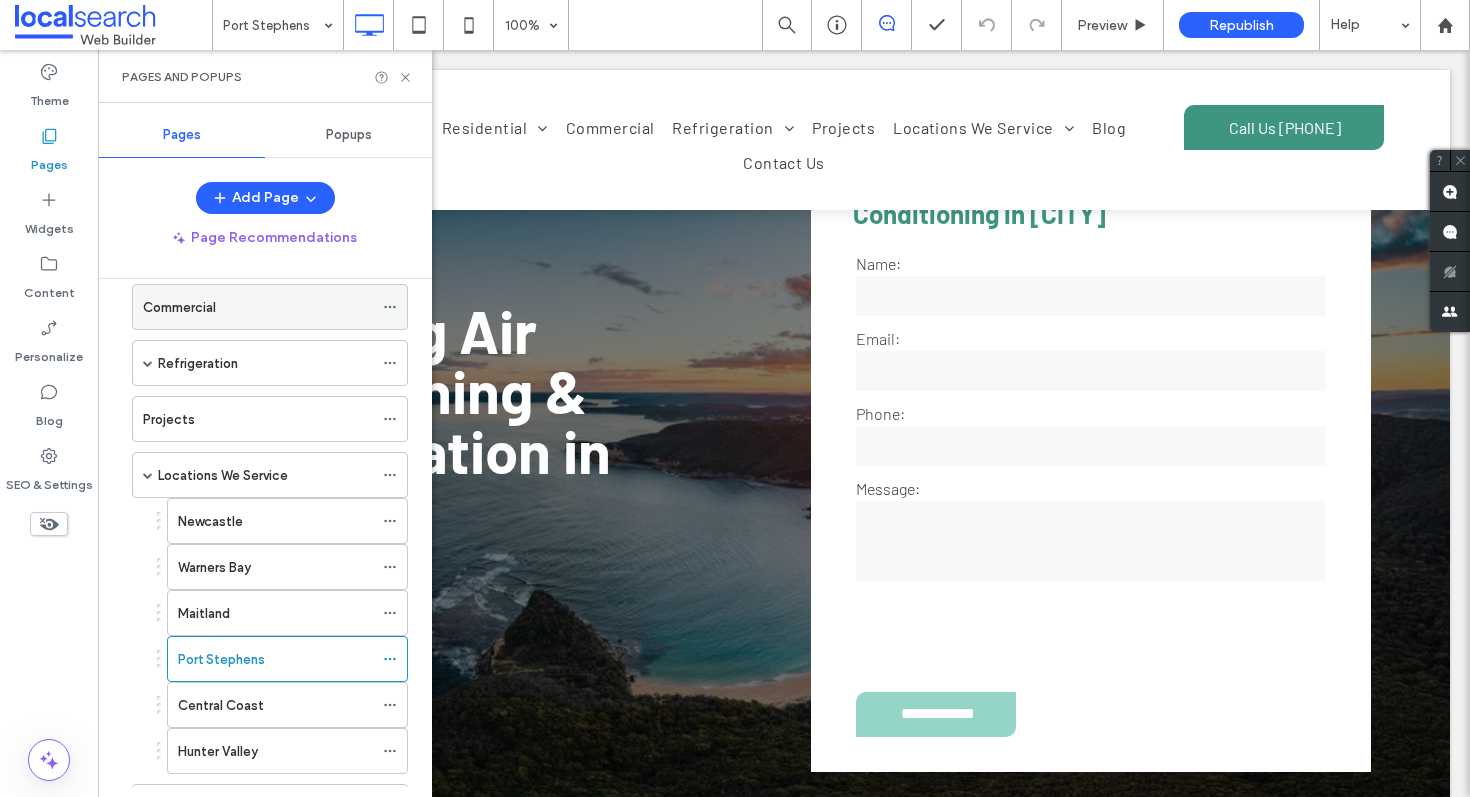 scroll, scrollTop: 290, scrollLeft: 0, axis: vertical 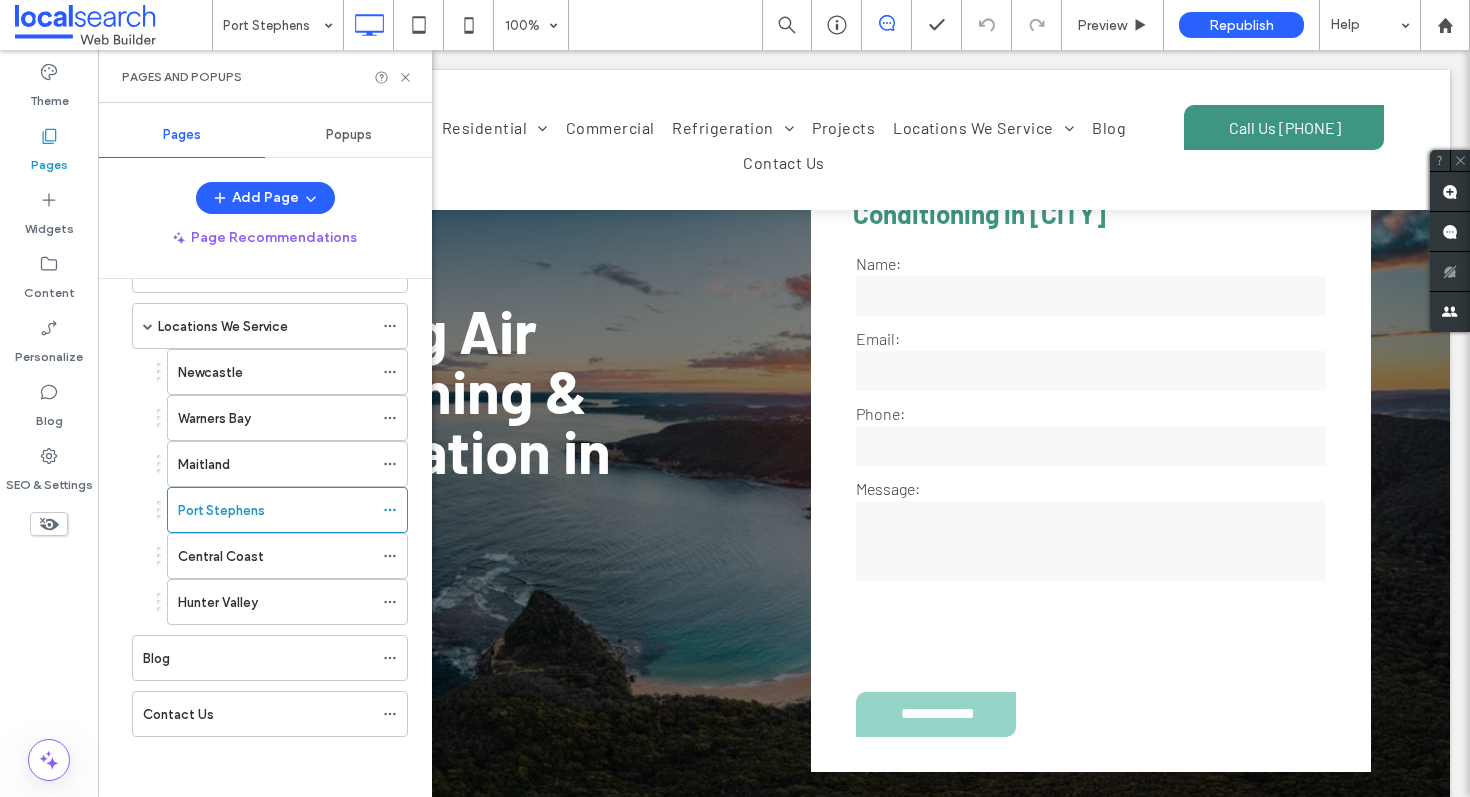 click on "Pages and Popups" at bounding box center [265, 77] 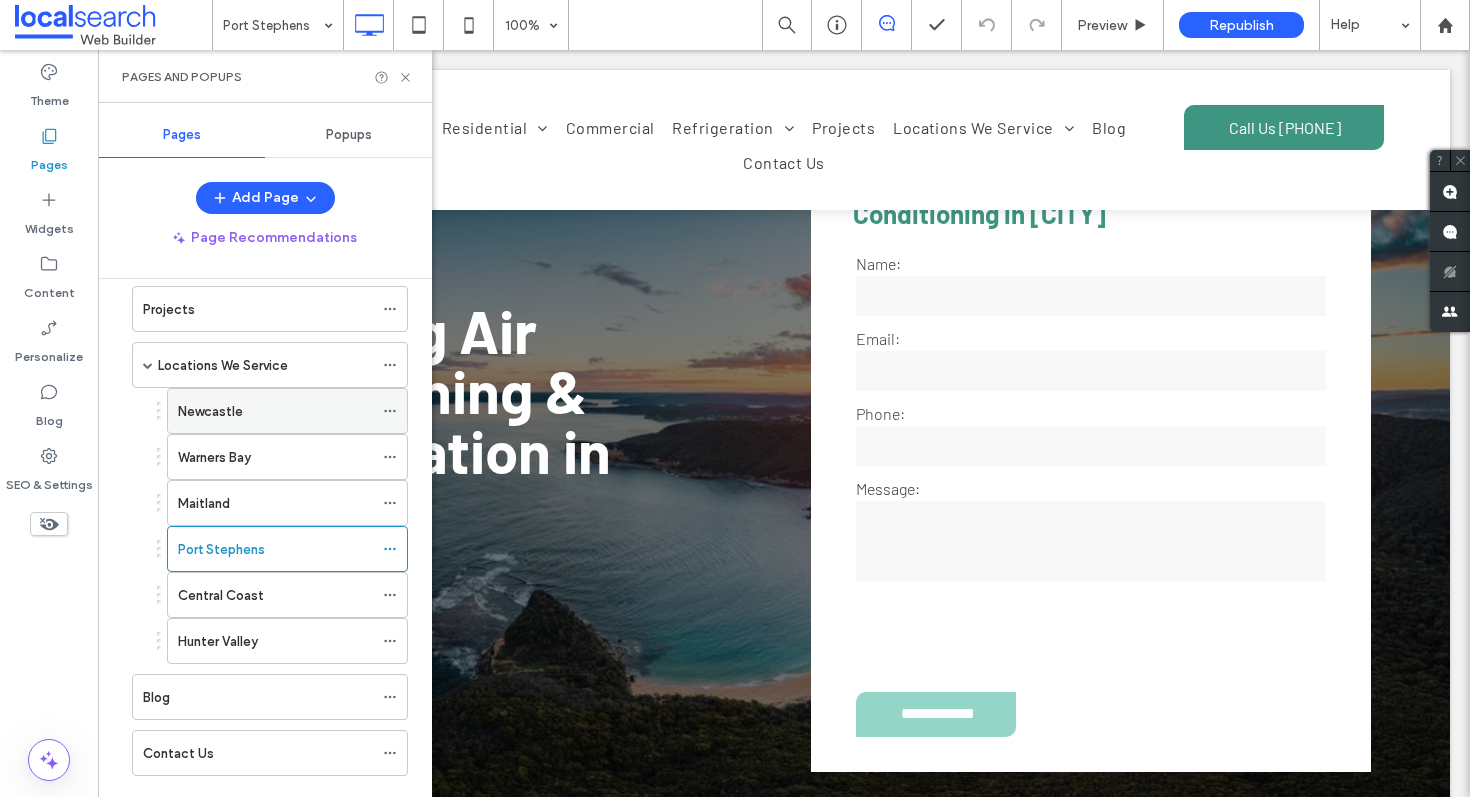 scroll, scrollTop: 290, scrollLeft: 0, axis: vertical 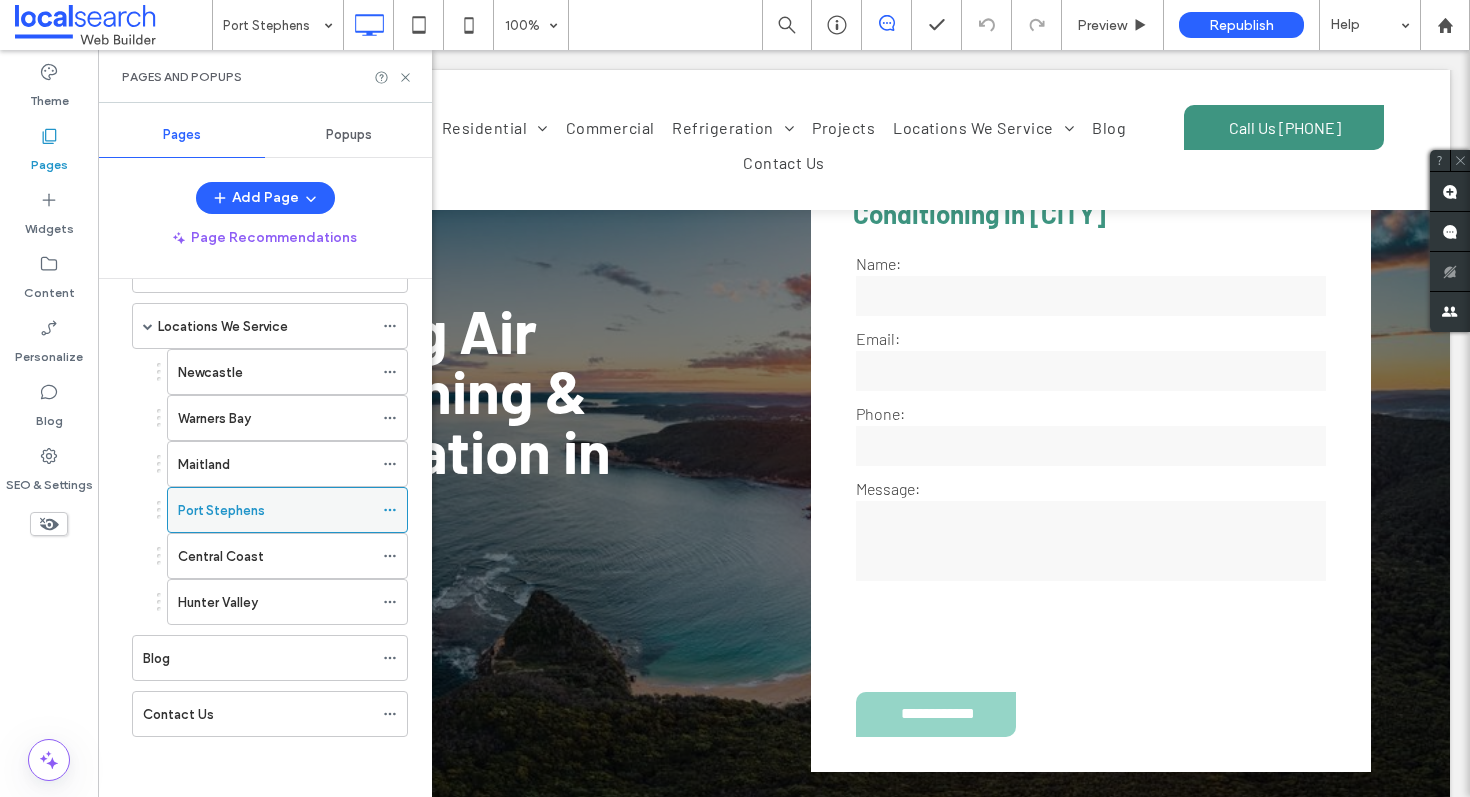 click 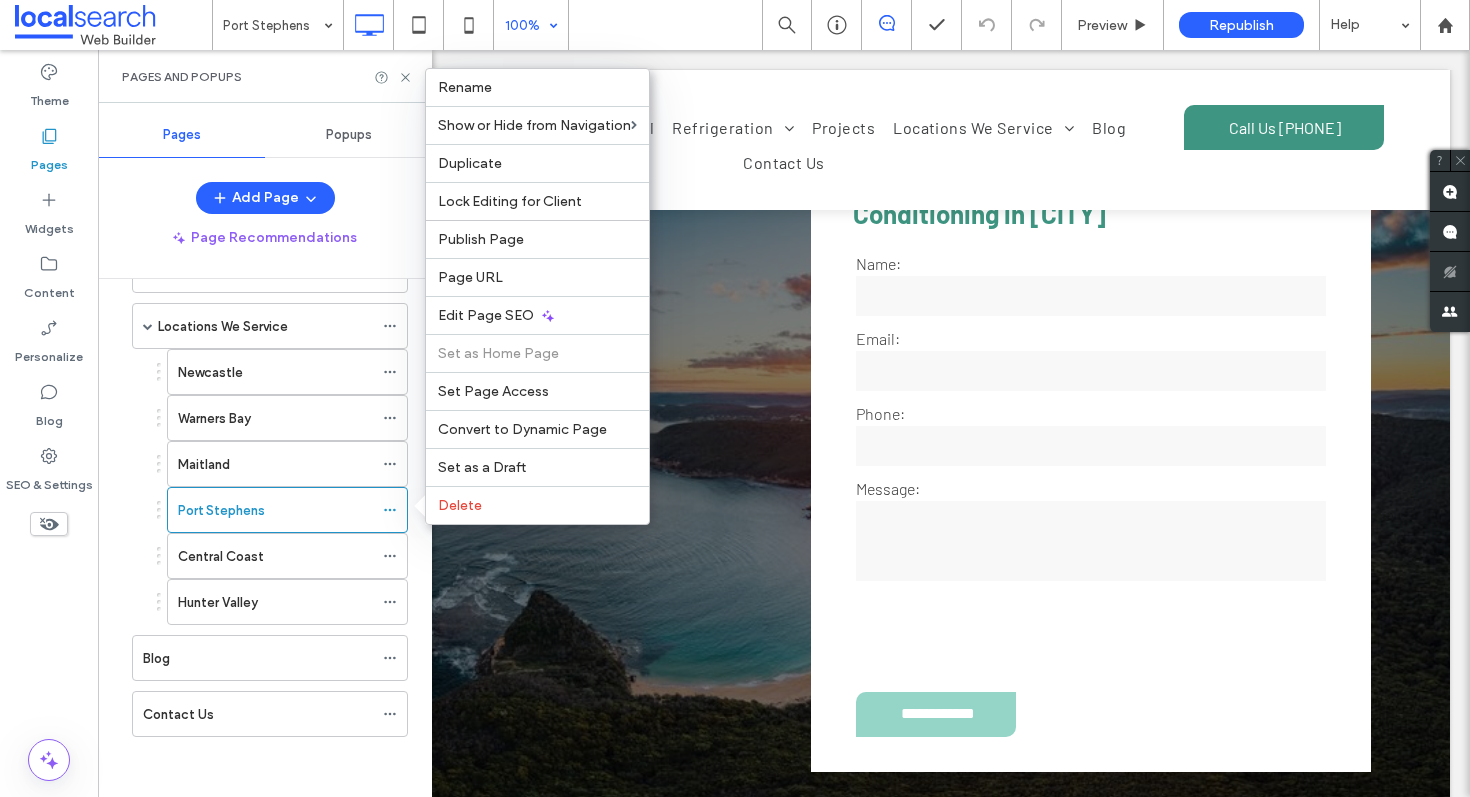 click on "Edit Page SEO" at bounding box center [537, 315] 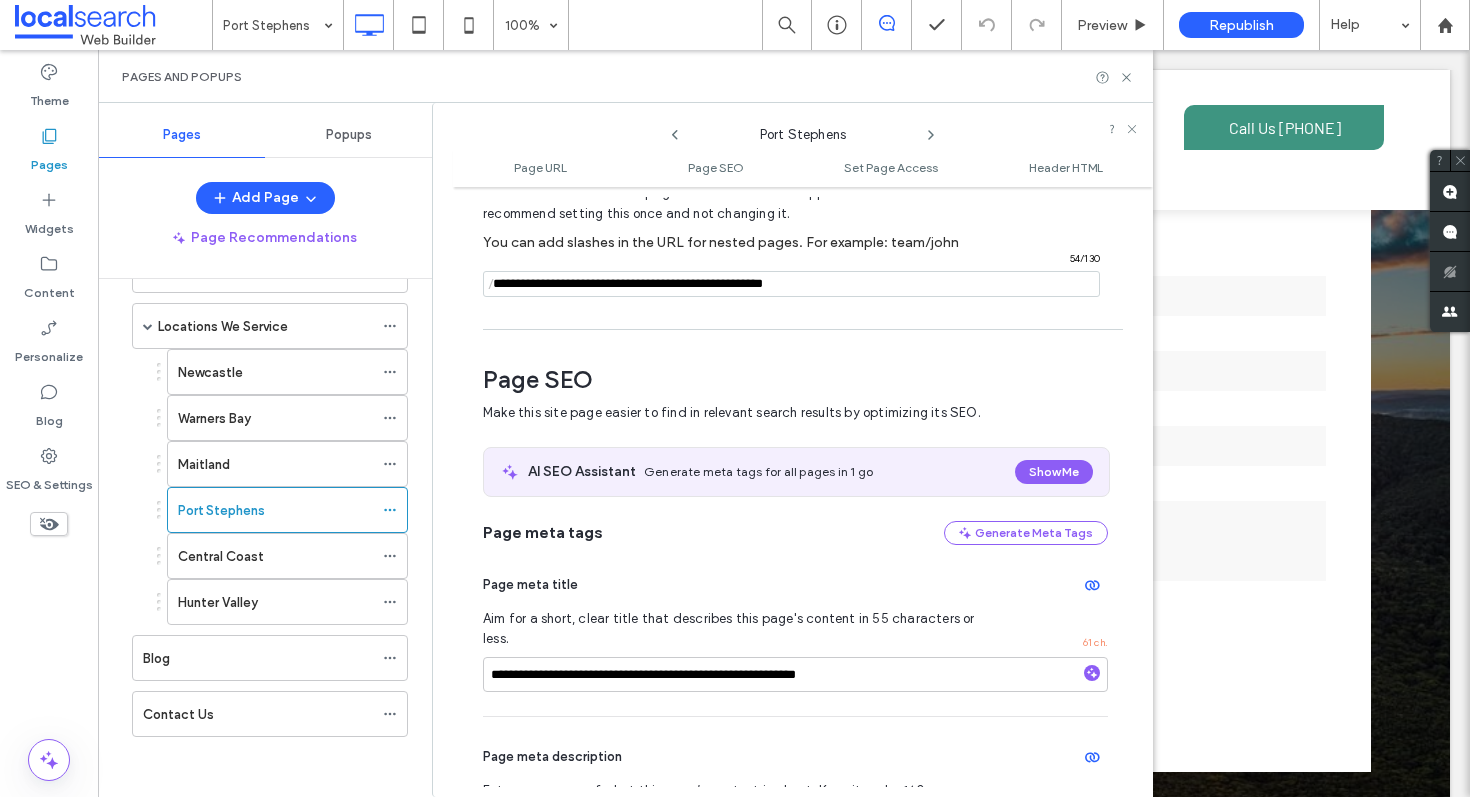 scroll, scrollTop: 275, scrollLeft: 0, axis: vertical 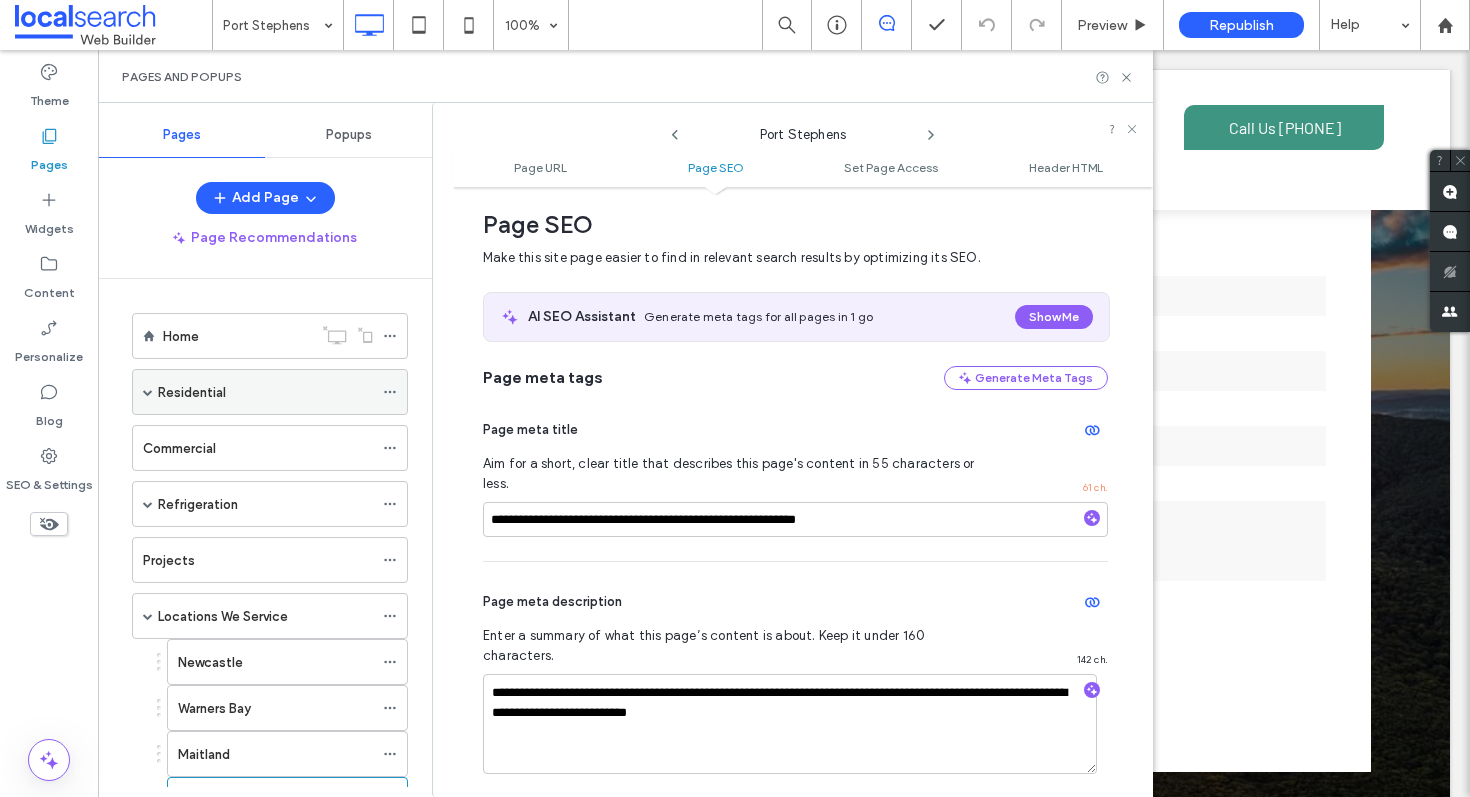 click on "Residential" at bounding box center [270, 392] 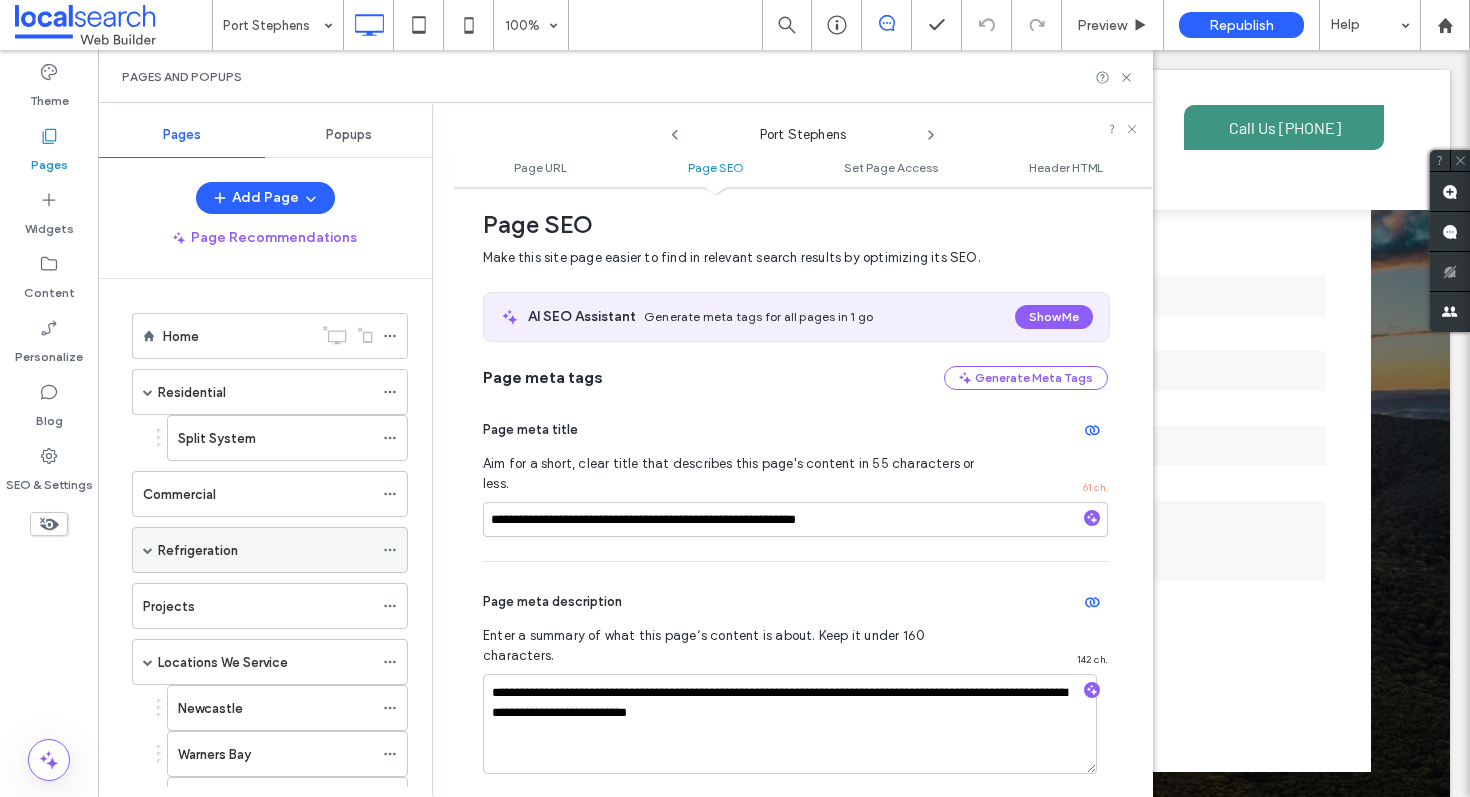 click at bounding box center (148, 550) 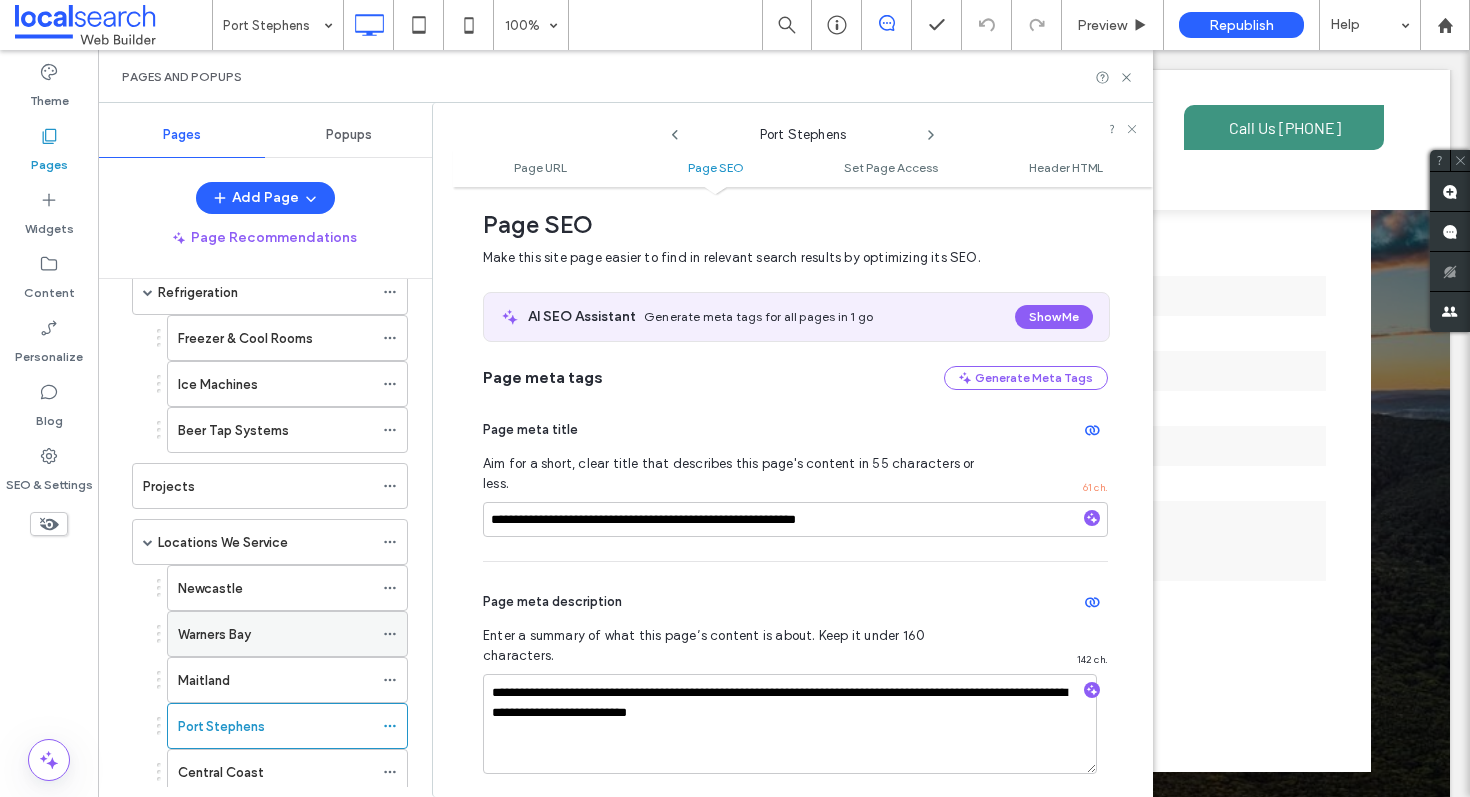 scroll, scrollTop: 227, scrollLeft: 0, axis: vertical 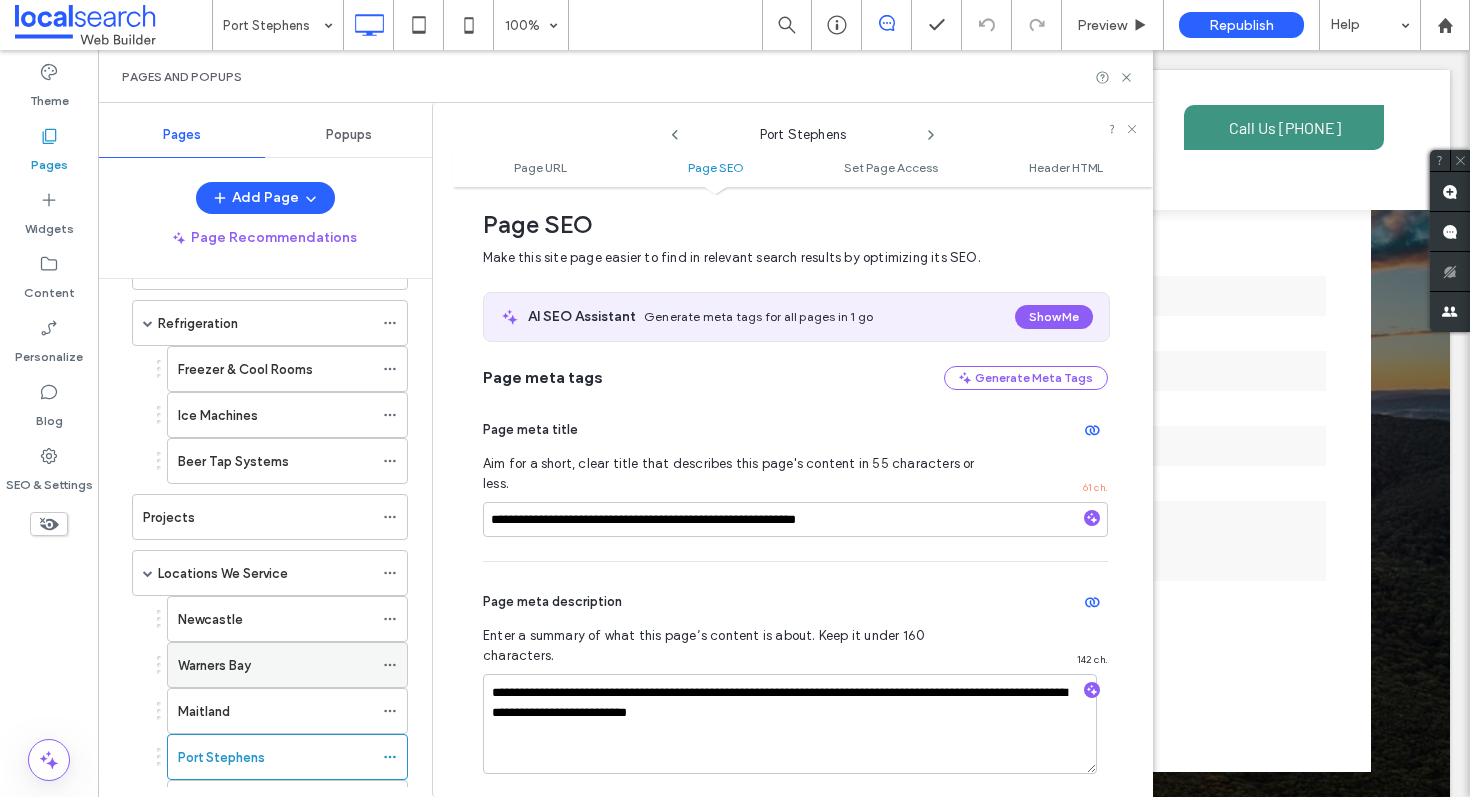 click on "Warners Bay" at bounding box center (214, 665) 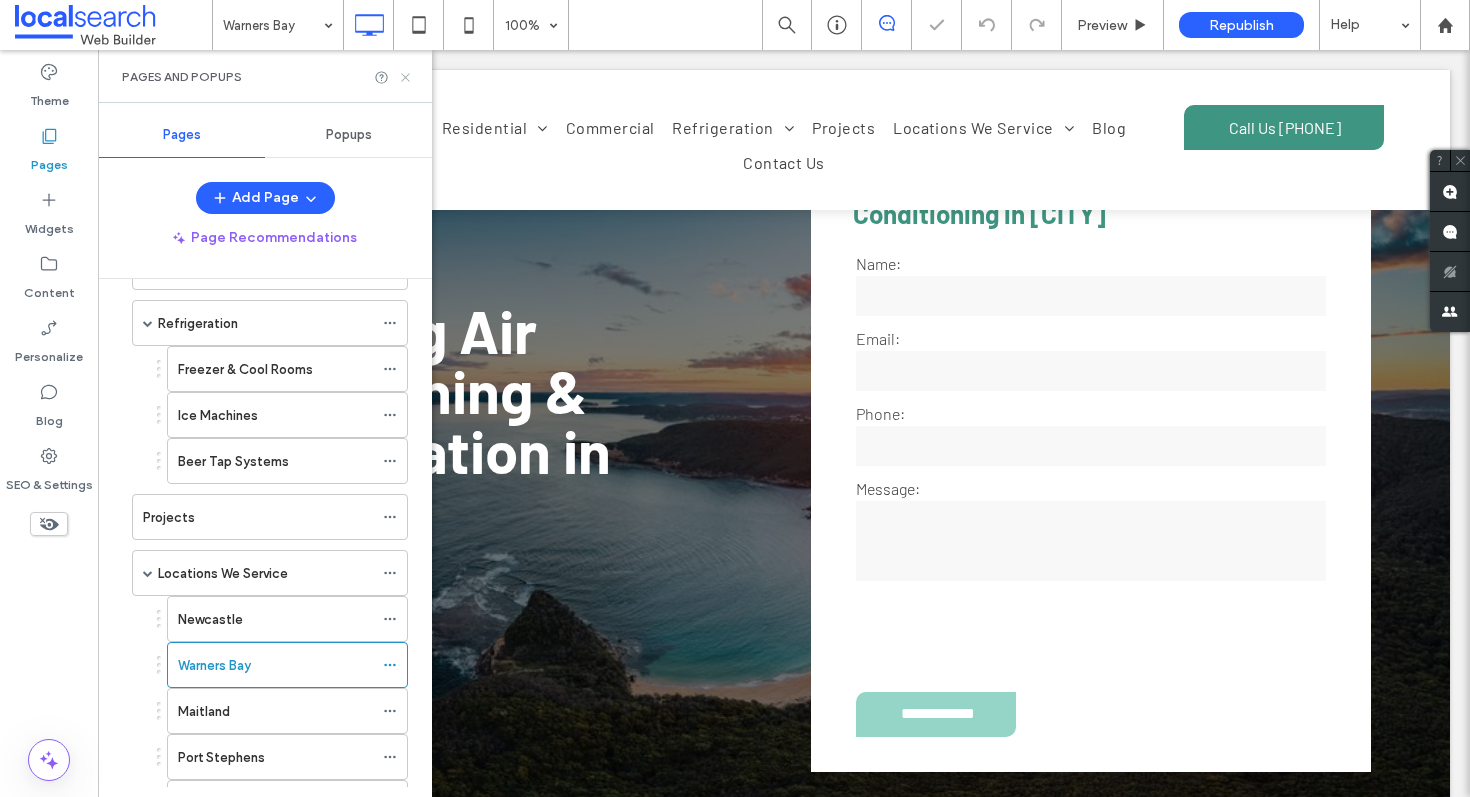 click 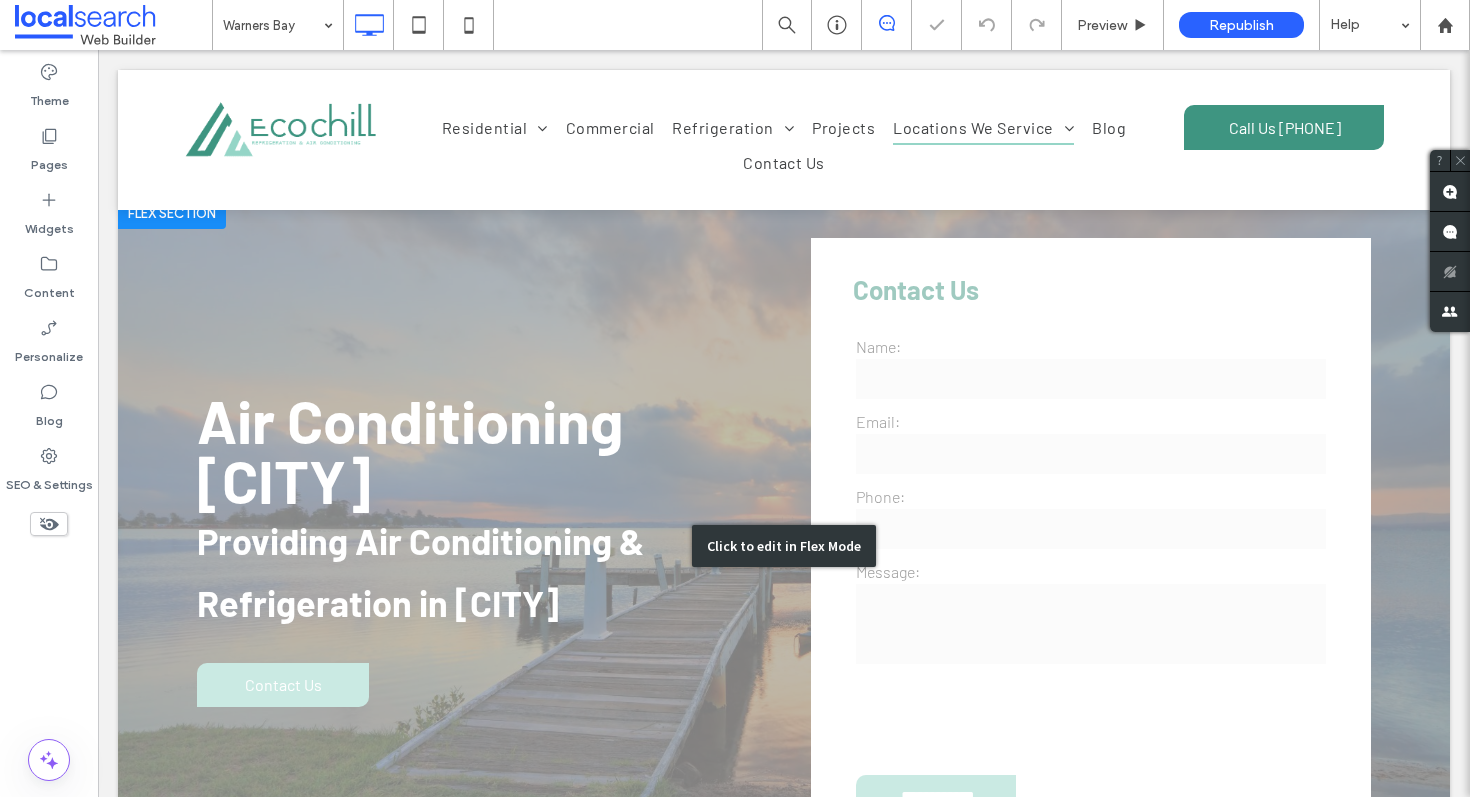 scroll, scrollTop: 0, scrollLeft: 0, axis: both 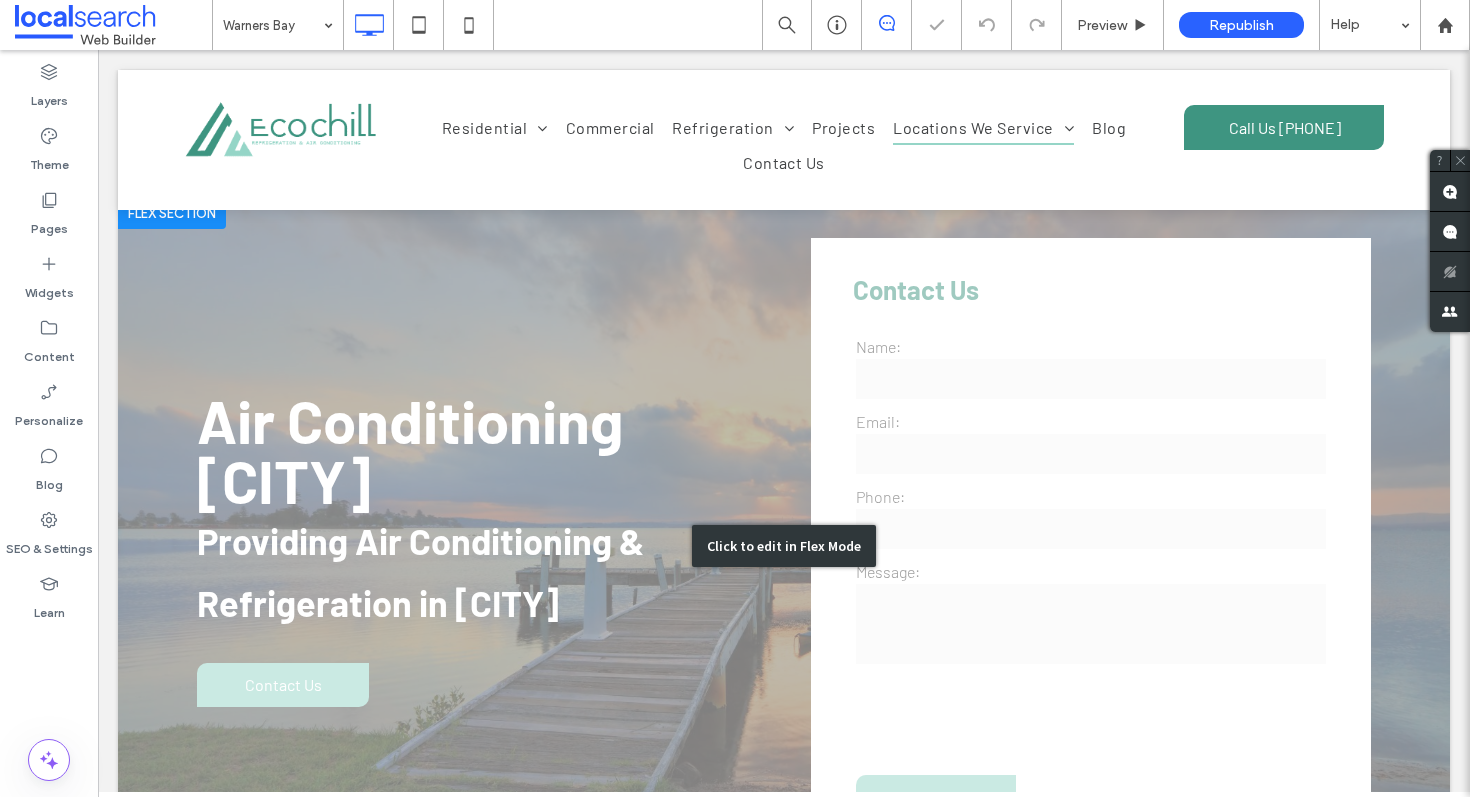 click on "Air Conditioning Lake Macquarie" at bounding box center [410, 450] 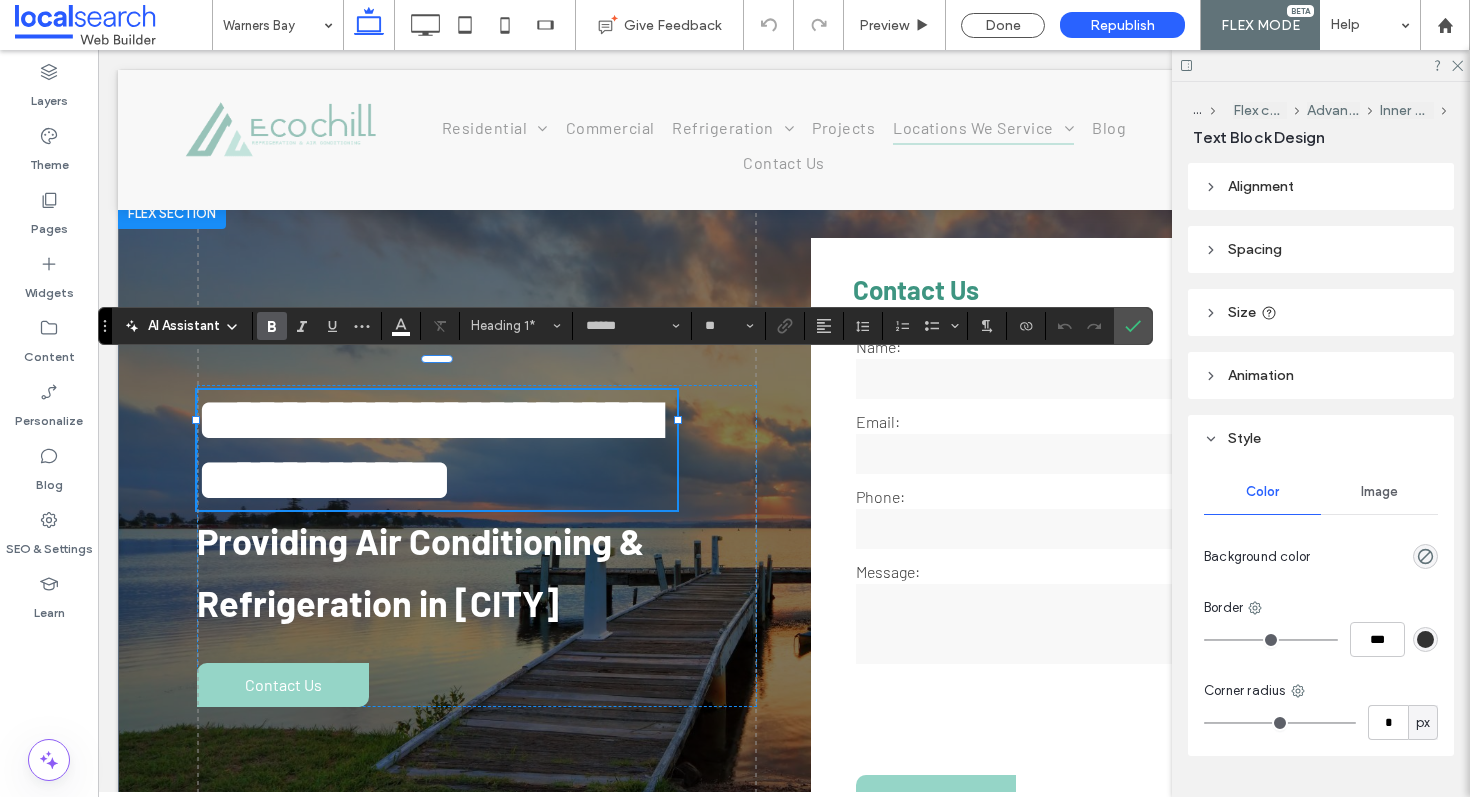 click on "**********" at bounding box center [427, 450] 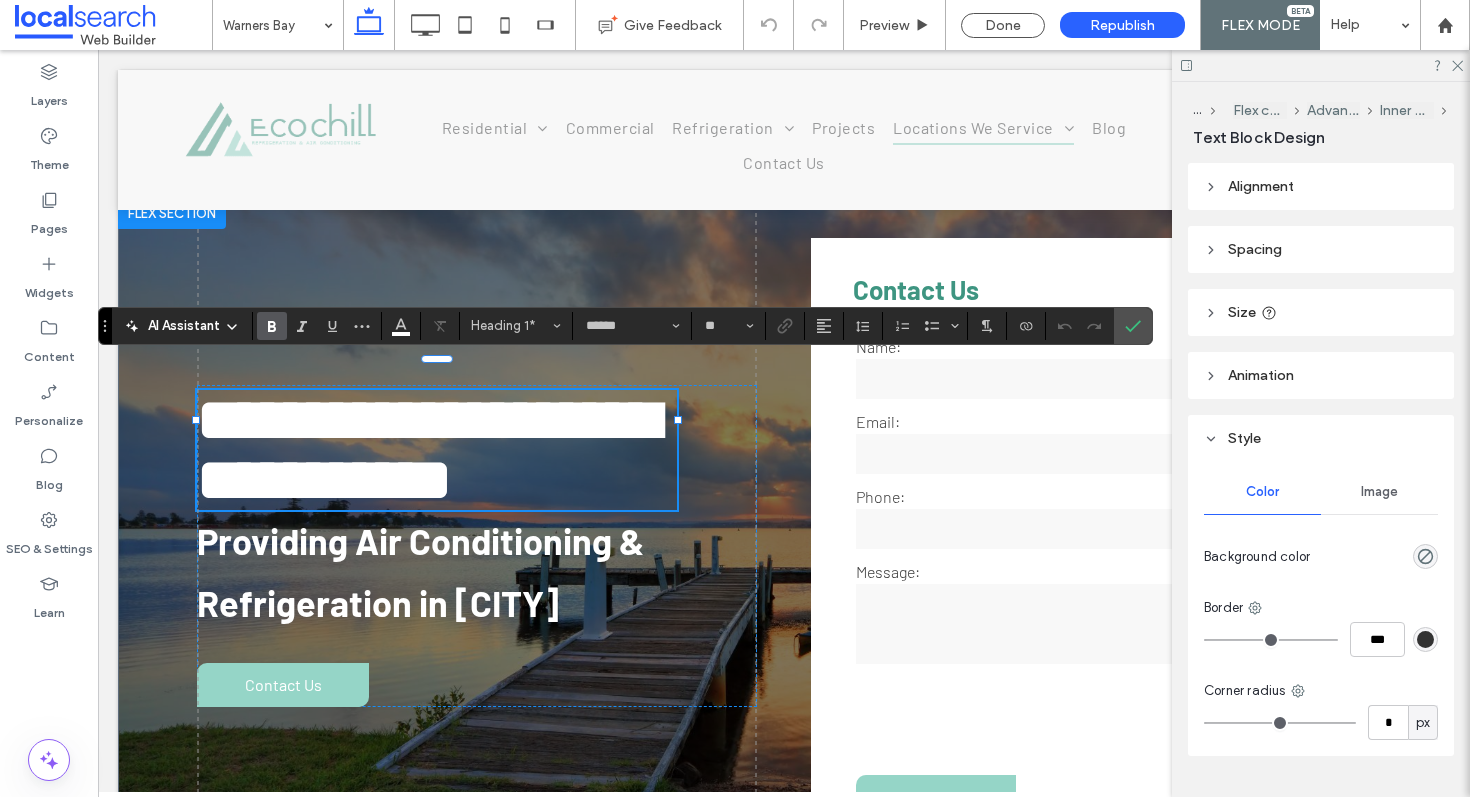 scroll, scrollTop: 6, scrollLeft: 0, axis: vertical 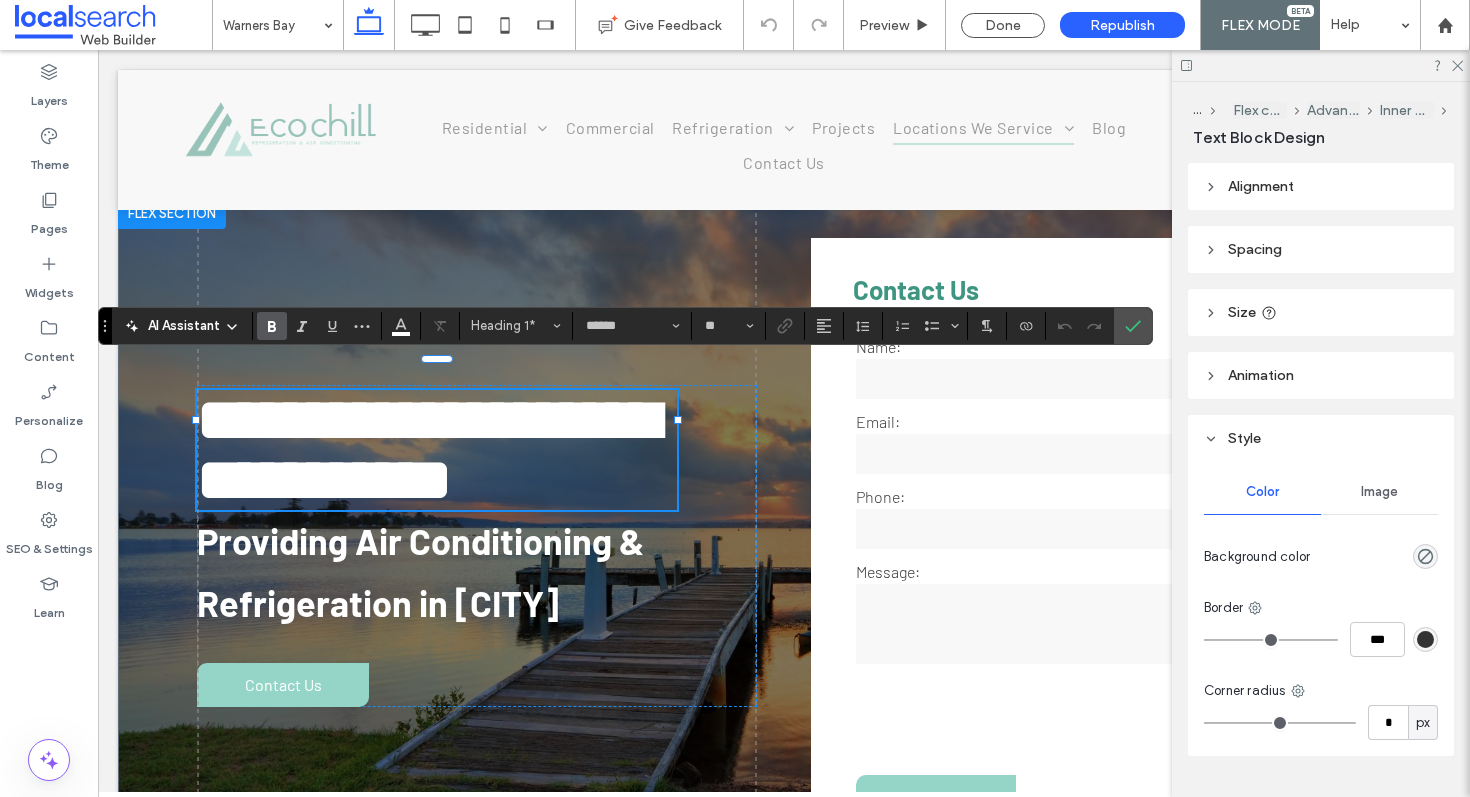 click on "**********" at bounding box center (437, 450) 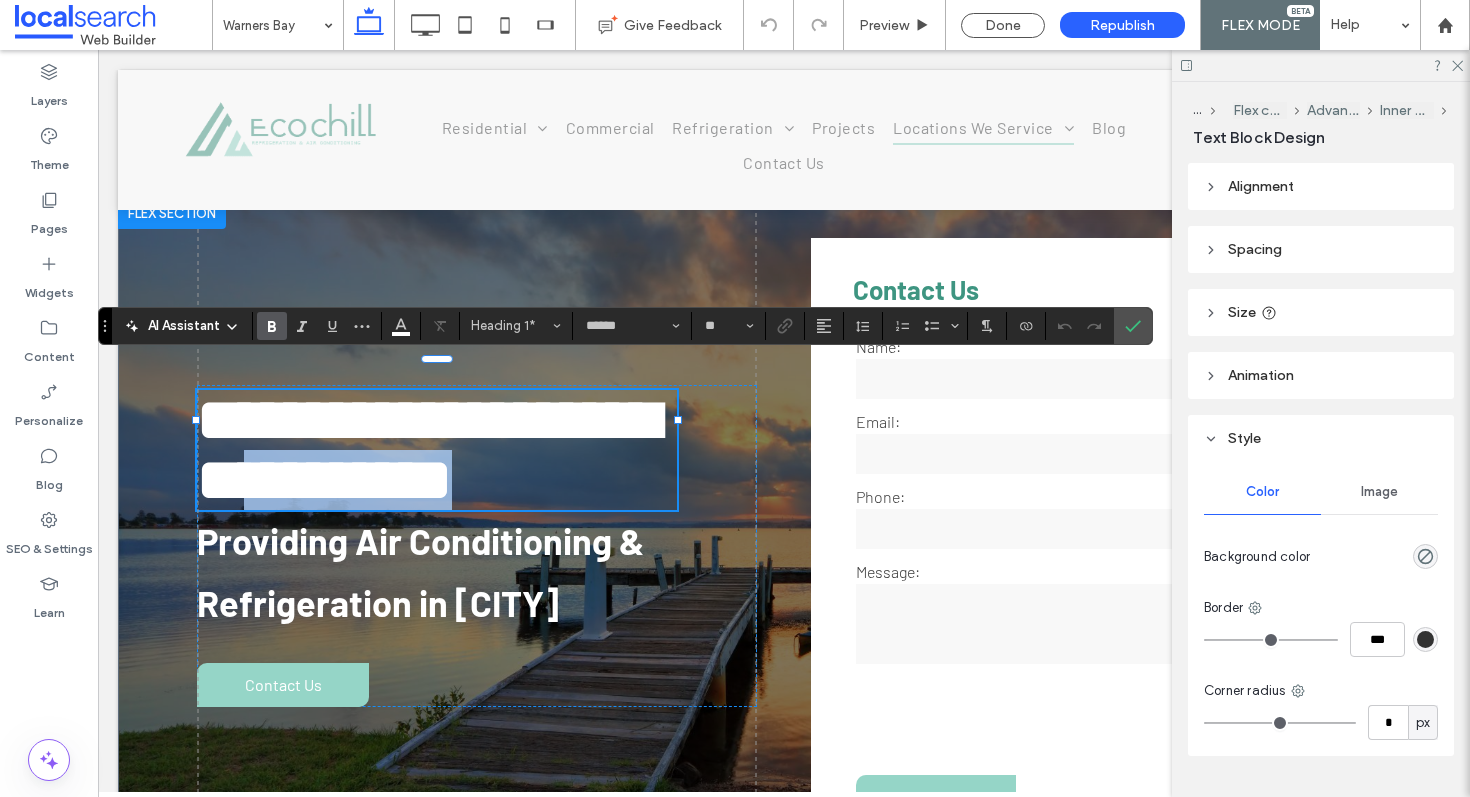 drag, startPoint x: 625, startPoint y: 460, endPoint x: 309, endPoint y: 457, distance: 316.01425 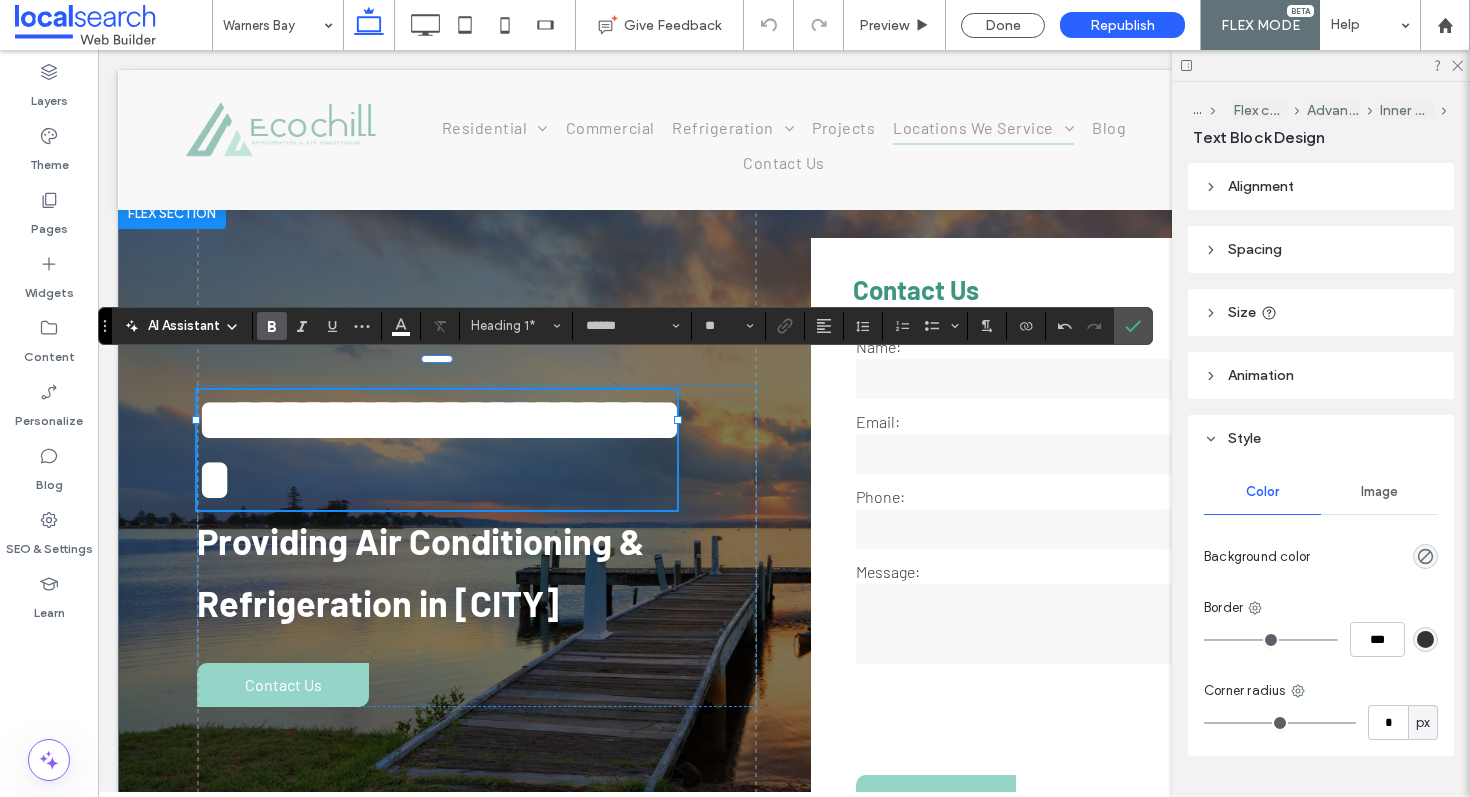 type 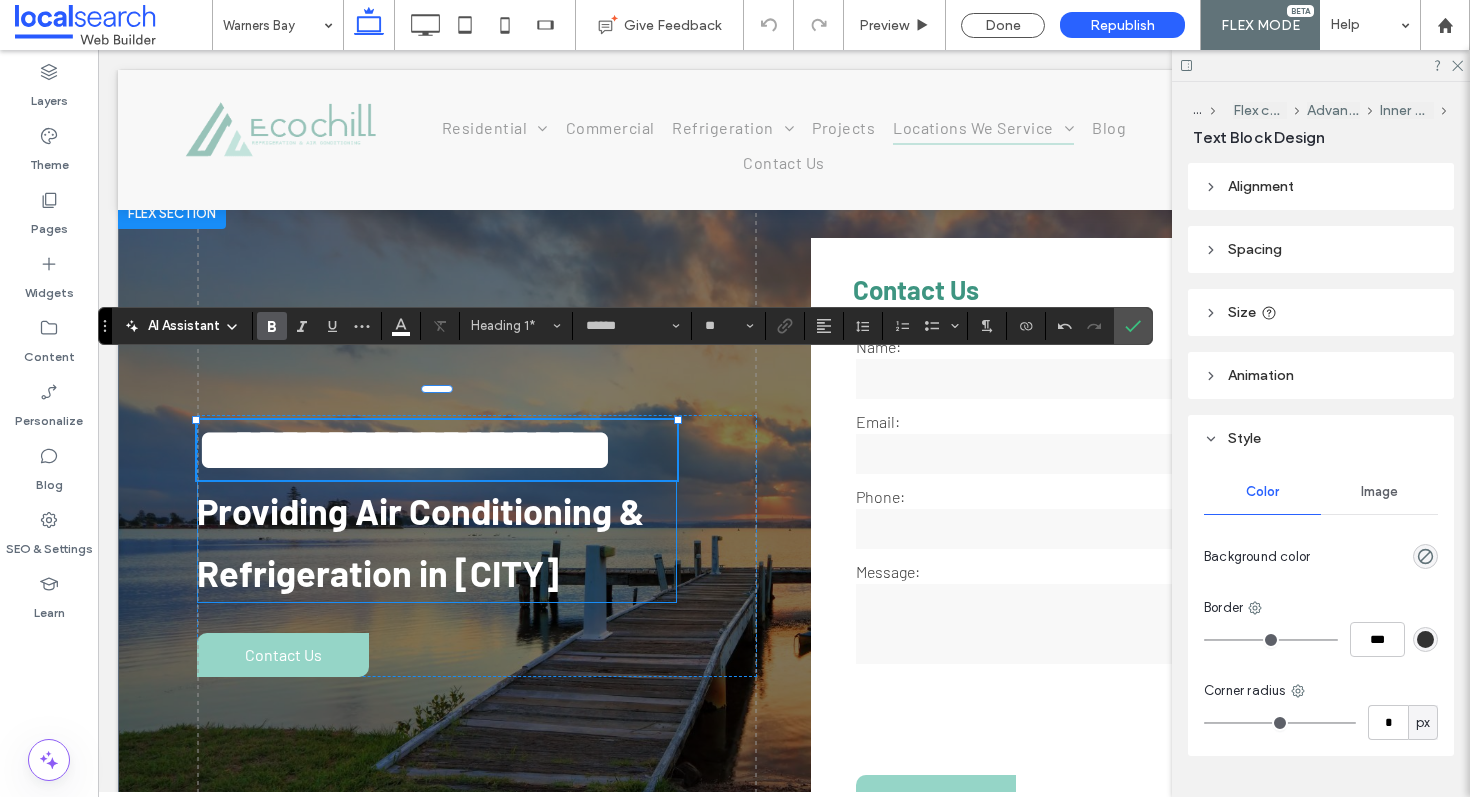 scroll, scrollTop: 6, scrollLeft: 0, axis: vertical 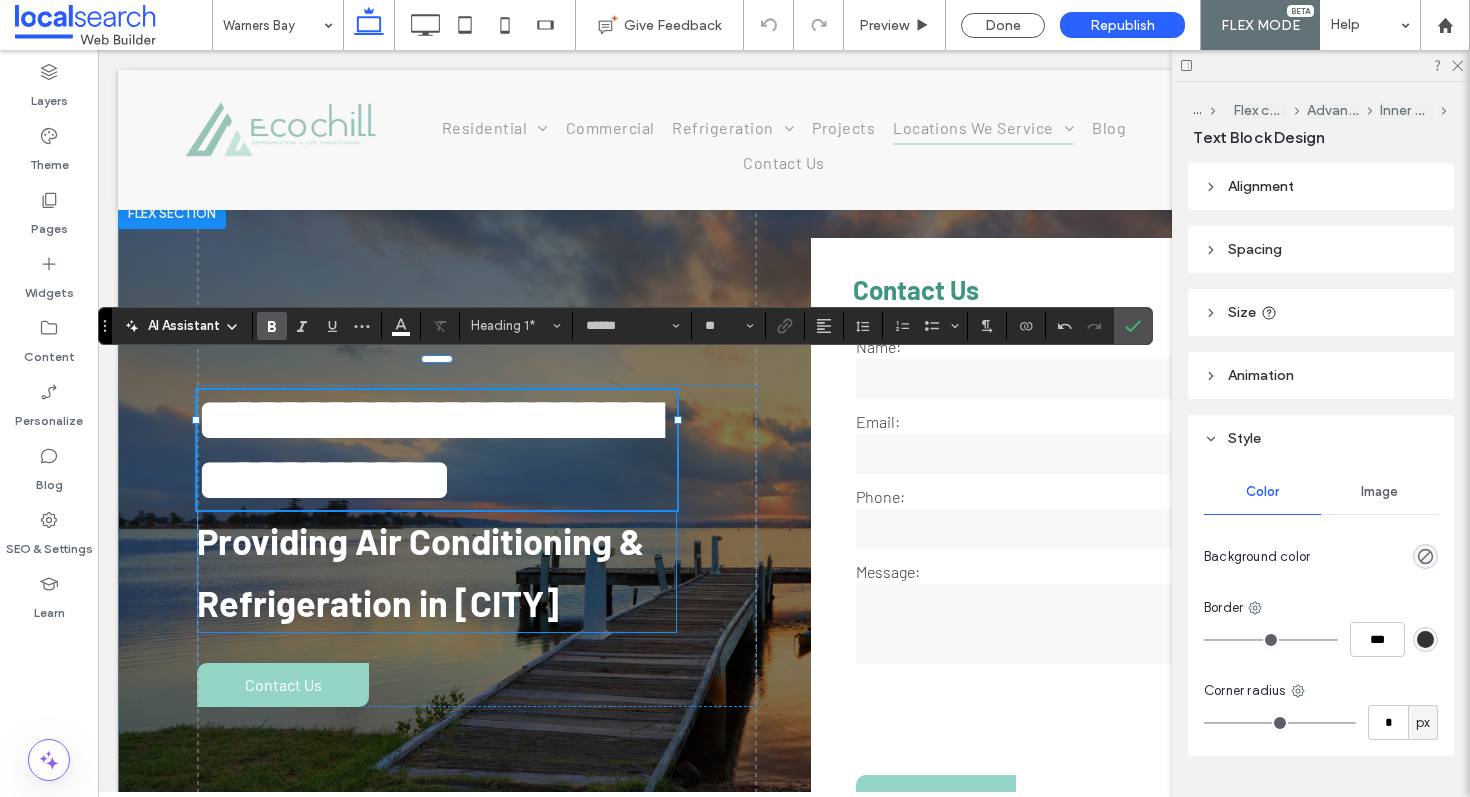 click on "Providing Air Conditioning & Refrigeration in Lake Macquarie" at bounding box center [420, 571] 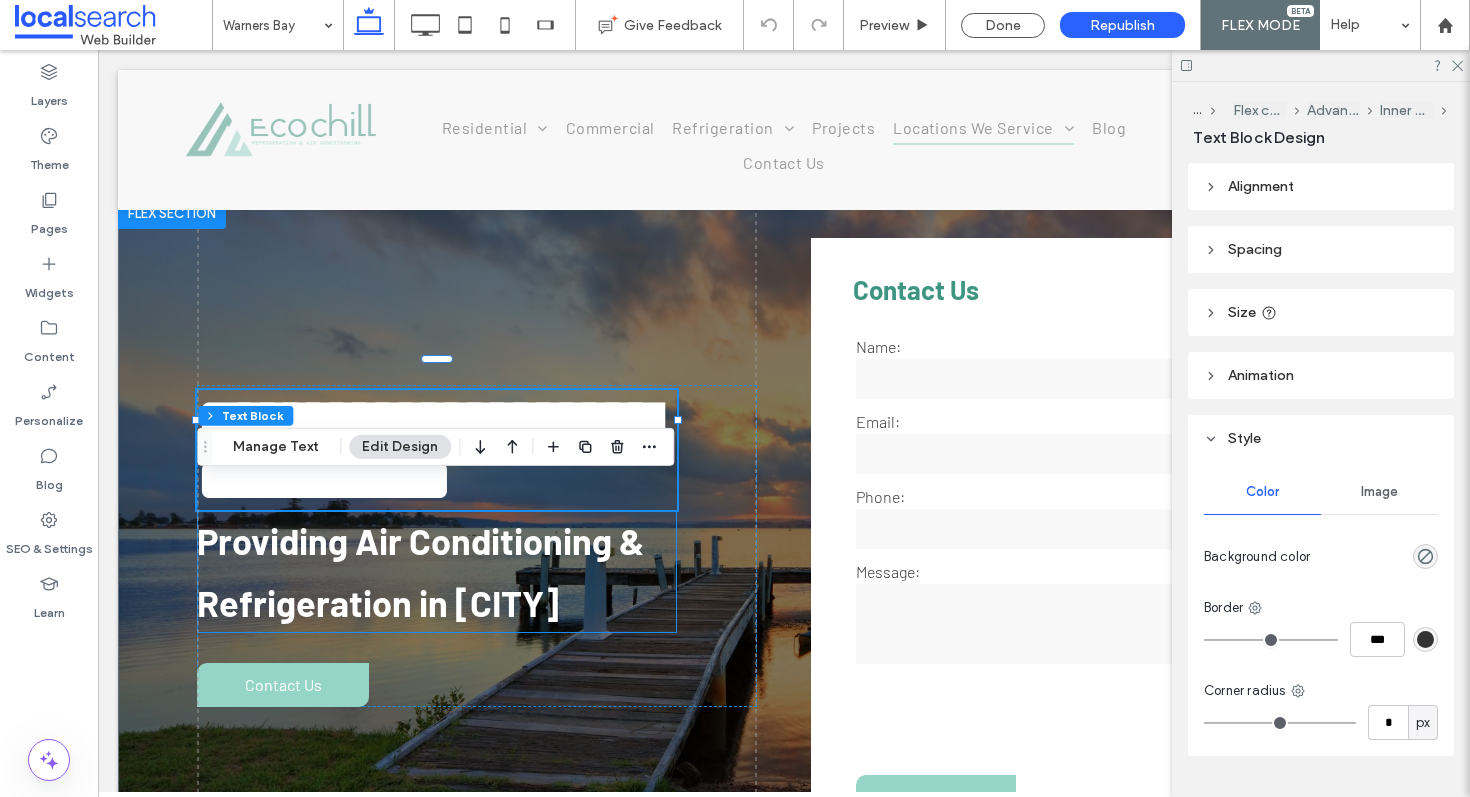 click on "Providing Air Conditioning & Refrigeration in Lake Macquarie" at bounding box center [437, 571] 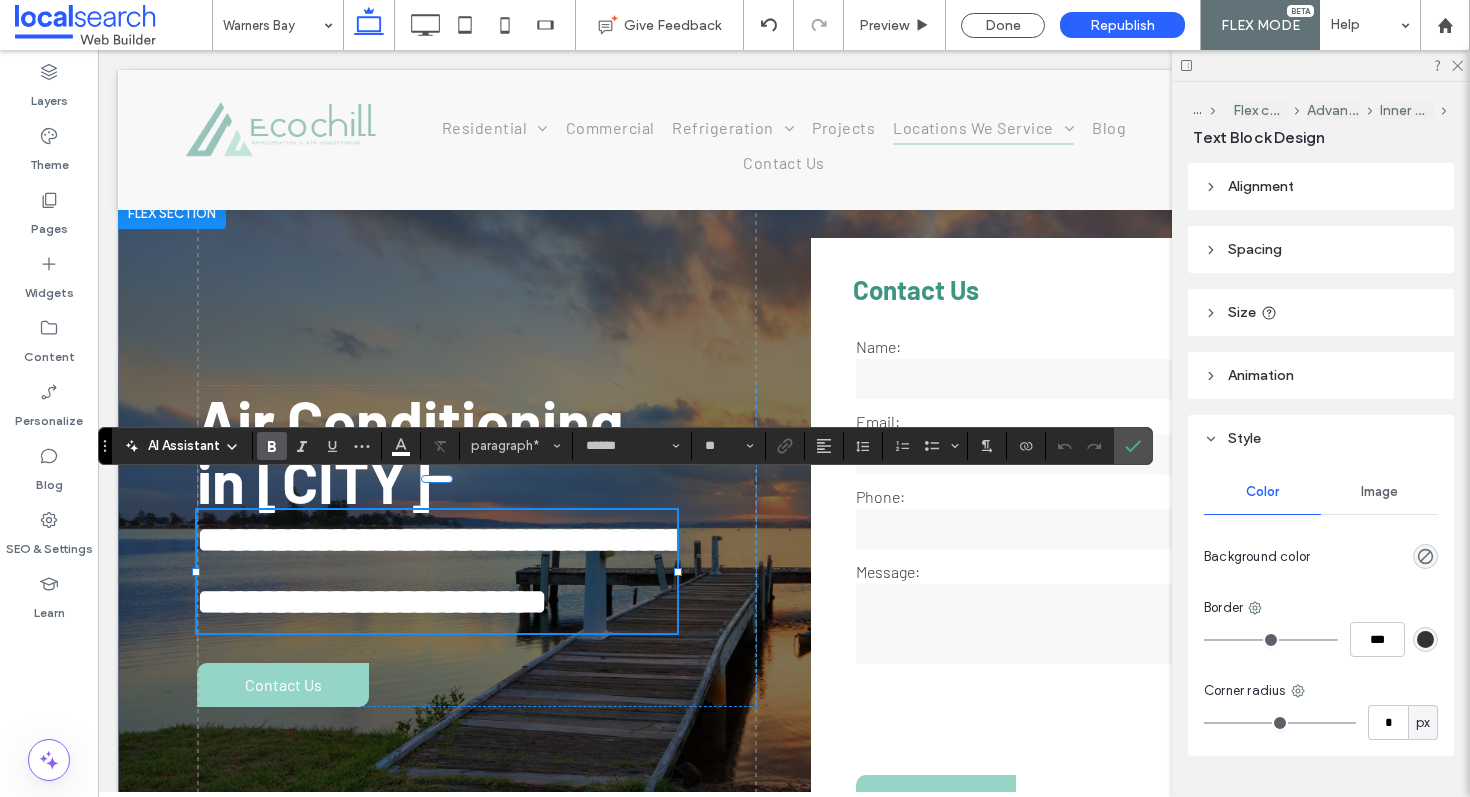 click on "**********" at bounding box center [442, 570] 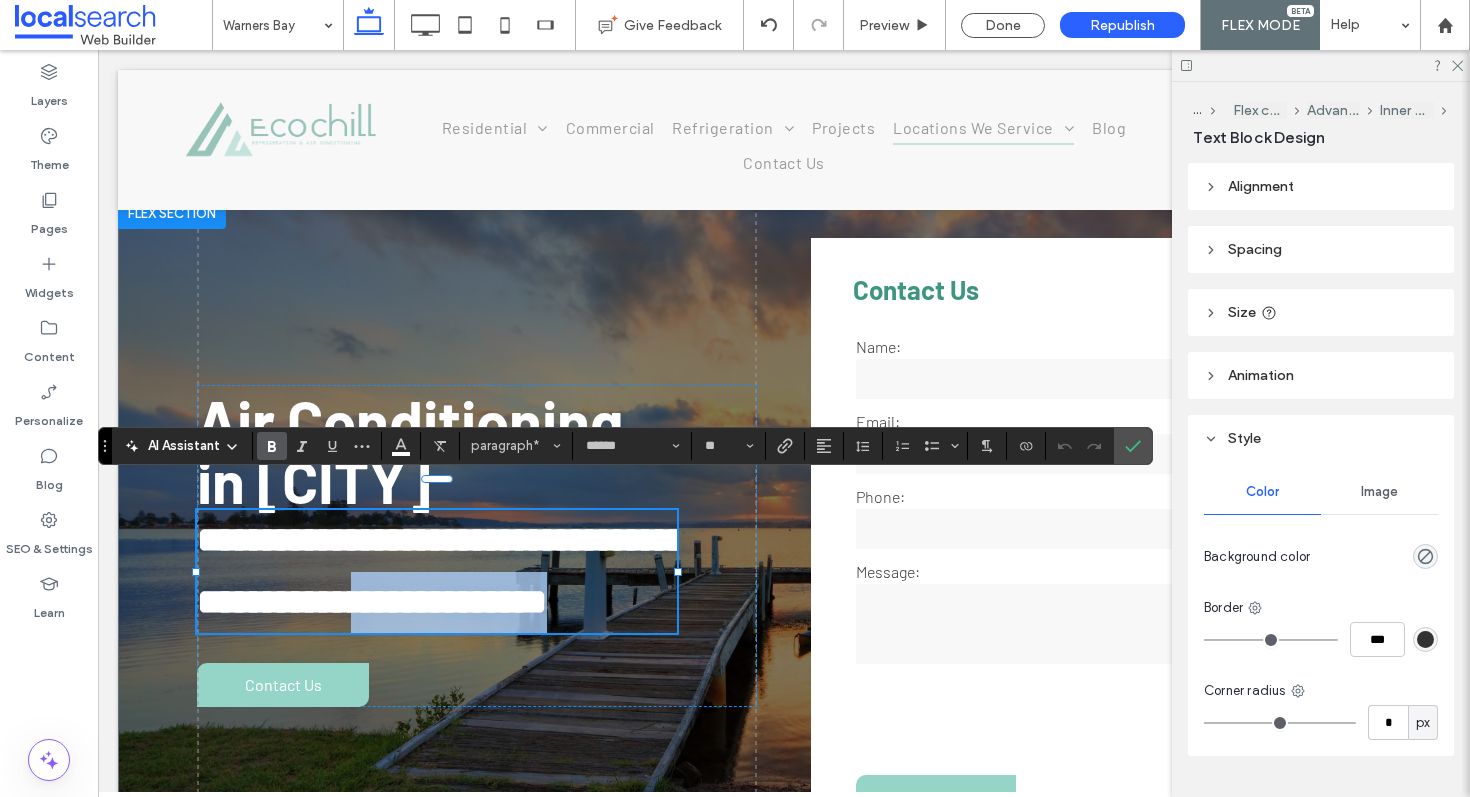 drag, startPoint x: 456, startPoint y: 569, endPoint x: 481, endPoint y: 625, distance: 61.326992 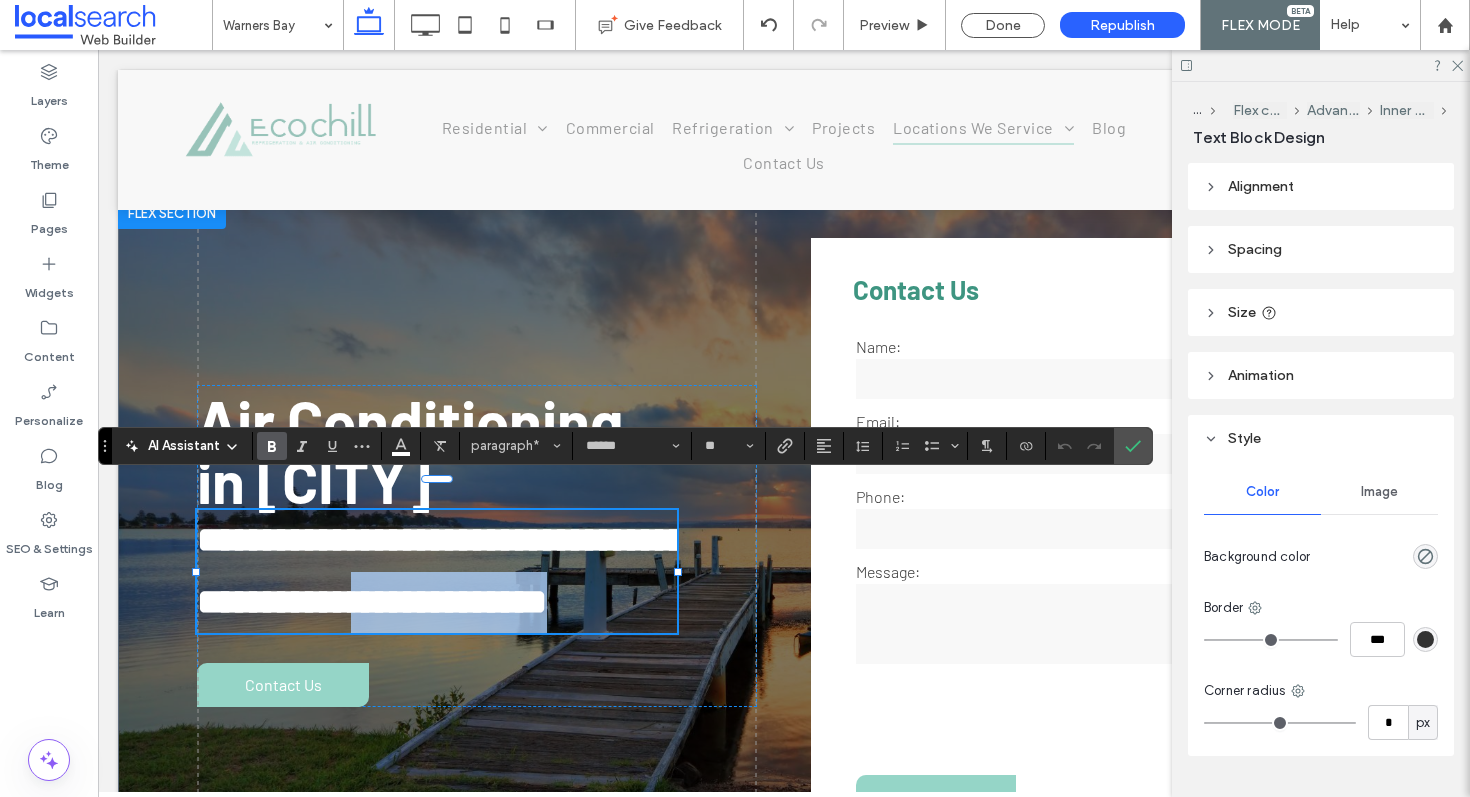 click on "**********" at bounding box center [437, 571] 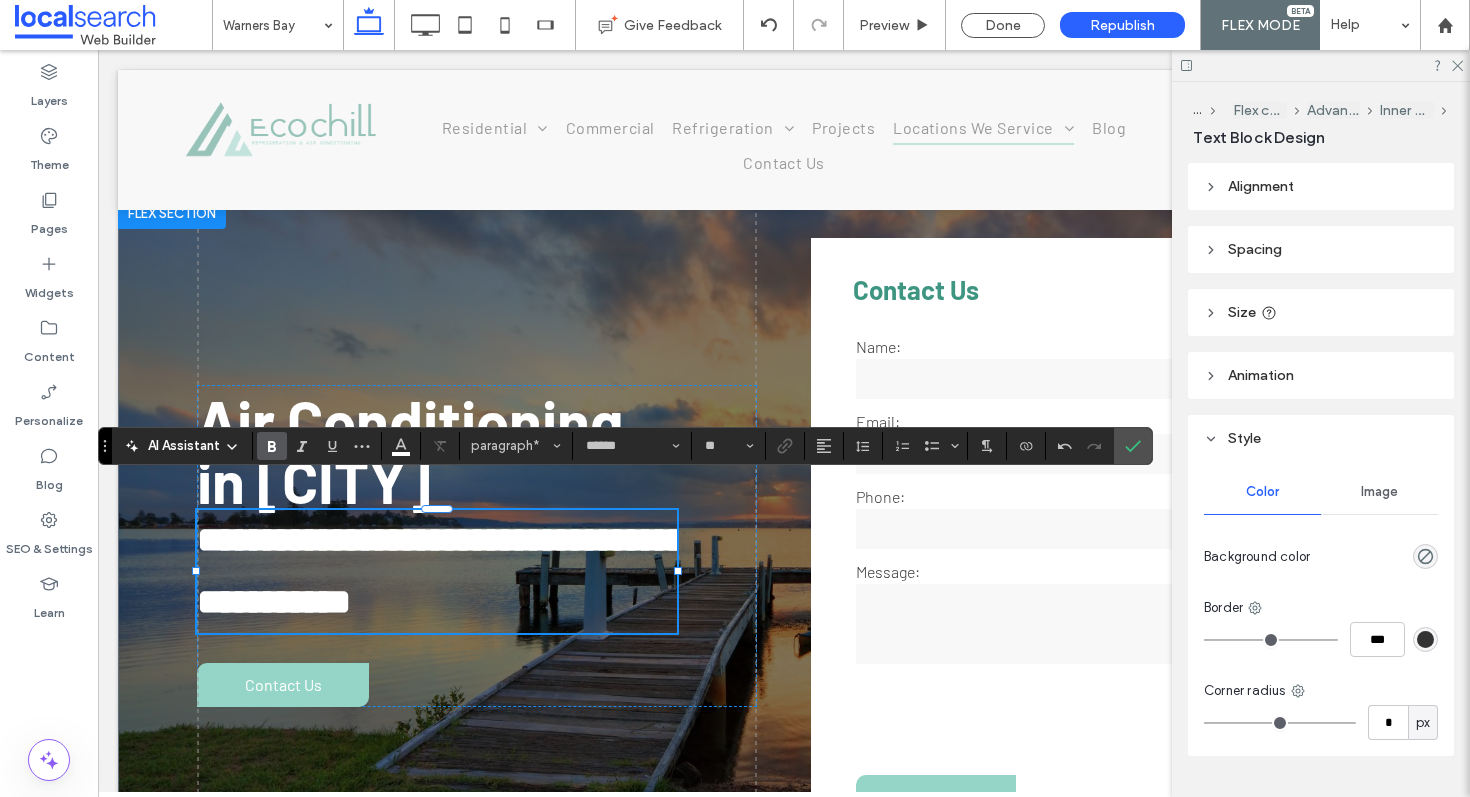 type 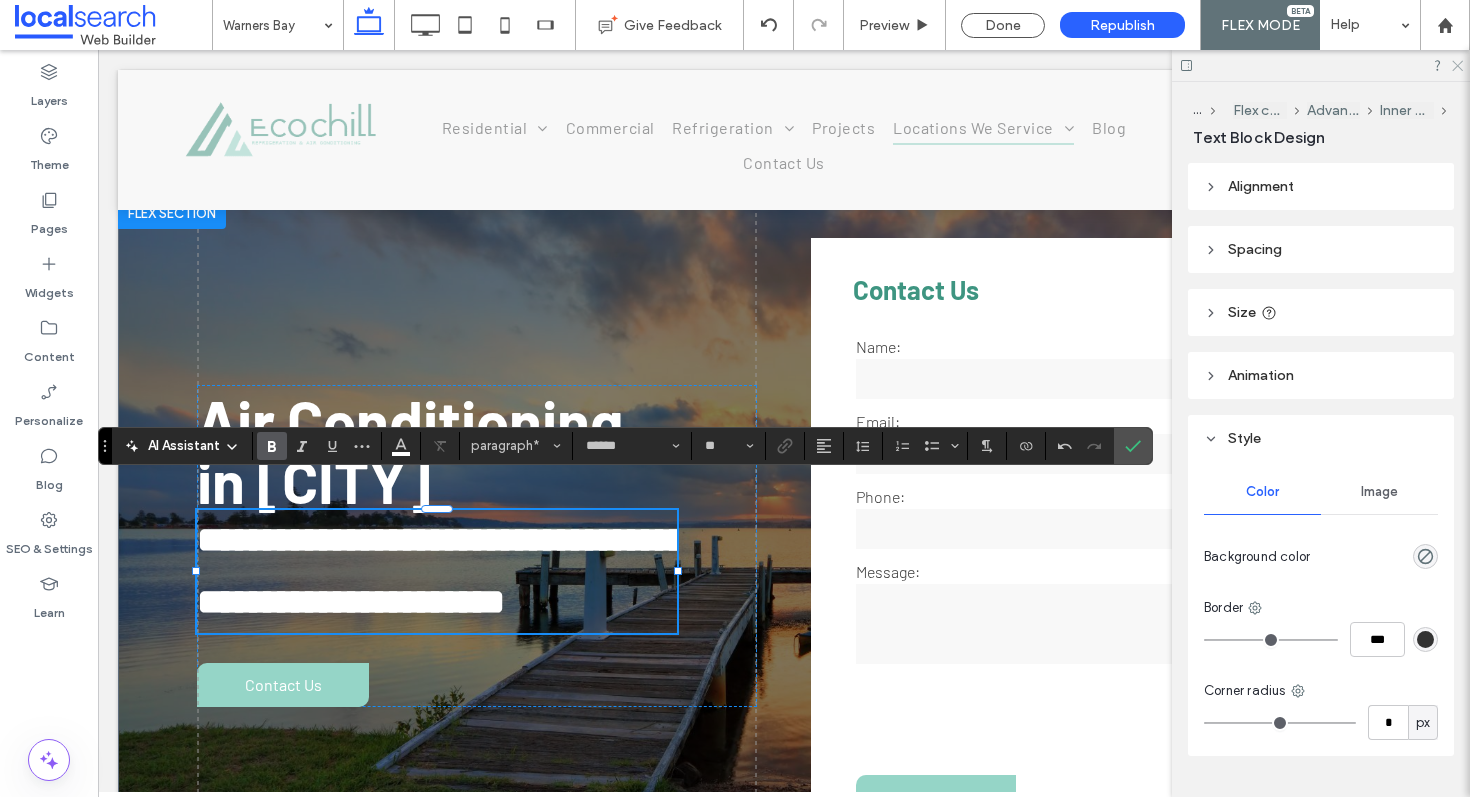 click 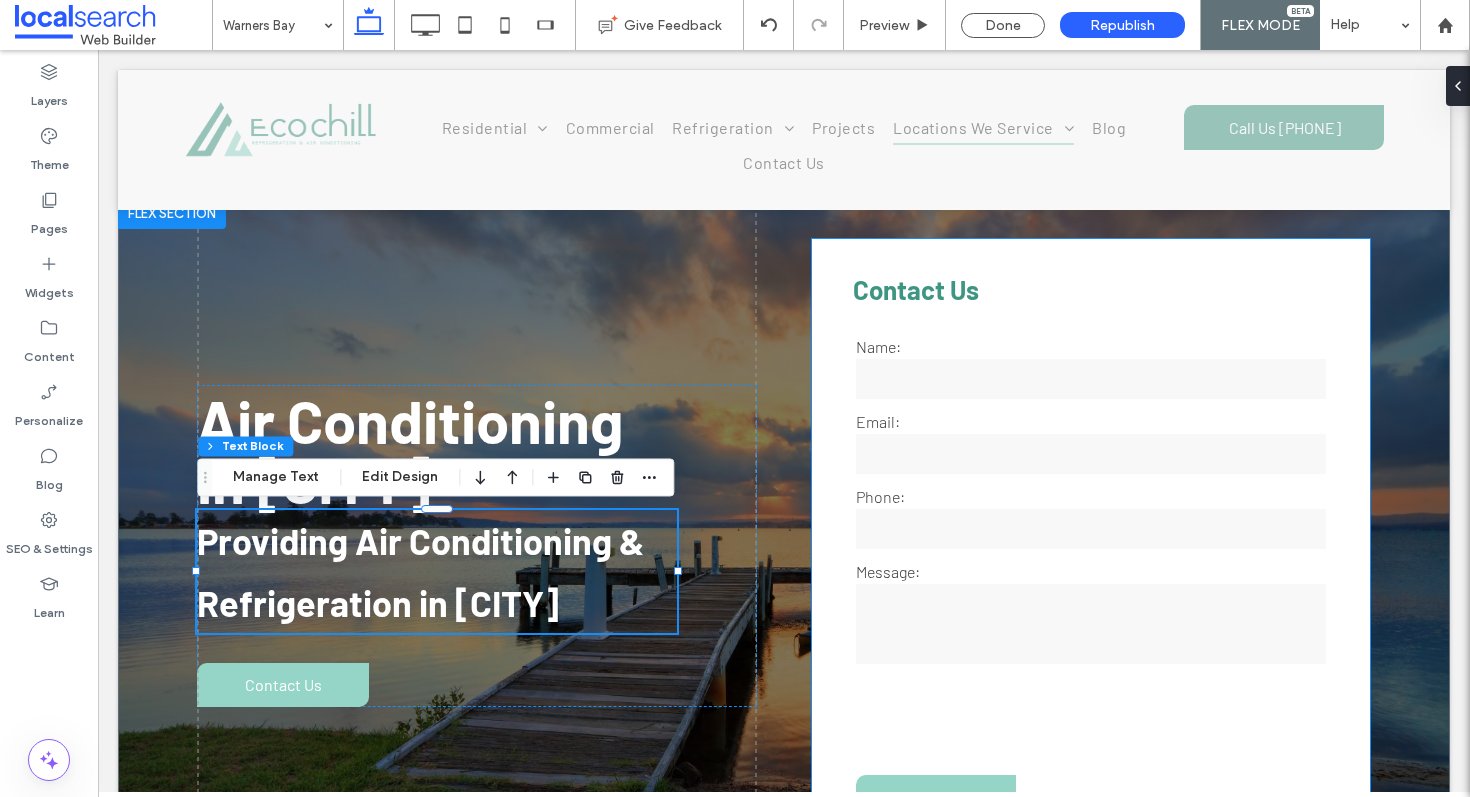 click on "Contact Us" at bounding box center [916, 289] 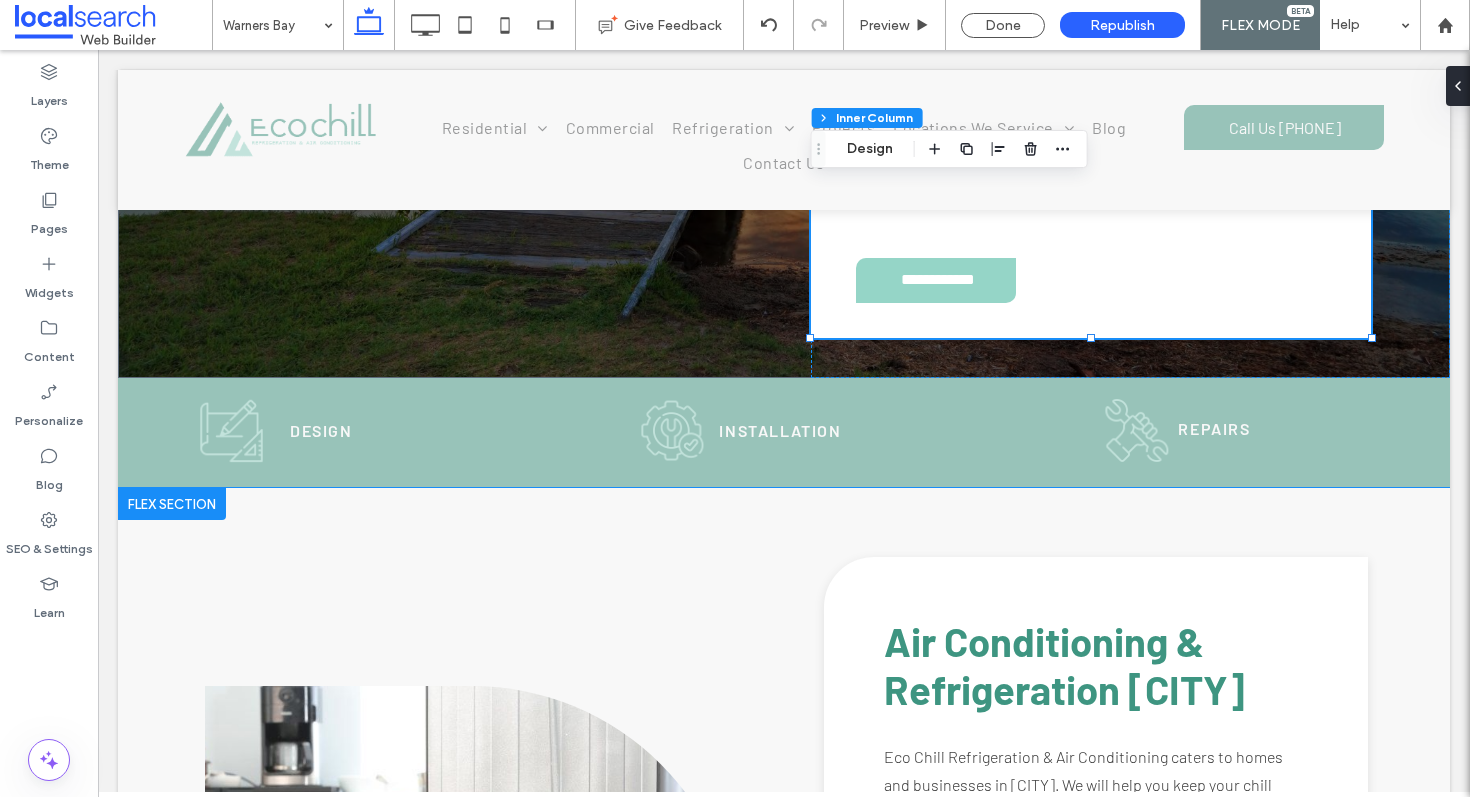 scroll, scrollTop: 608, scrollLeft: 0, axis: vertical 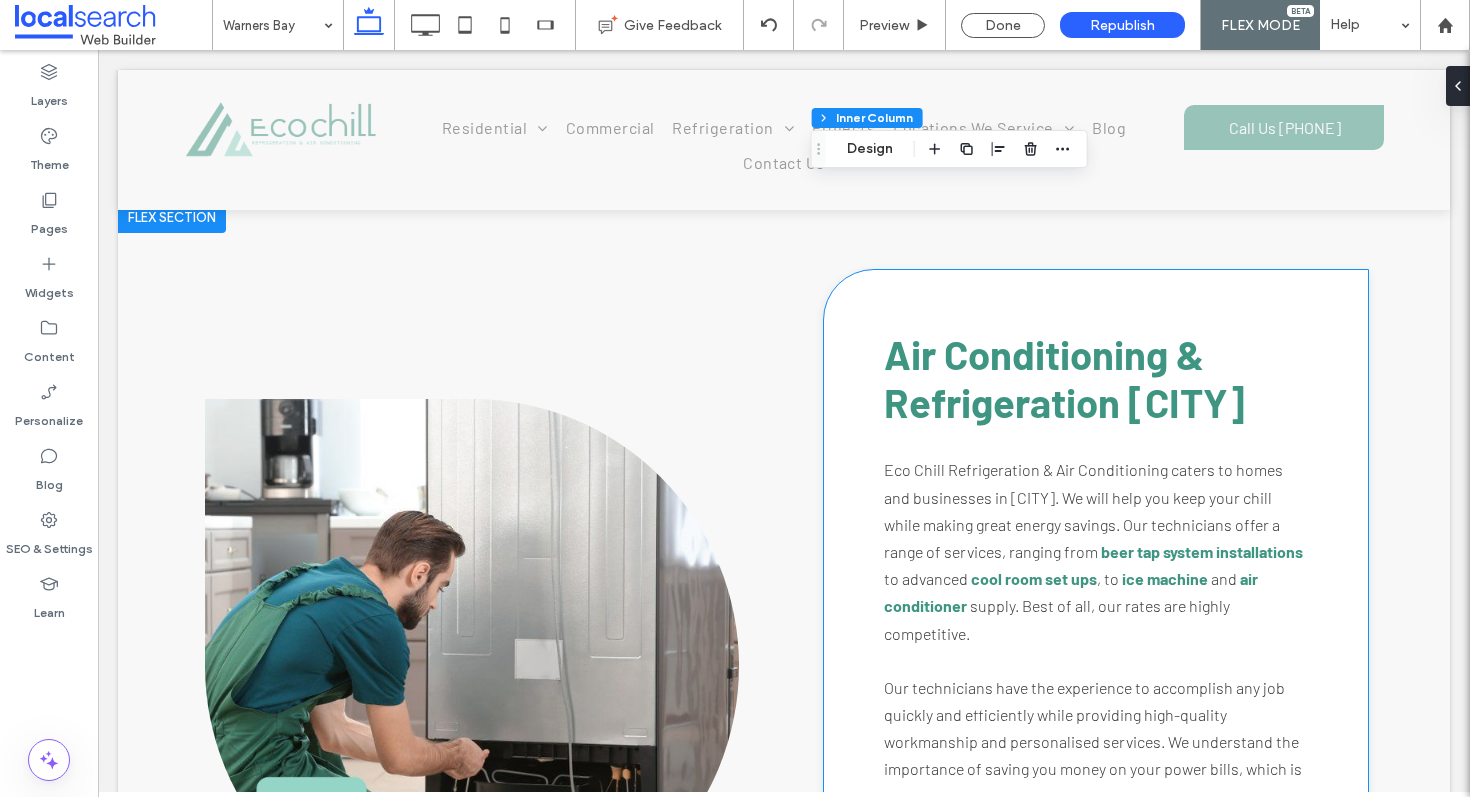 click on "Air Conditioning & Refrigeration Lake Macquarie" at bounding box center (1064, 378) 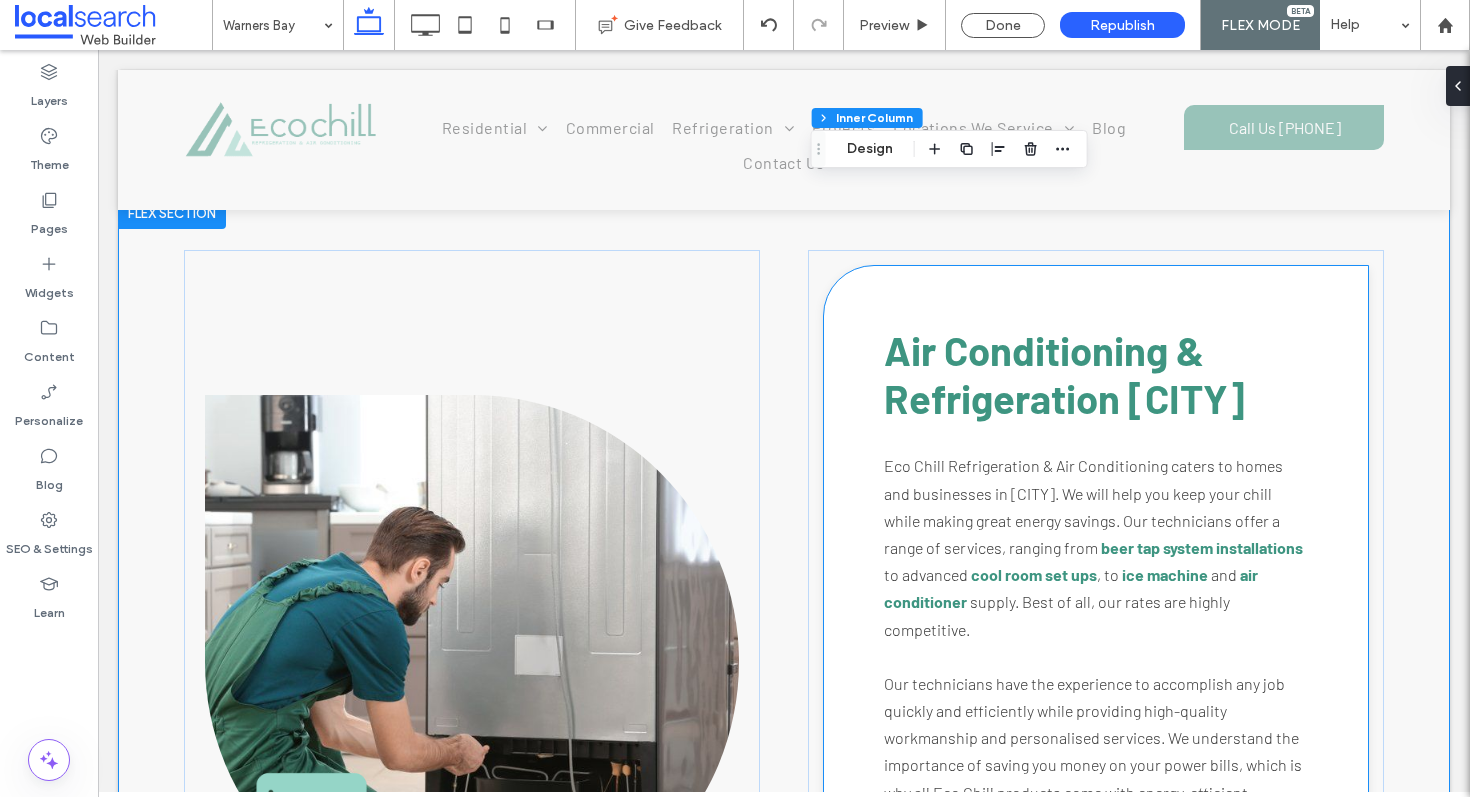 click on "Air Conditioning & Refrigeration Lake Macquarie" at bounding box center [1064, 374] 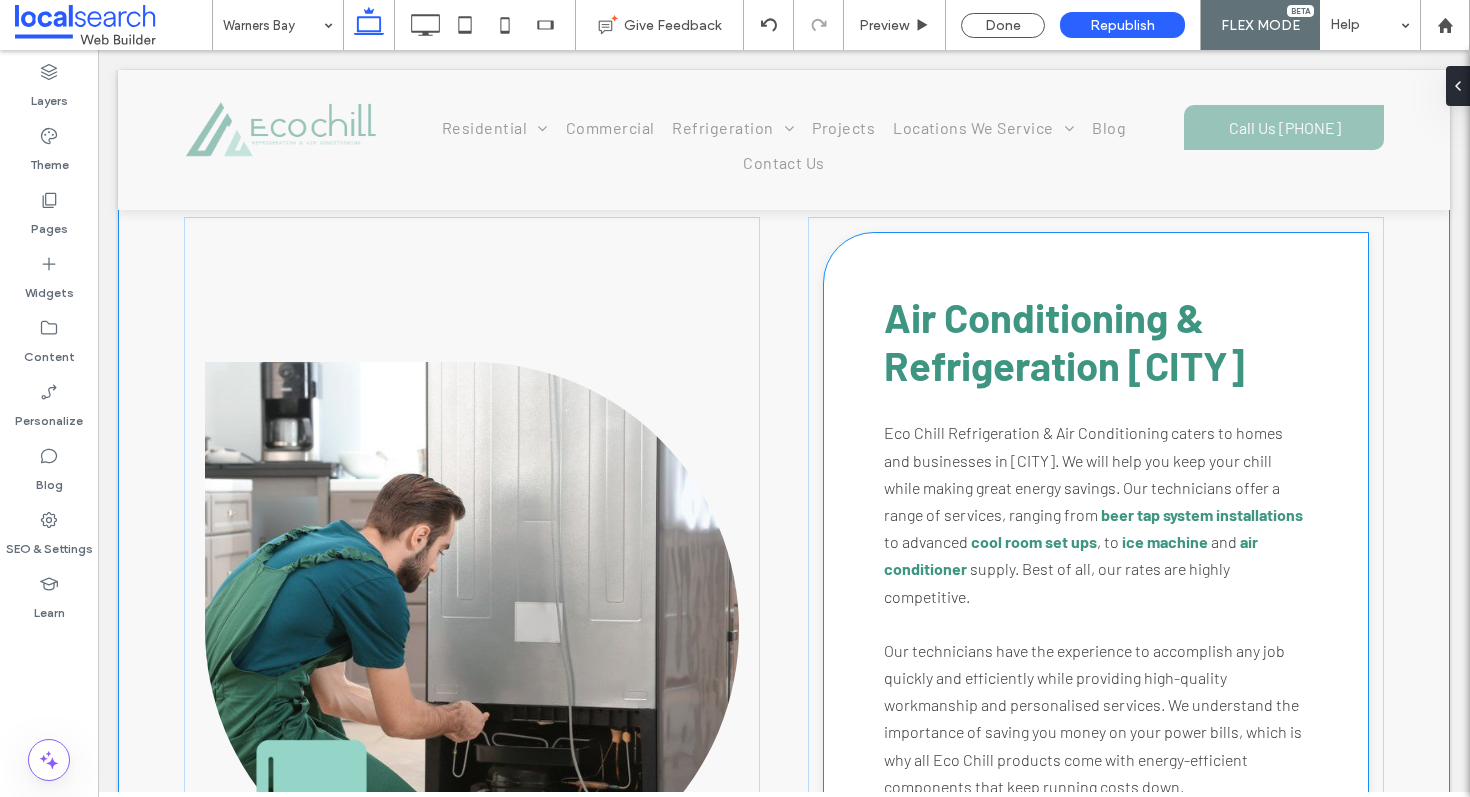 type on "******" 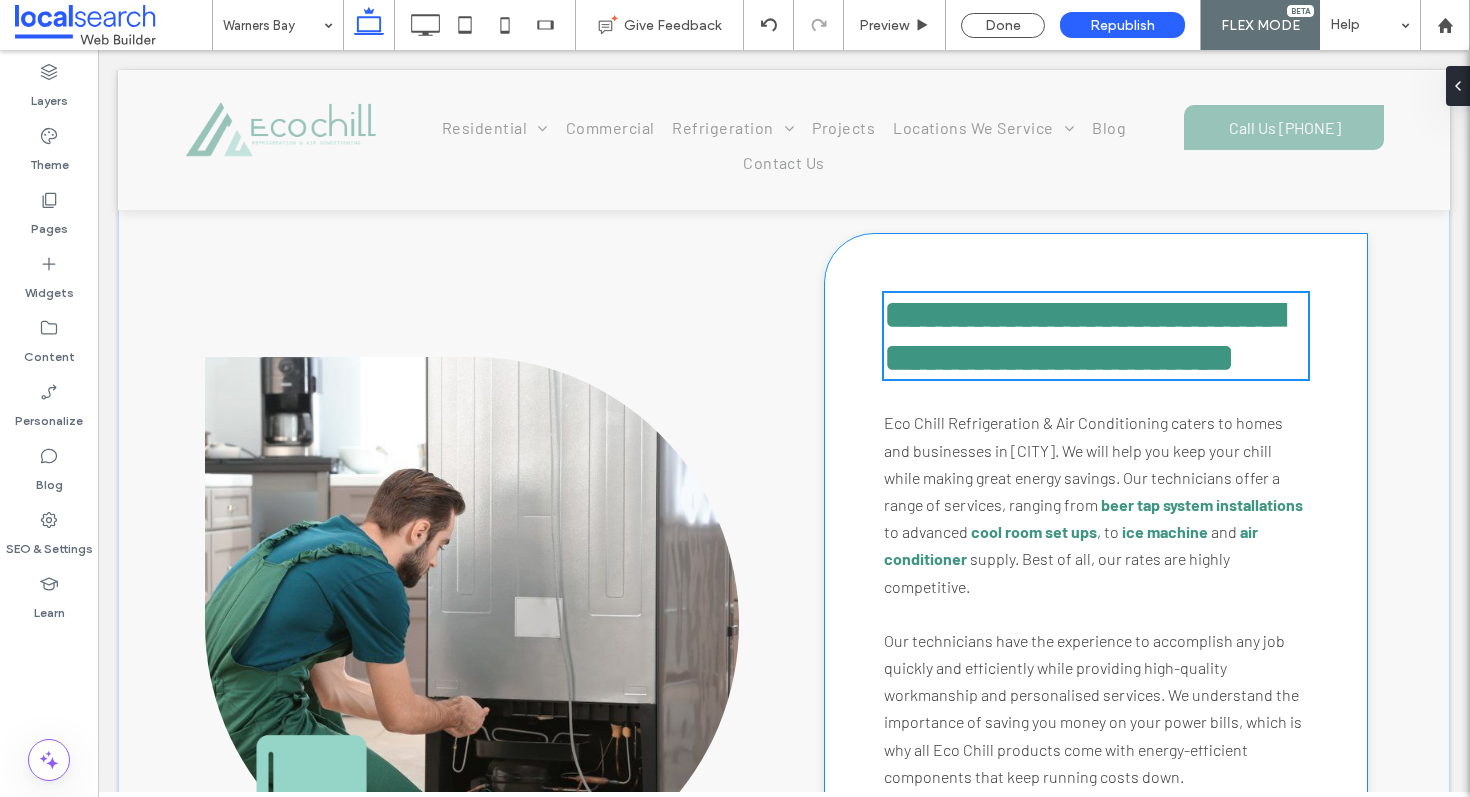 scroll, scrollTop: 884, scrollLeft: 0, axis: vertical 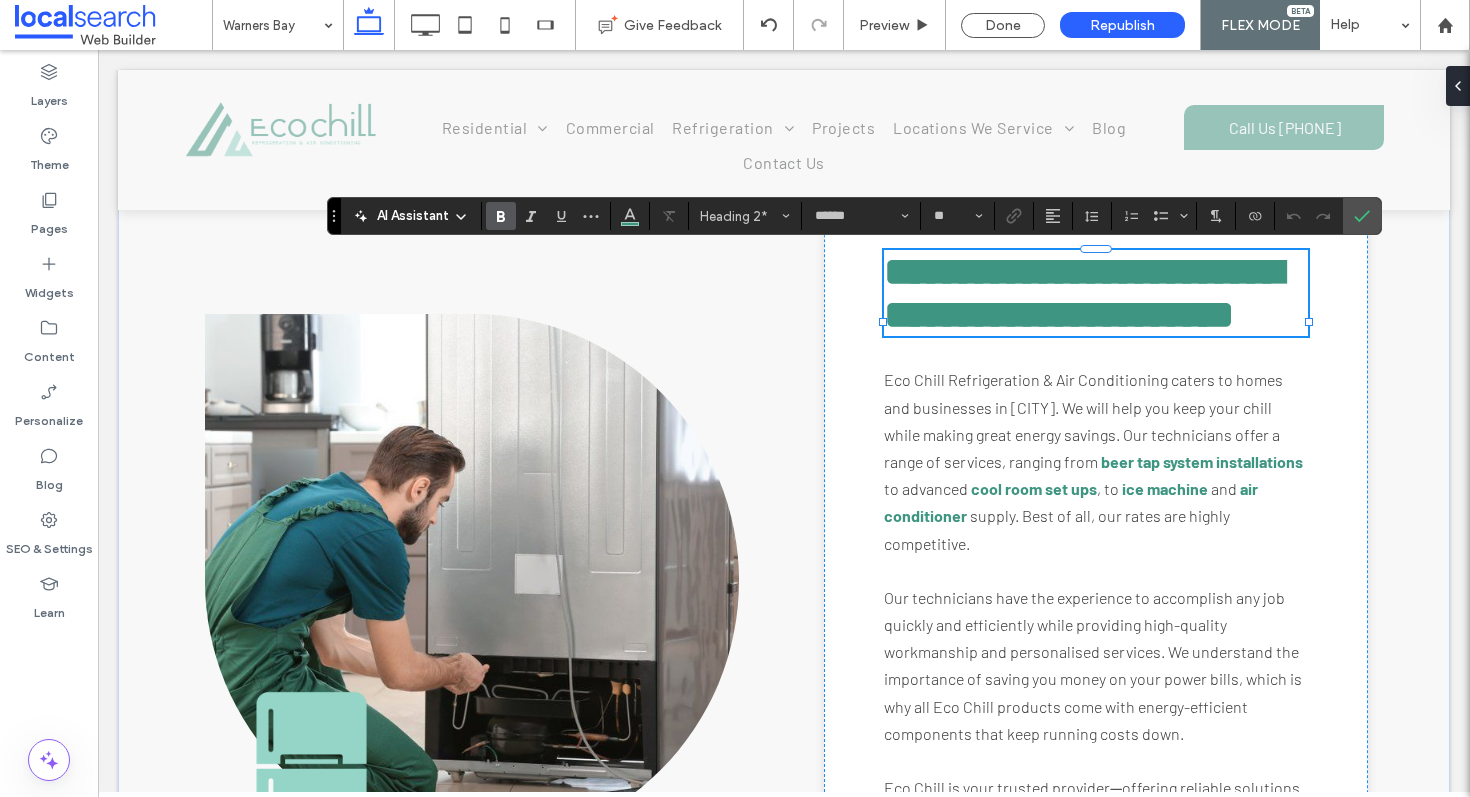 click on "**********" at bounding box center [1083, 293] 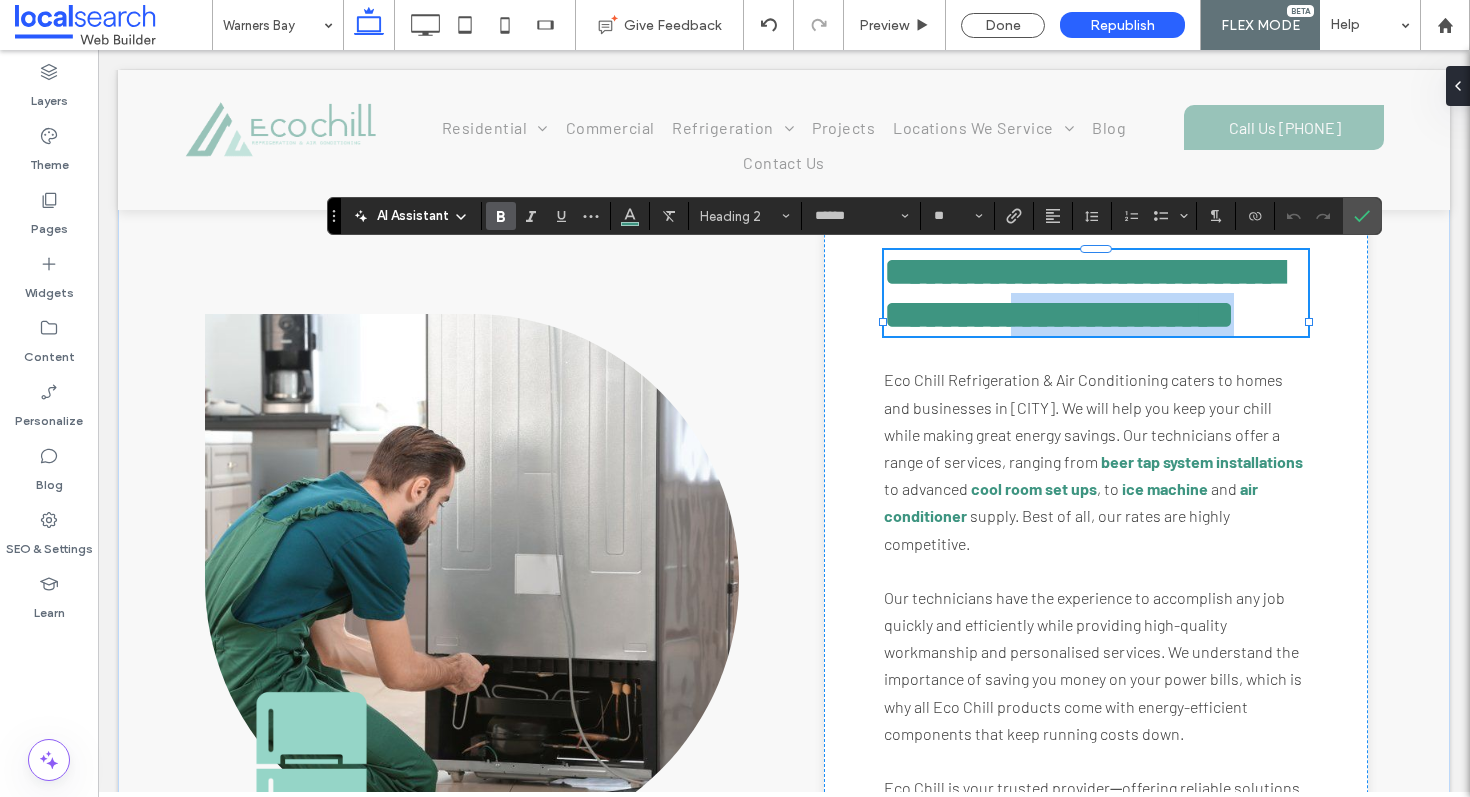 drag, startPoint x: 1134, startPoint y: 325, endPoint x: 1152, endPoint y: 365, distance: 43.863426 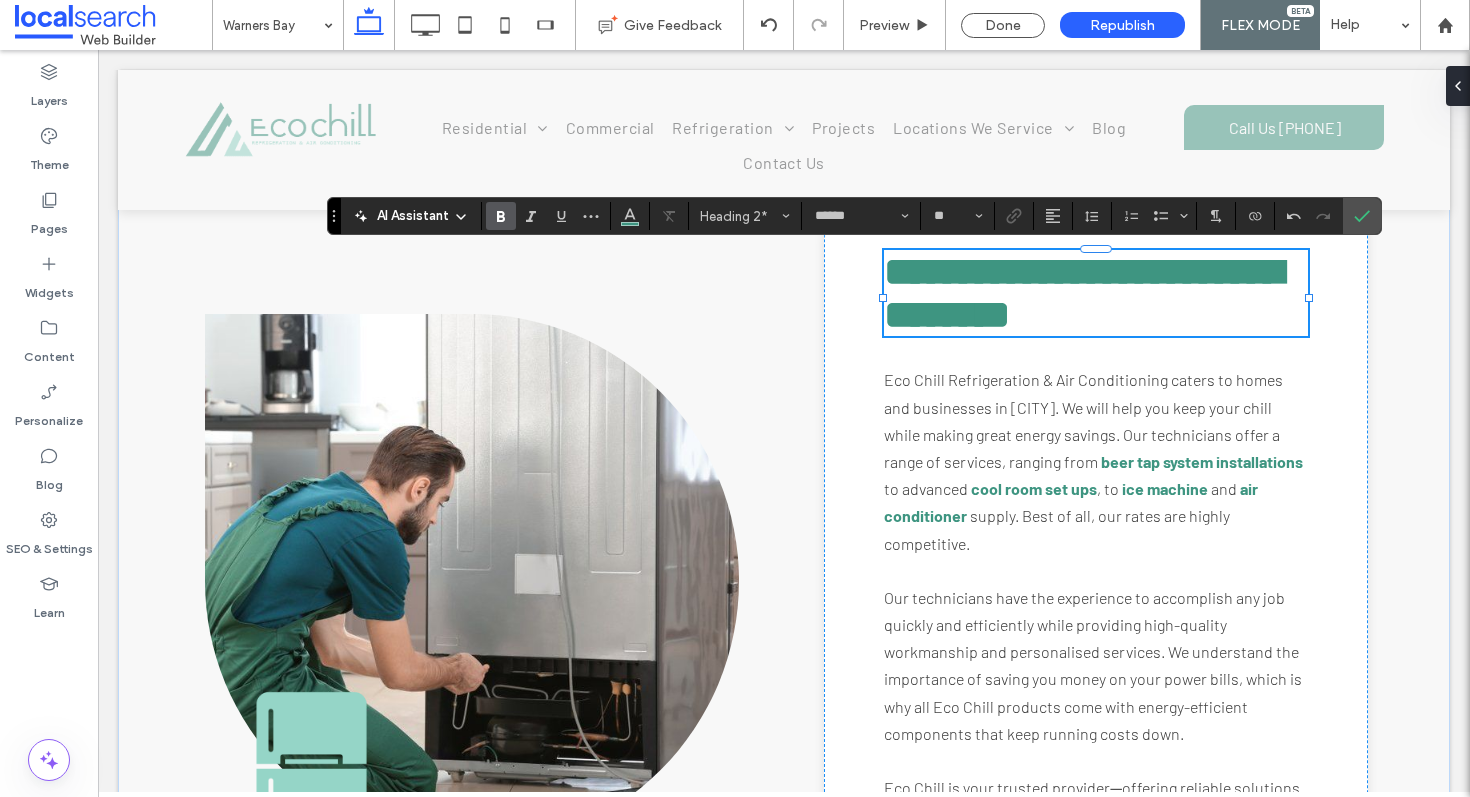 click on "**********" at bounding box center [1083, 293] 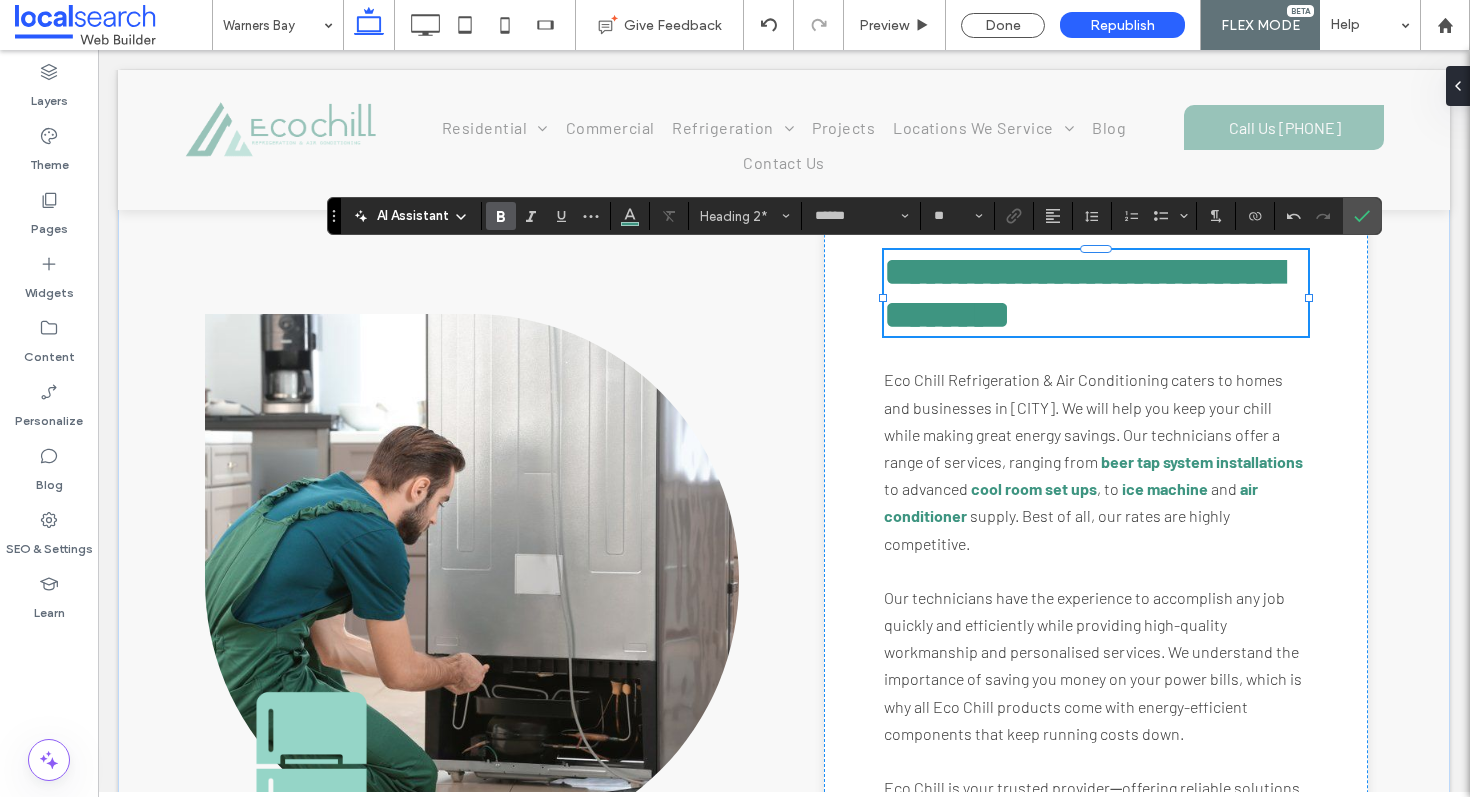 type 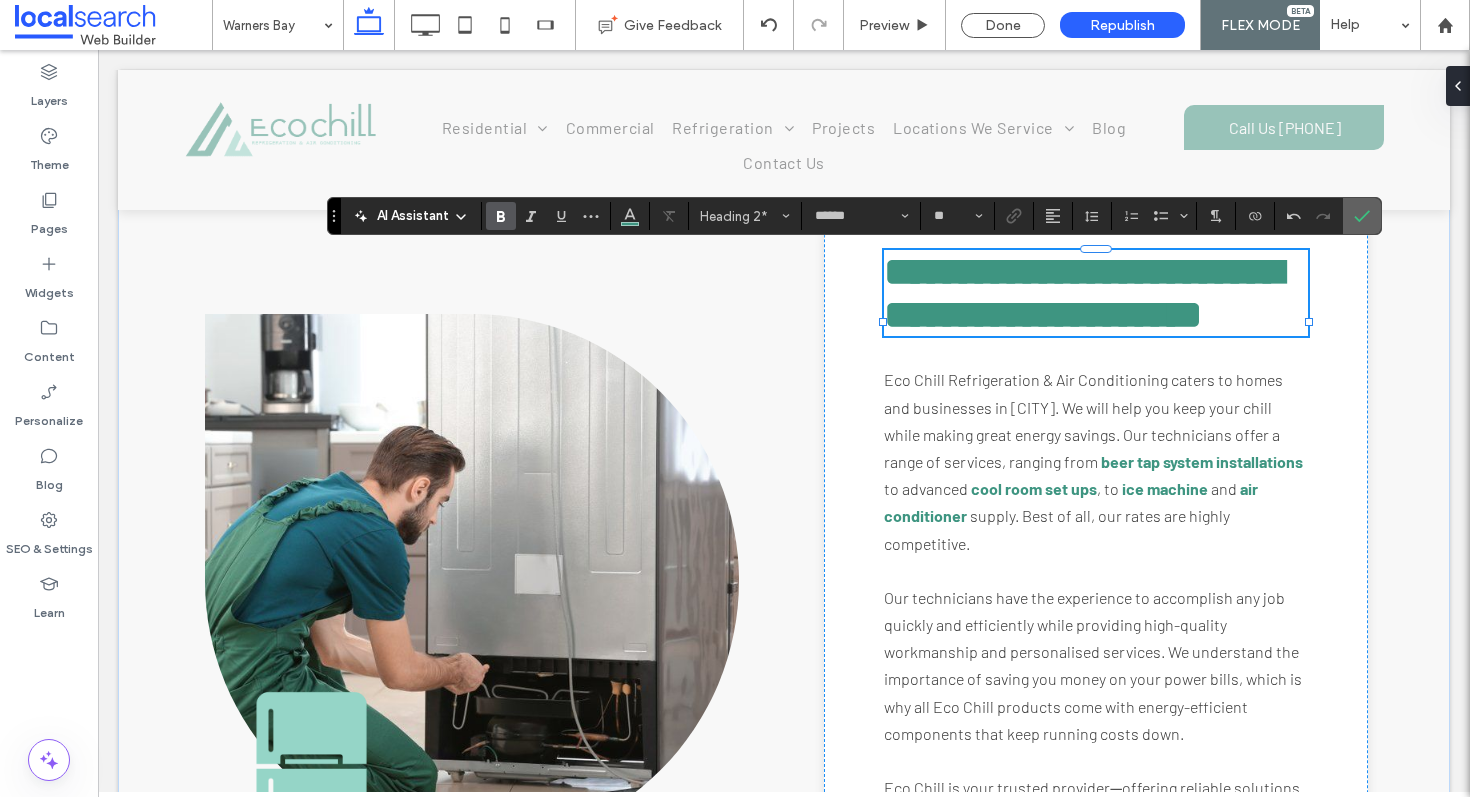 click at bounding box center [1358, 216] 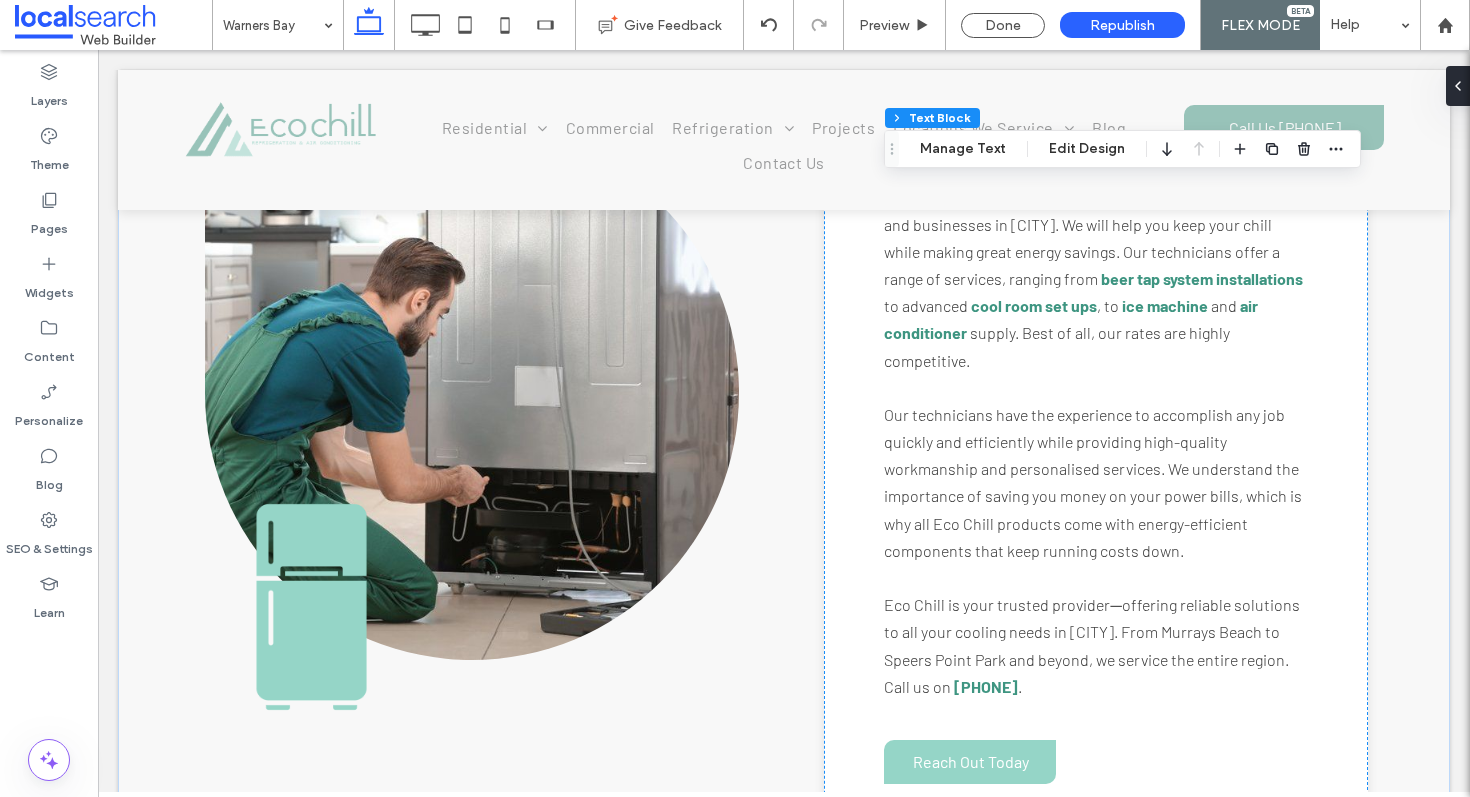 scroll, scrollTop: 1078, scrollLeft: 0, axis: vertical 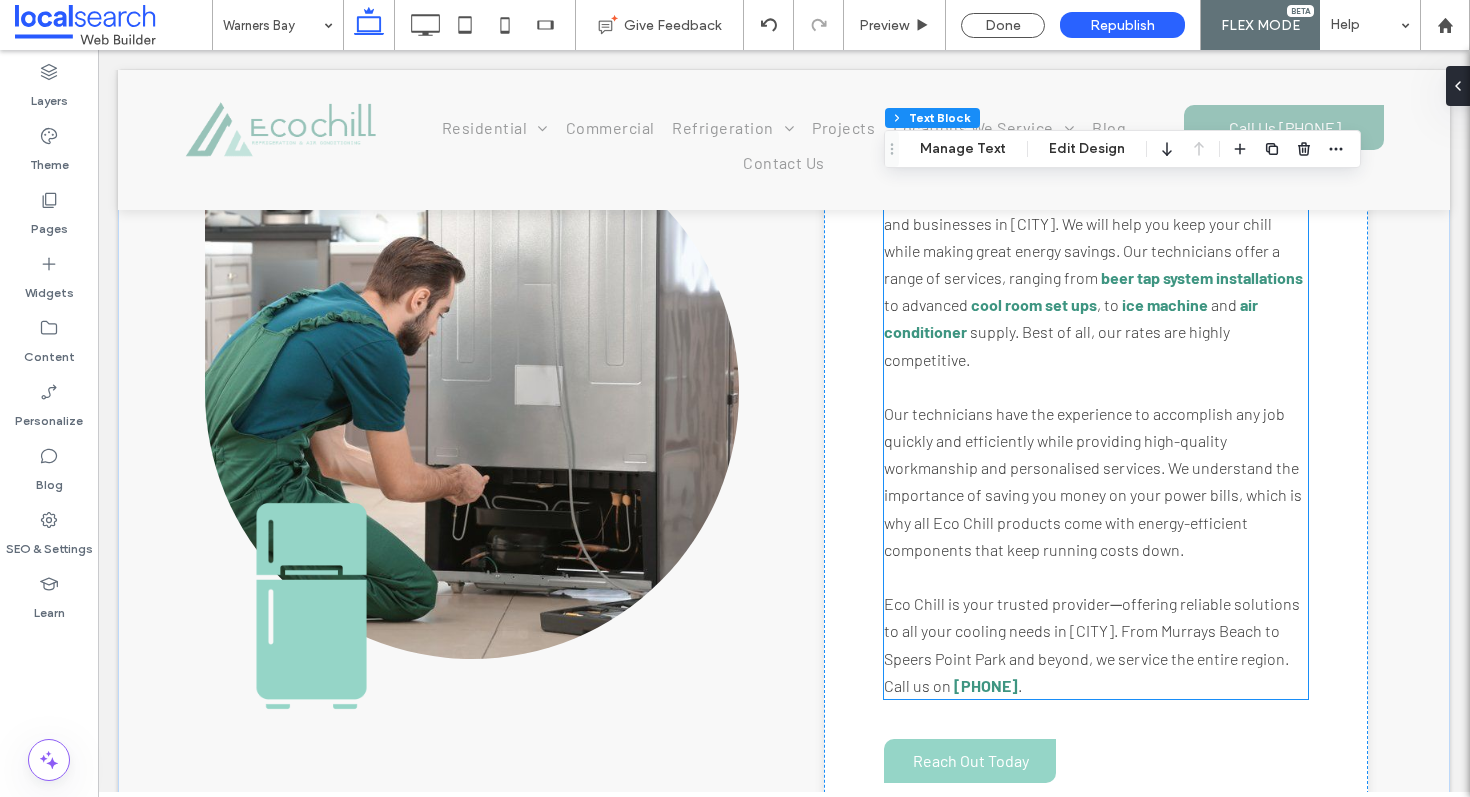click on "Eco Chill Refrigeration & Air Conditioning caters to homes and businesses in Lake Macquarie. We will help you keep your chill while making great energy savings. Our technicians offer a range of services, ranging from
beer tap system installations
to advanced
cool room set ups , to
ice machine   and
air conditioner
supply. Best of all, our rates are highly competitive." at bounding box center (1095, 277) 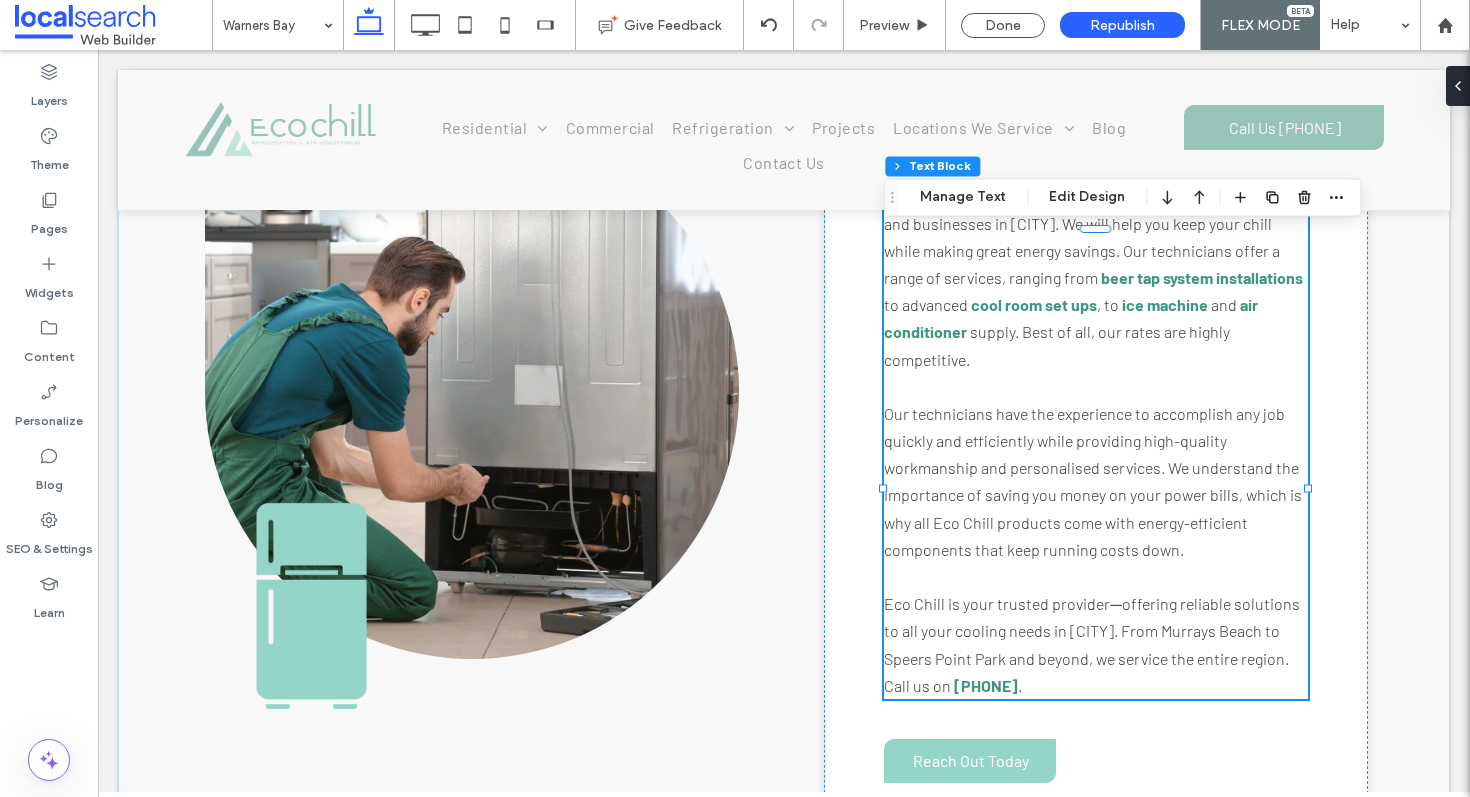 click on "Eco Chill Refrigeration & Air Conditioning caters to homes and businesses in Lake Macquarie. We will help you keep your chill while making great energy savings. Our technicians offer a range of services, ranging from
beer tap system installations
to advanced
cool room set ups , to
ice machine   and
air conditioner
supply. Best of all, our rates are highly competitive." at bounding box center [1095, 277] 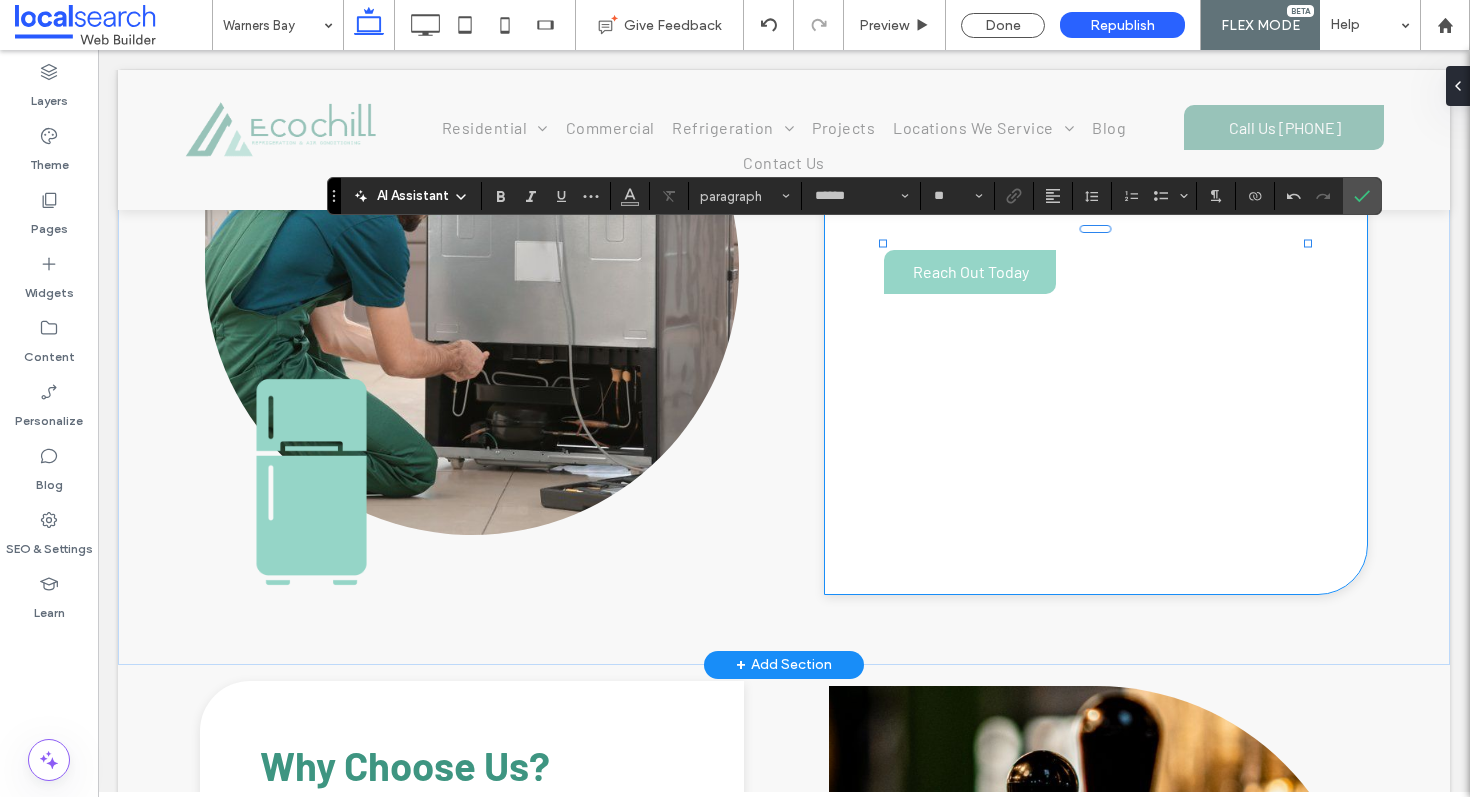 scroll, scrollTop: 0, scrollLeft: 0, axis: both 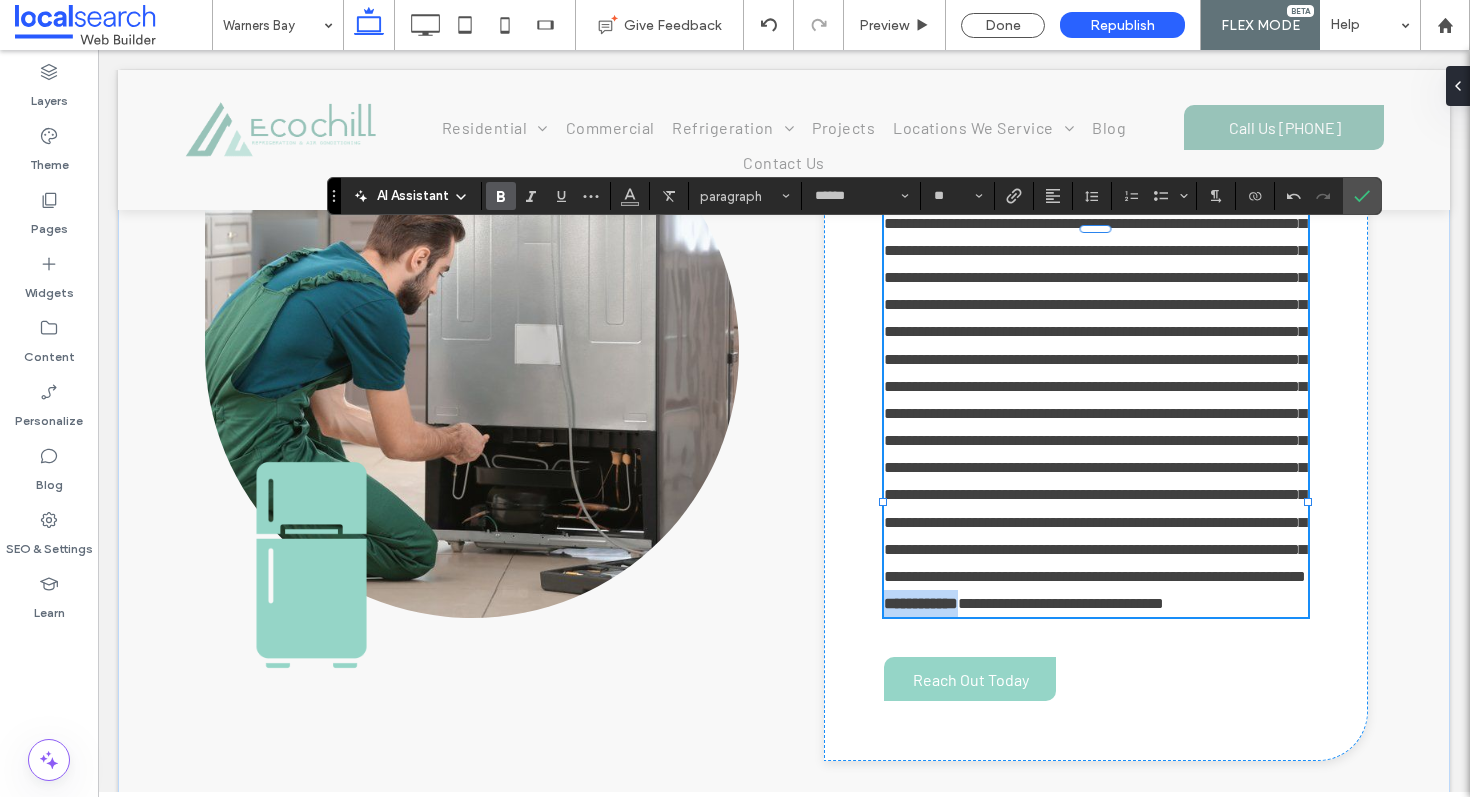drag, startPoint x: 1160, startPoint y: 734, endPoint x: 1253, endPoint y: 739, distance: 93.13431 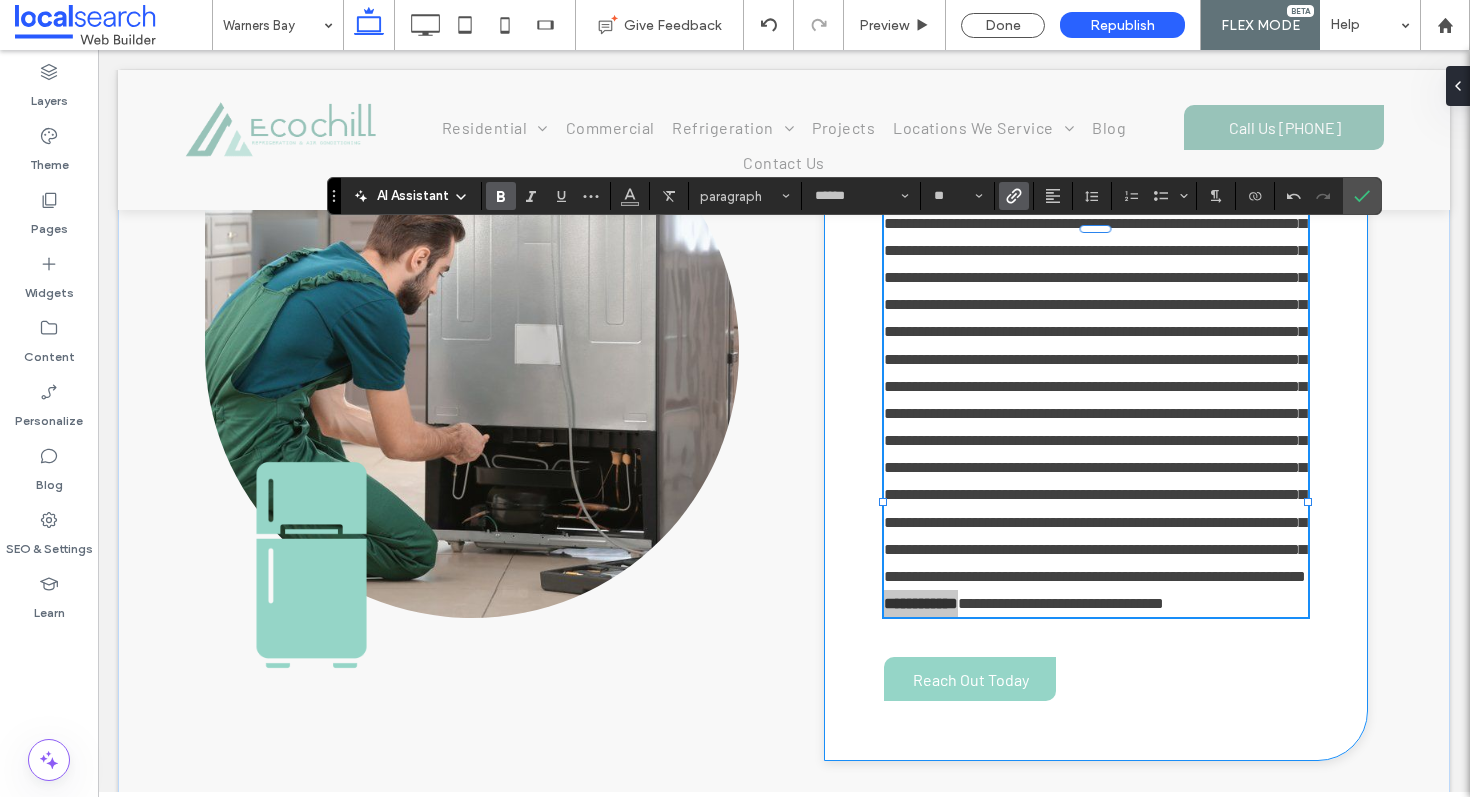 click 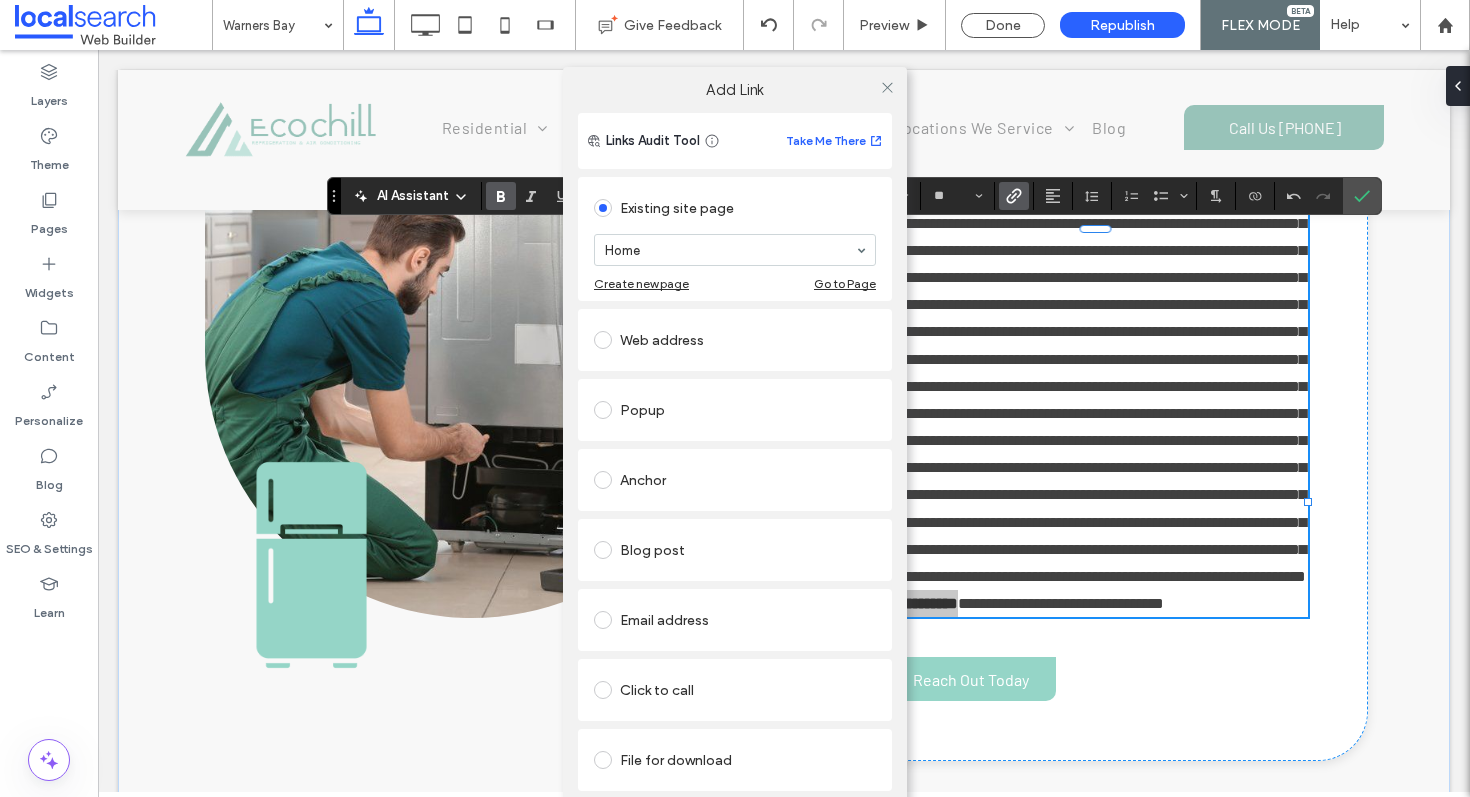 click on "Click to call" at bounding box center [735, 690] 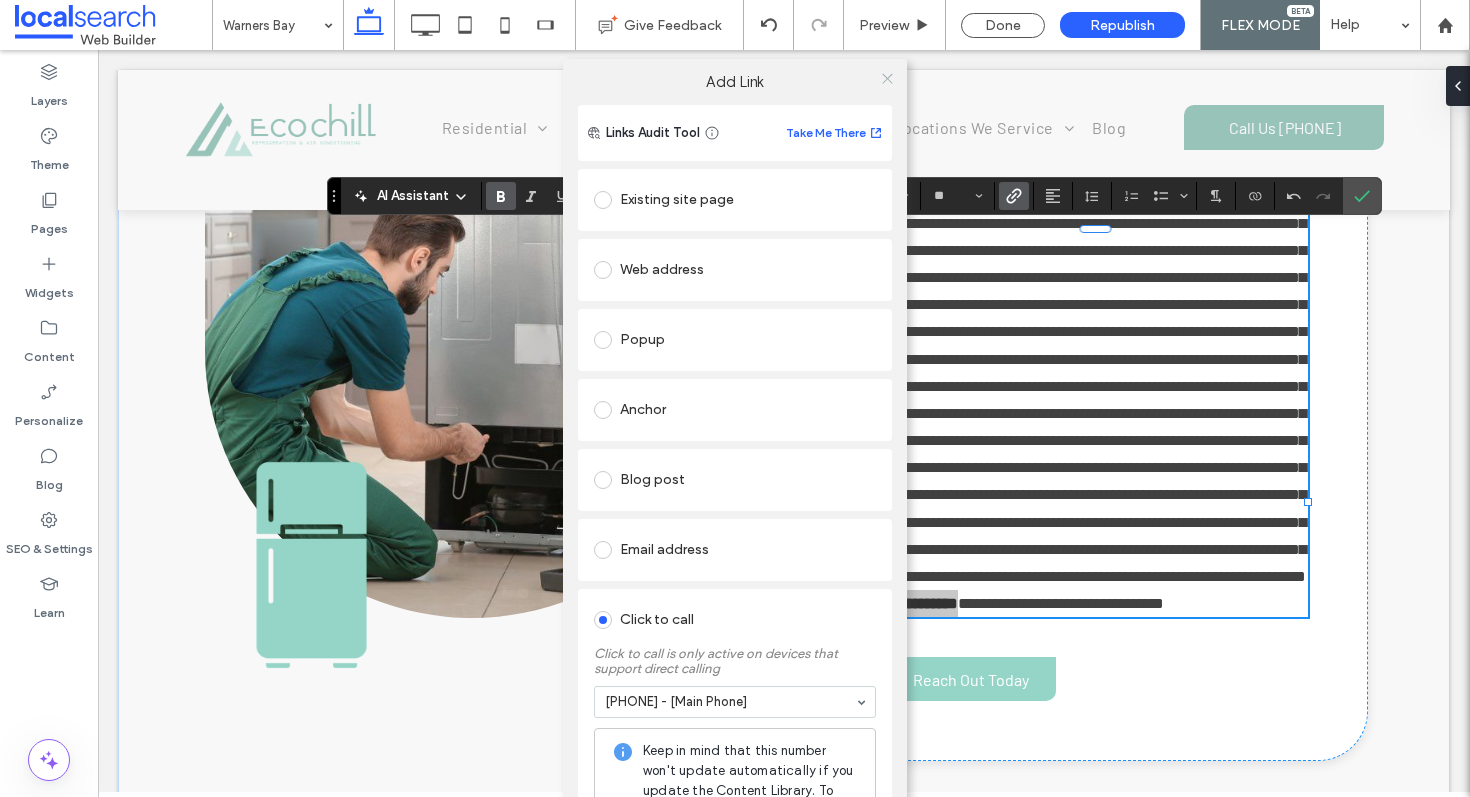 click 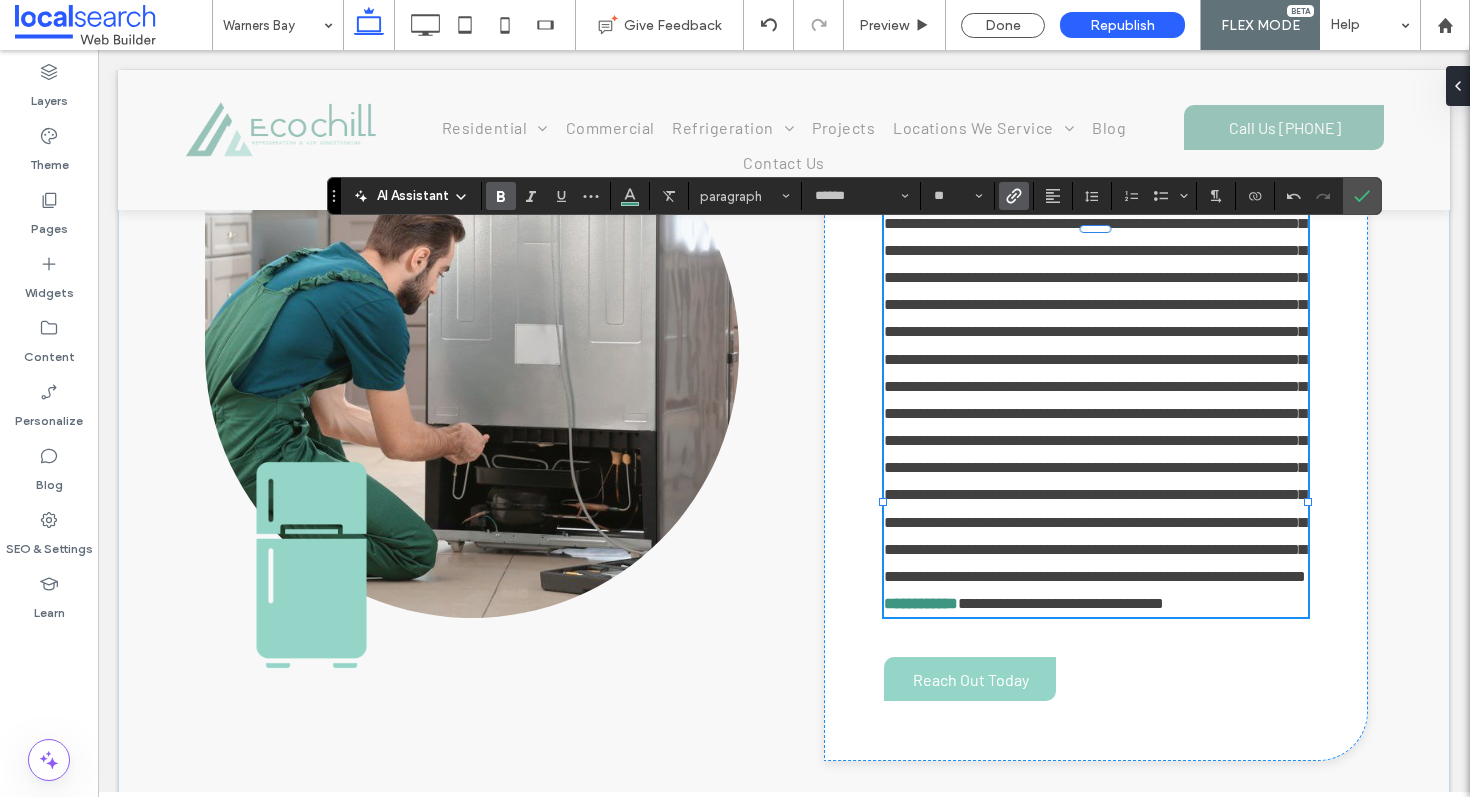 click at bounding box center [1095, 386] 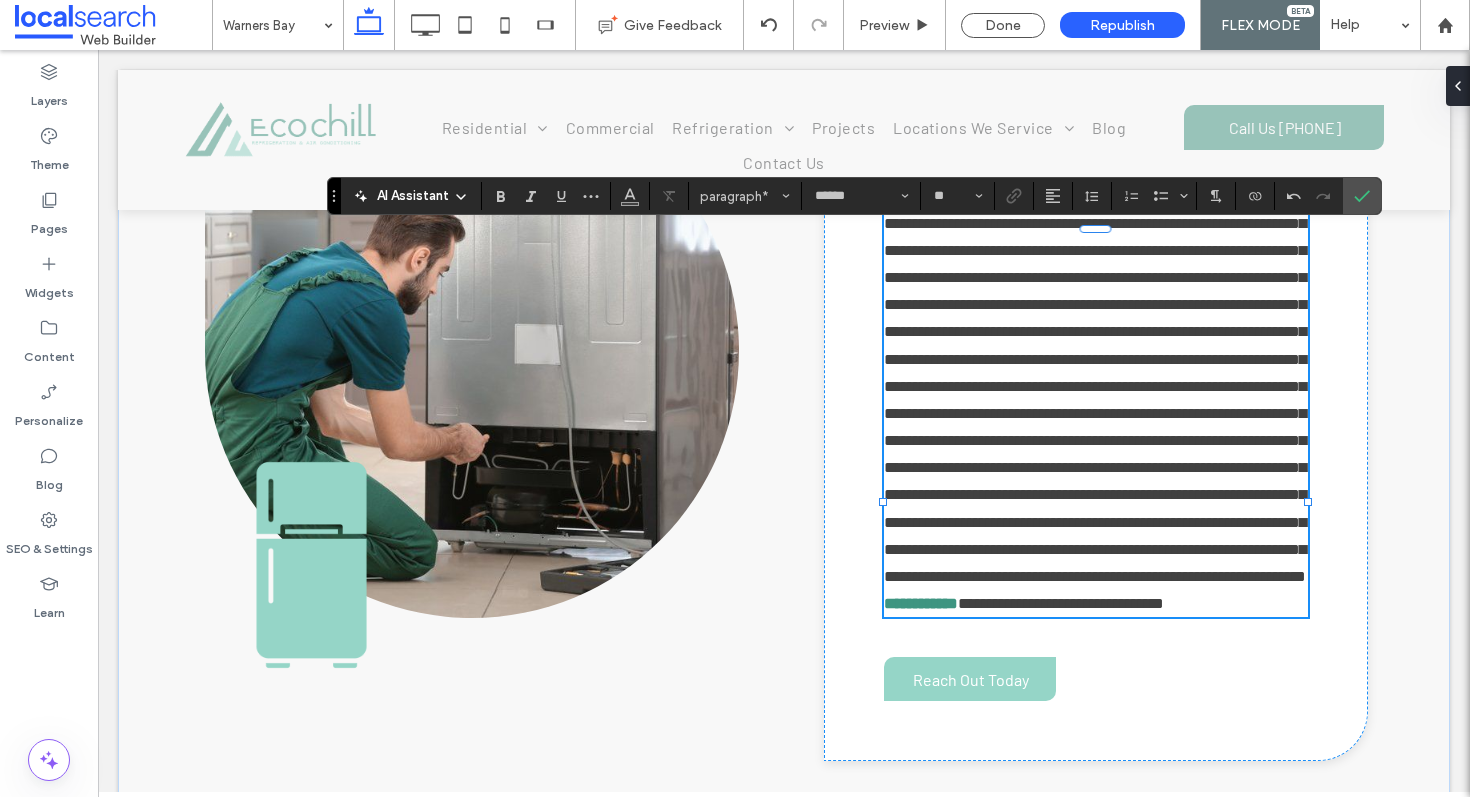 click at bounding box center [1095, 386] 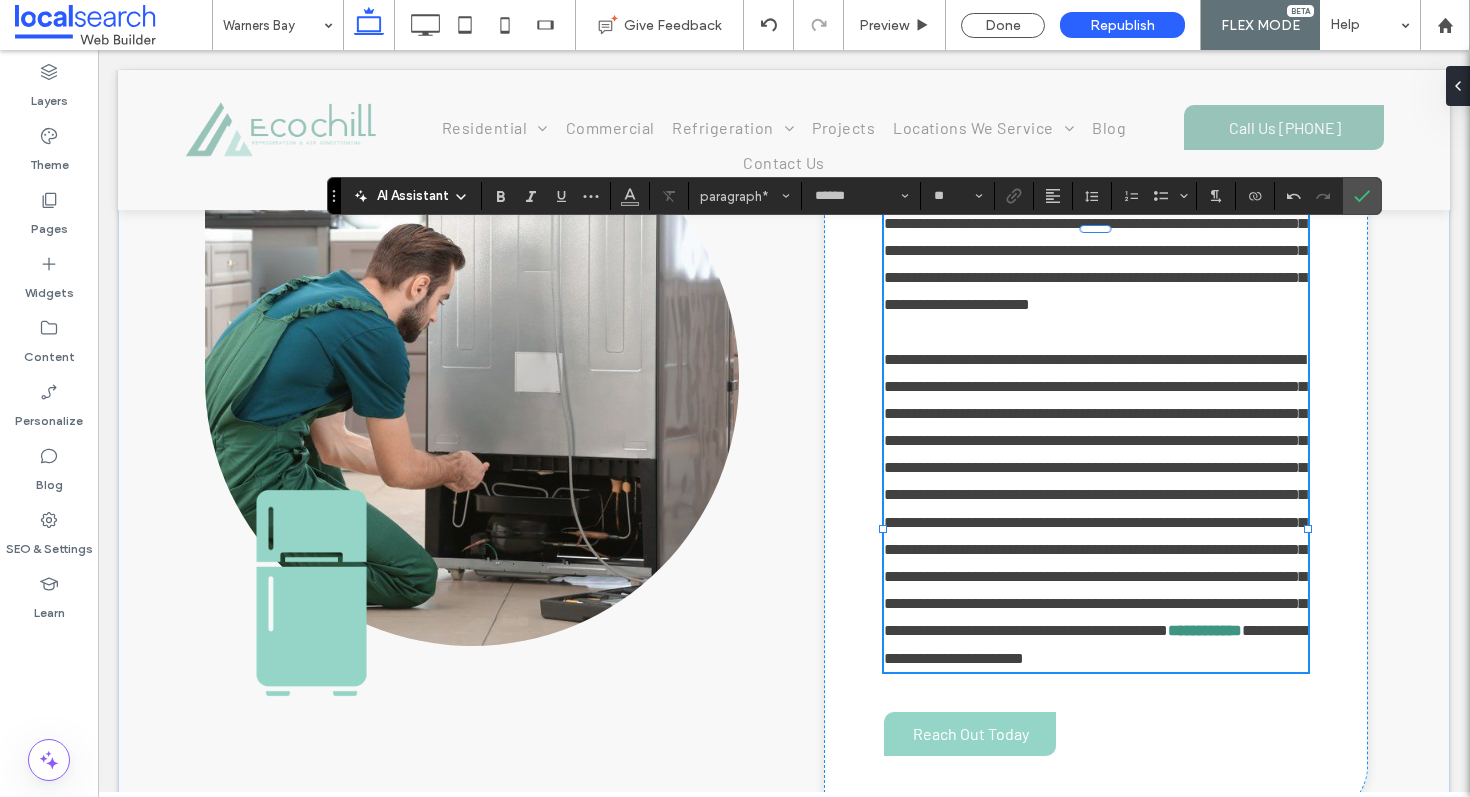 type 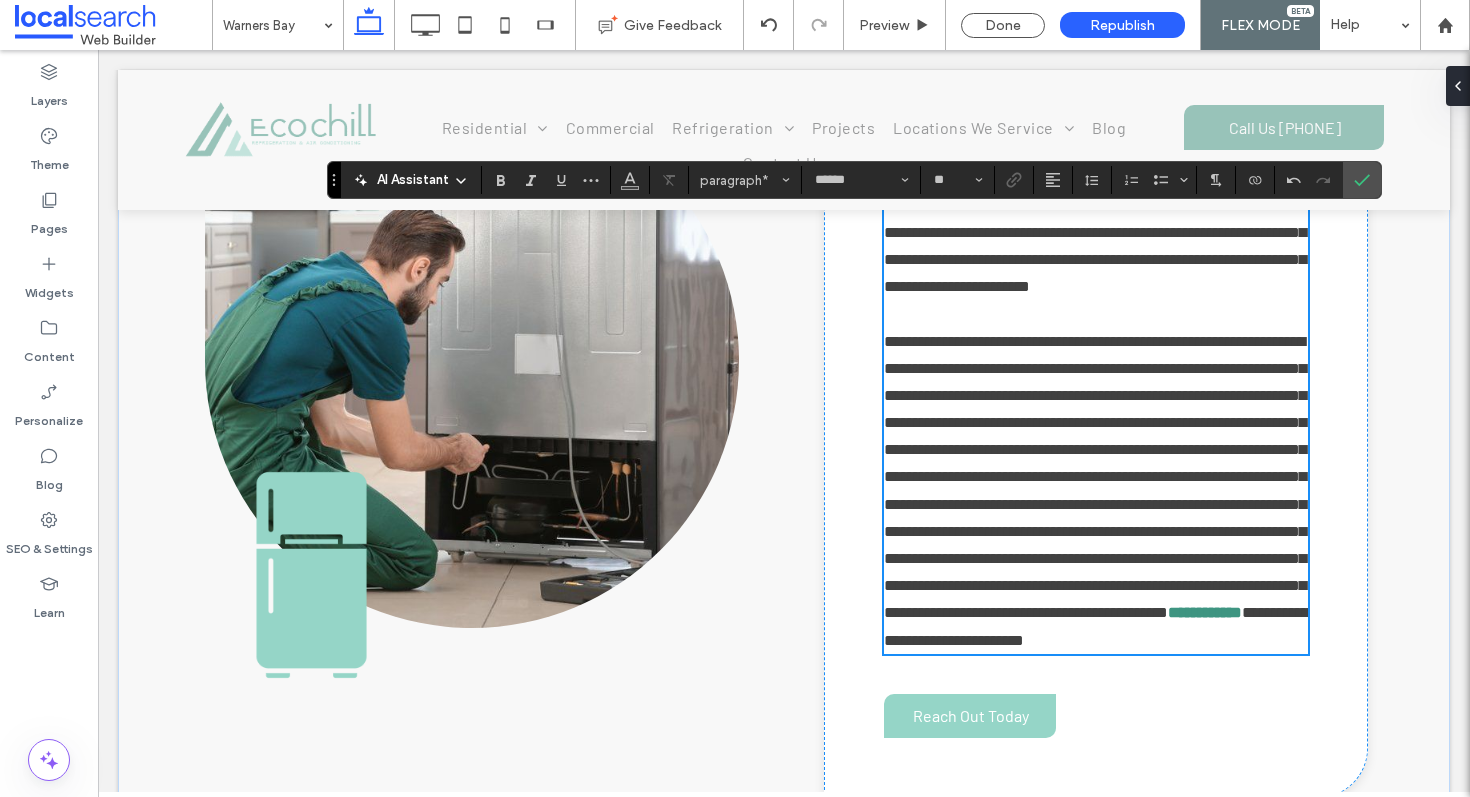 scroll, scrollTop: 1094, scrollLeft: 0, axis: vertical 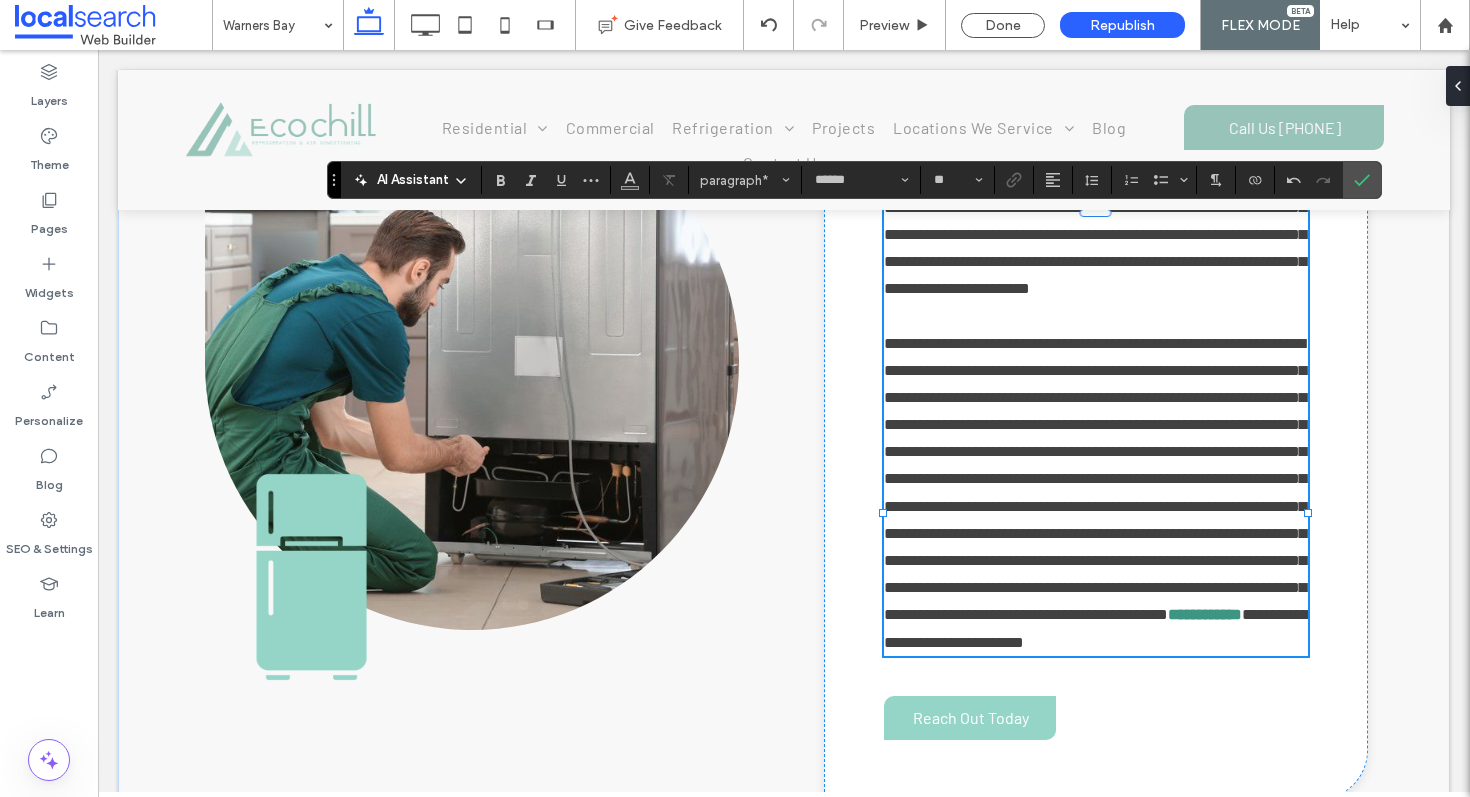 click on "**********" at bounding box center [1095, 479] 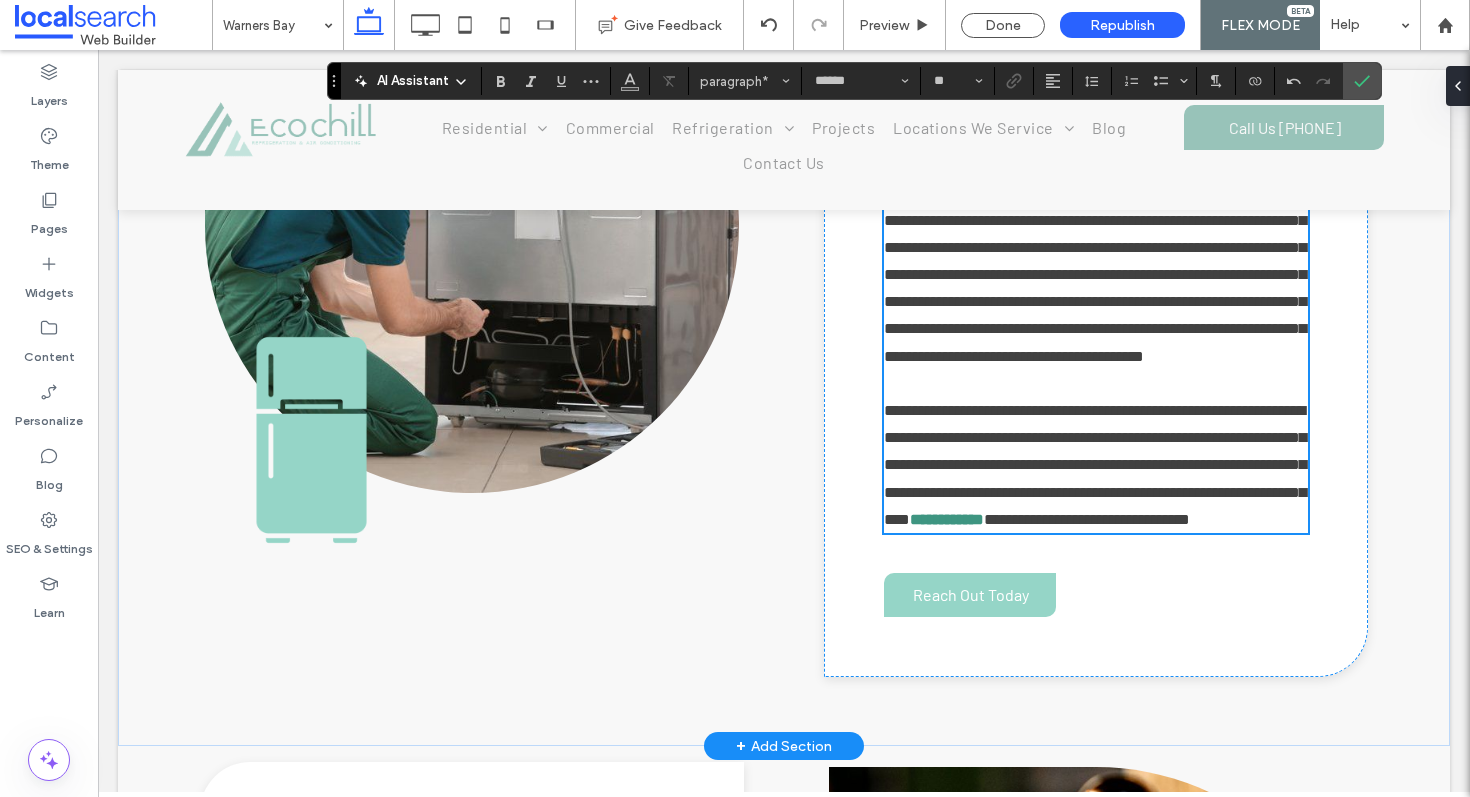 scroll, scrollTop: 1273, scrollLeft: 0, axis: vertical 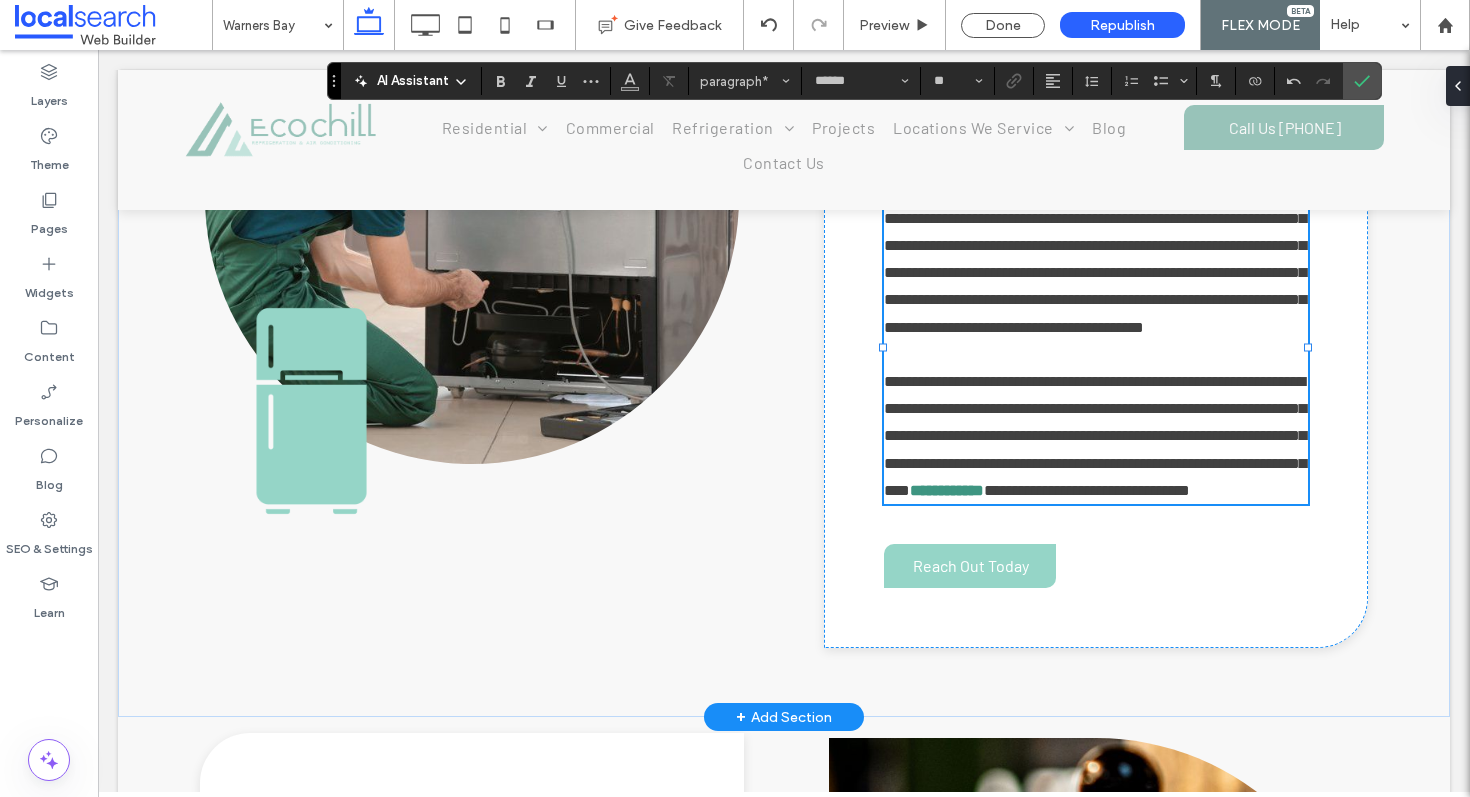 click on "**********" at bounding box center (1095, 436) 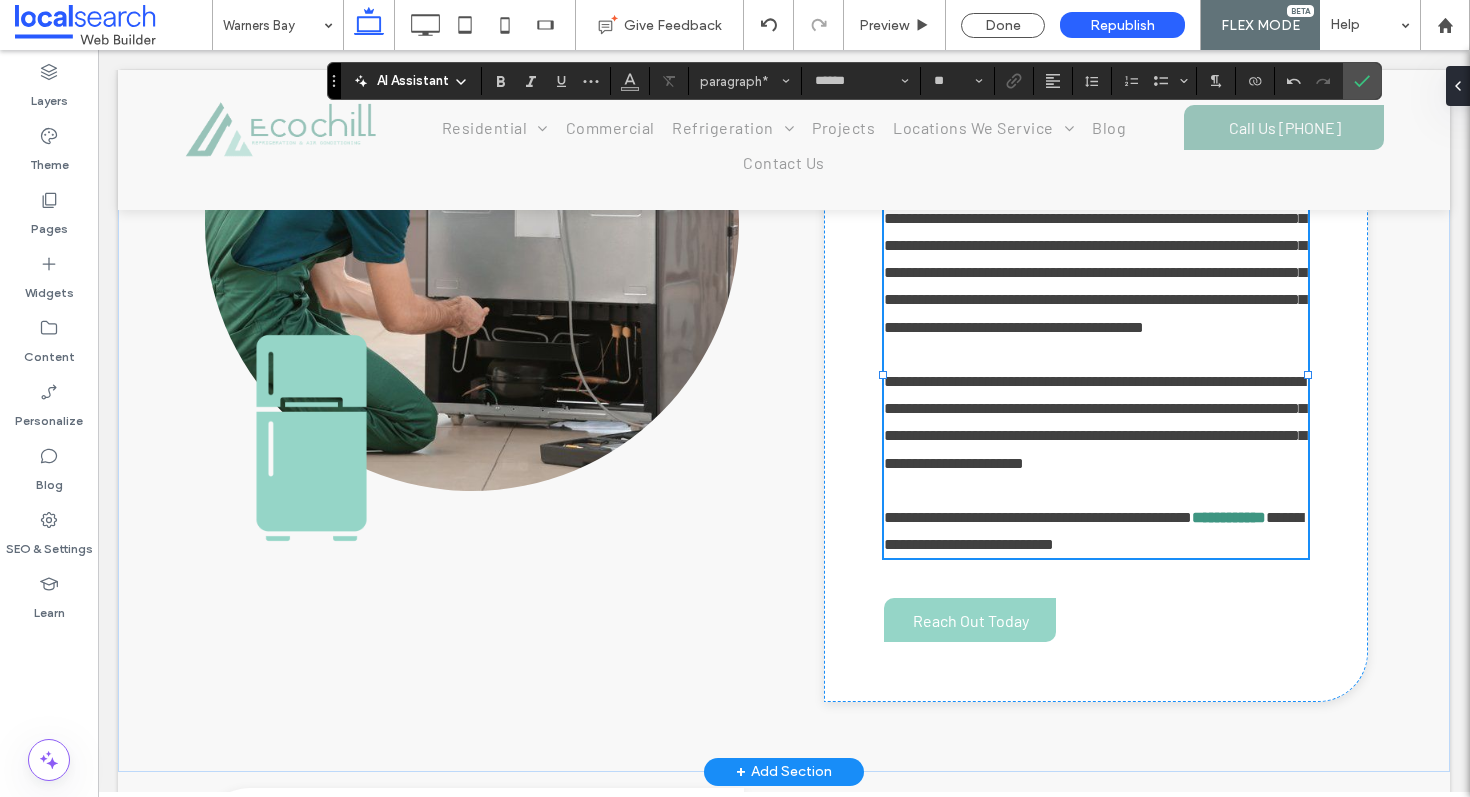 click on "**********" at bounding box center [1095, 422] 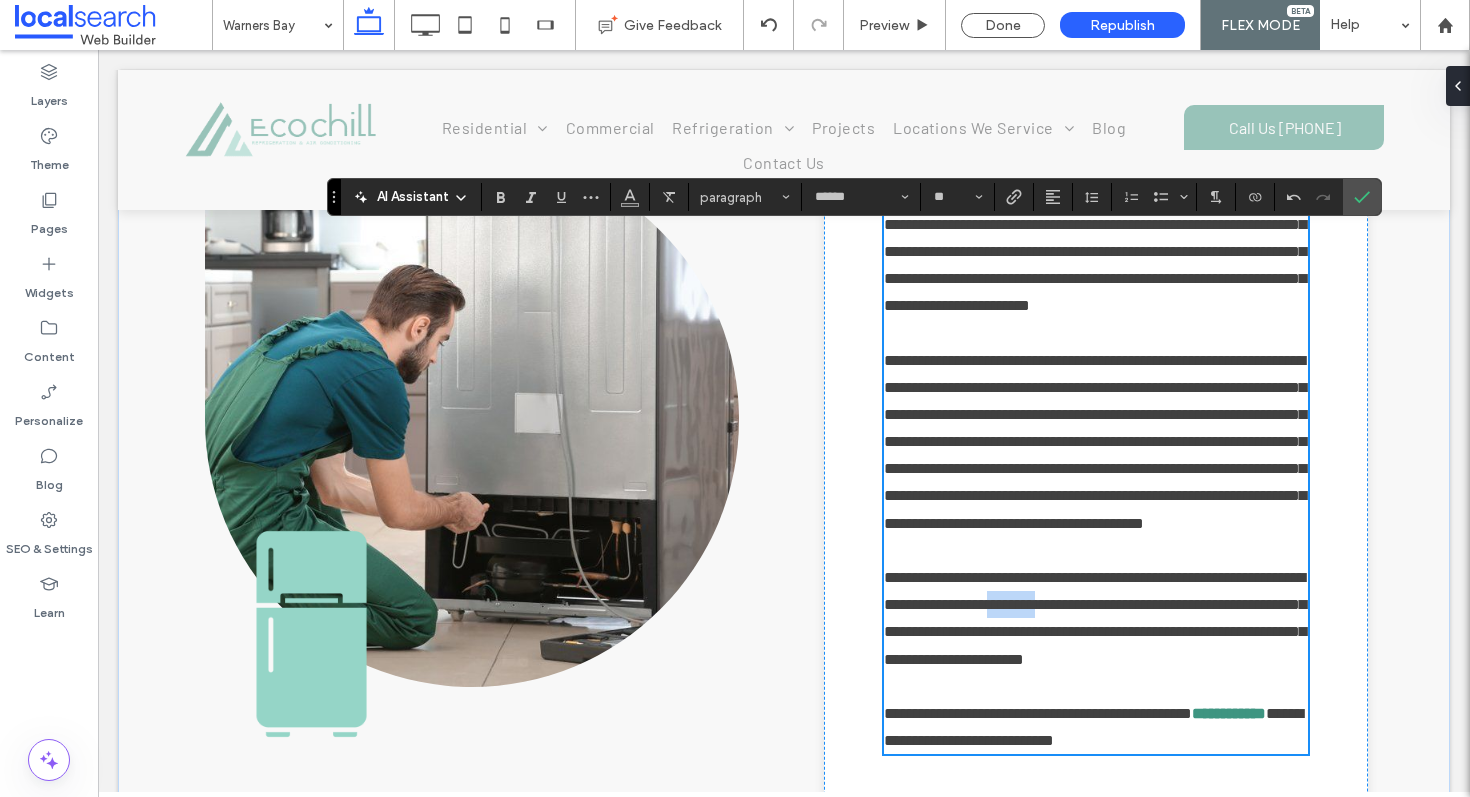scroll, scrollTop: 1098, scrollLeft: 0, axis: vertical 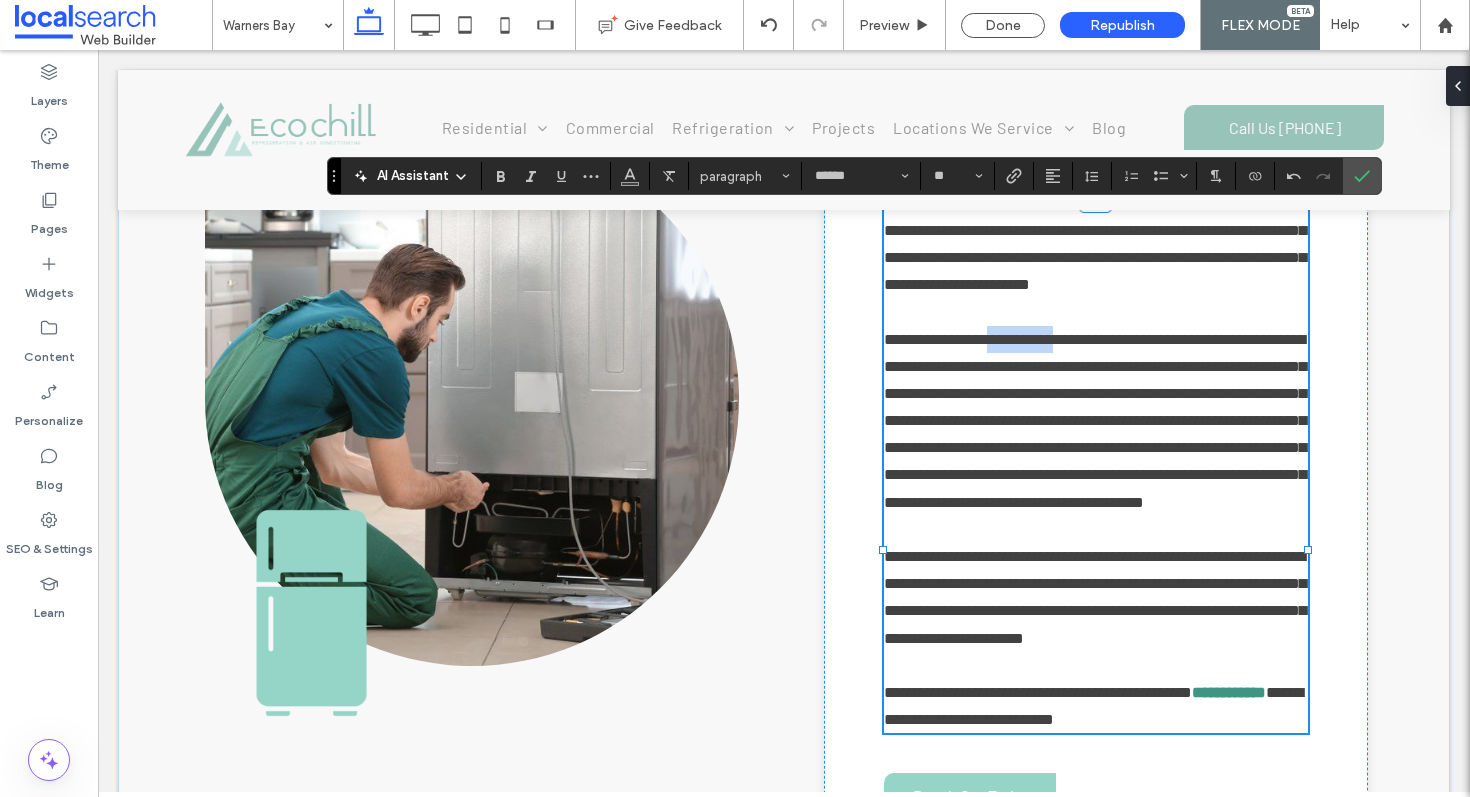 drag, startPoint x: 1012, startPoint y: 412, endPoint x: 1083, endPoint y: 413, distance: 71.00704 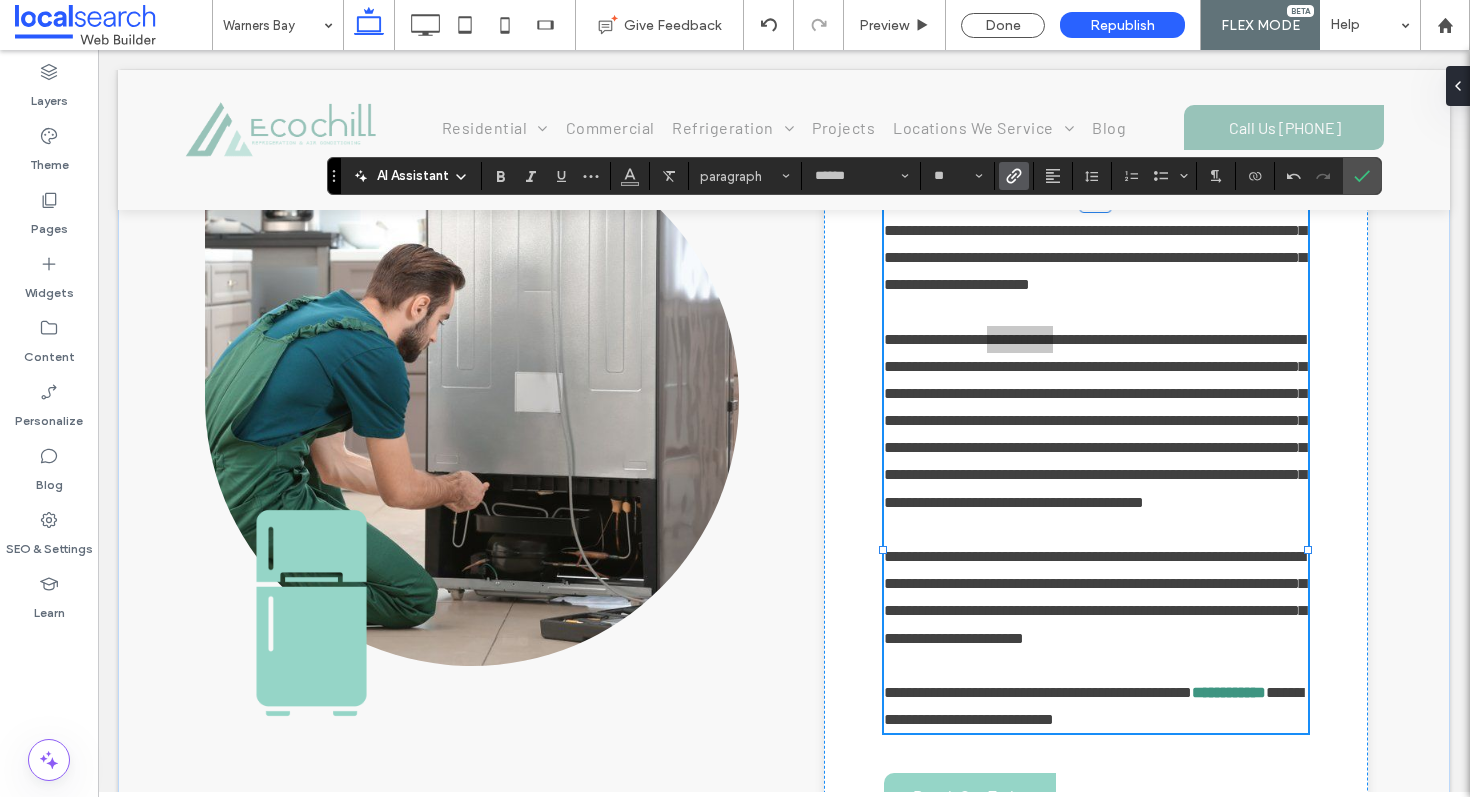 click at bounding box center (1014, 176) 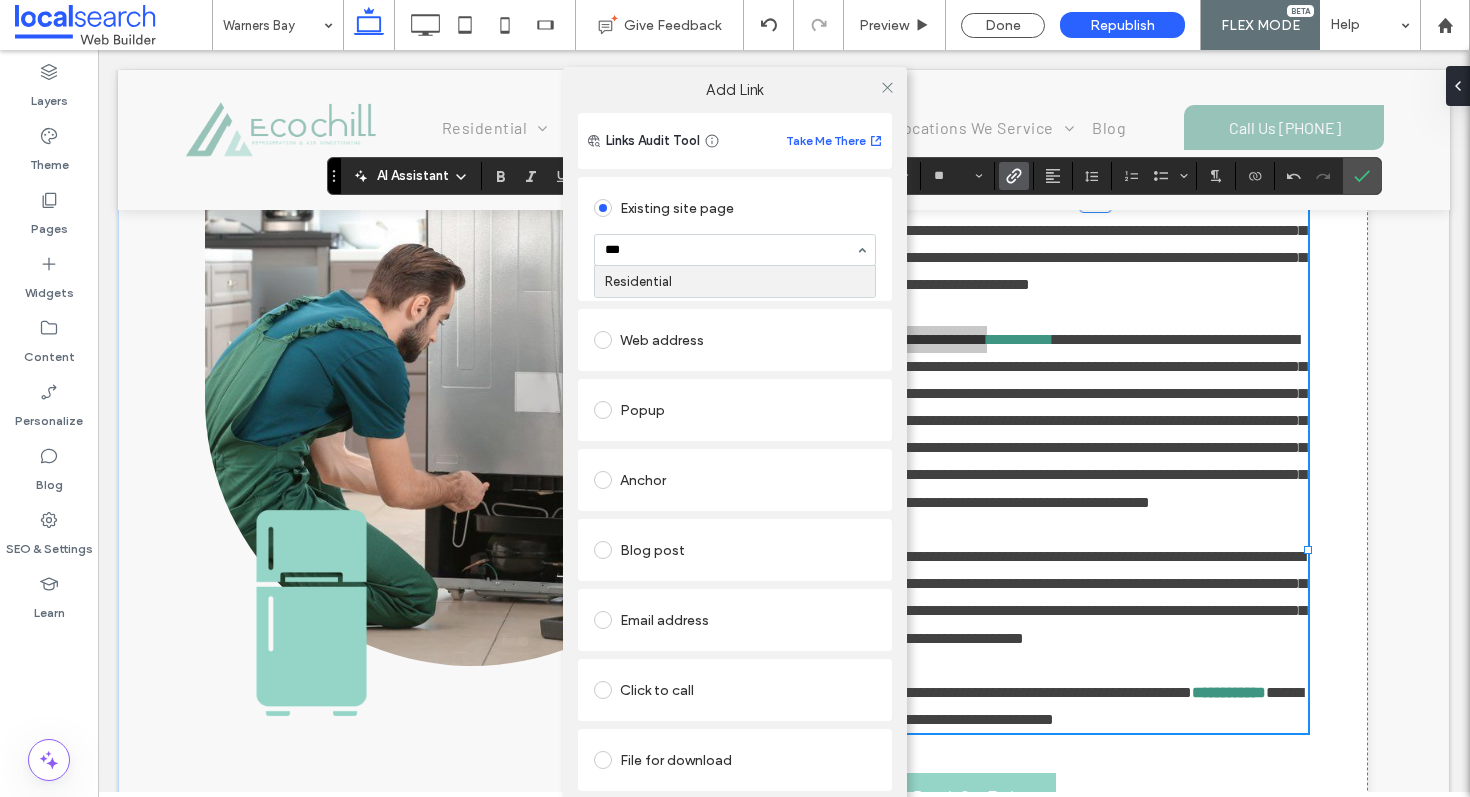 type on "****" 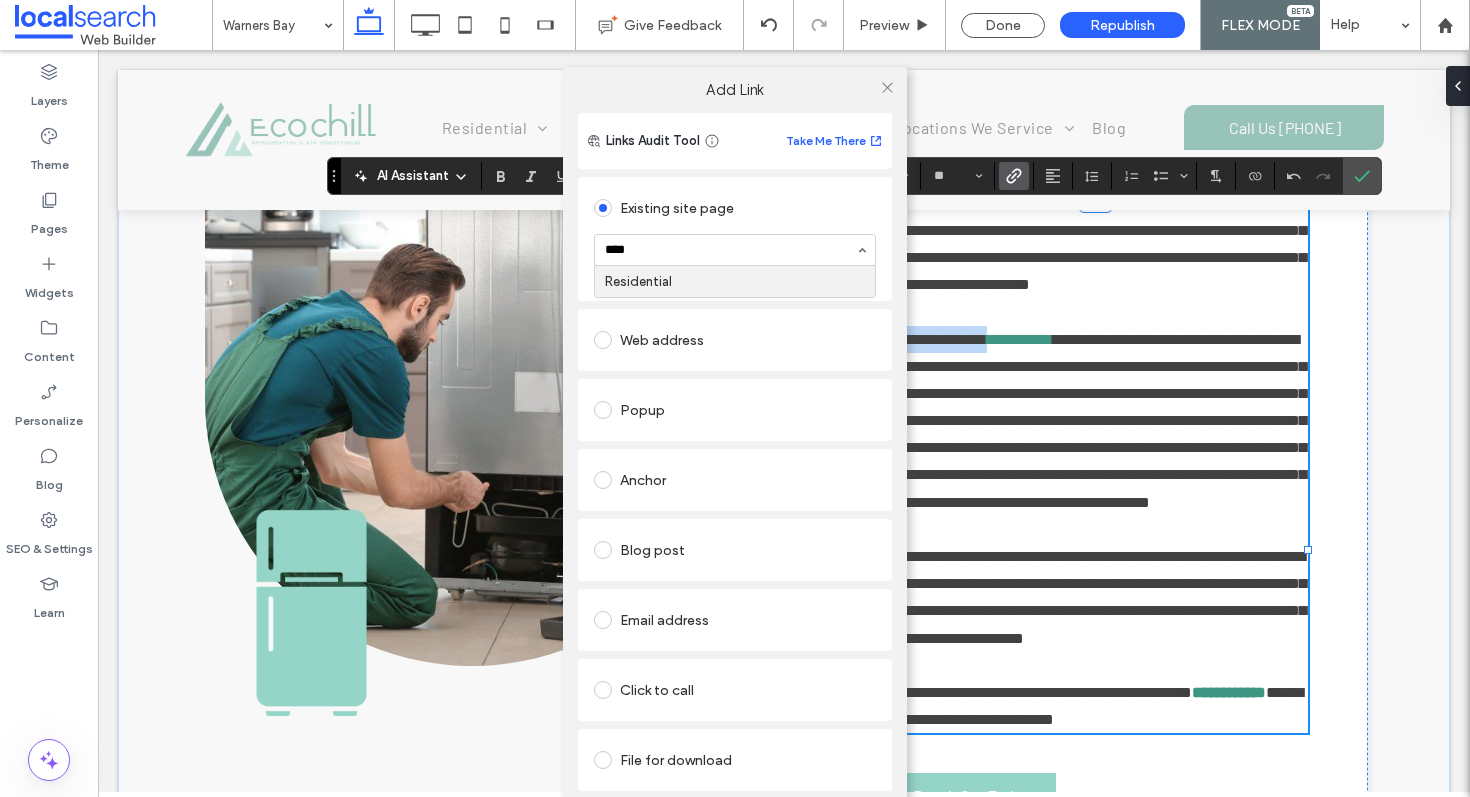 type 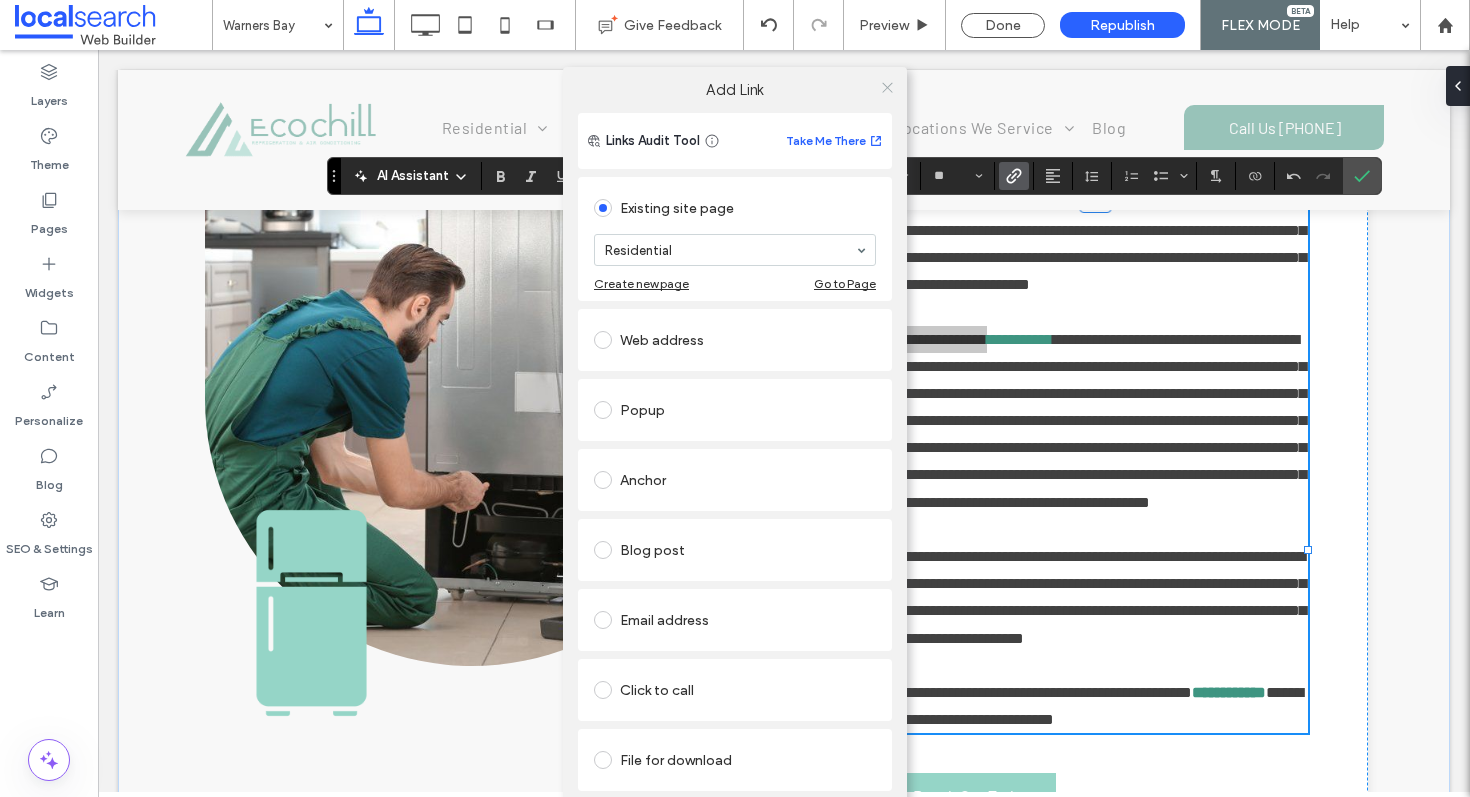 click 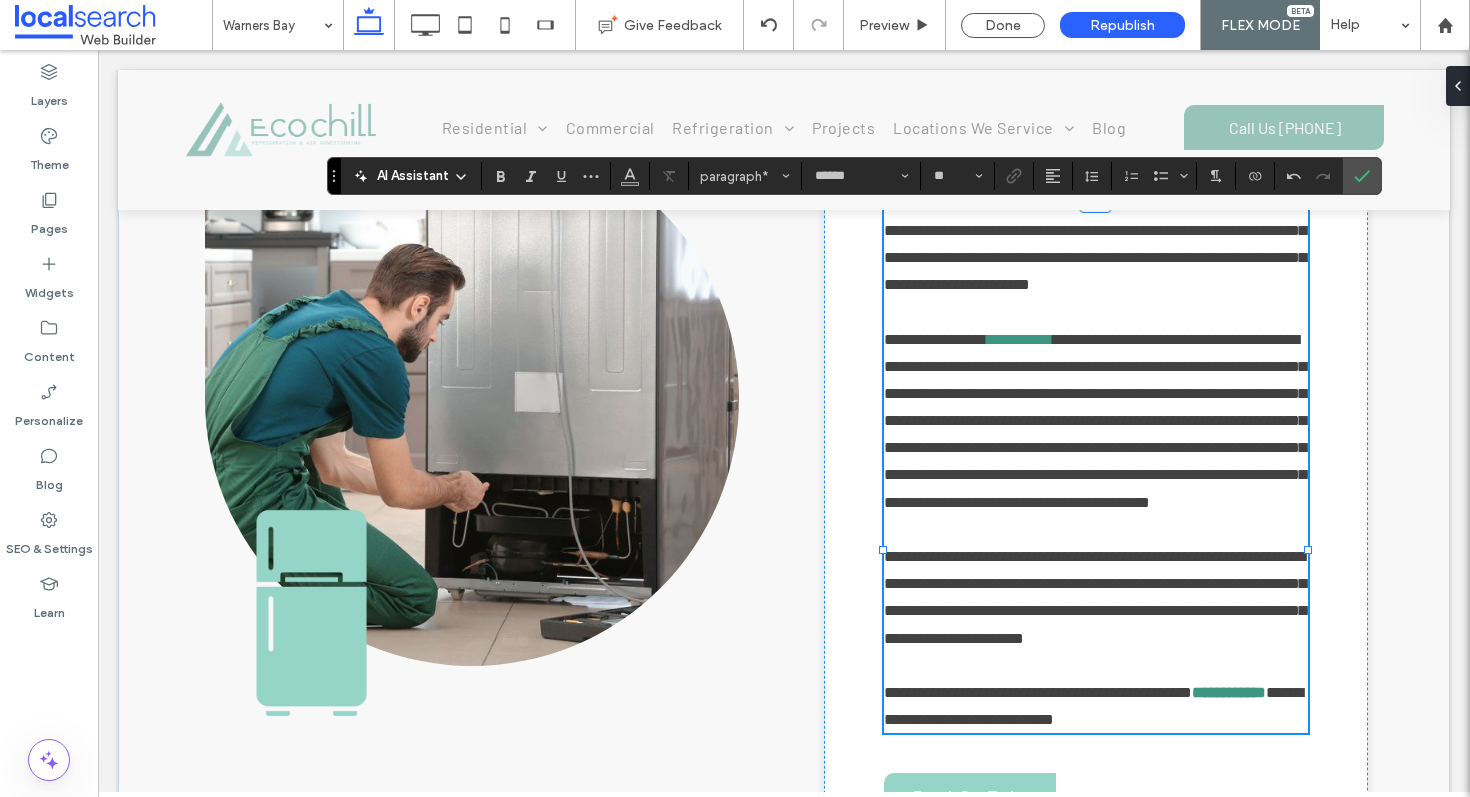 click on "**********" at bounding box center [1095, 421] 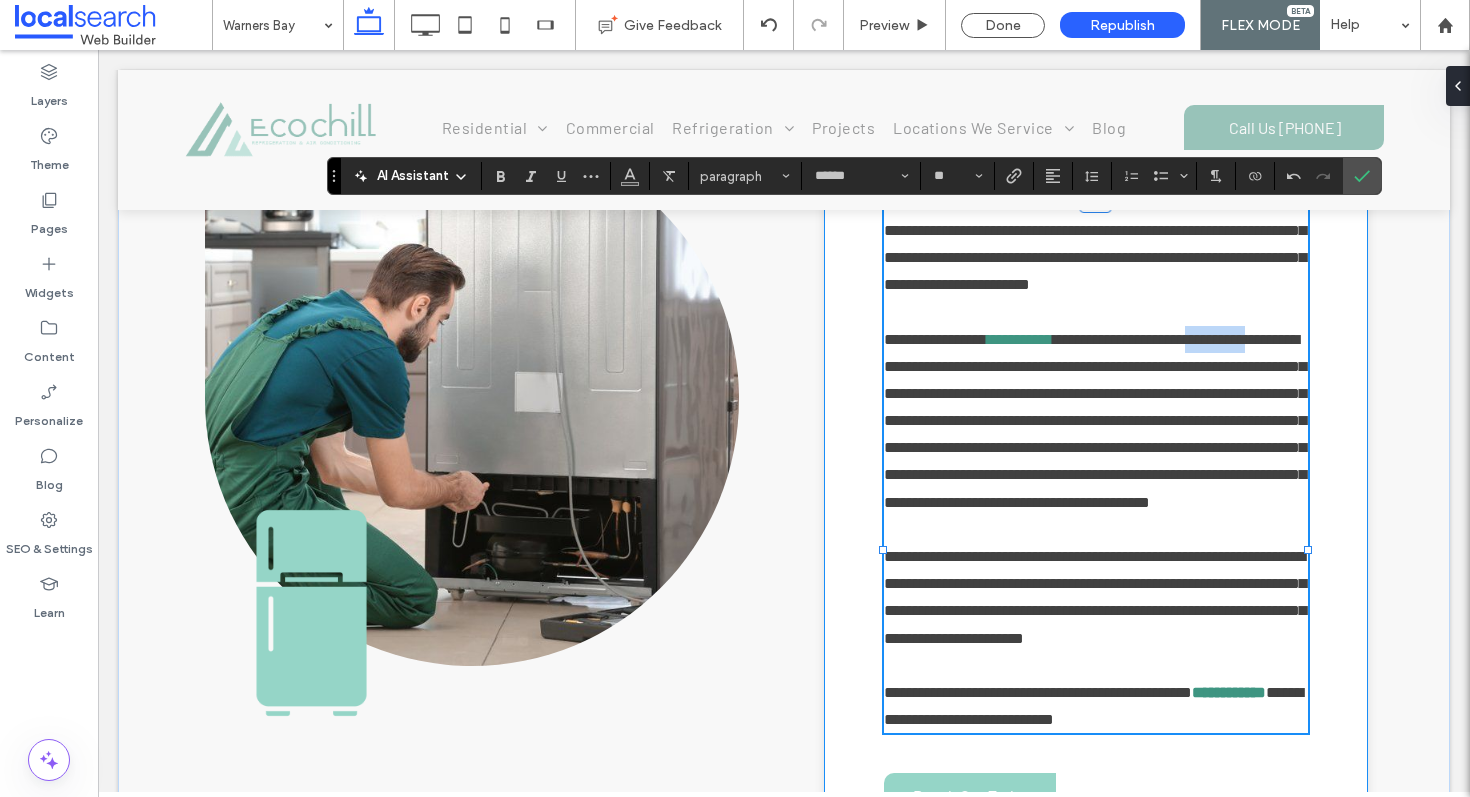 drag, startPoint x: 965, startPoint y: 441, endPoint x: 876, endPoint y: 437, distance: 89.08984 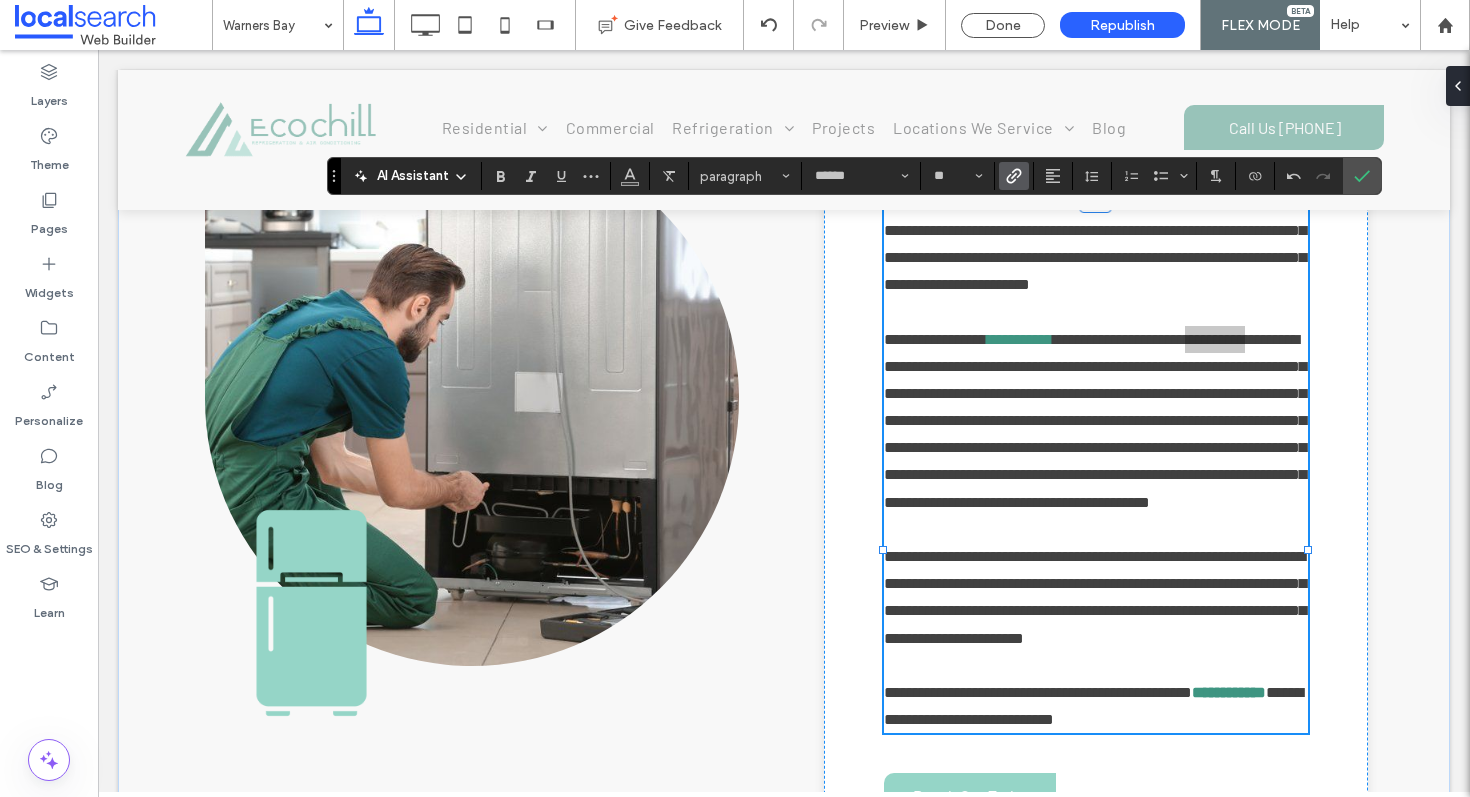 click 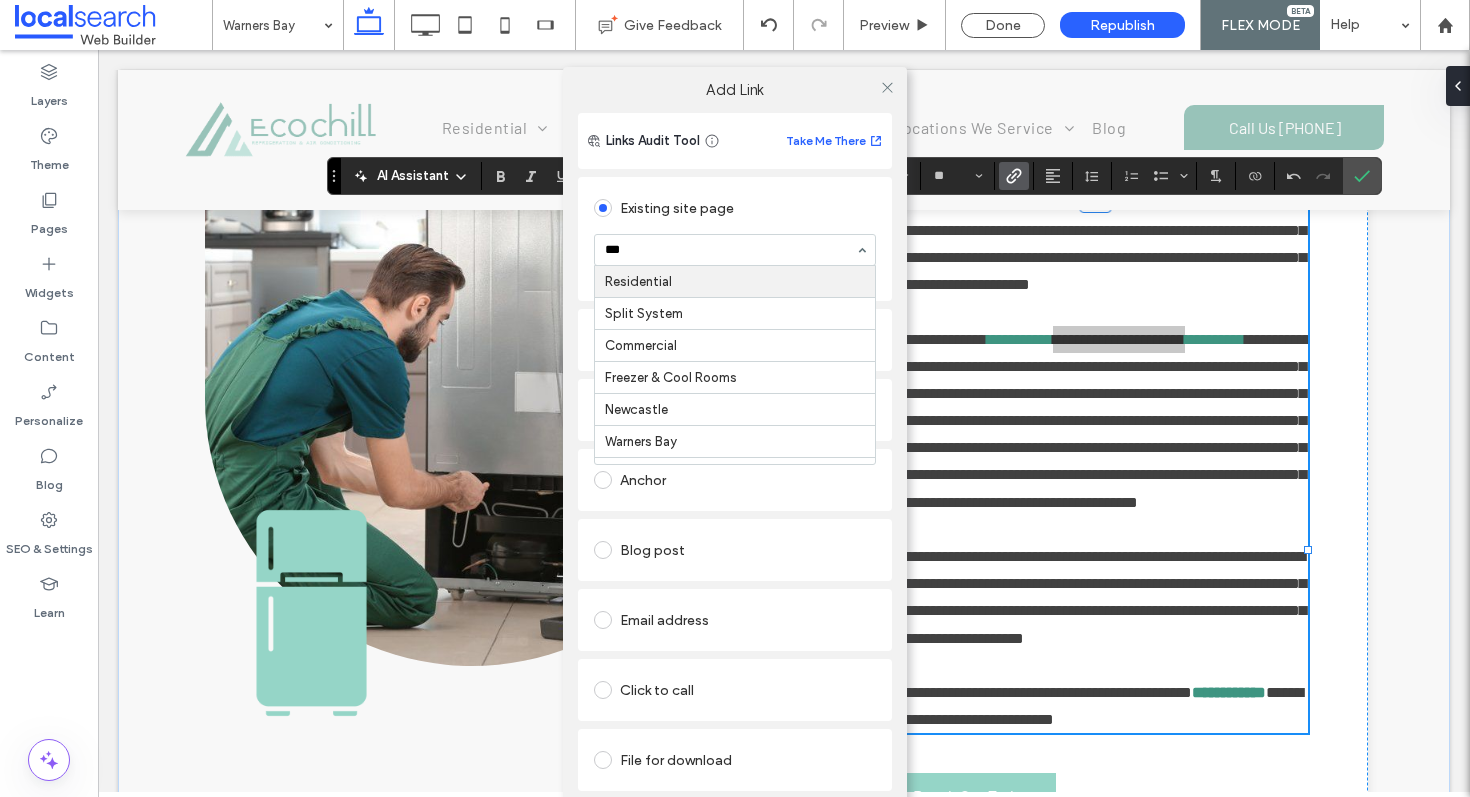 type on "****" 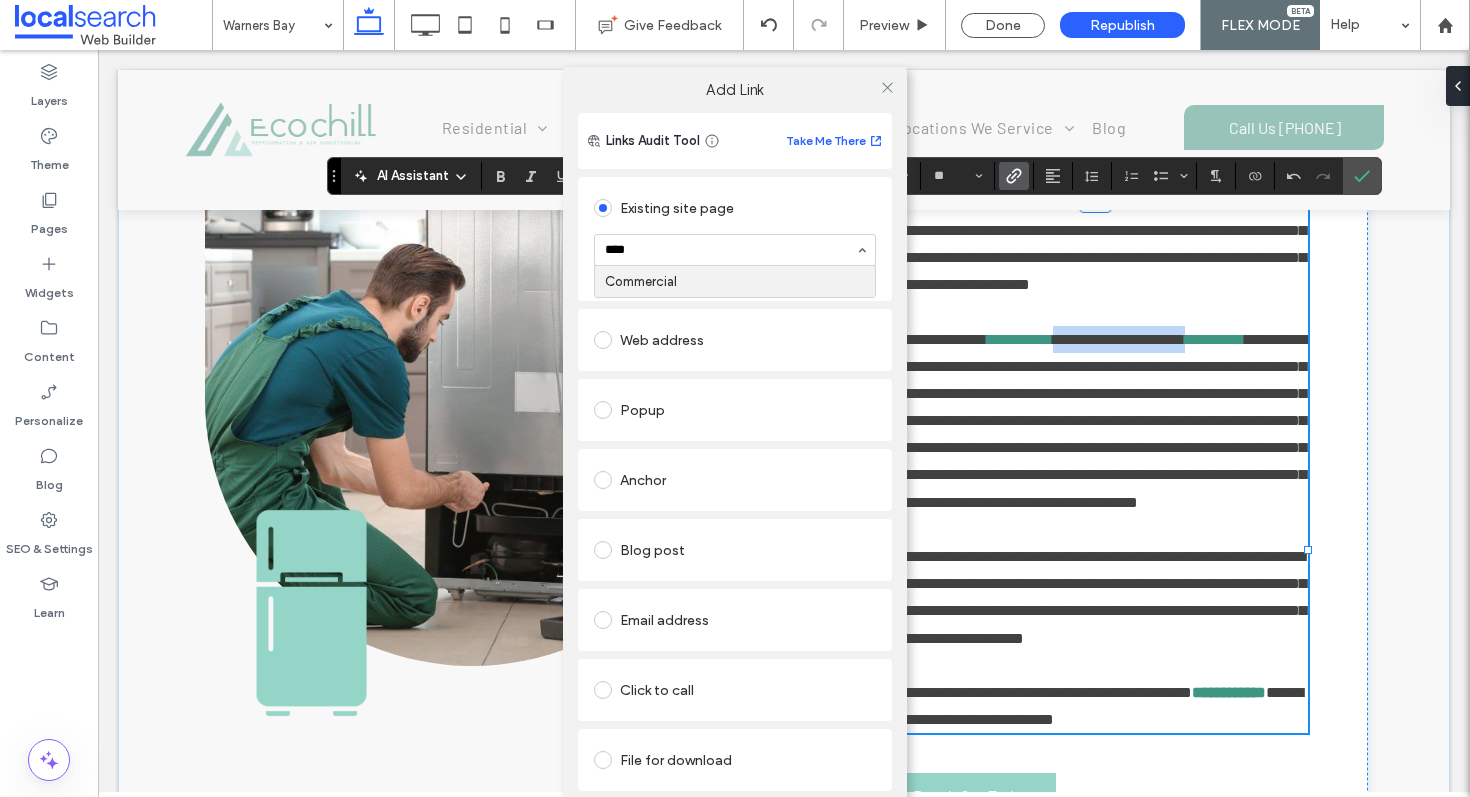 type 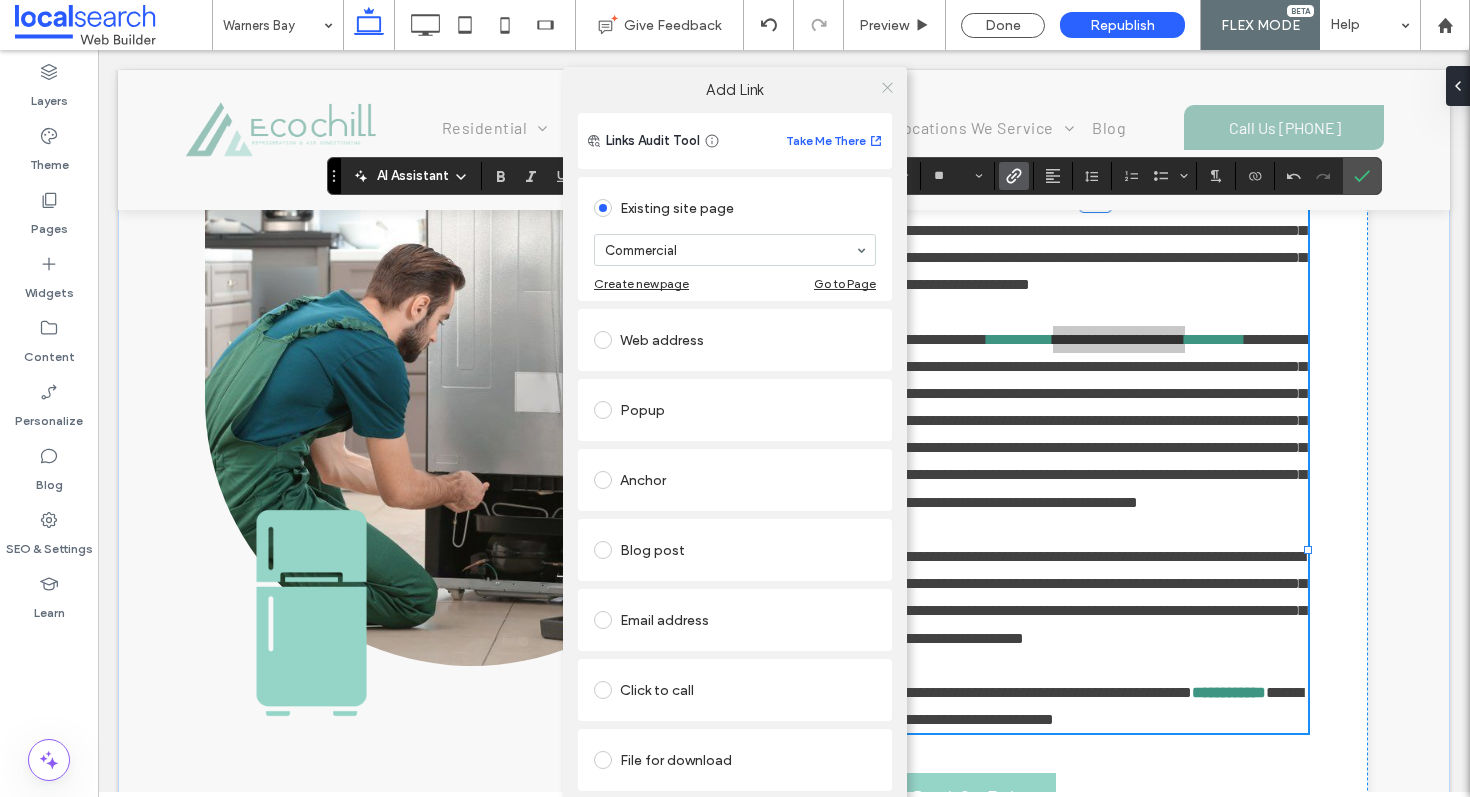 click 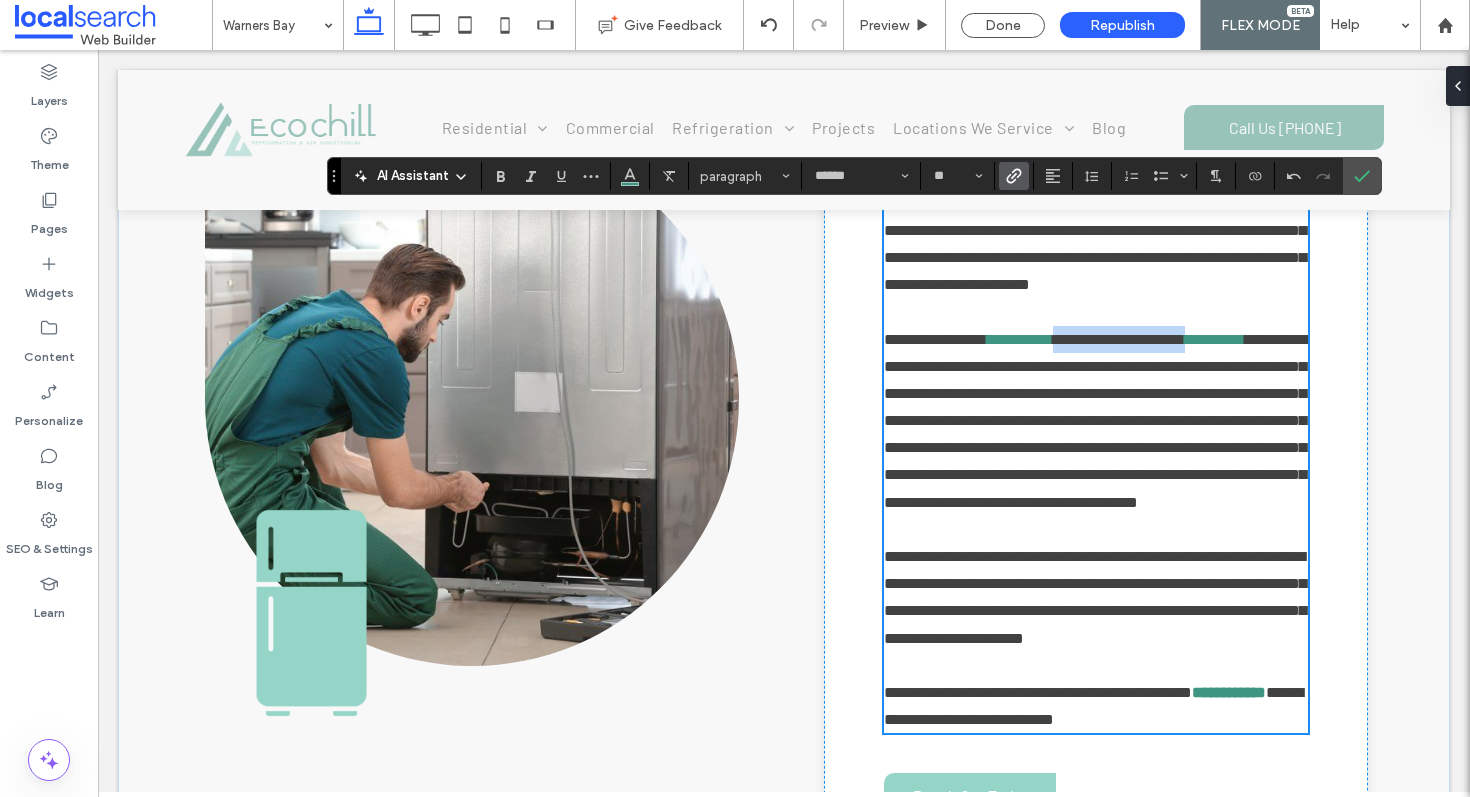 scroll, scrollTop: 1131, scrollLeft: 0, axis: vertical 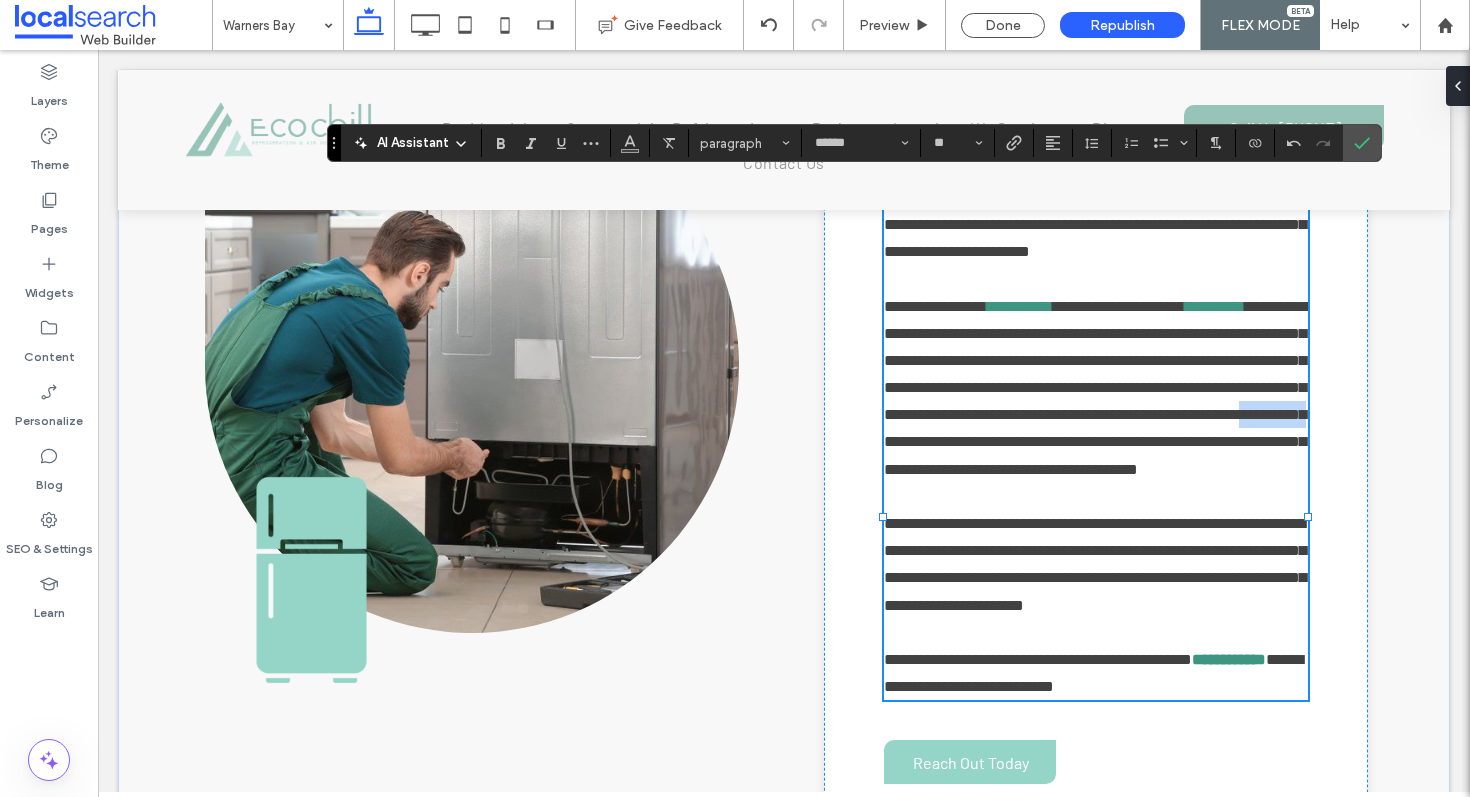 drag, startPoint x: 1266, startPoint y: 519, endPoint x: 931, endPoint y: 549, distance: 336.3406 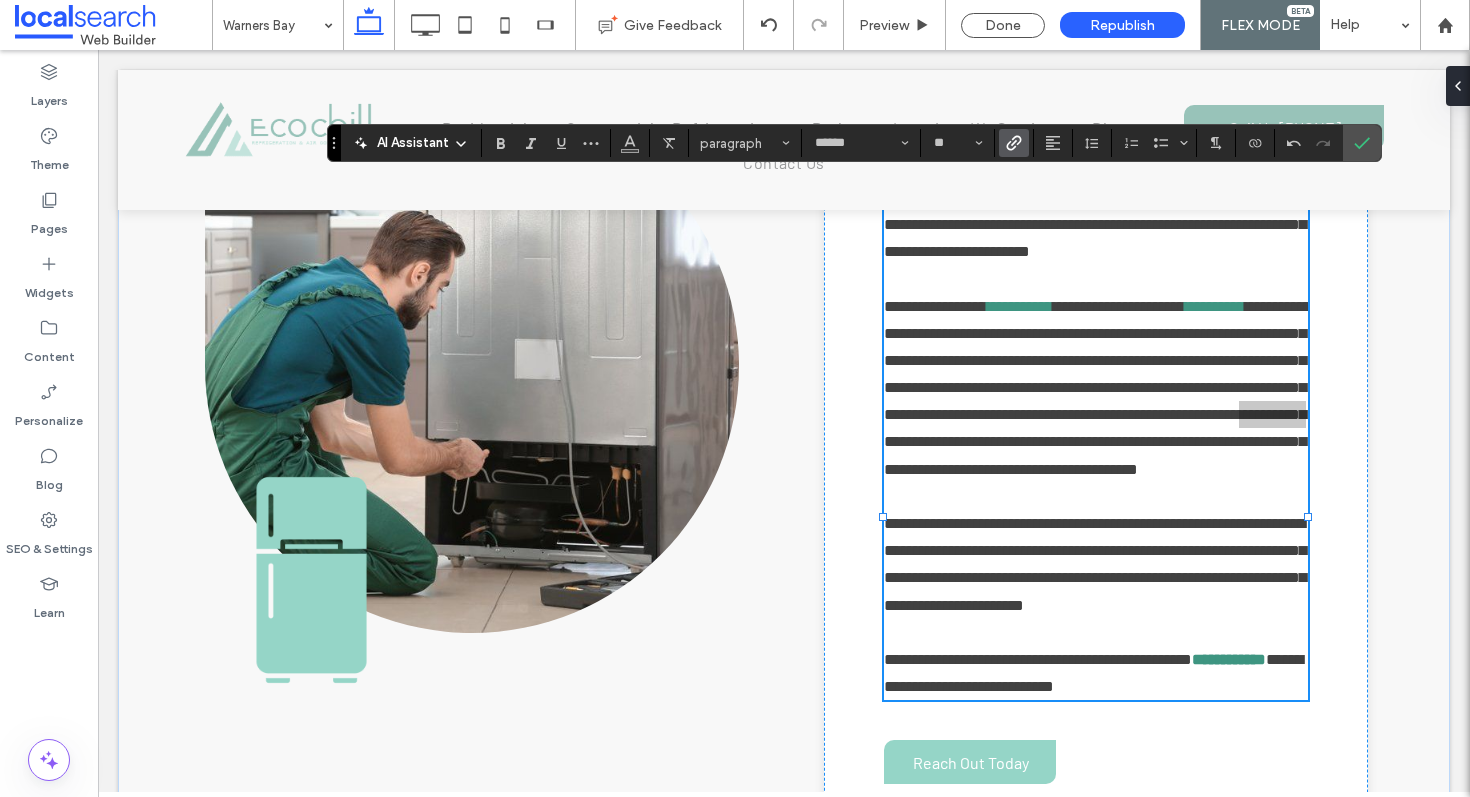 click at bounding box center (1014, 143) 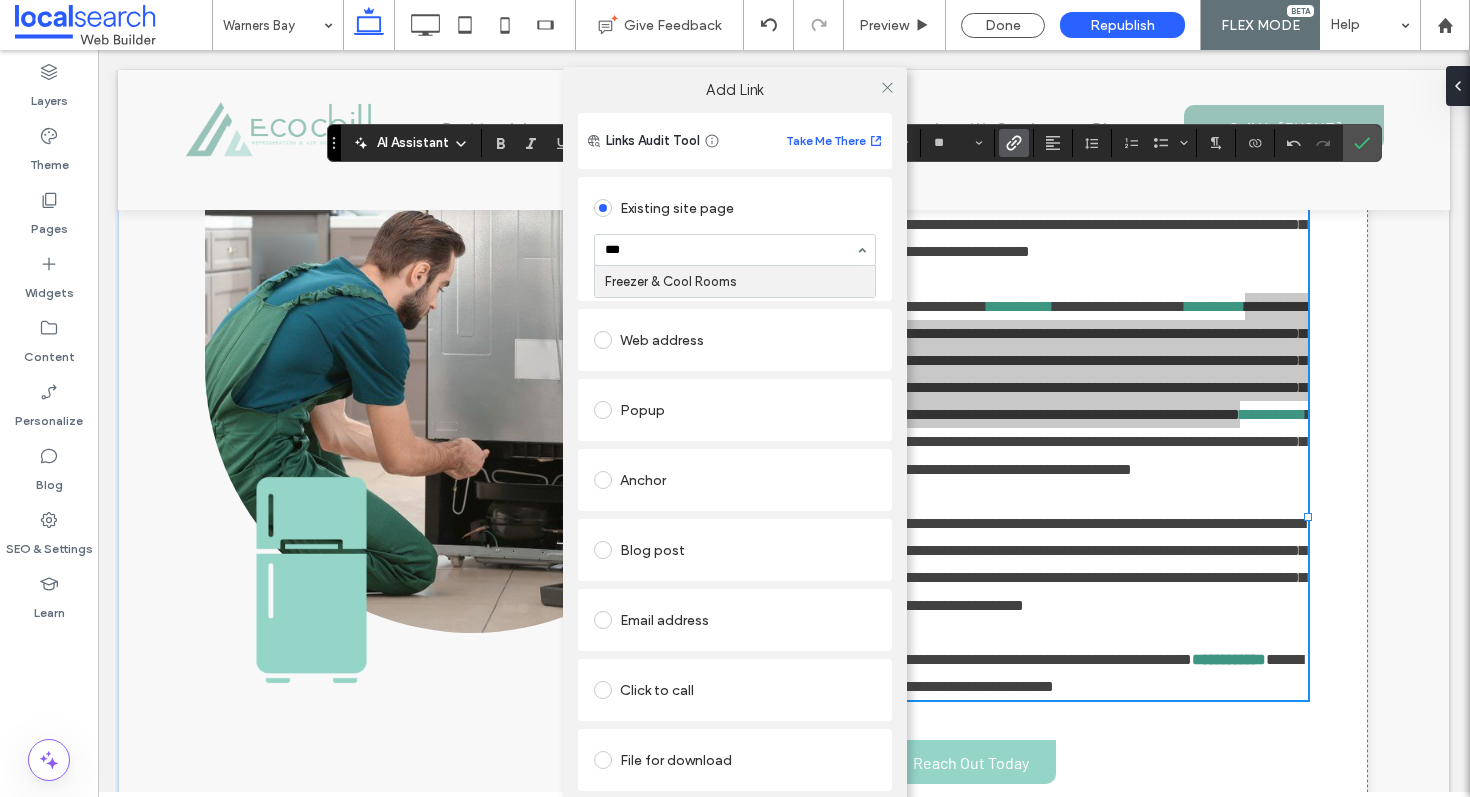 type on "****" 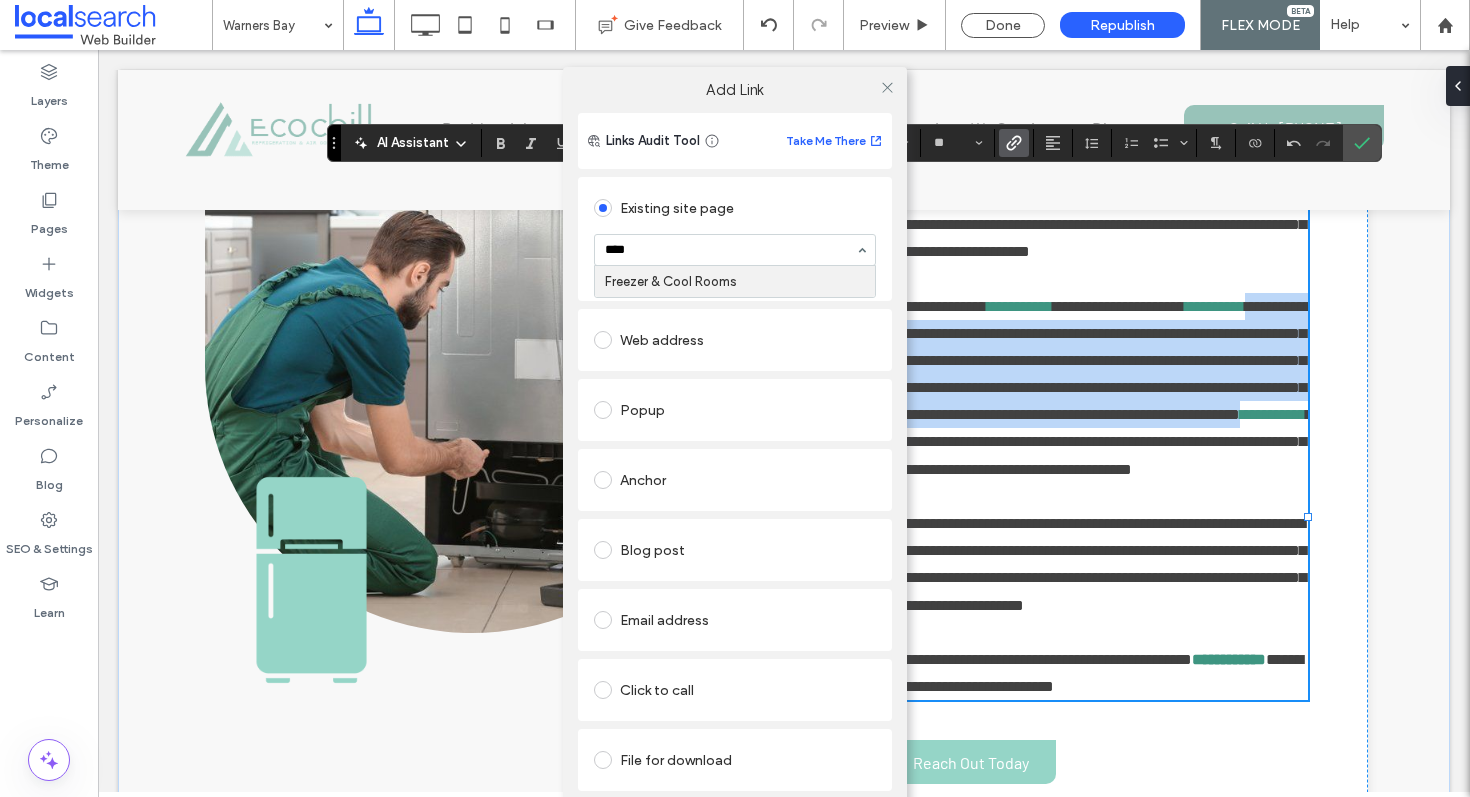 type 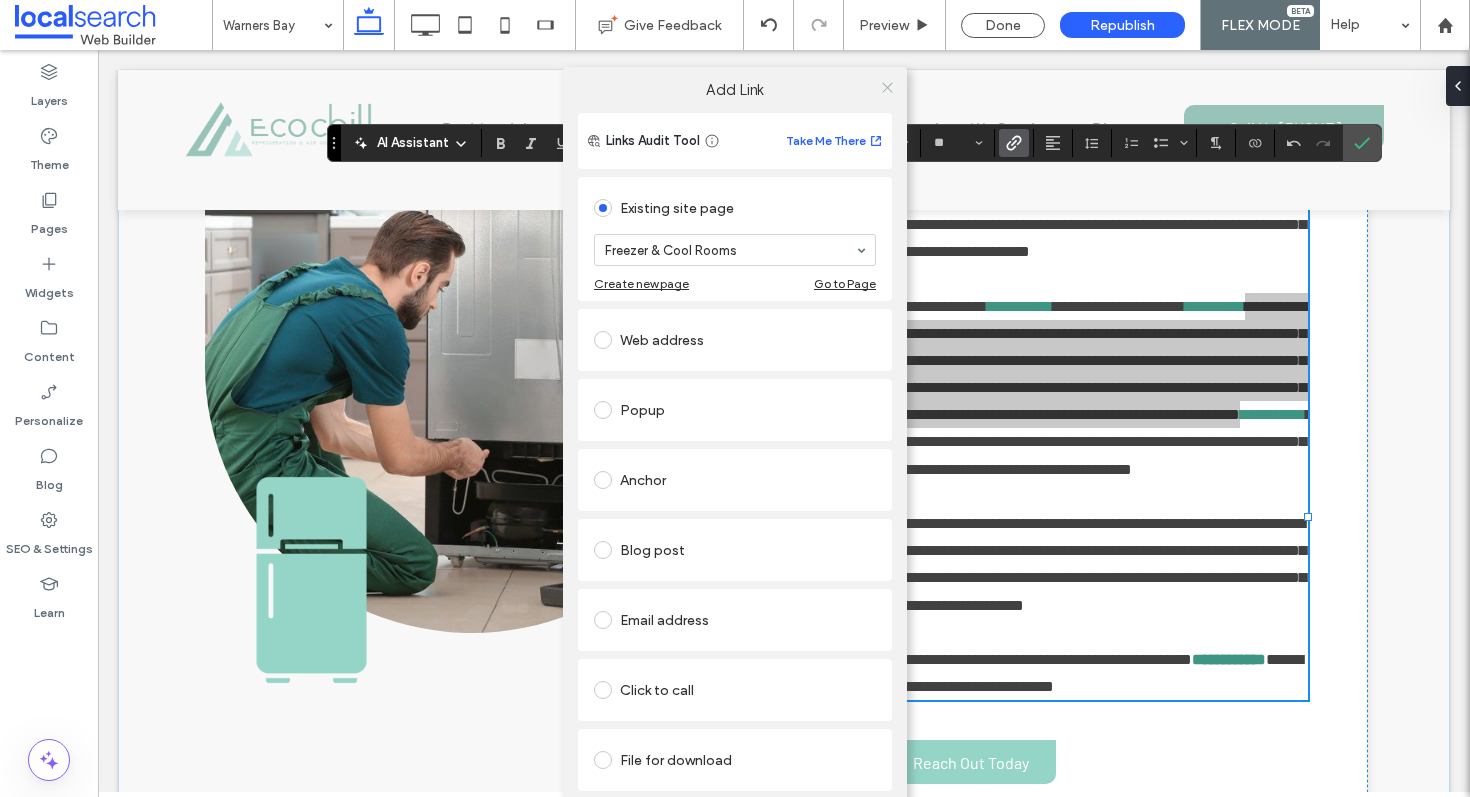 click 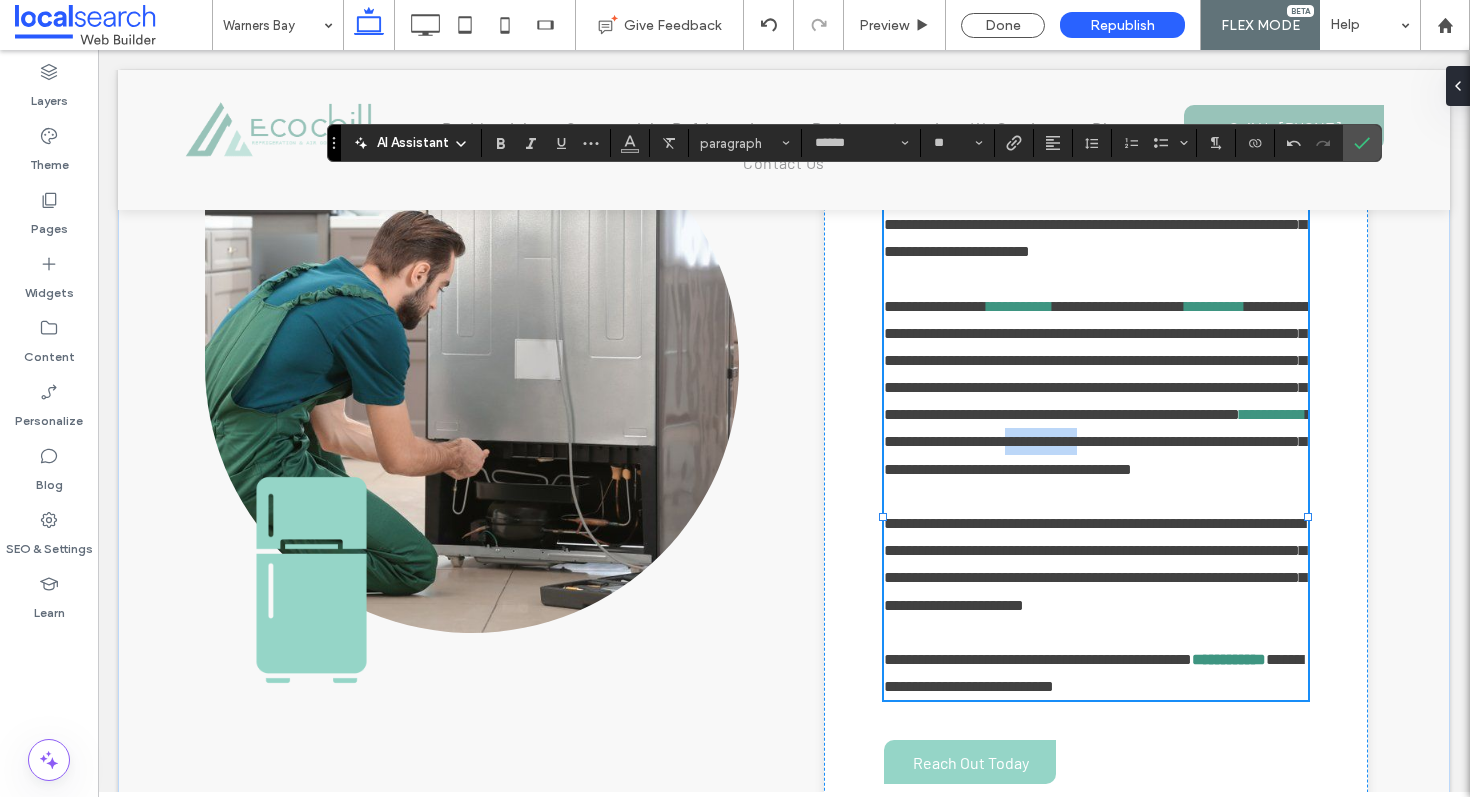 drag, startPoint x: 1067, startPoint y: 546, endPoint x: 1156, endPoint y: 545, distance: 89.005615 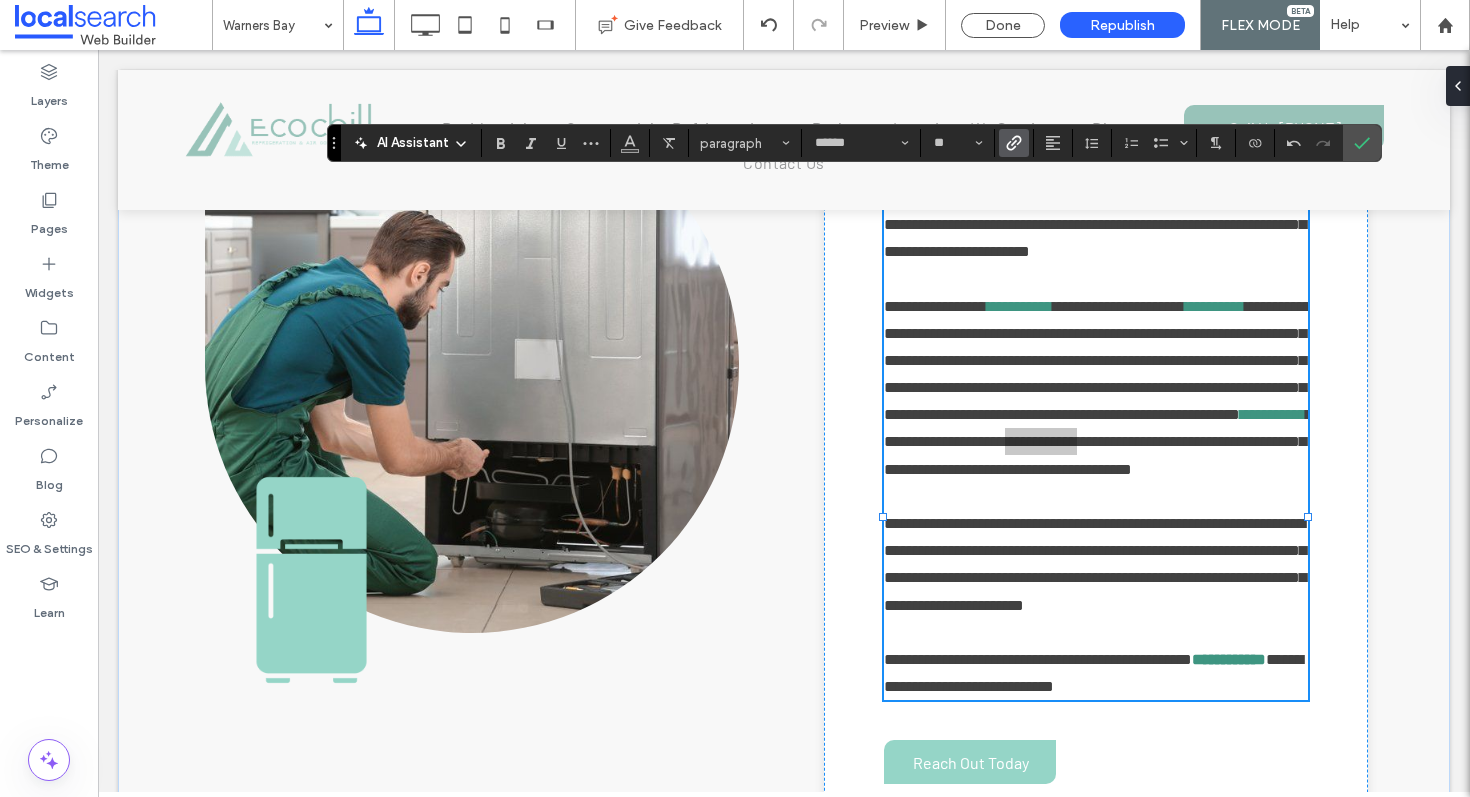 click 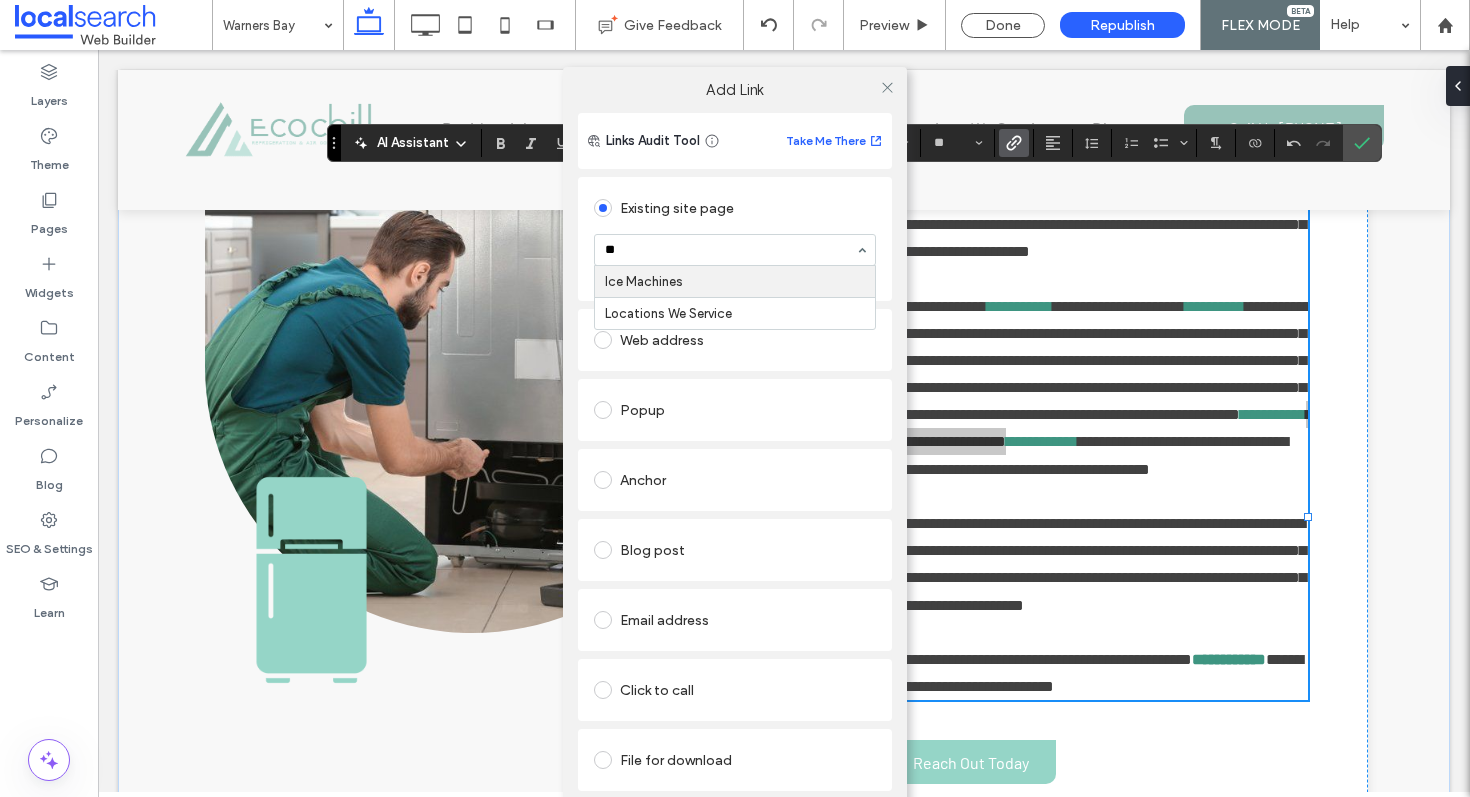 type on "***" 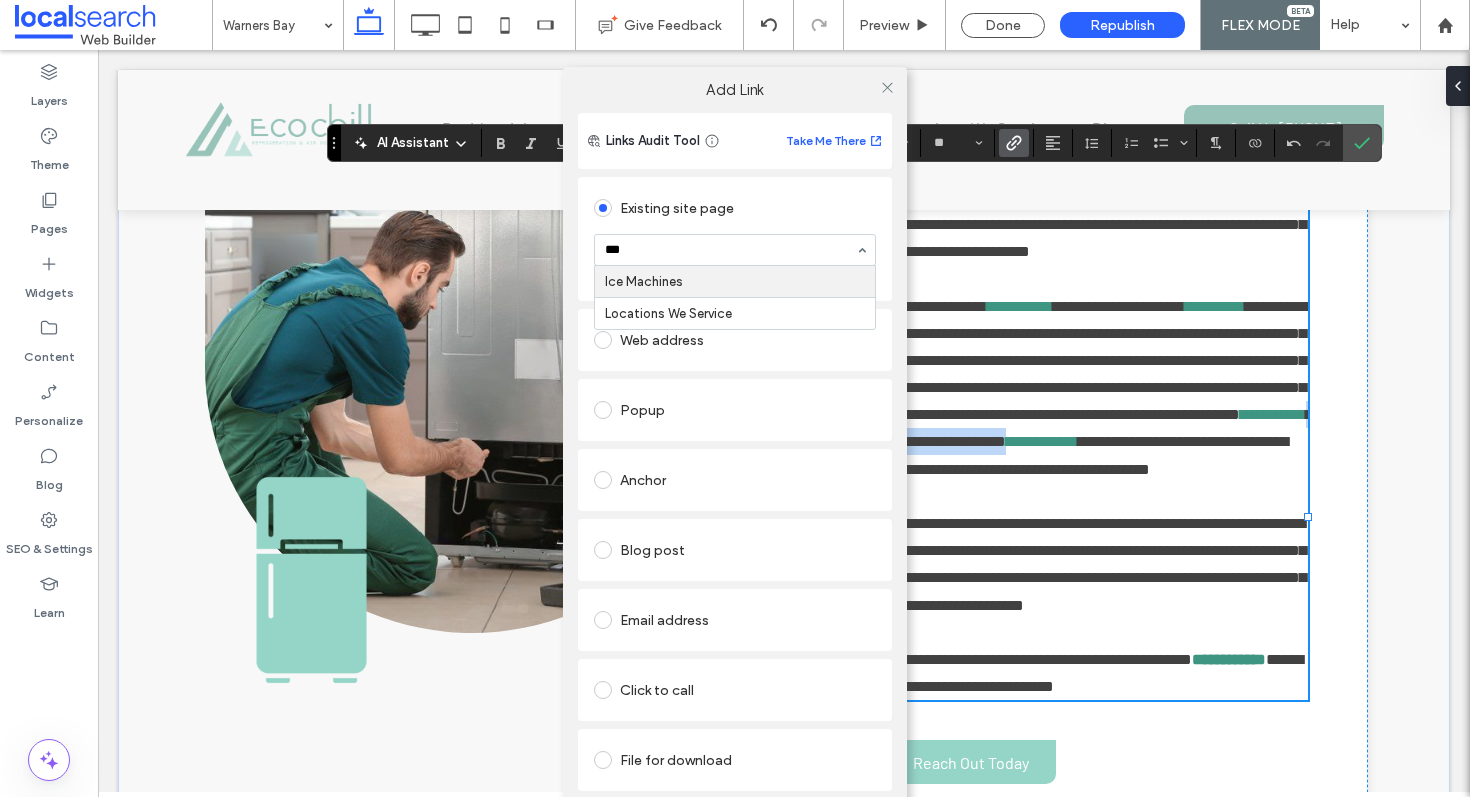 type 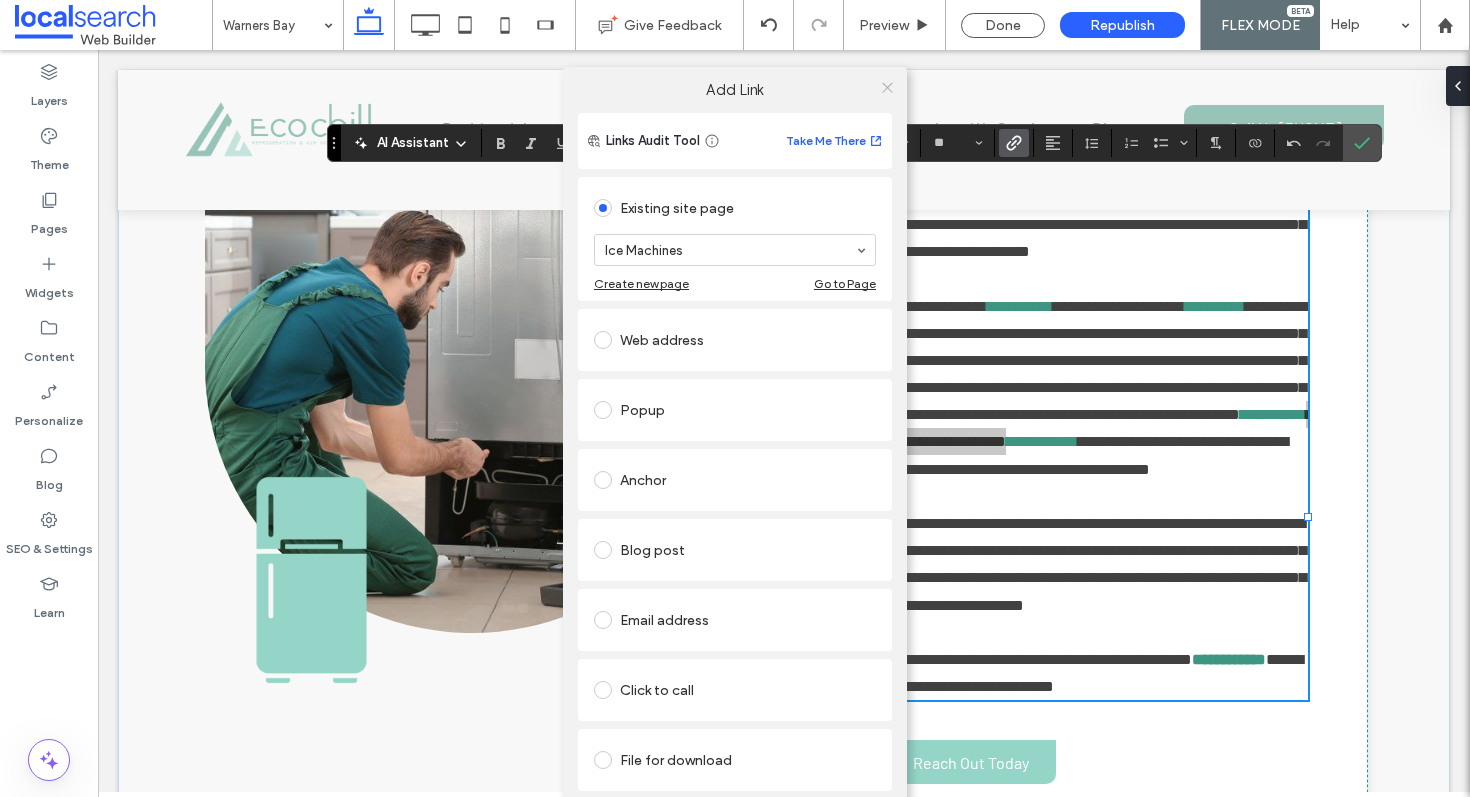 click 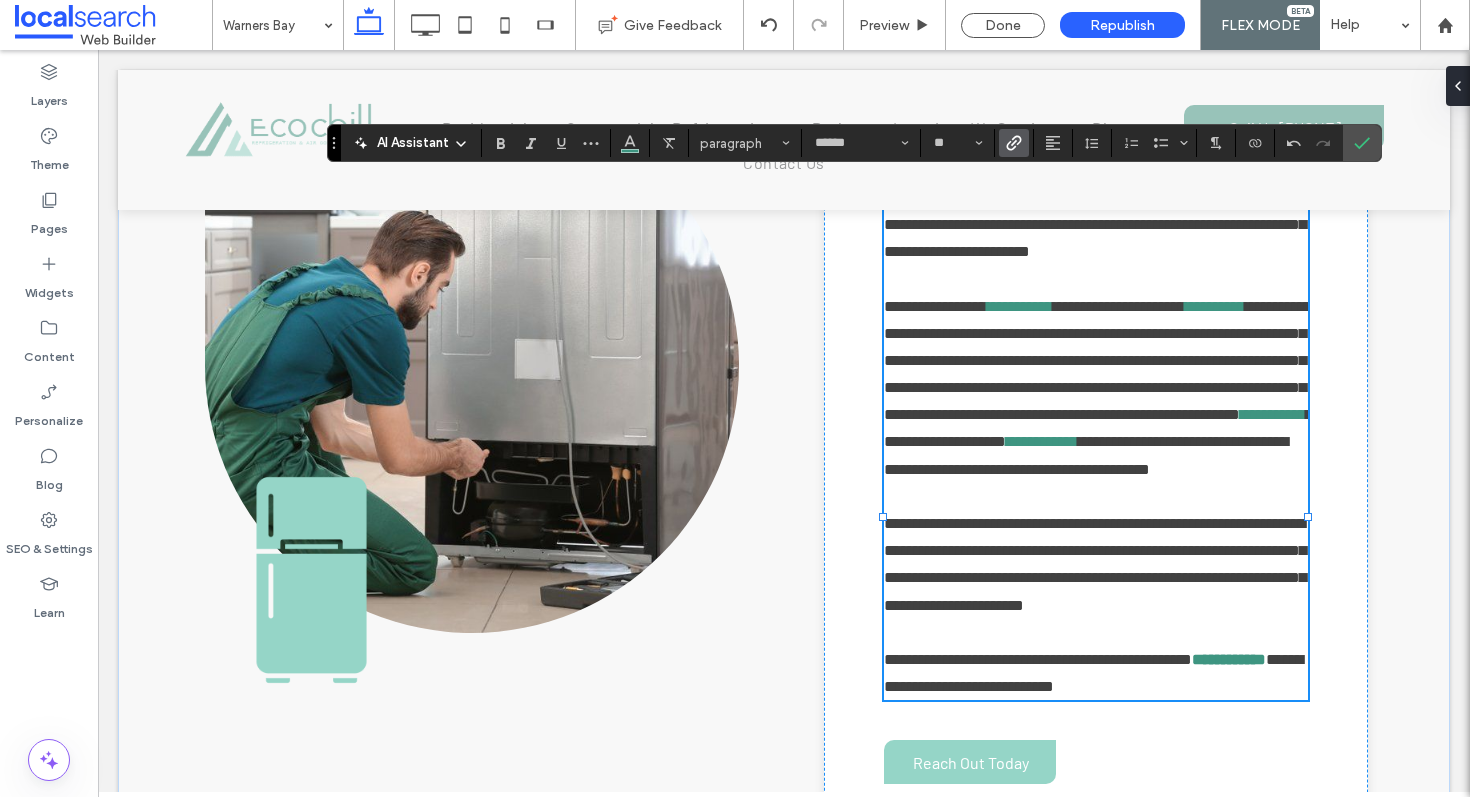 click on "**********" at bounding box center [1097, 361] 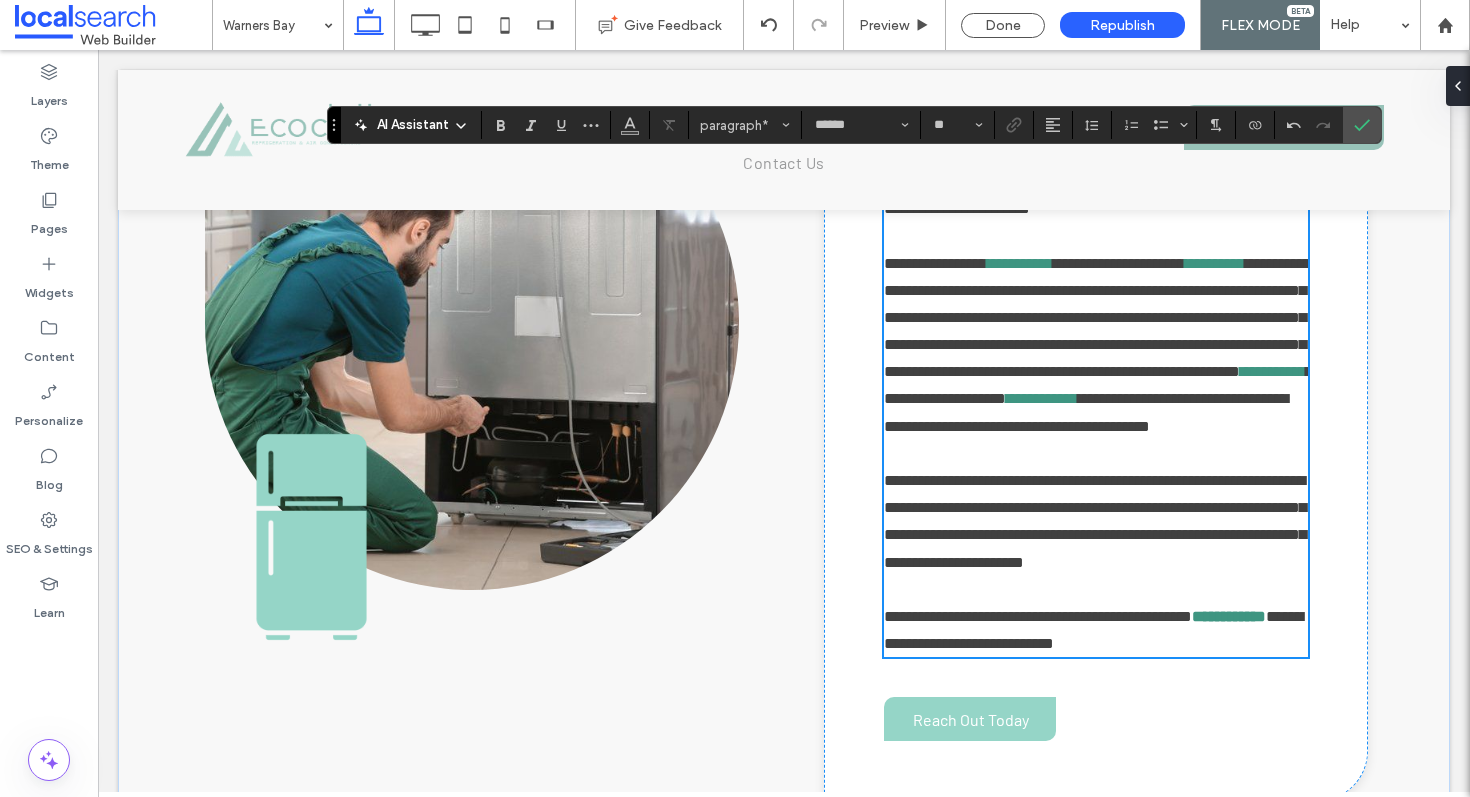scroll, scrollTop: 1186, scrollLeft: 0, axis: vertical 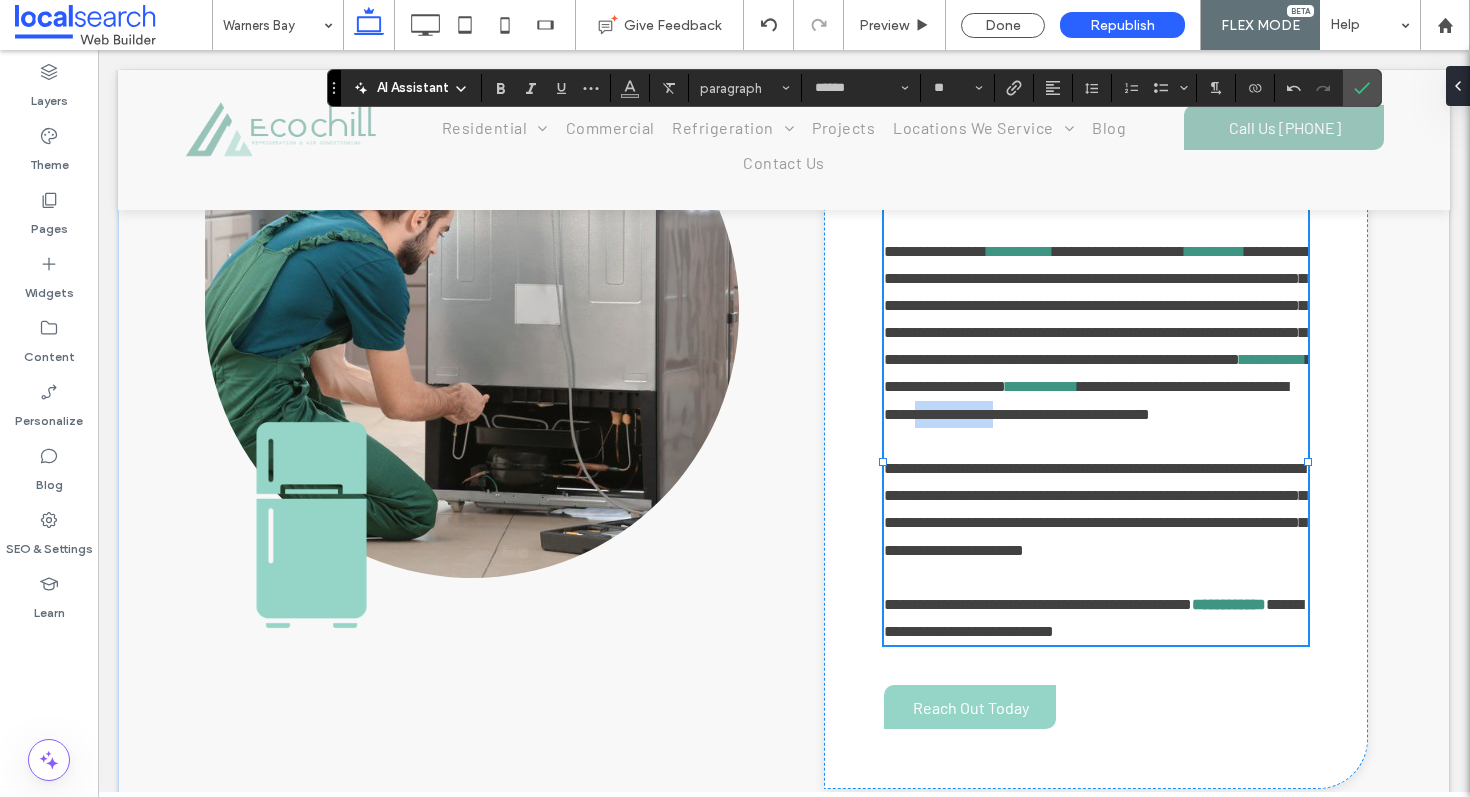 drag, startPoint x: 1086, startPoint y: 520, endPoint x: 1176, endPoint y: 513, distance: 90.27181 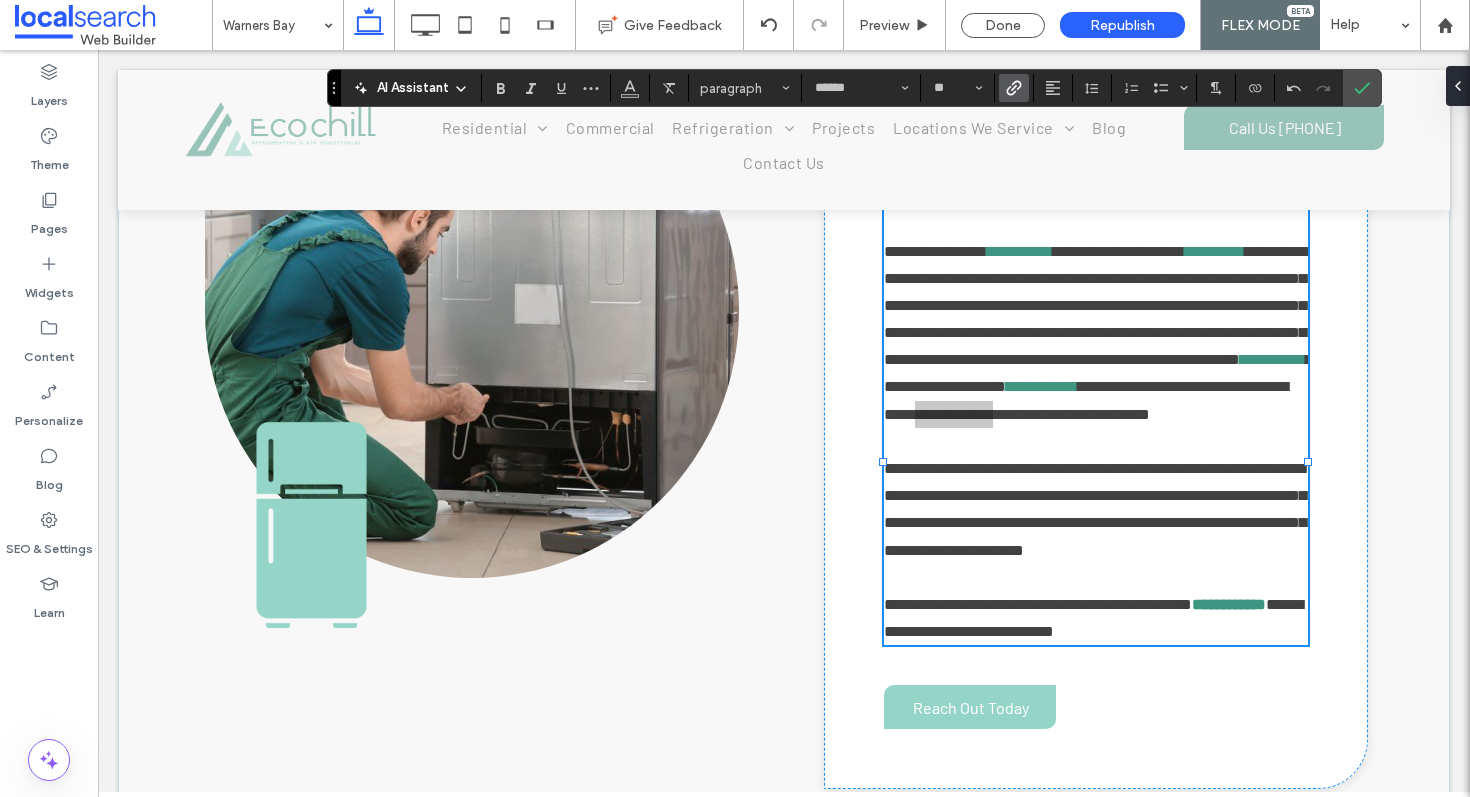 click at bounding box center [1014, 88] 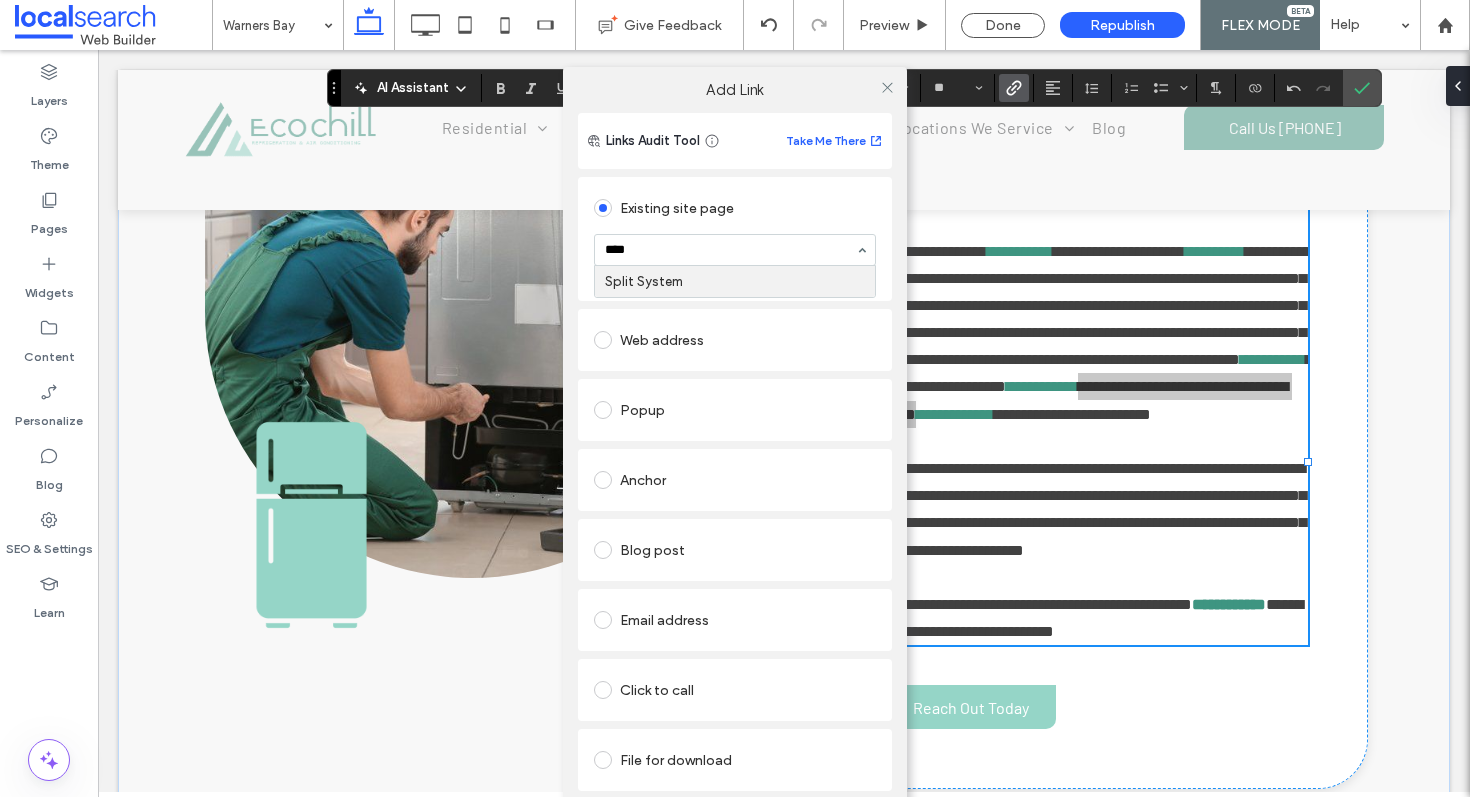 type on "*****" 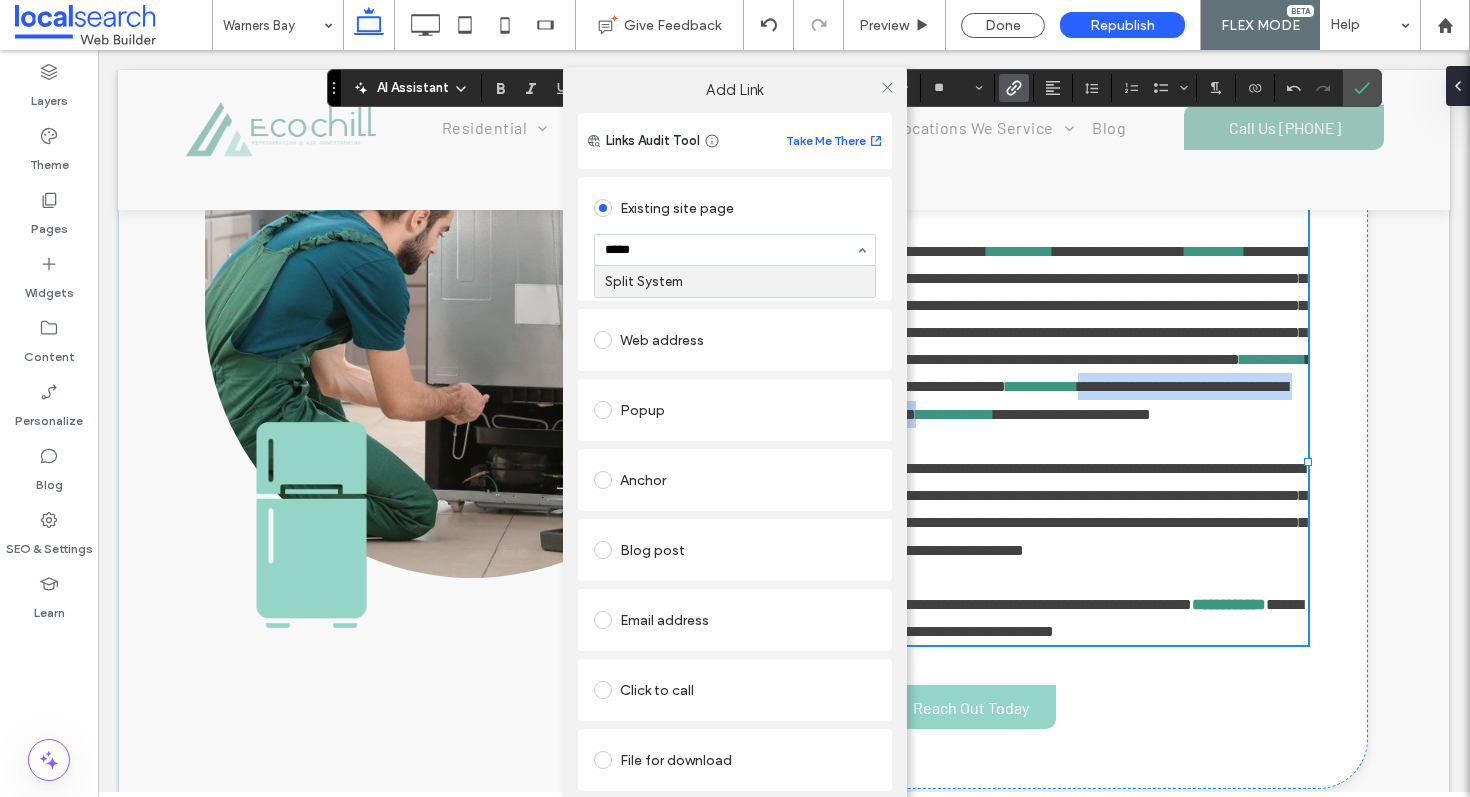 type 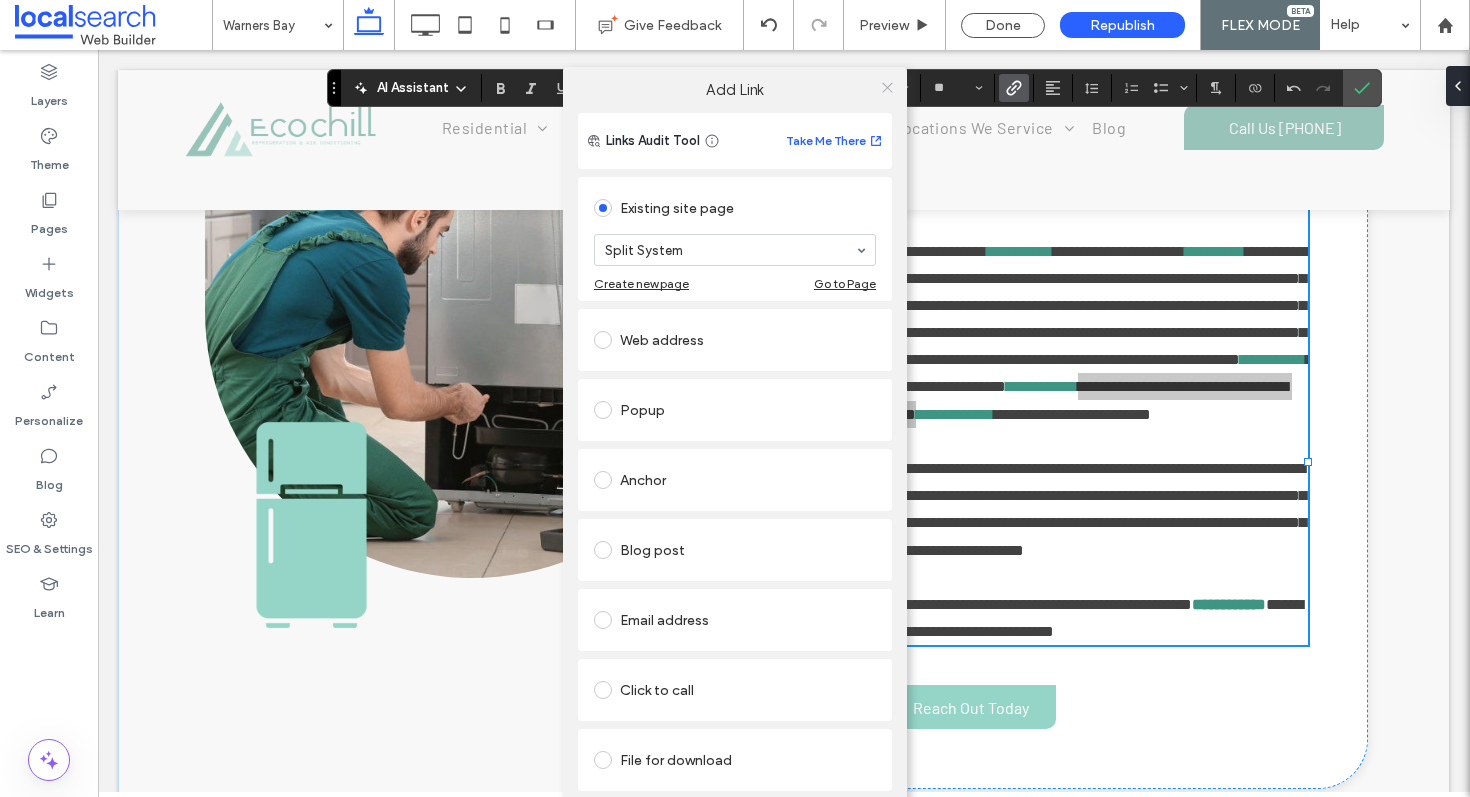 click 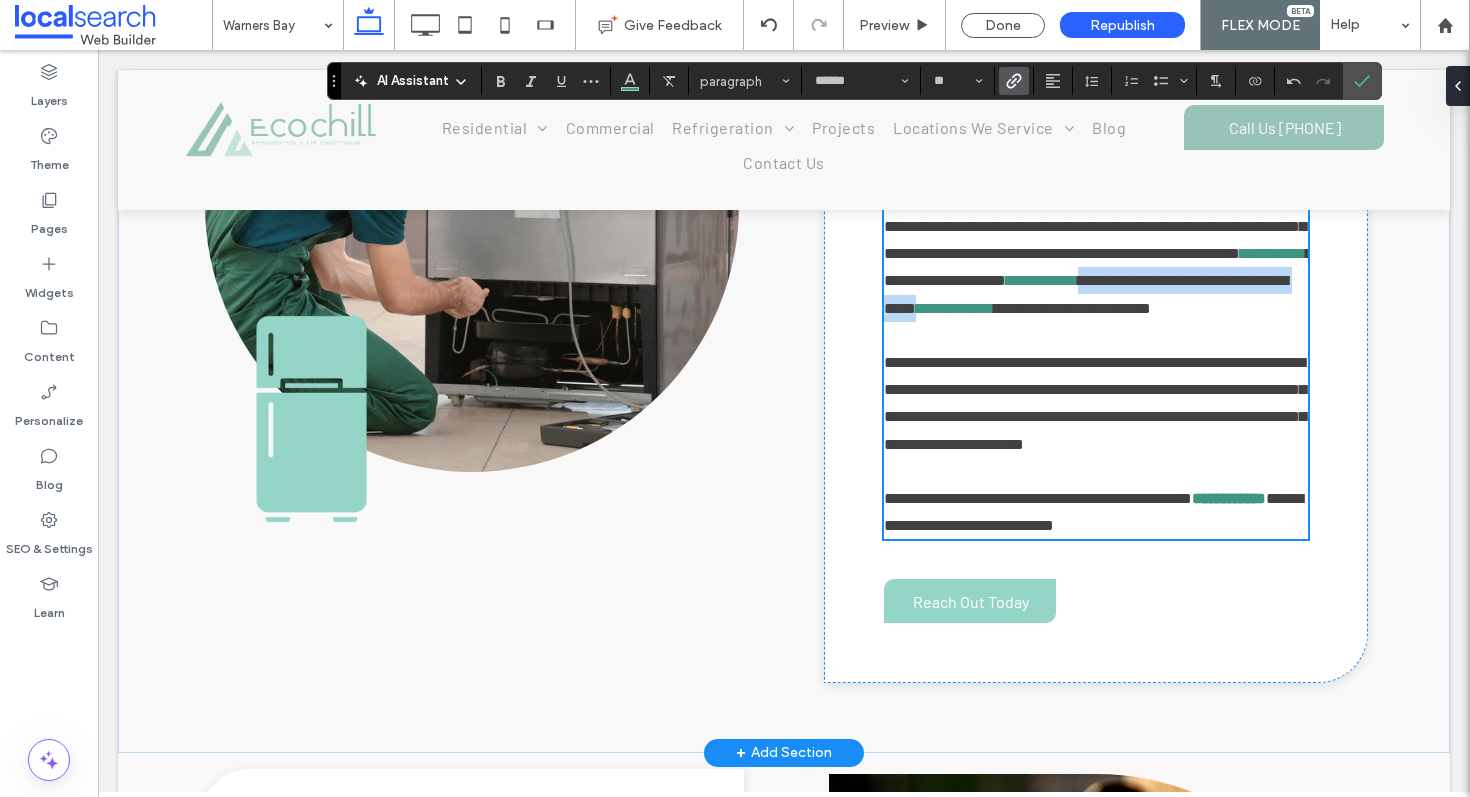 scroll, scrollTop: 1322, scrollLeft: 0, axis: vertical 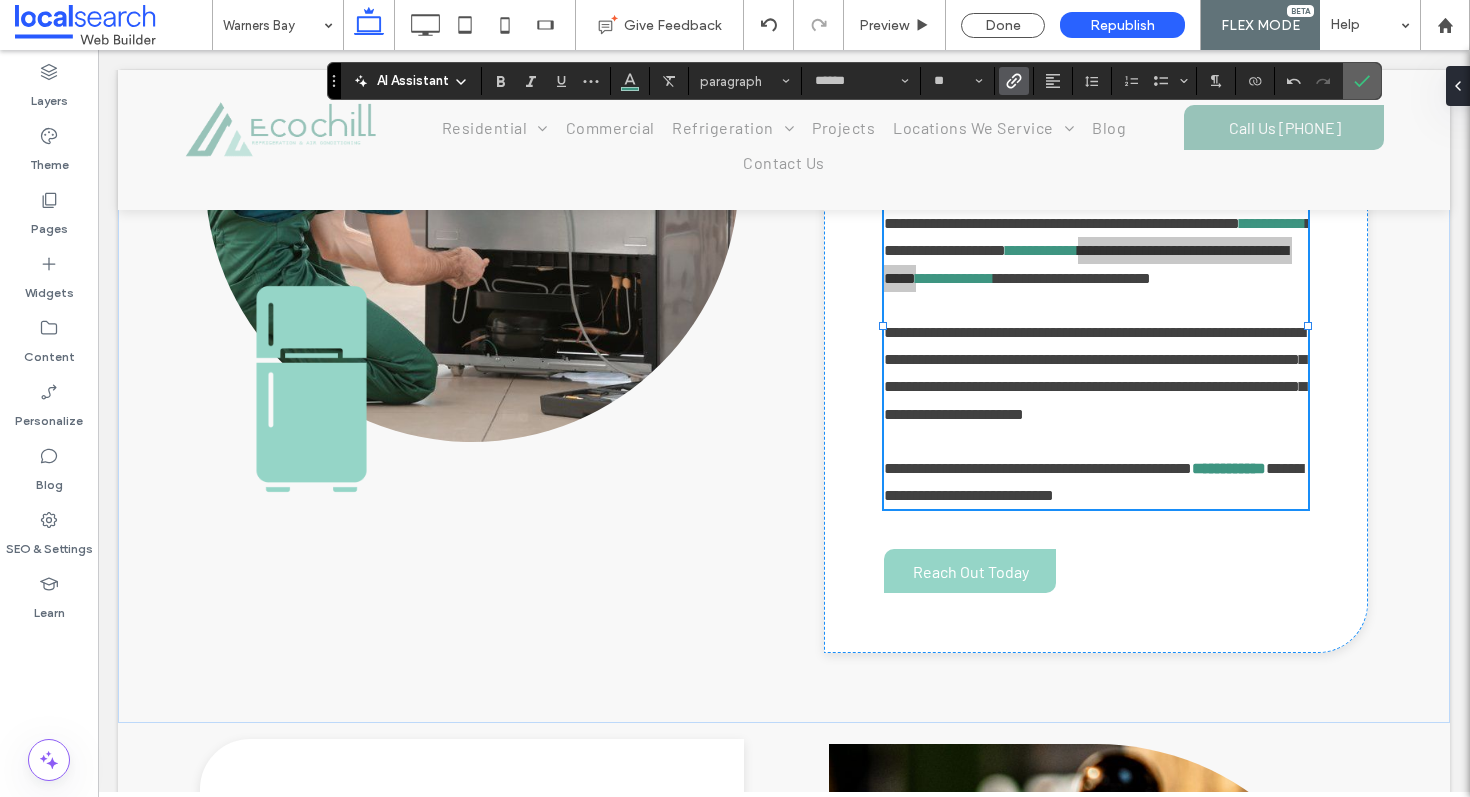 click 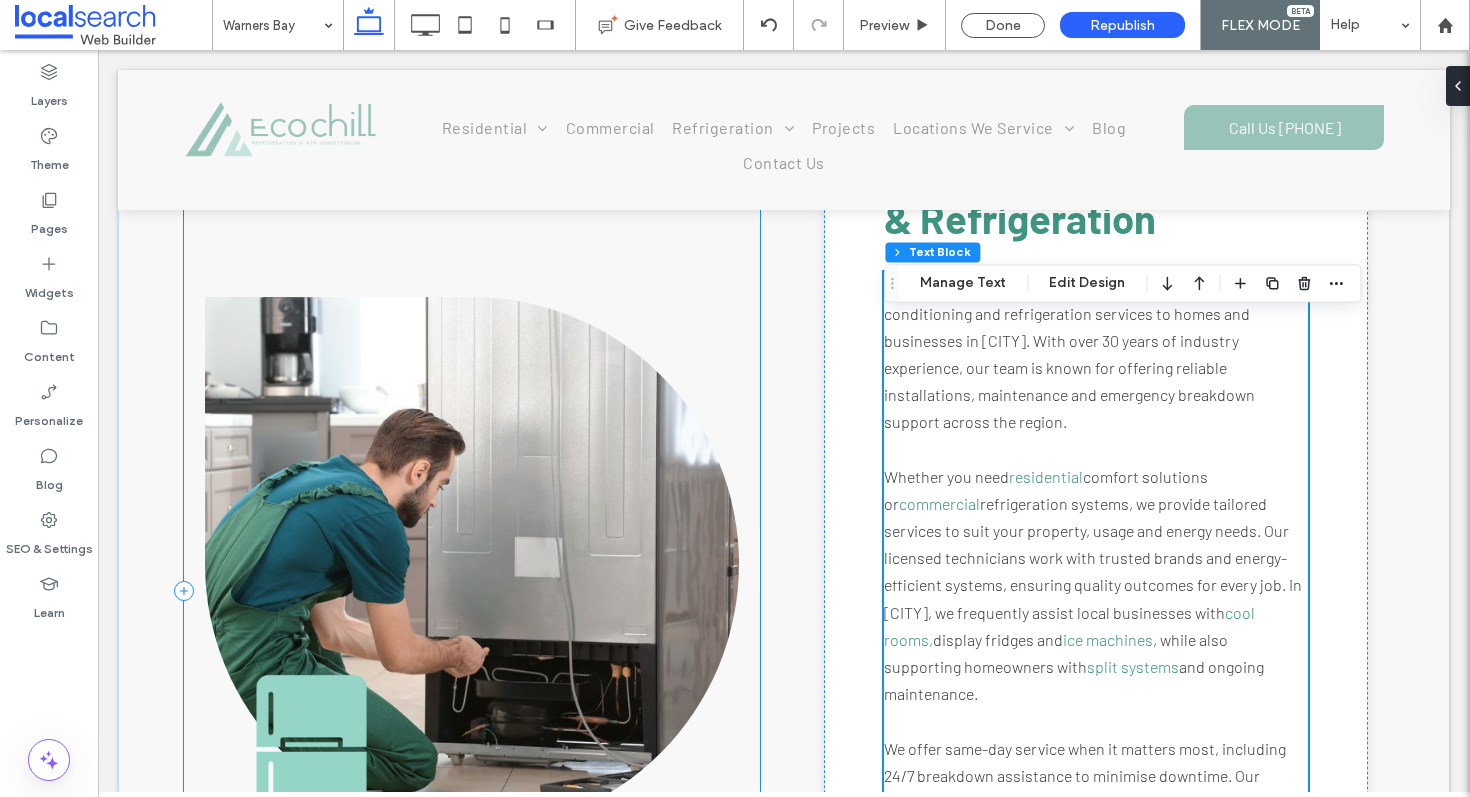 scroll, scrollTop: 994, scrollLeft: 0, axis: vertical 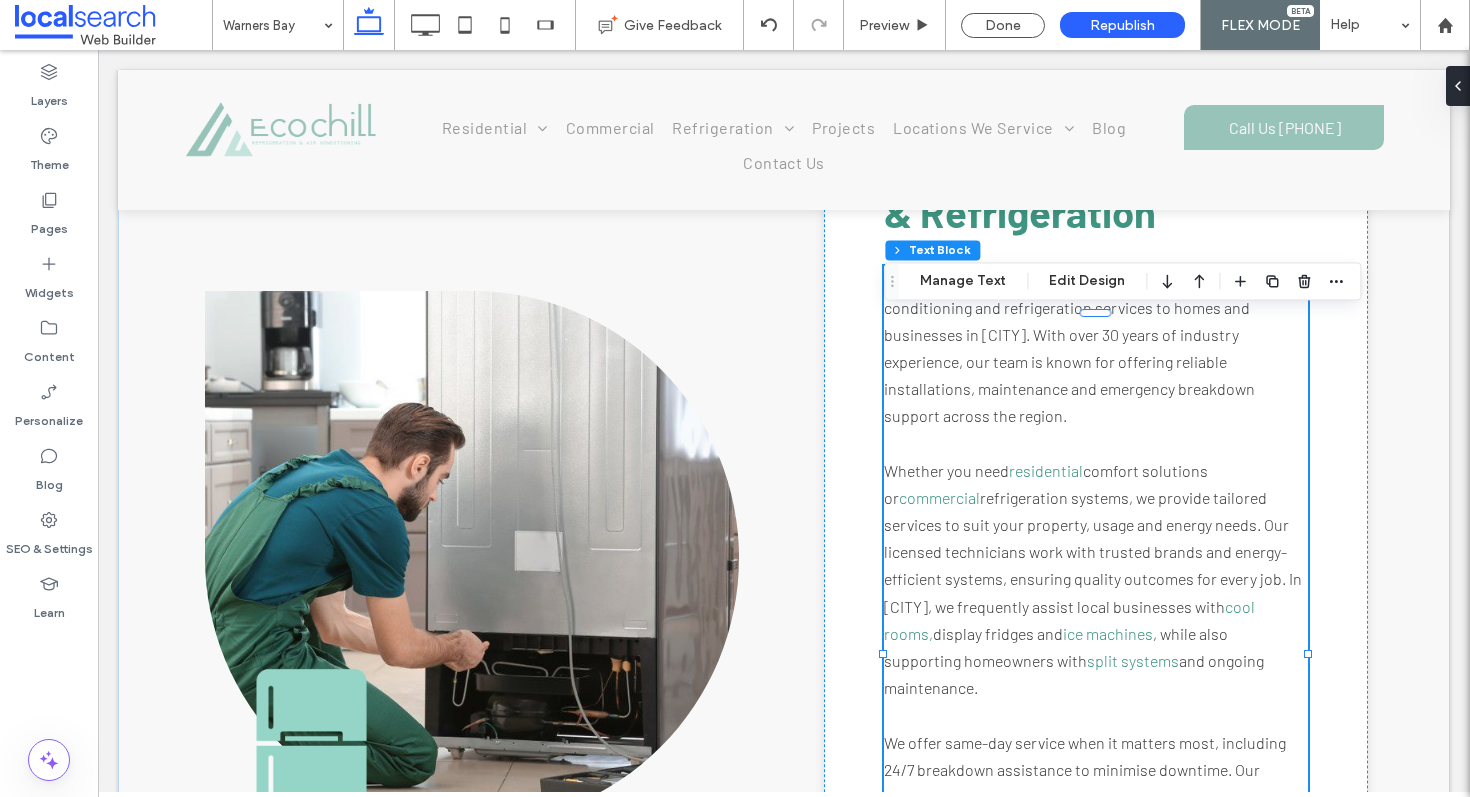 click on "Eco Chill Refrigeration & Air Conditioning delivers expert air conditioning and refrigeration services to homes and businesses in Warners Bay. With over 30 years of industry experience, our team is known for offering reliable installations, maintenance and emergency breakdown support across the region." at bounding box center [1088, 347] 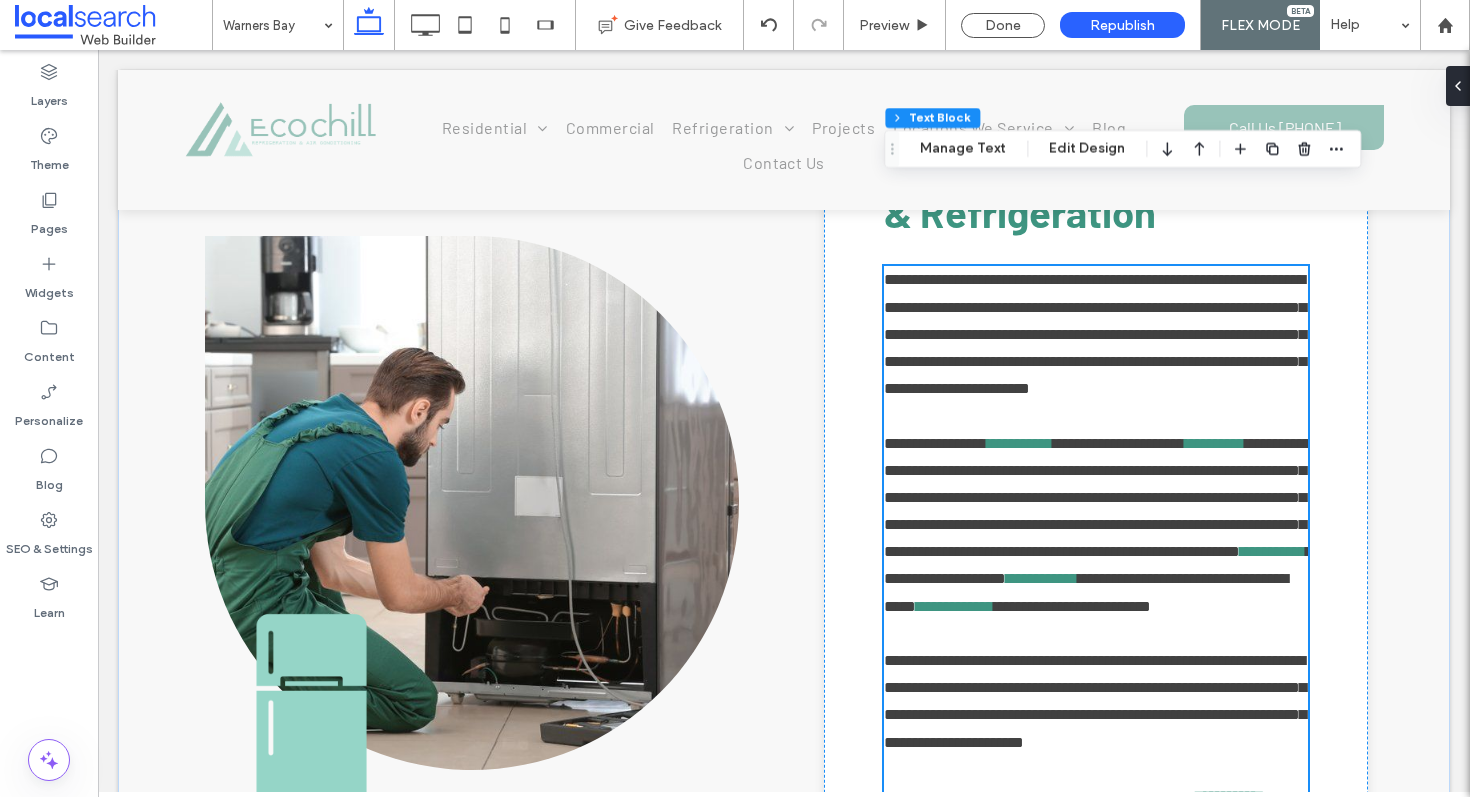 type on "******" 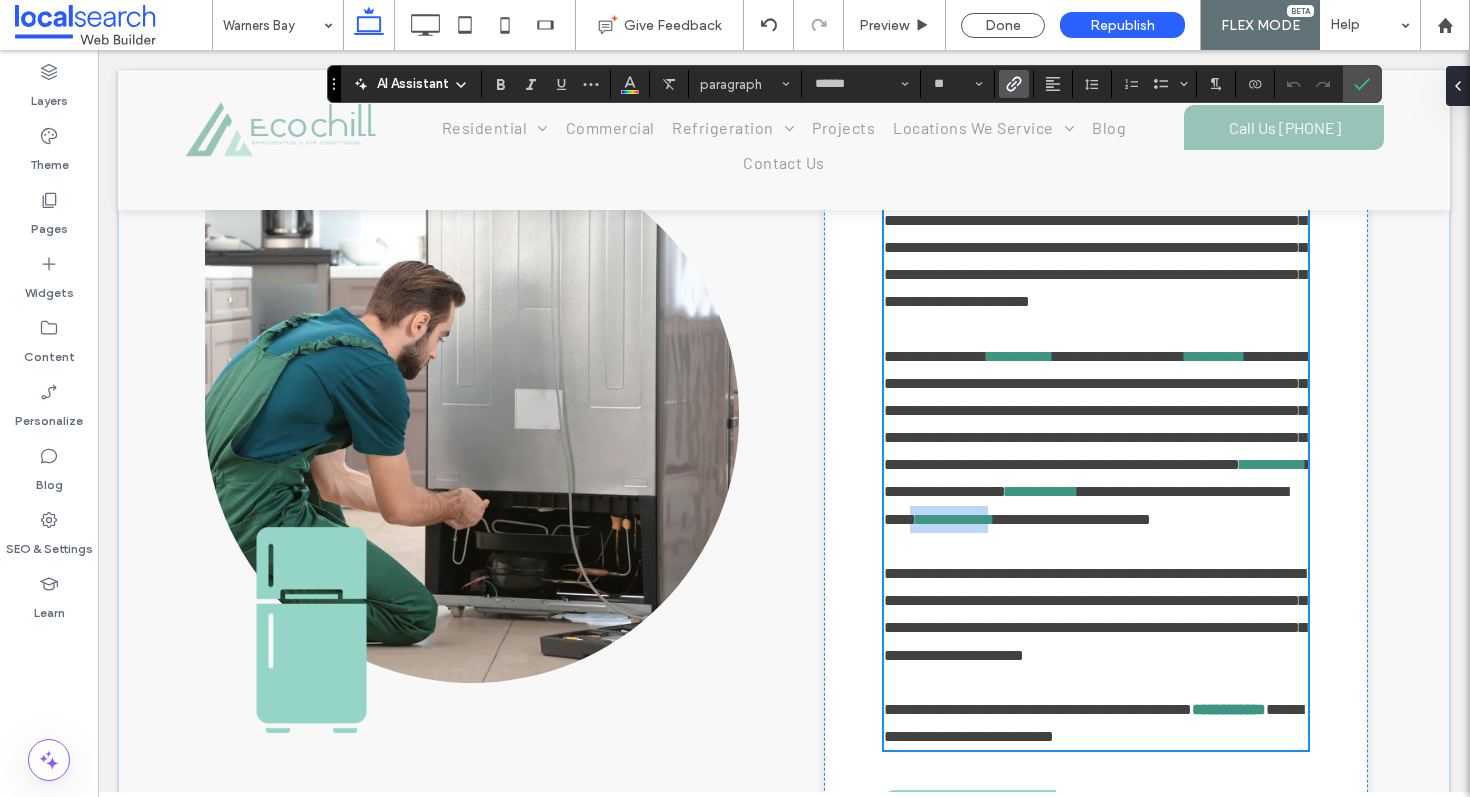 scroll, scrollTop: 1070, scrollLeft: 0, axis: vertical 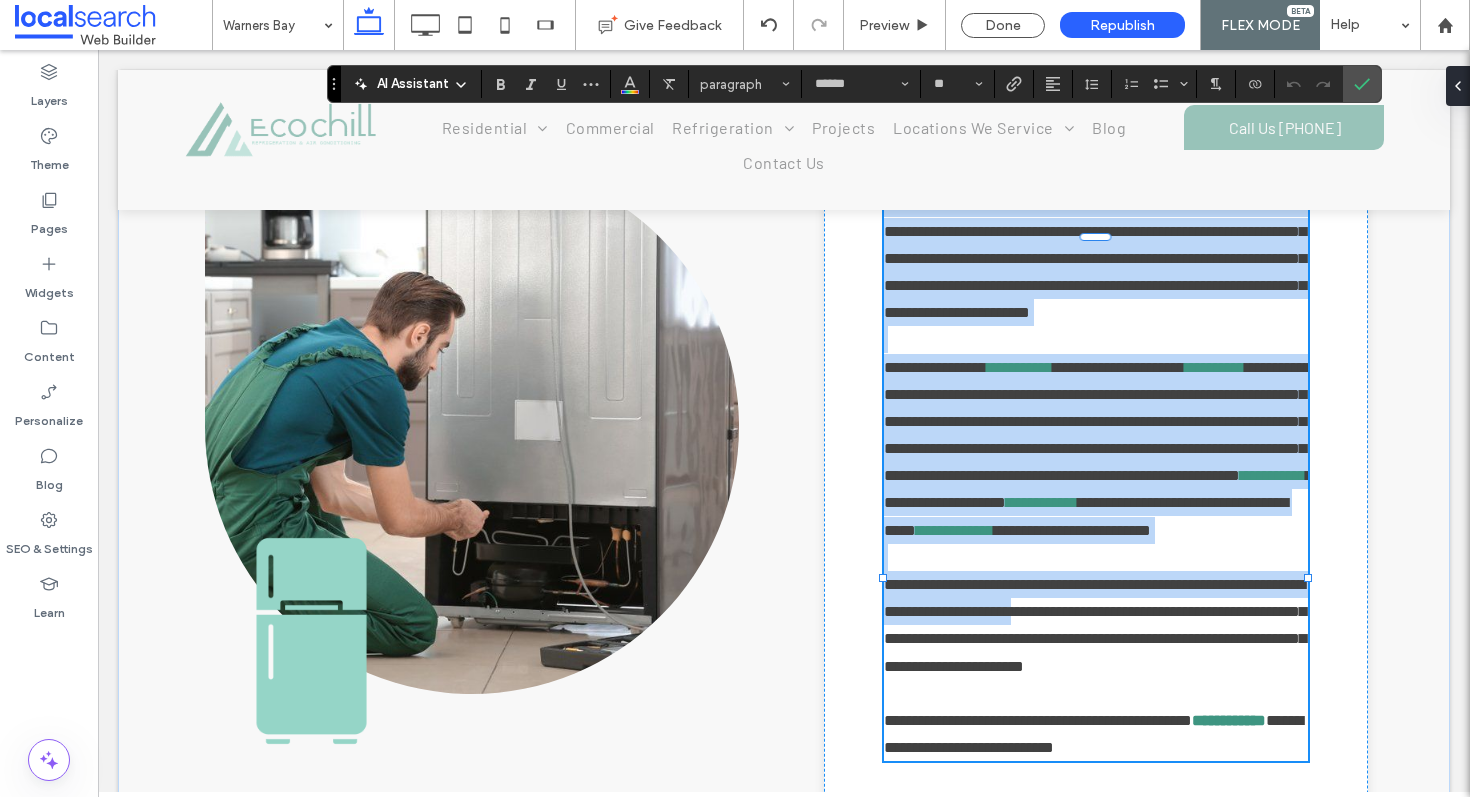 drag, startPoint x: 886, startPoint y: 252, endPoint x: 1125, endPoint y: 731, distance: 535.3149 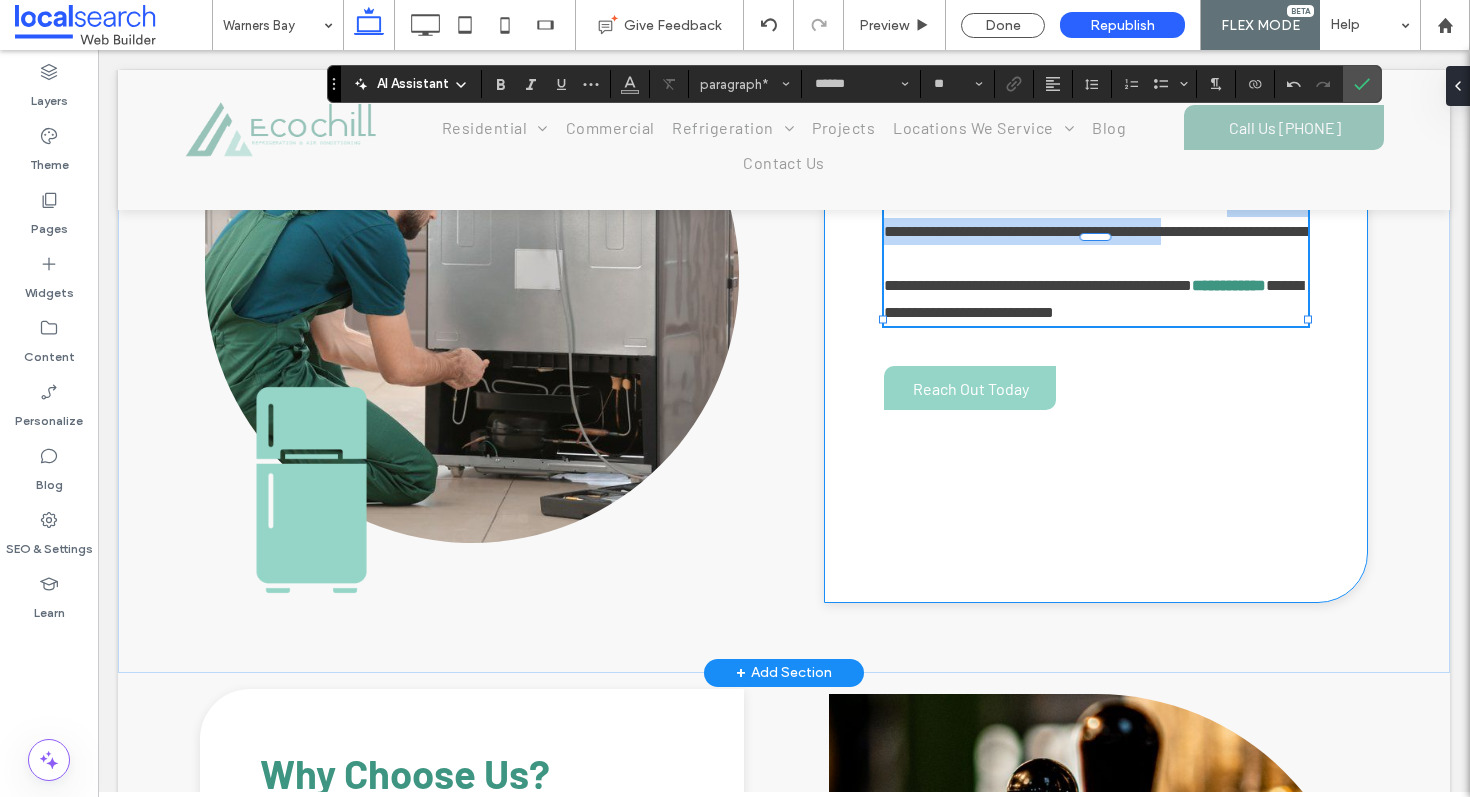 drag, startPoint x: 1168, startPoint y: 392, endPoint x: 858, endPoint y: 275, distance: 331.34424 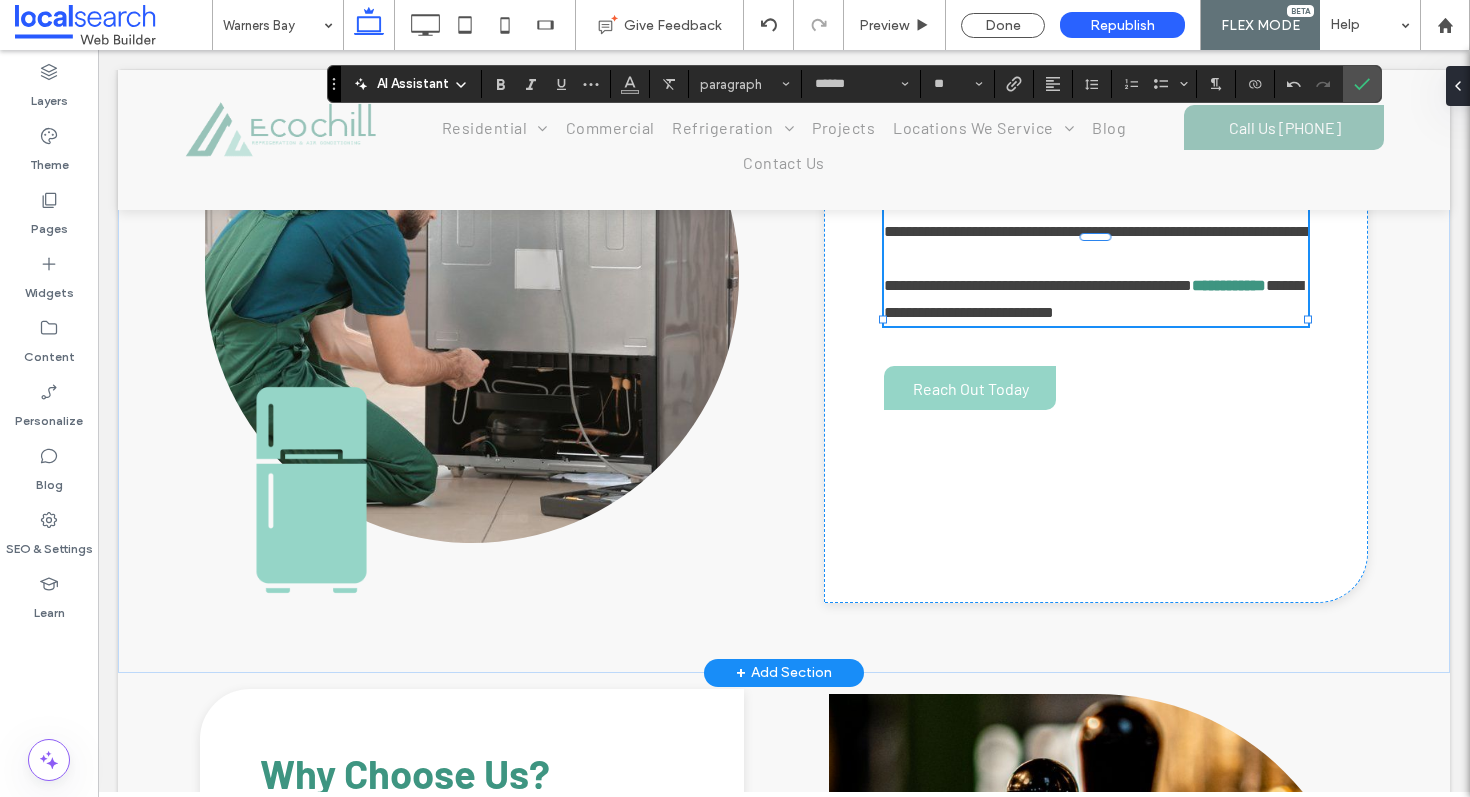 click on "**********" at bounding box center [1095, 217] 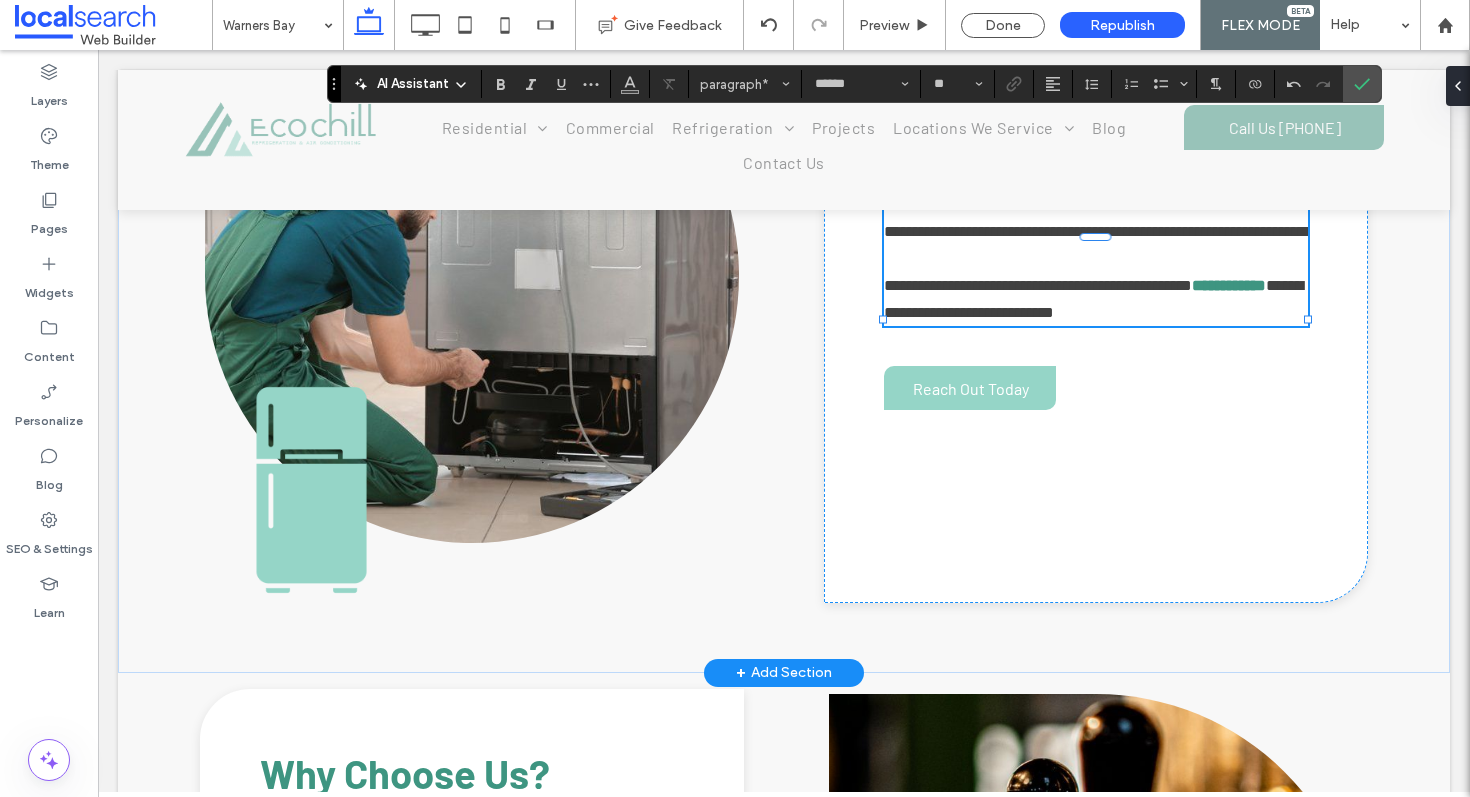 click on "**********" at bounding box center [1098, 217] 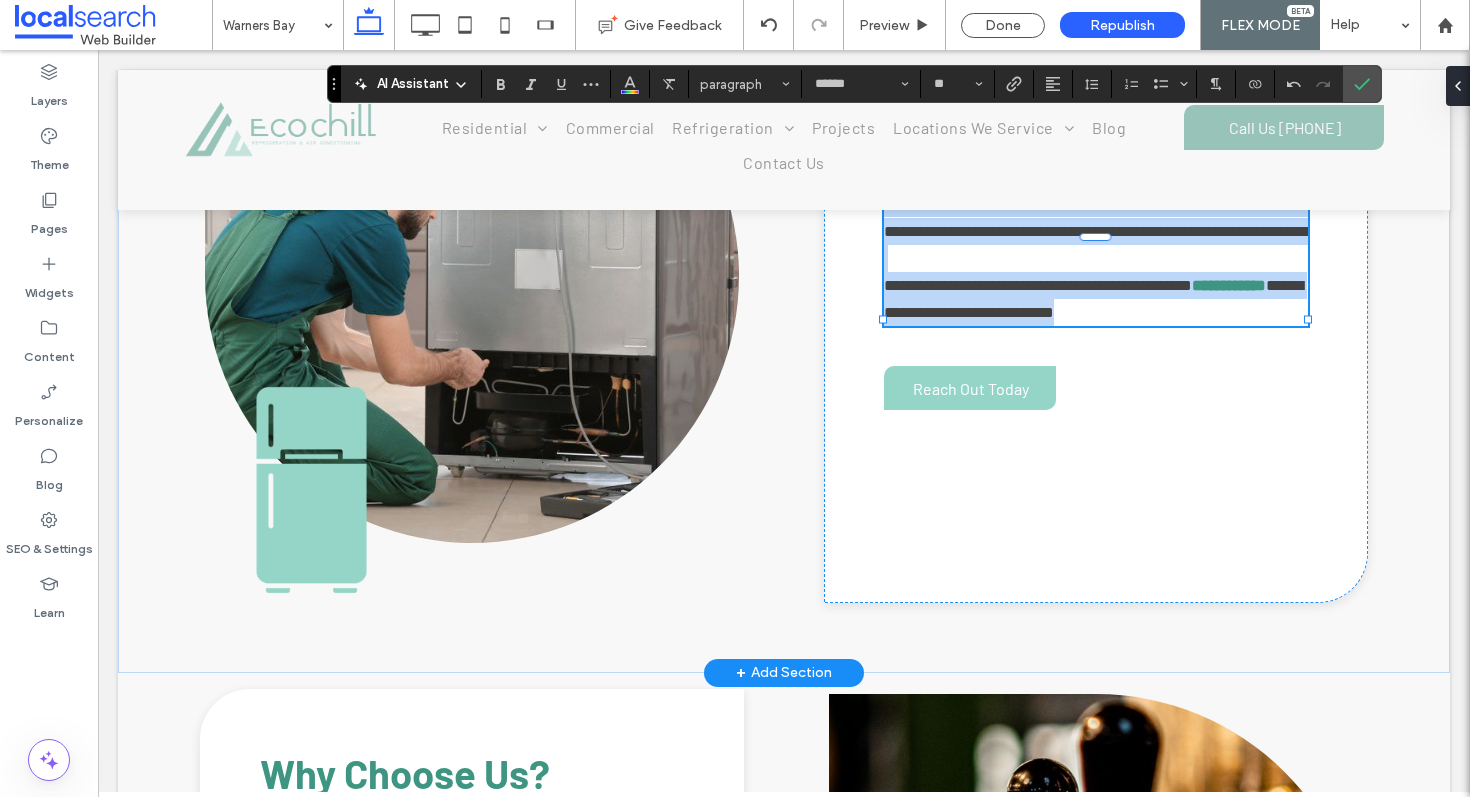 drag, startPoint x: 888, startPoint y: 251, endPoint x: 1158, endPoint y: 396, distance: 306.47186 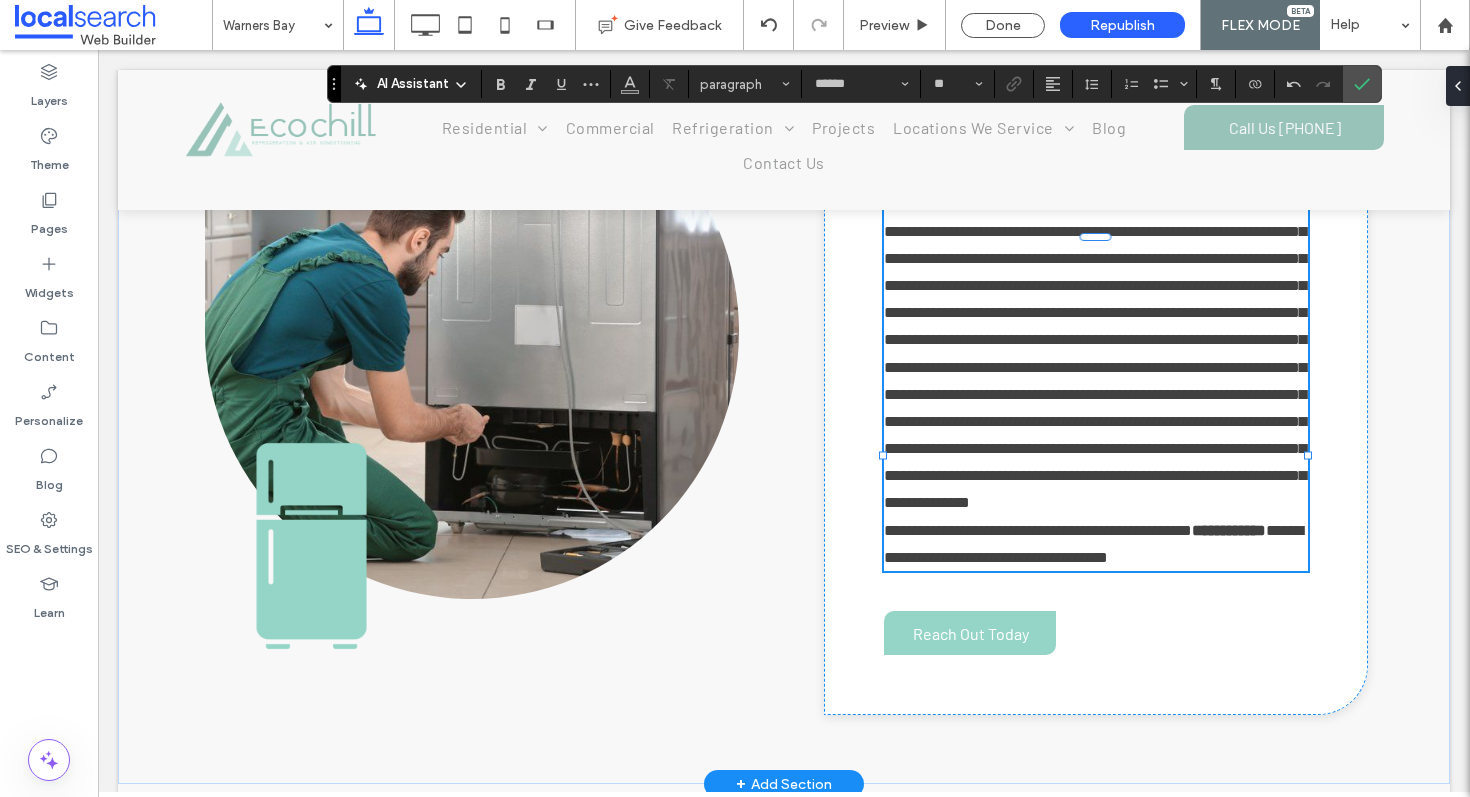 scroll, scrollTop: 0, scrollLeft: 0, axis: both 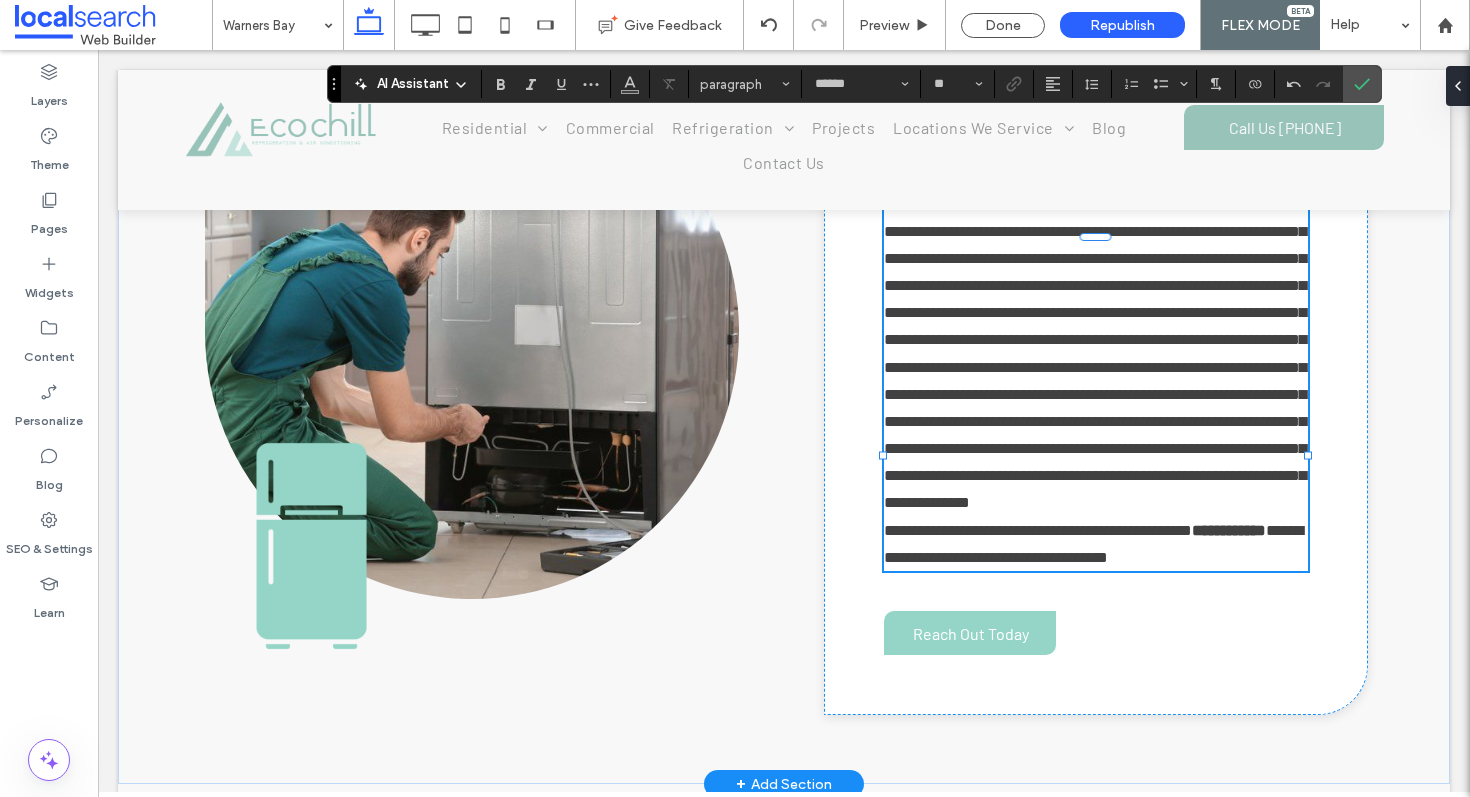 click on "**********" at bounding box center (1095, 353) 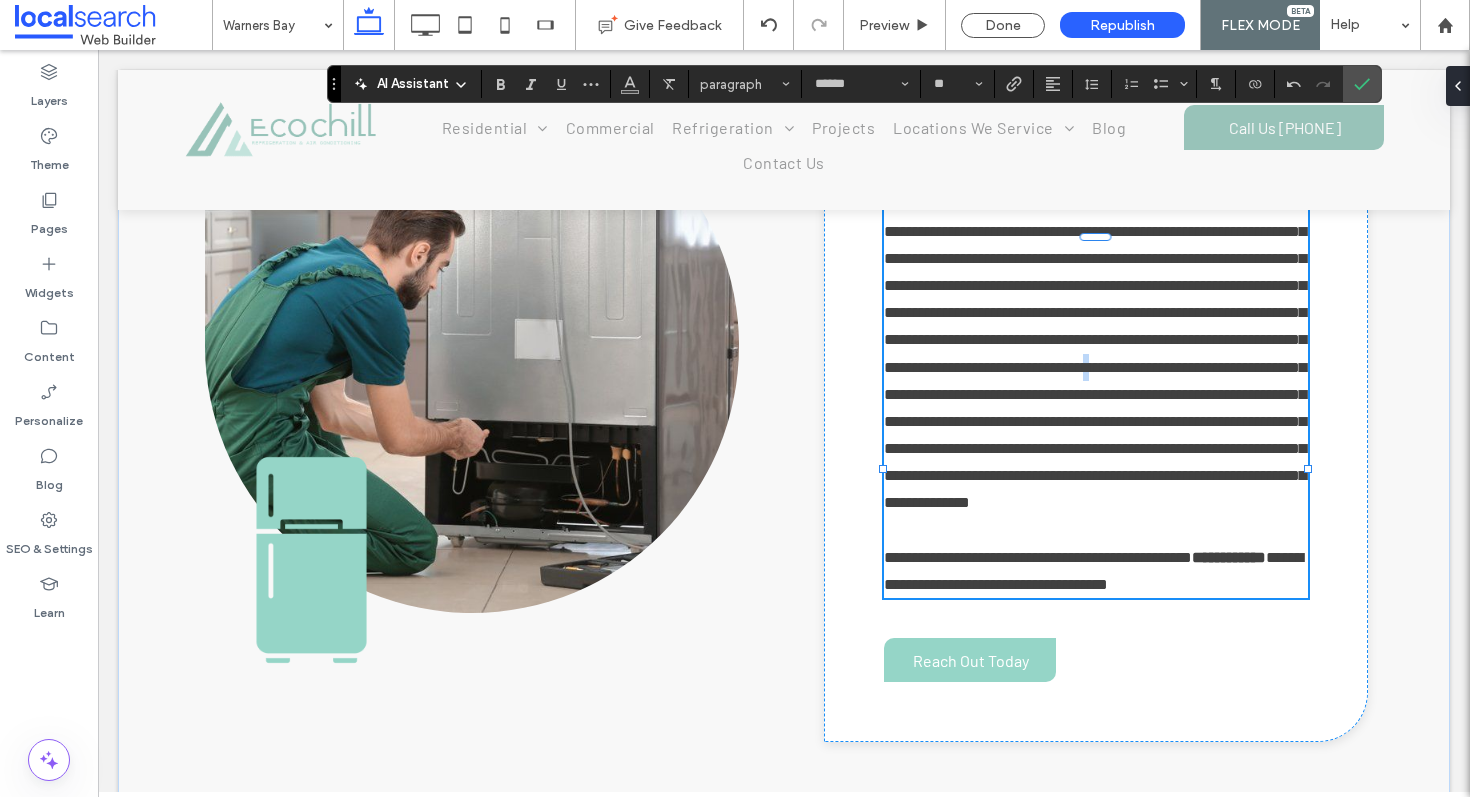 type 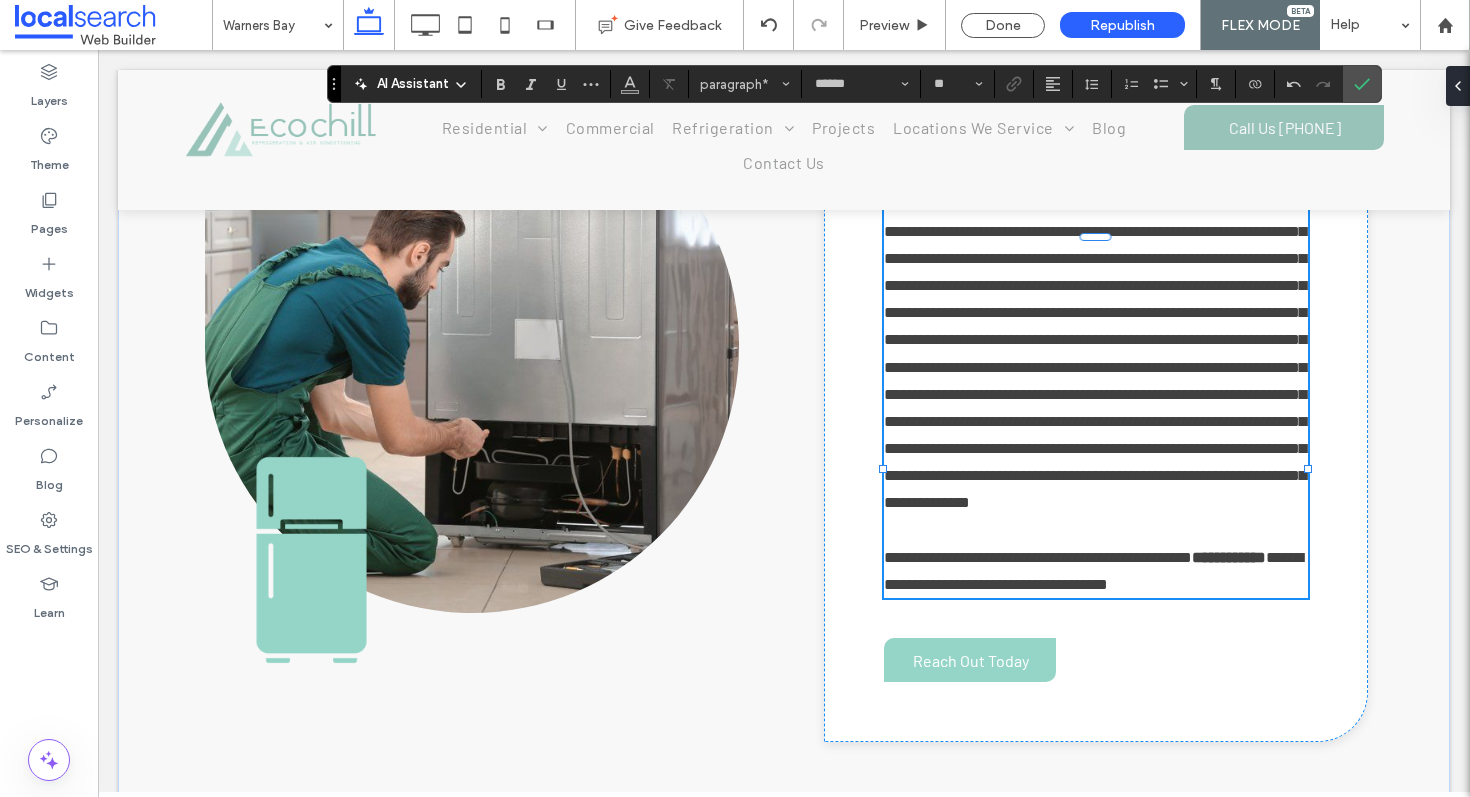 click on "**********" at bounding box center (1095, 353) 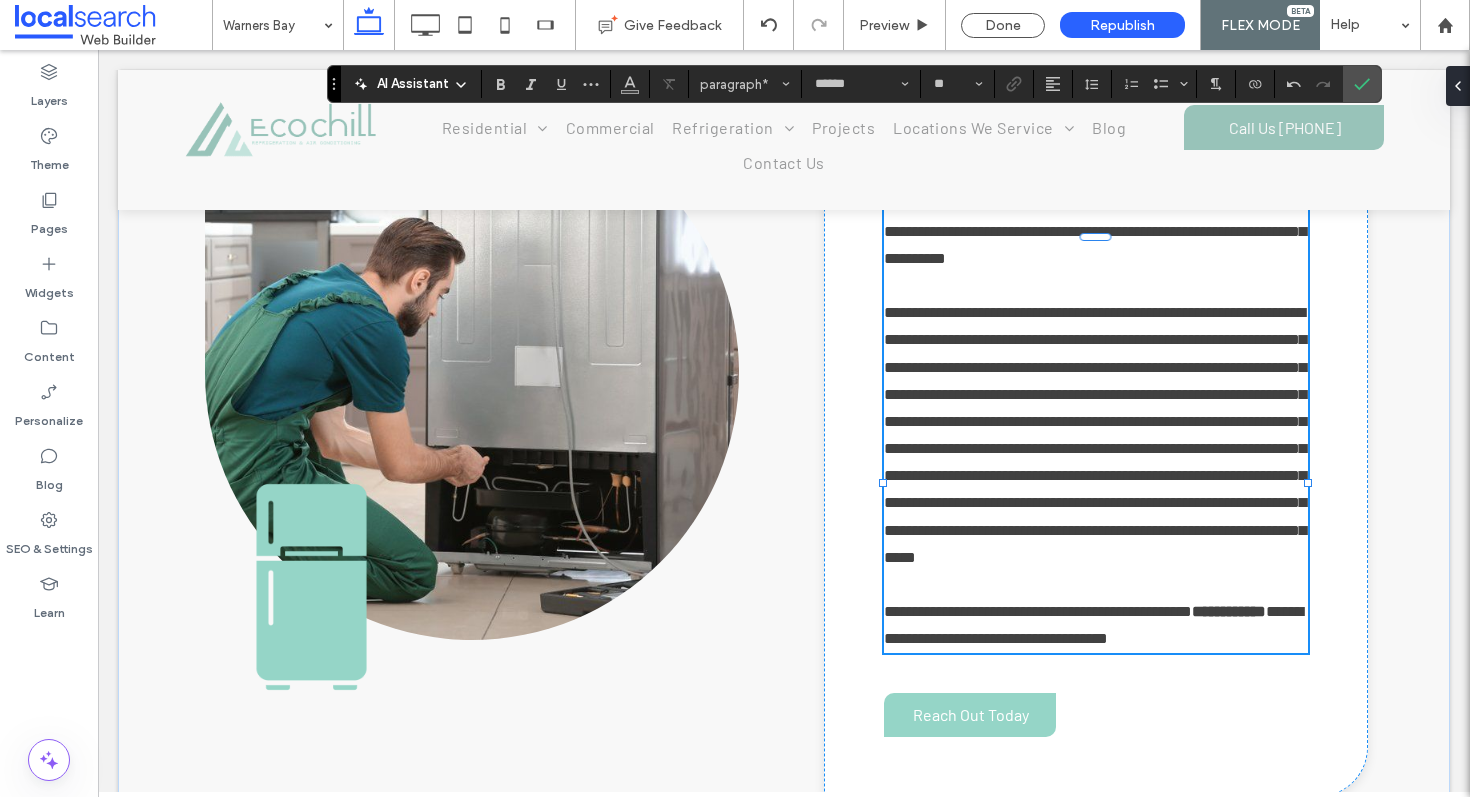 click on "**********" at bounding box center [1095, 435] 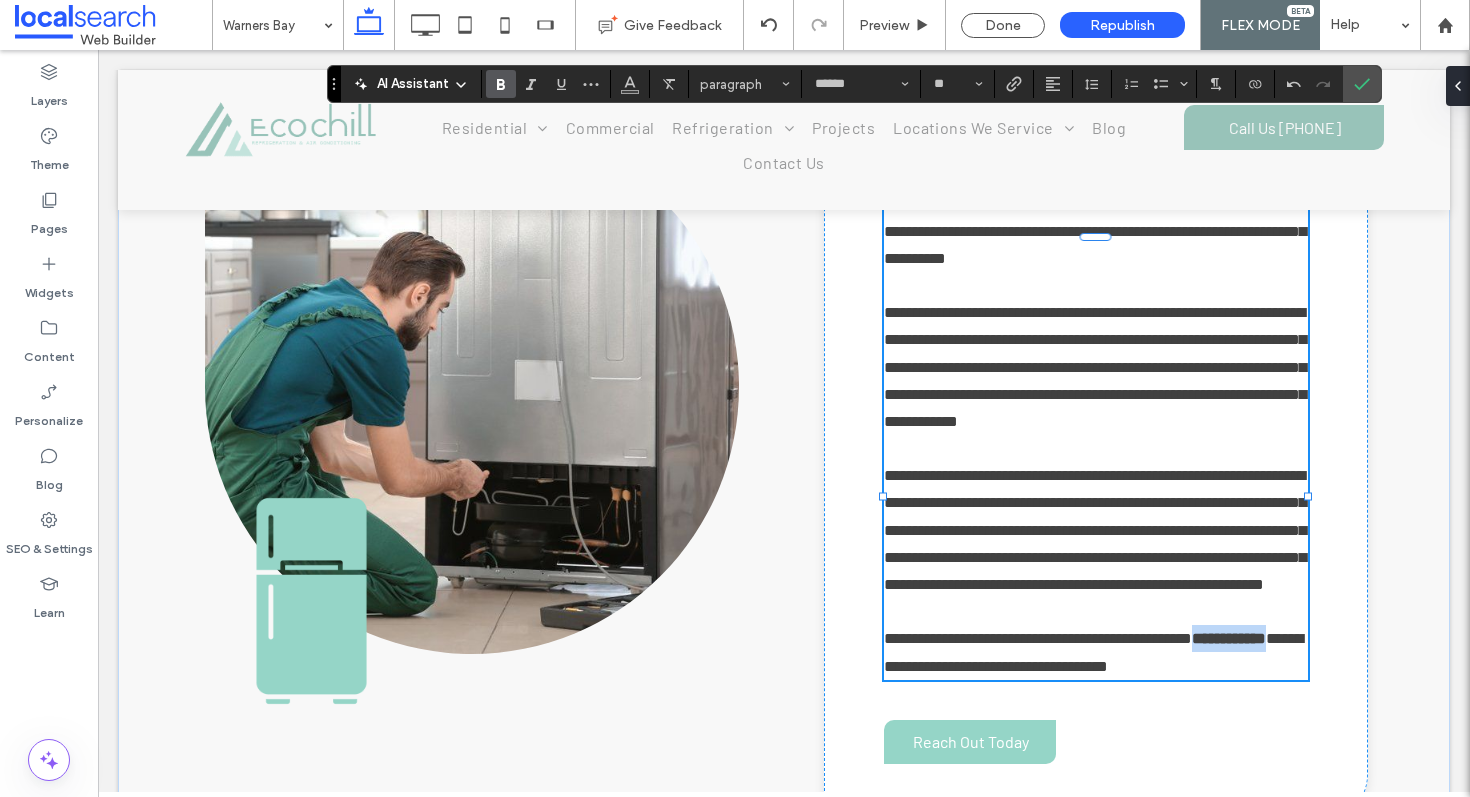 drag, startPoint x: 1220, startPoint y: 714, endPoint x: 909, endPoint y: 744, distance: 312.4436 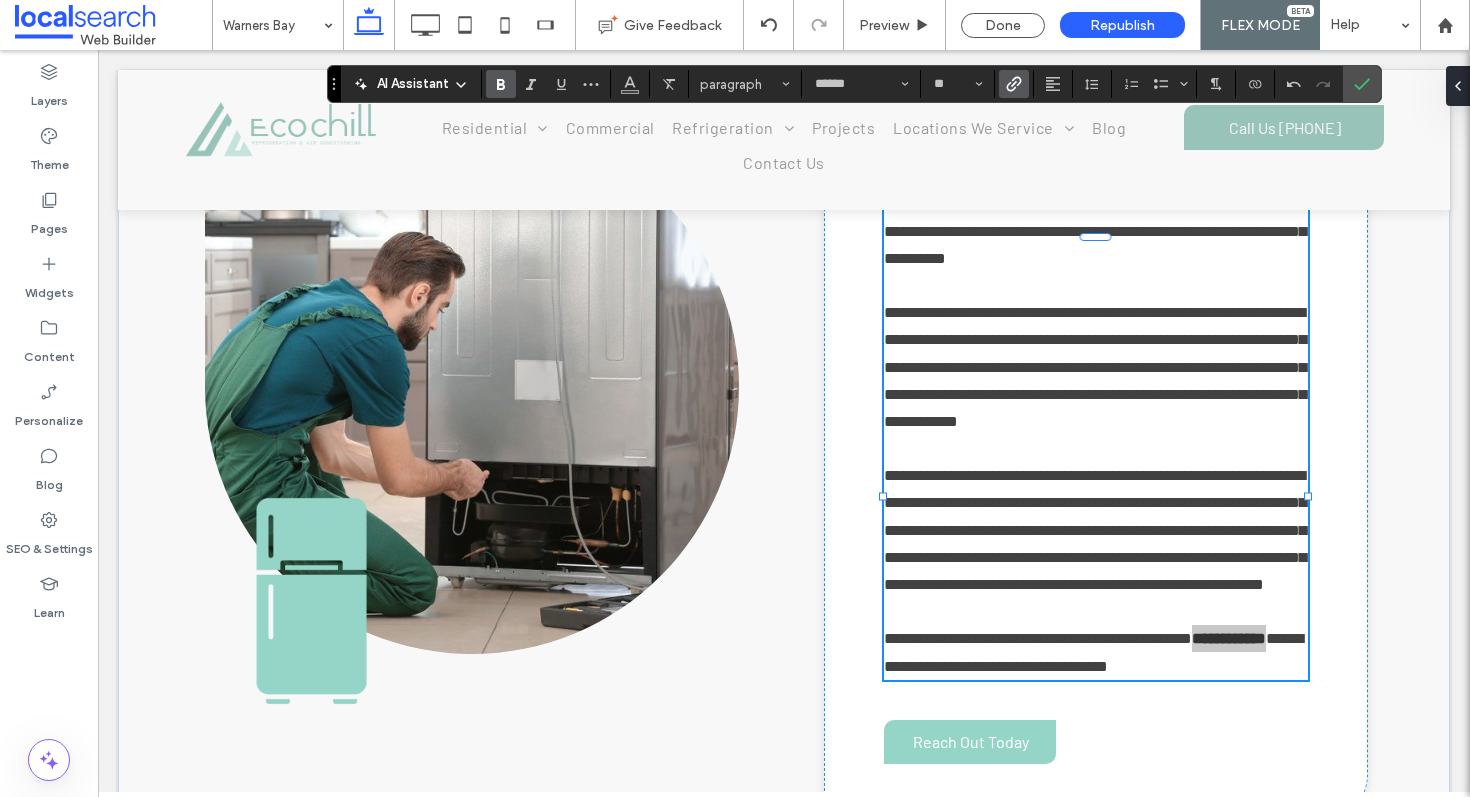 click at bounding box center [1014, 84] 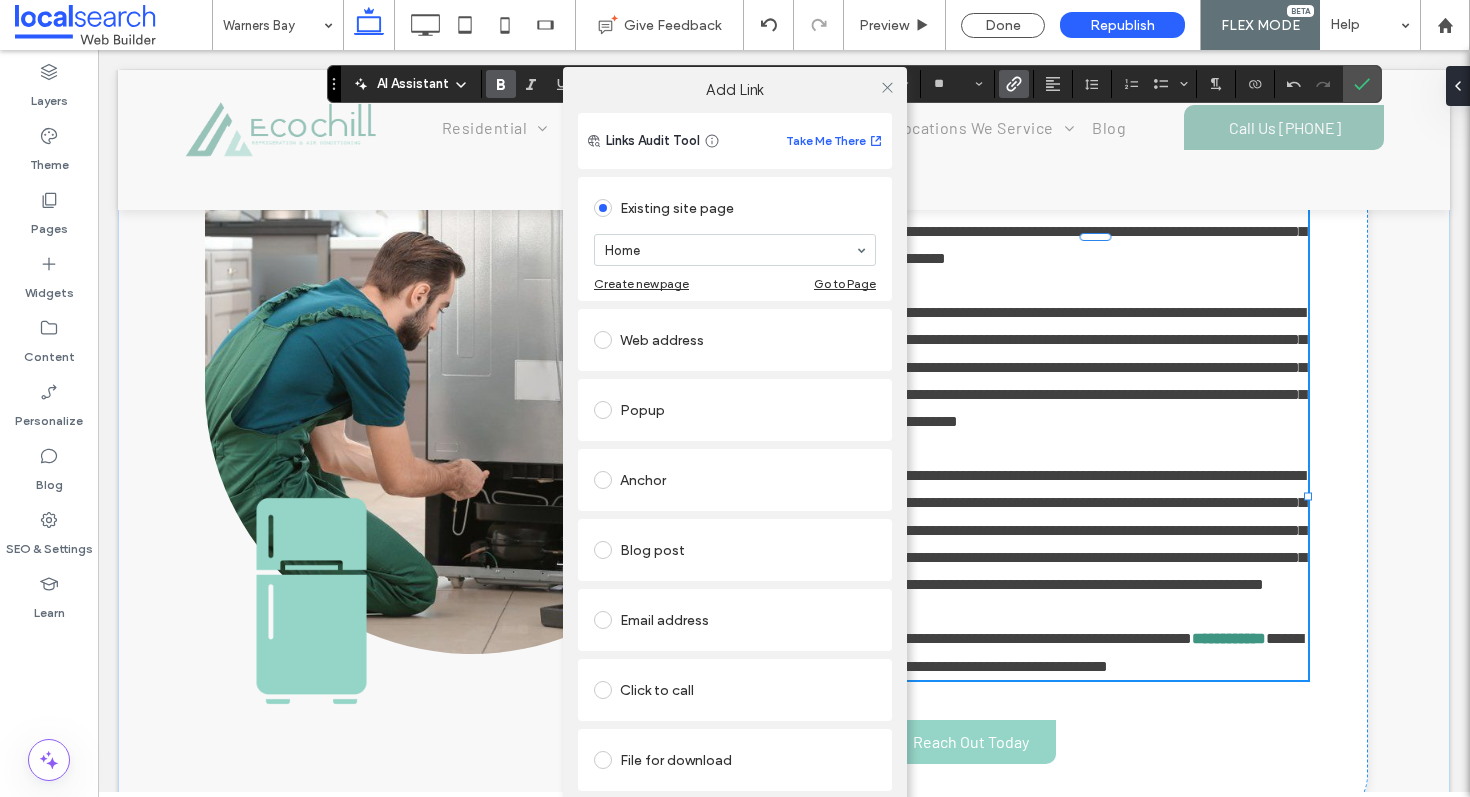click on "Click to call" at bounding box center (735, 690) 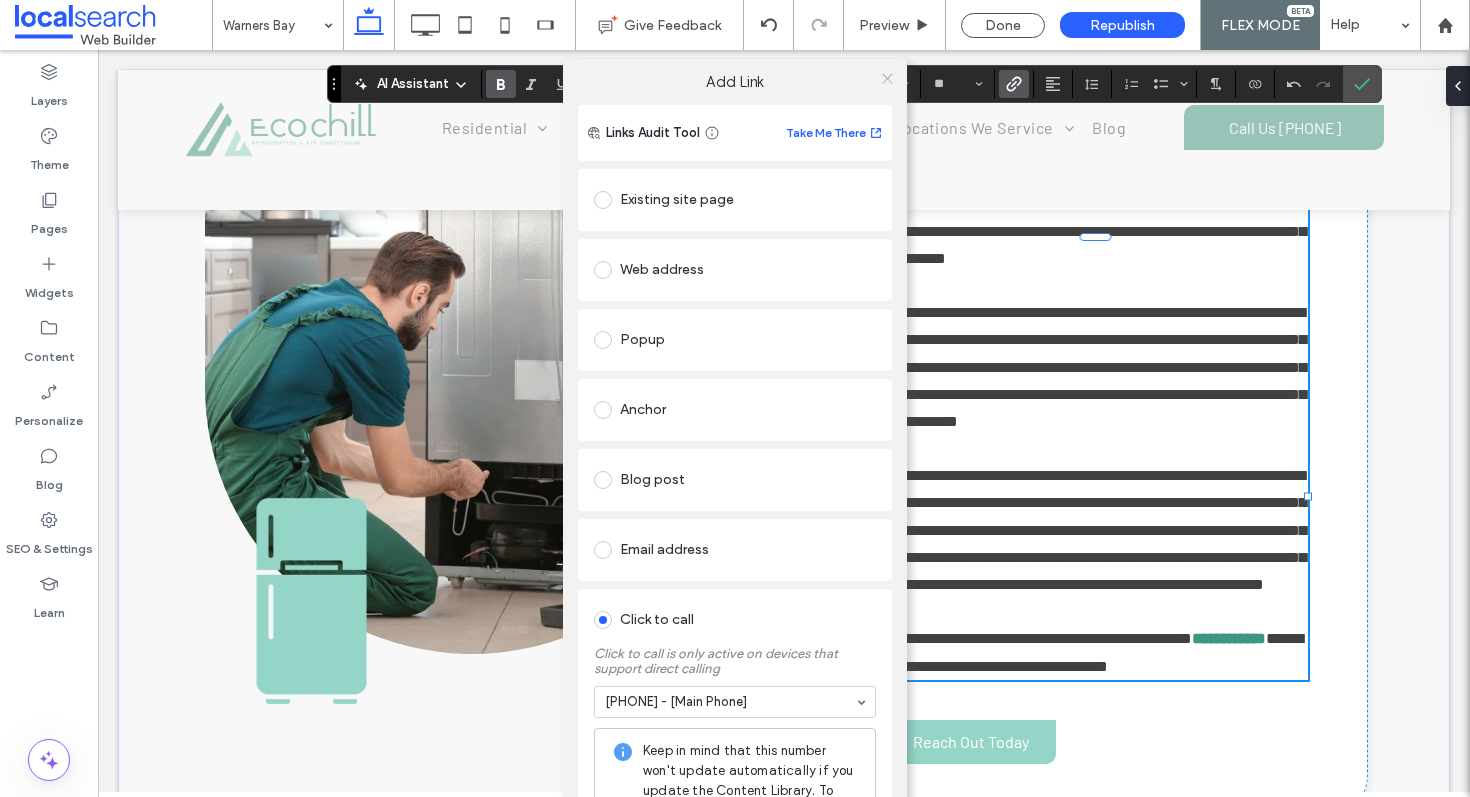 click 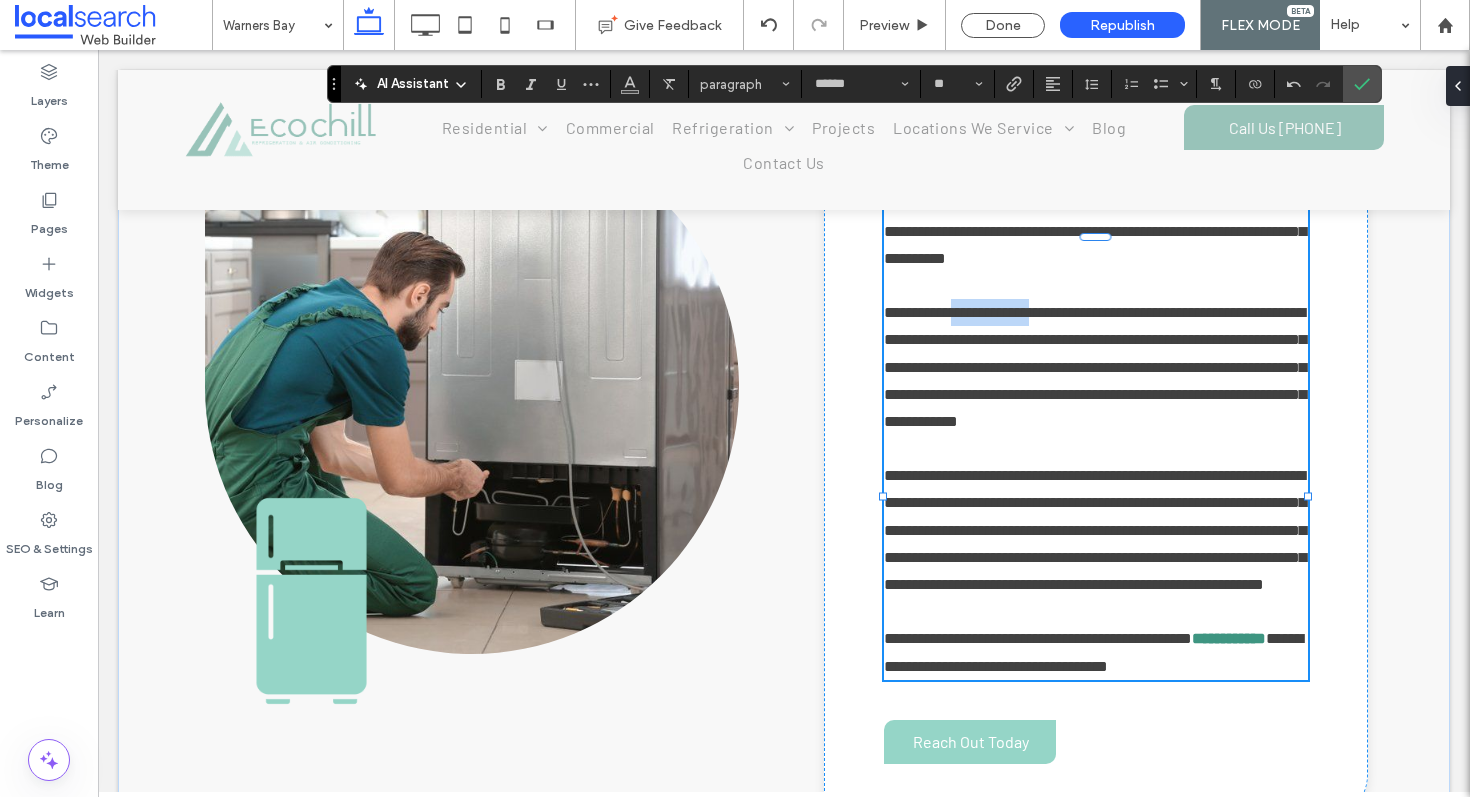drag, startPoint x: 964, startPoint y: 360, endPoint x: 1051, endPoint y: 361, distance: 87.005745 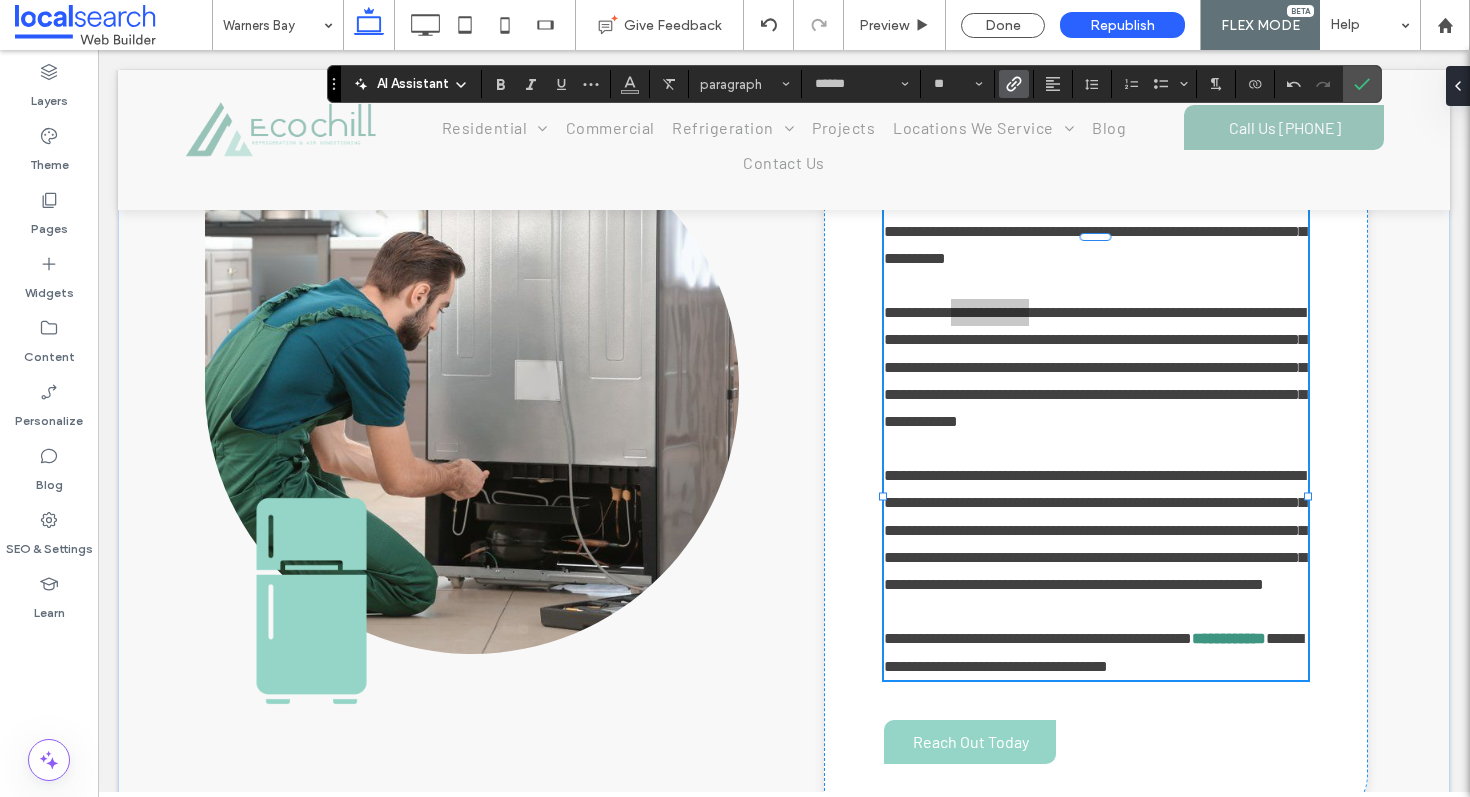 click at bounding box center (1014, 84) 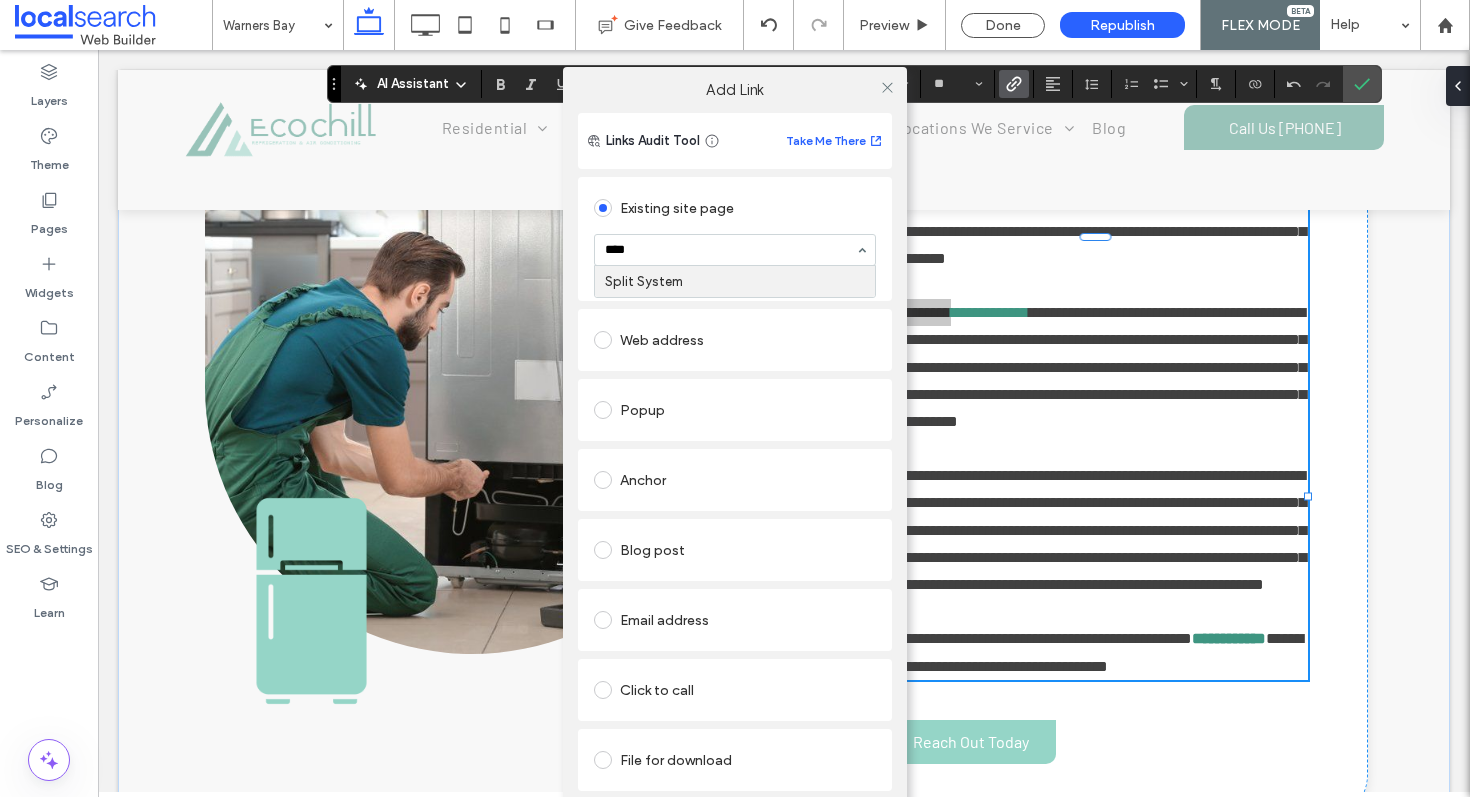 type on "*****" 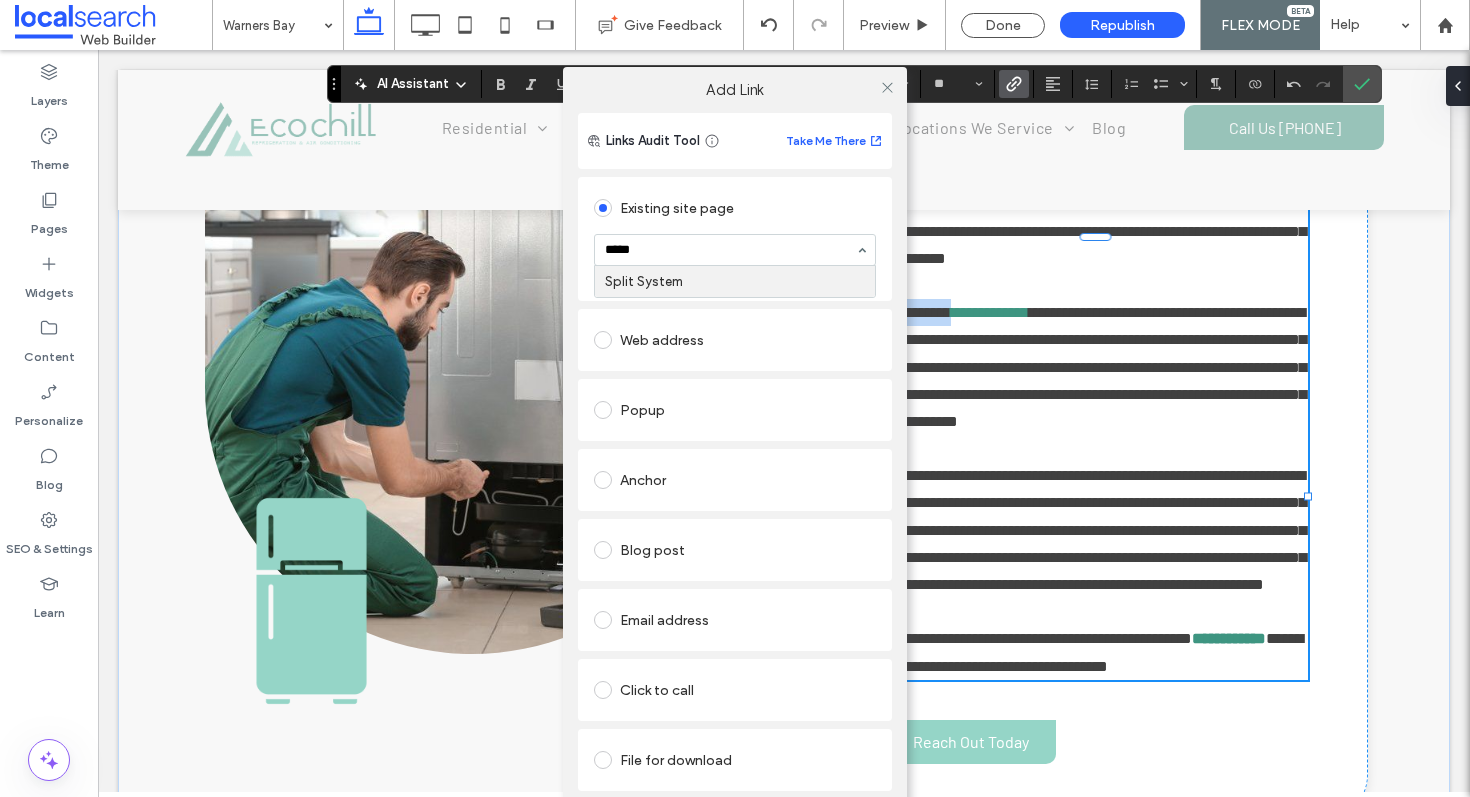type 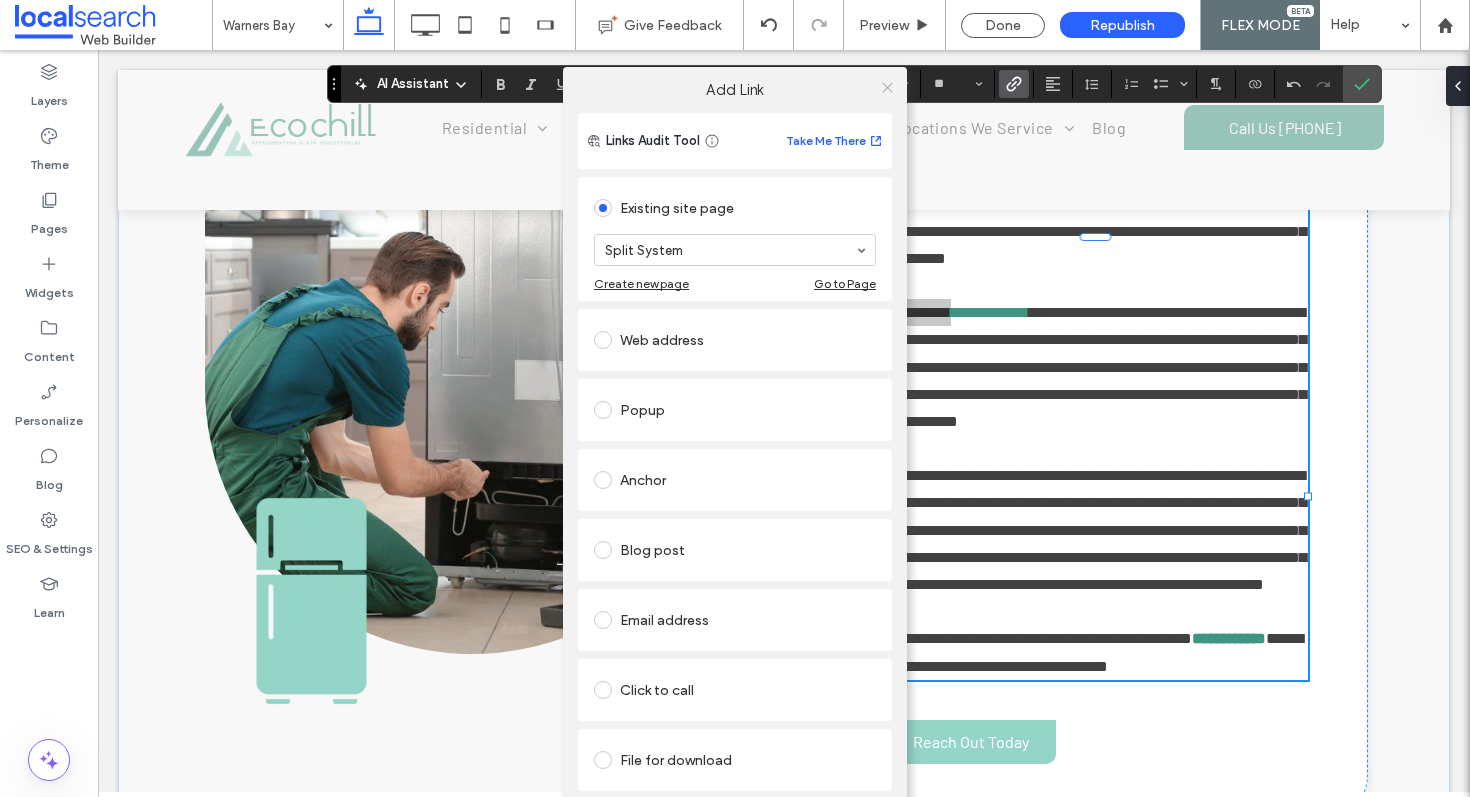 click 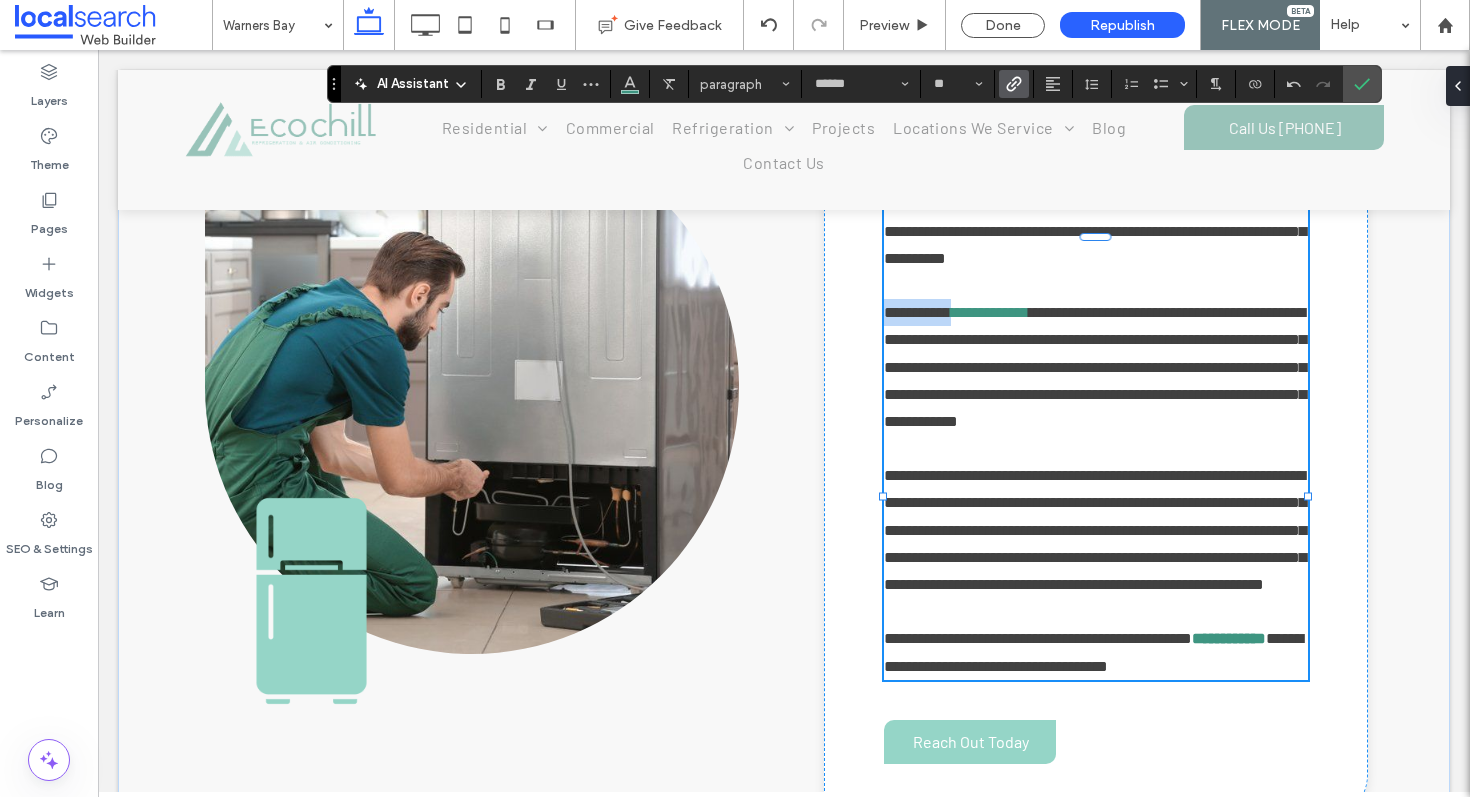 click on "**********" at bounding box center (1095, 367) 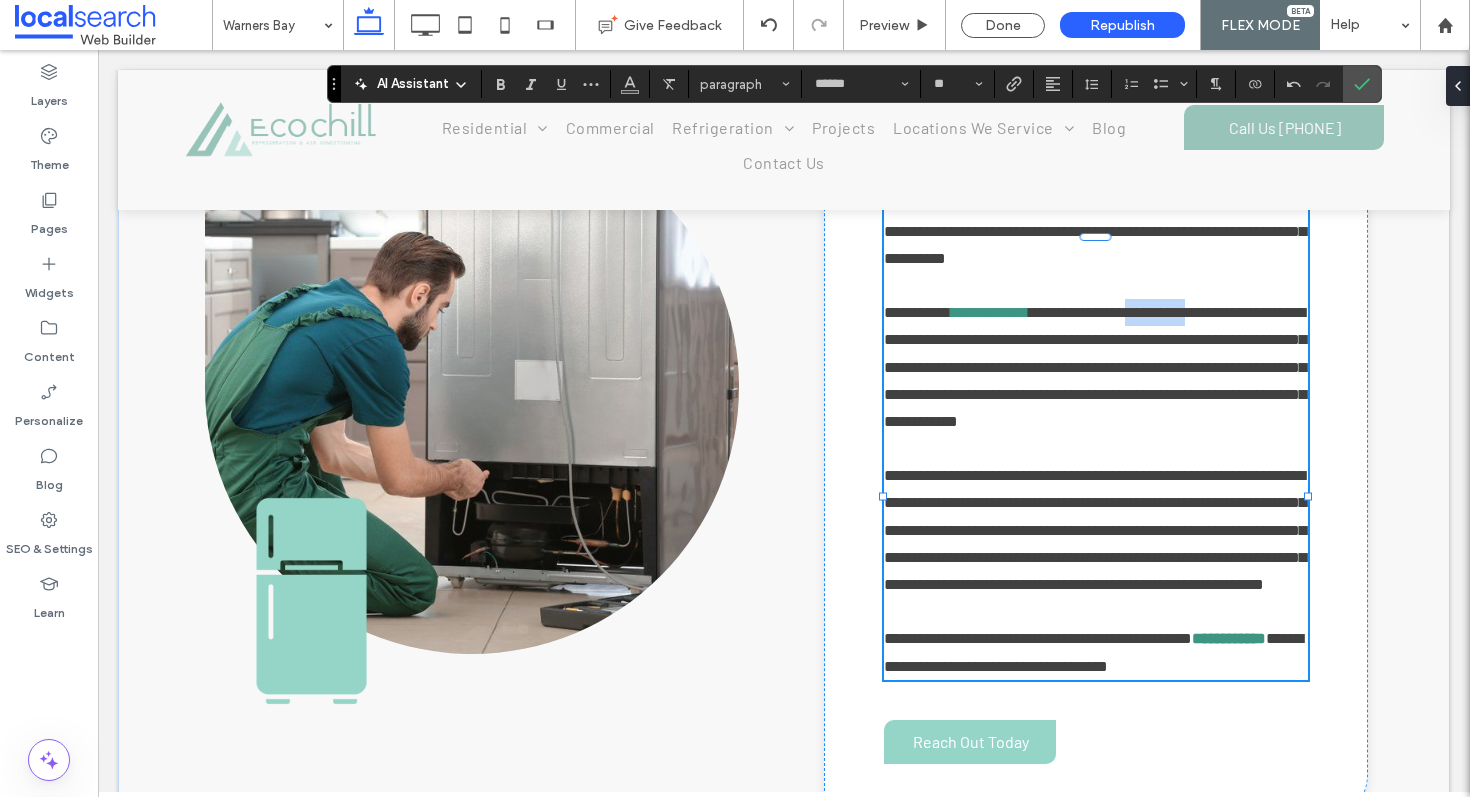 drag, startPoint x: 1162, startPoint y: 360, endPoint x: 1243, endPoint y: 358, distance: 81.02469 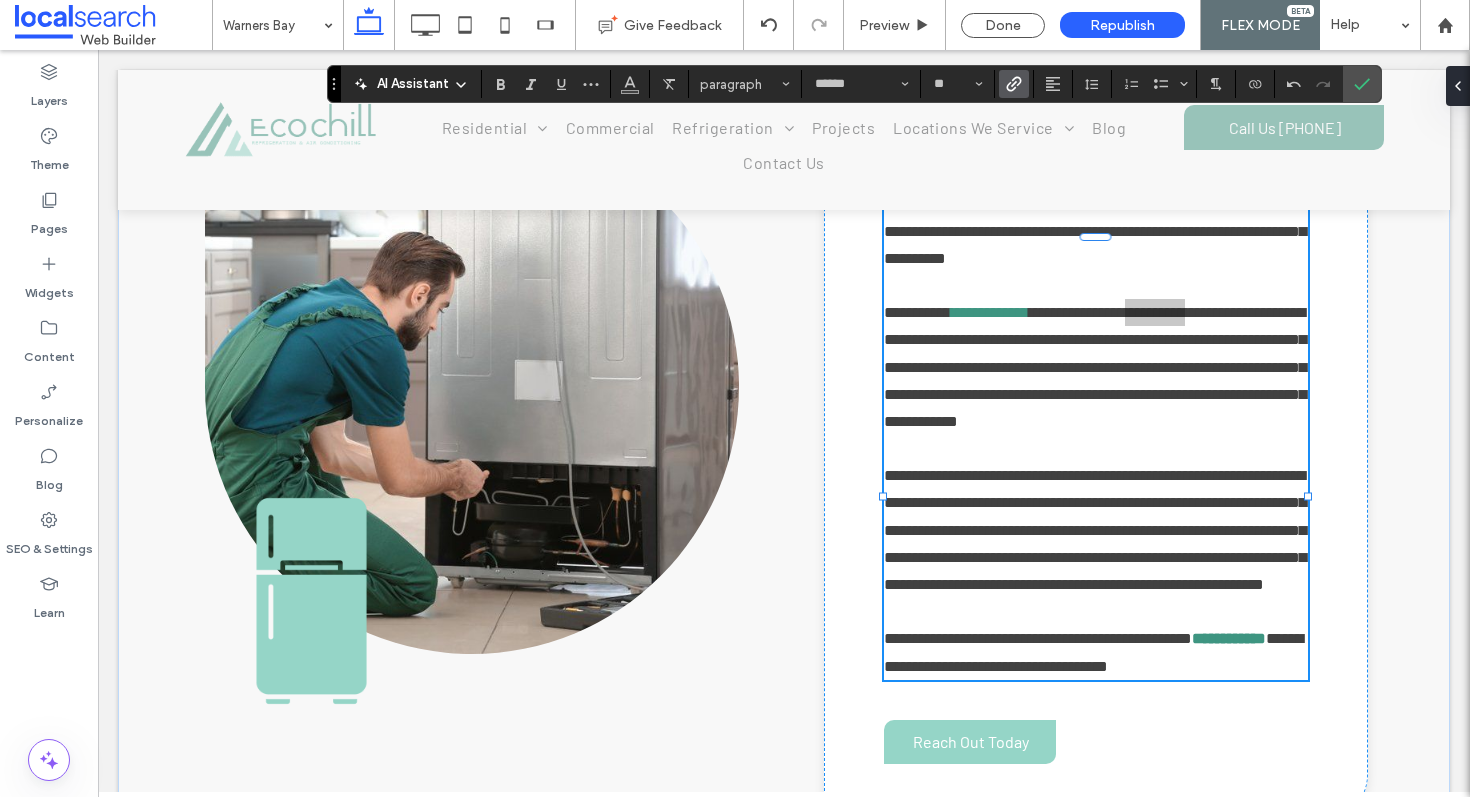 click 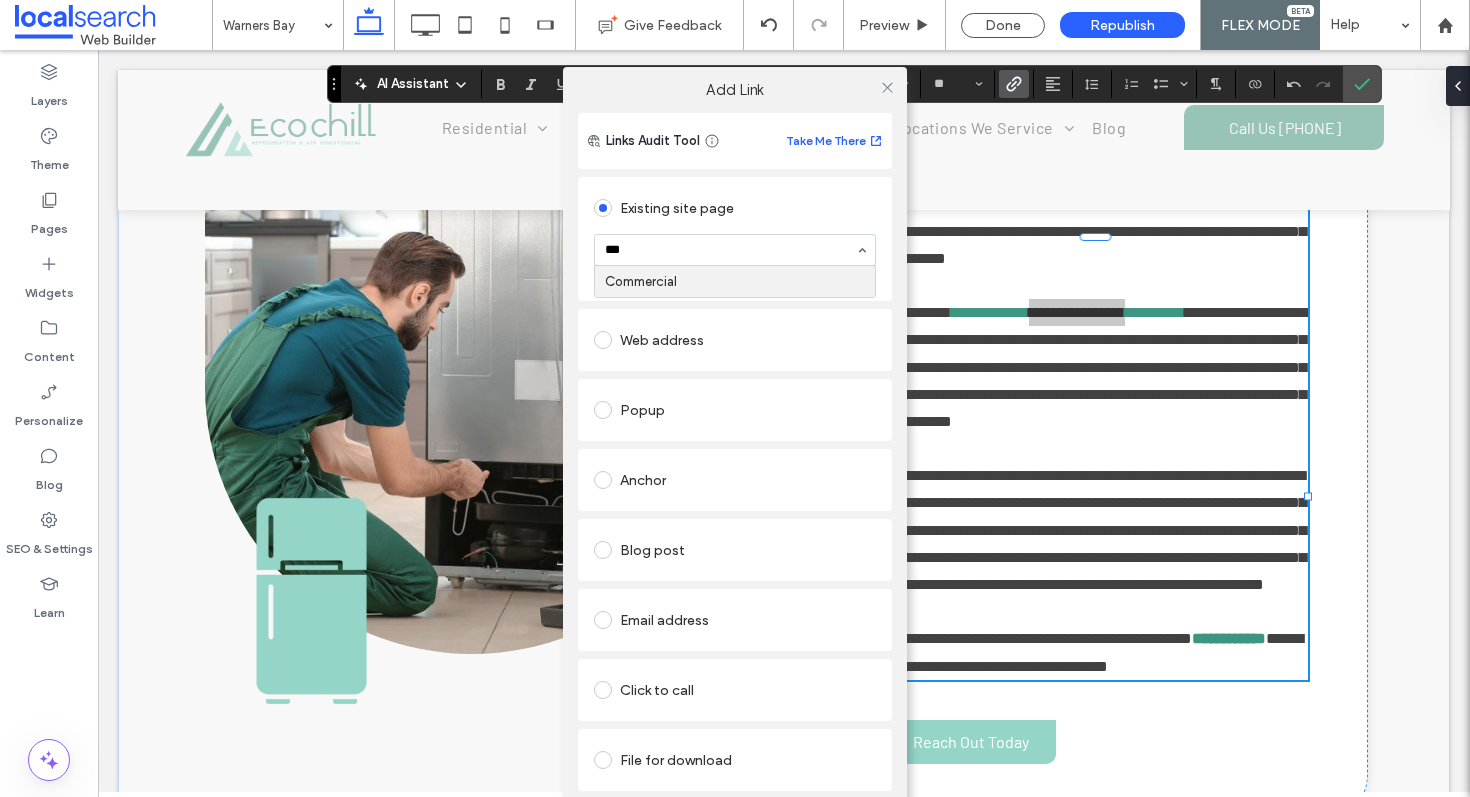 type on "****" 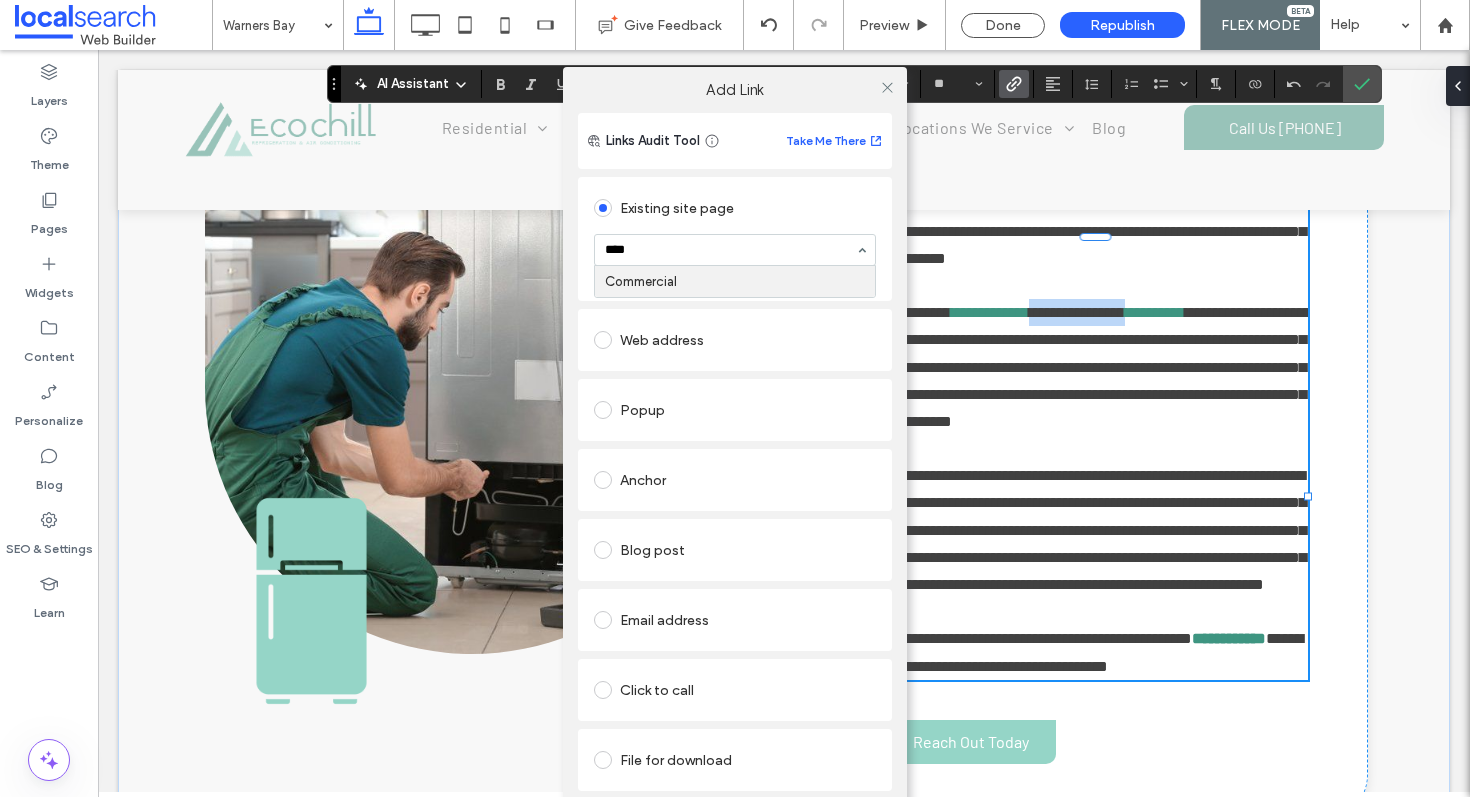 type 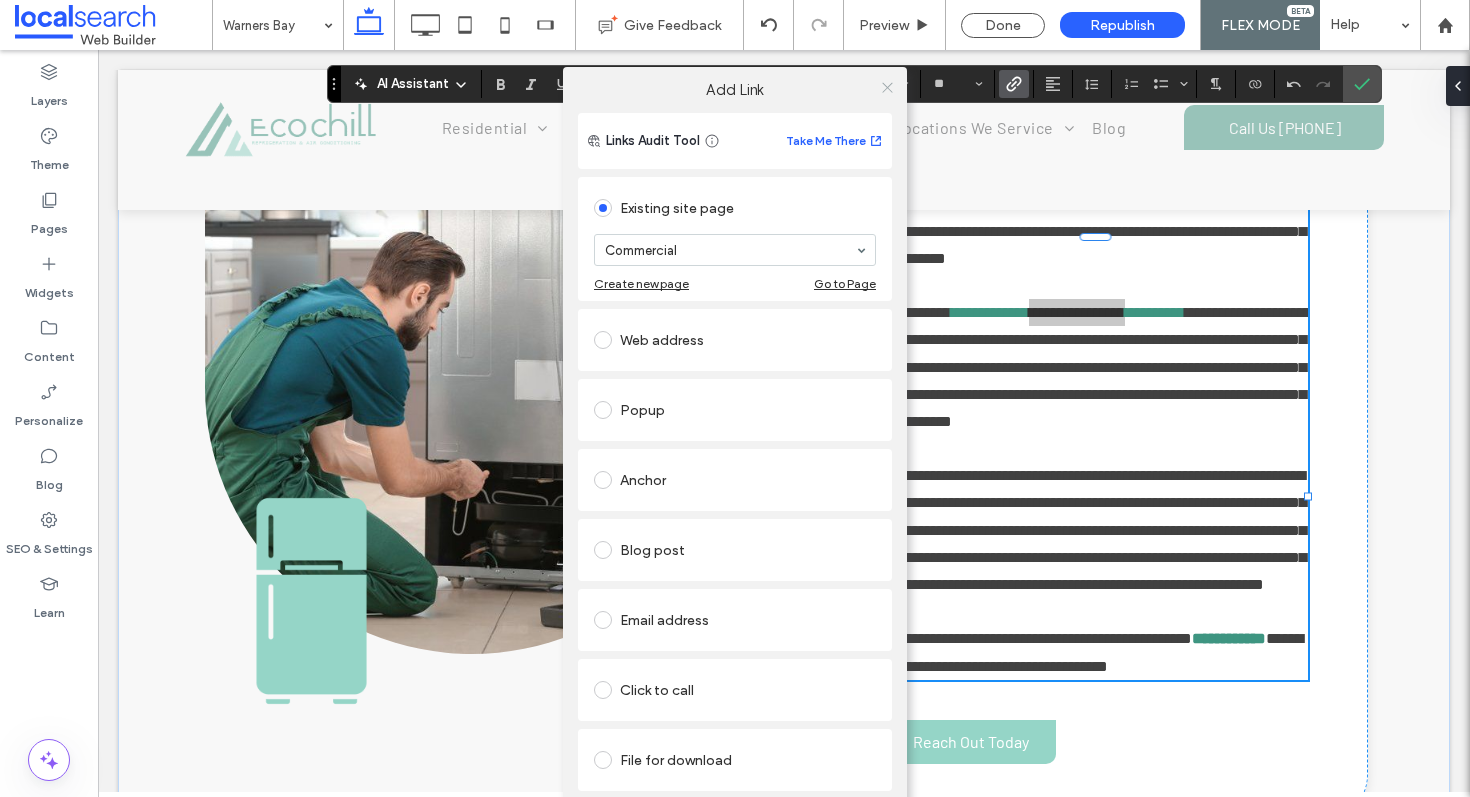 click 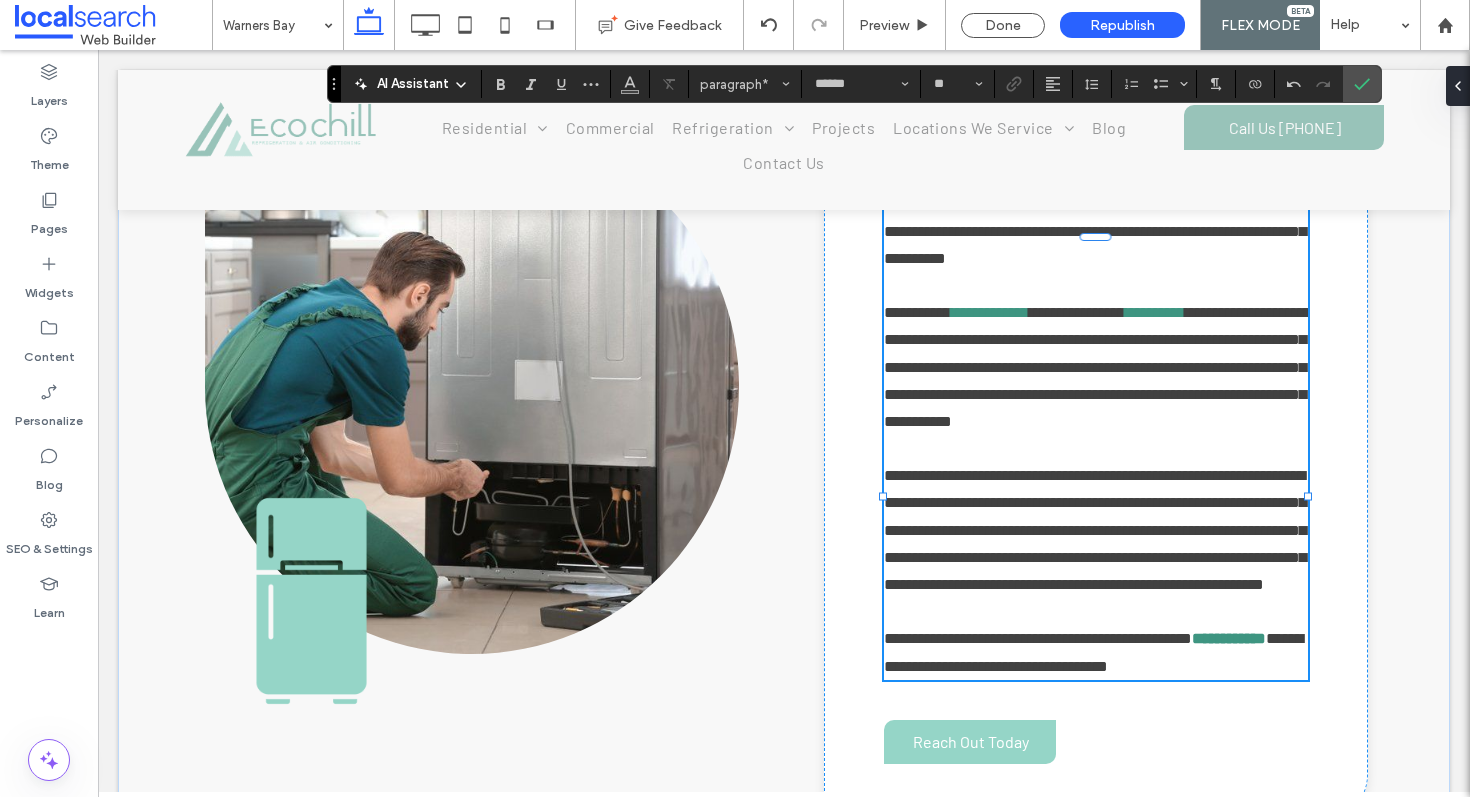click on "**********" at bounding box center (1097, 367) 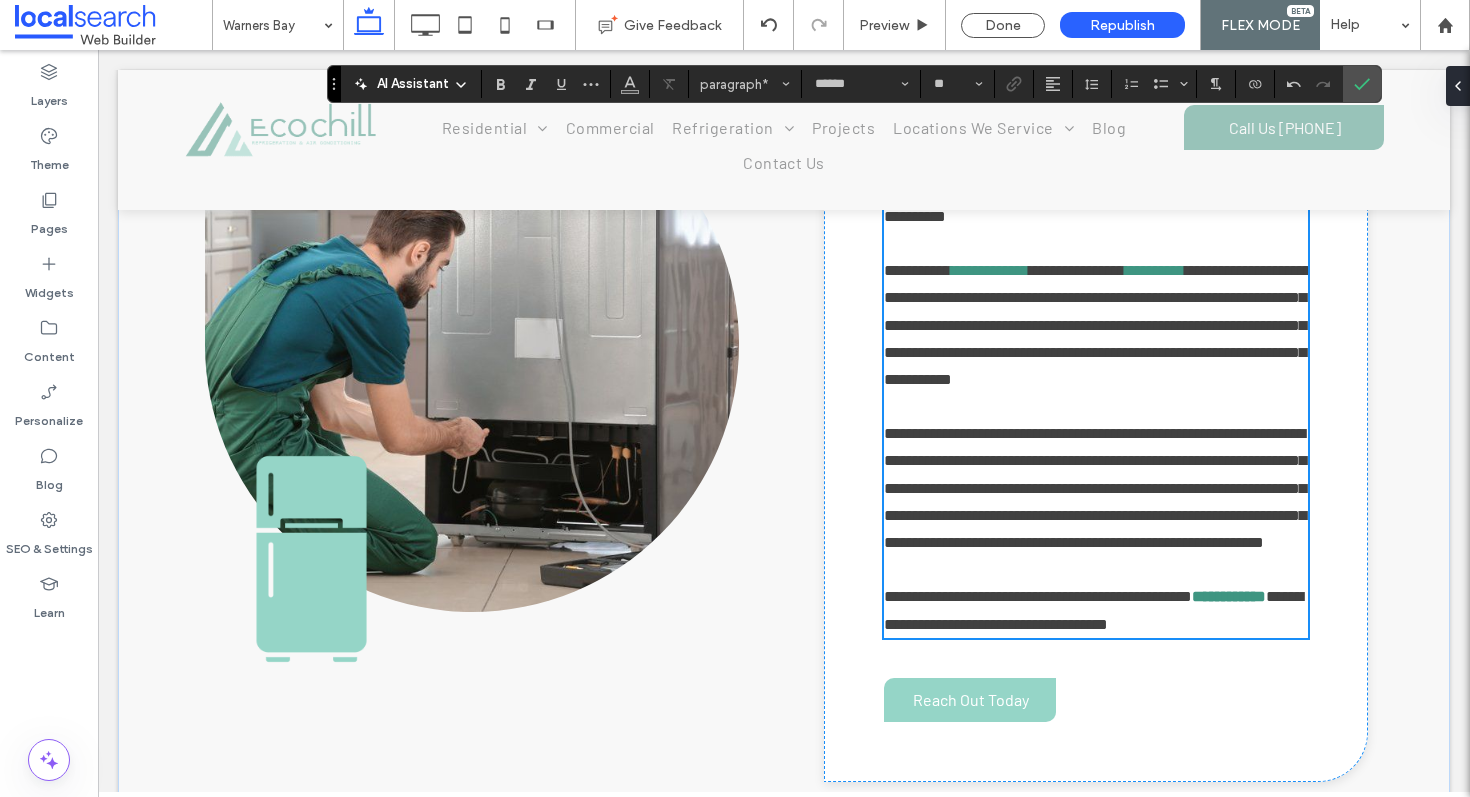 scroll, scrollTop: 1123, scrollLeft: 0, axis: vertical 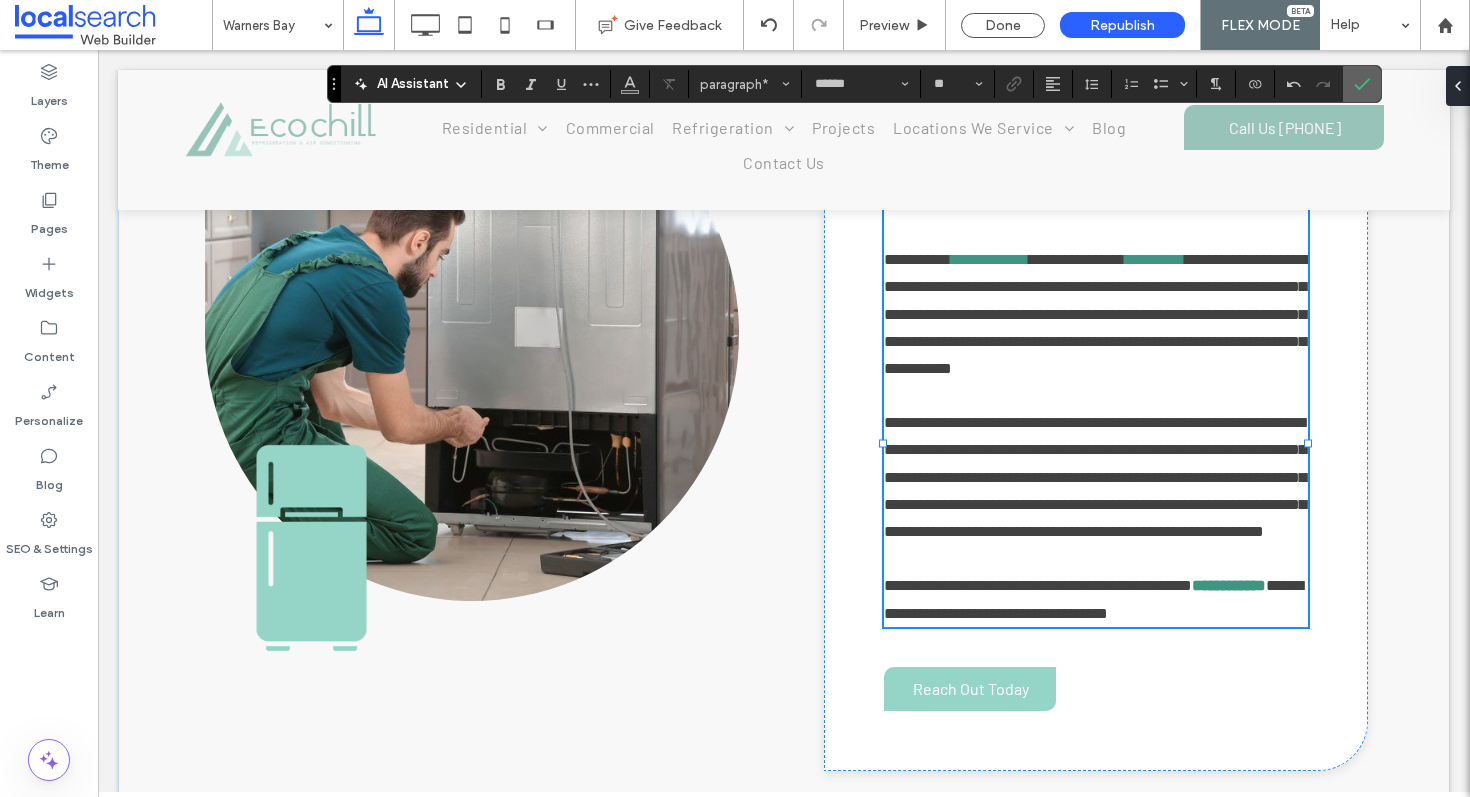 click at bounding box center [1362, 84] 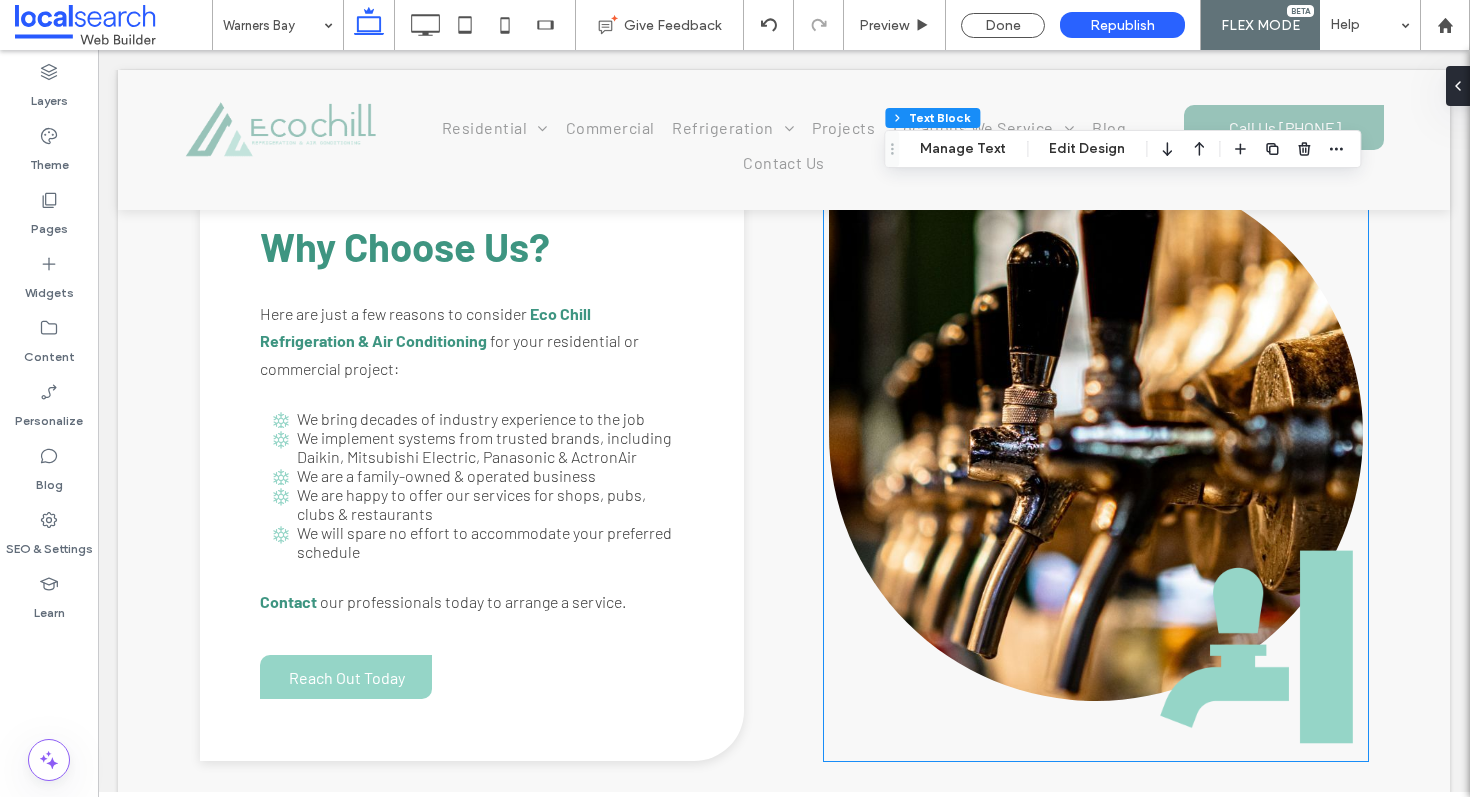 scroll, scrollTop: 1874, scrollLeft: 0, axis: vertical 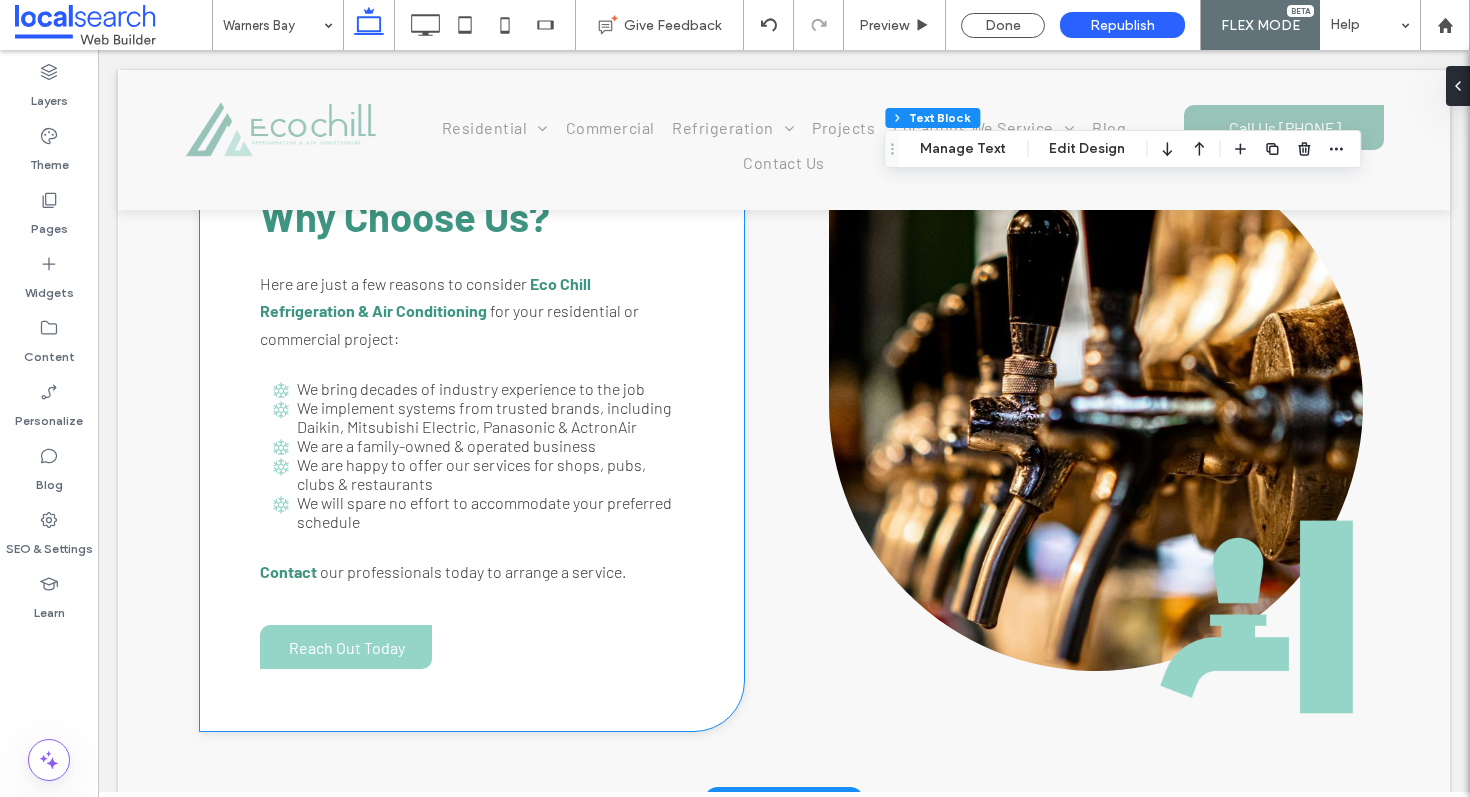 click on "We implement systems from trusted brands, including Daikin, Mitsubishi Electric, Panasonic & ActronAir" at bounding box center (484, 417) 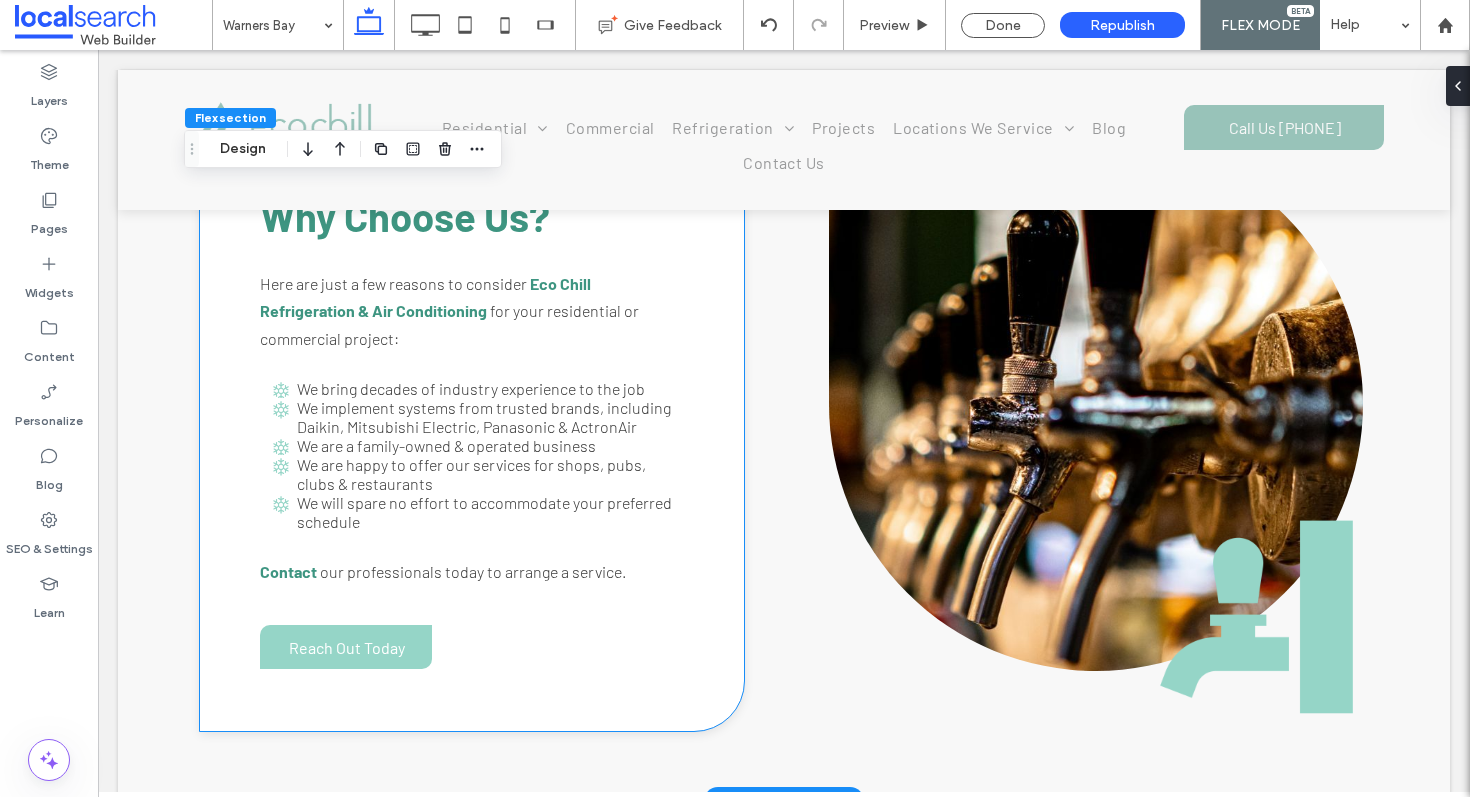 click on "We implement systems from trusted brands, including Daikin, Mitsubishi Electric, Panasonic & ActronAir" at bounding box center (484, 417) 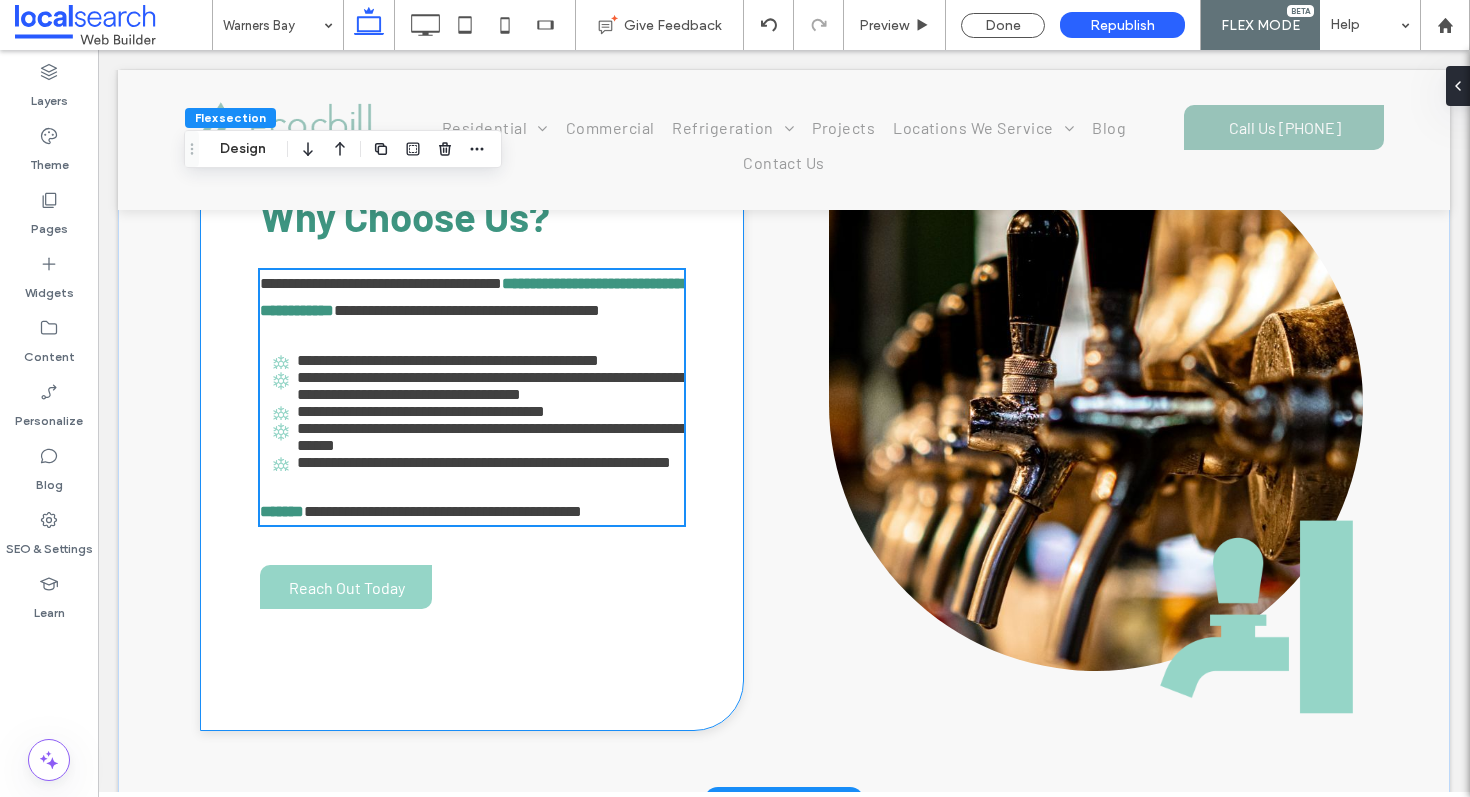 scroll, scrollTop: 1917, scrollLeft: 0, axis: vertical 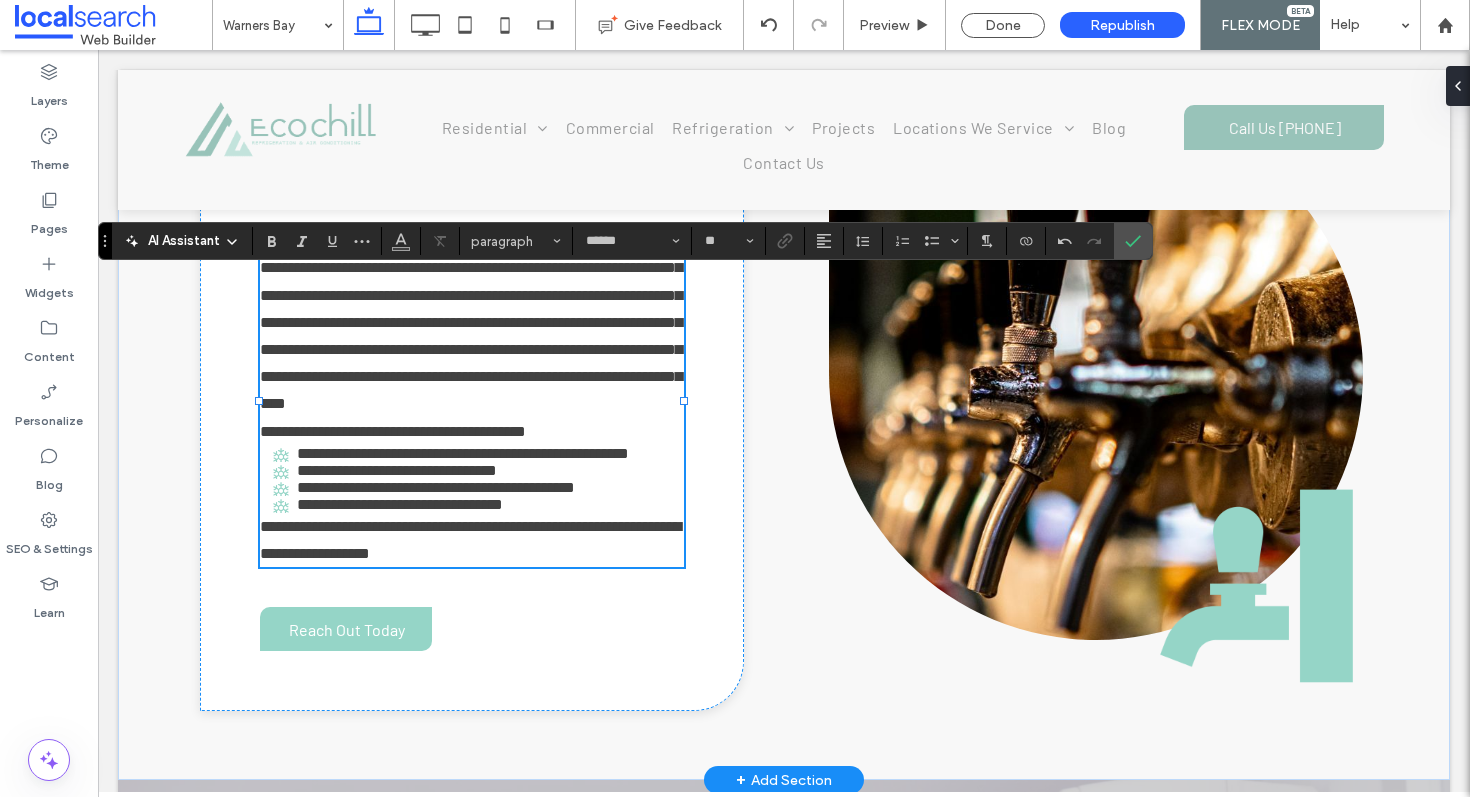 click on "**********" at bounding box center [471, 322] 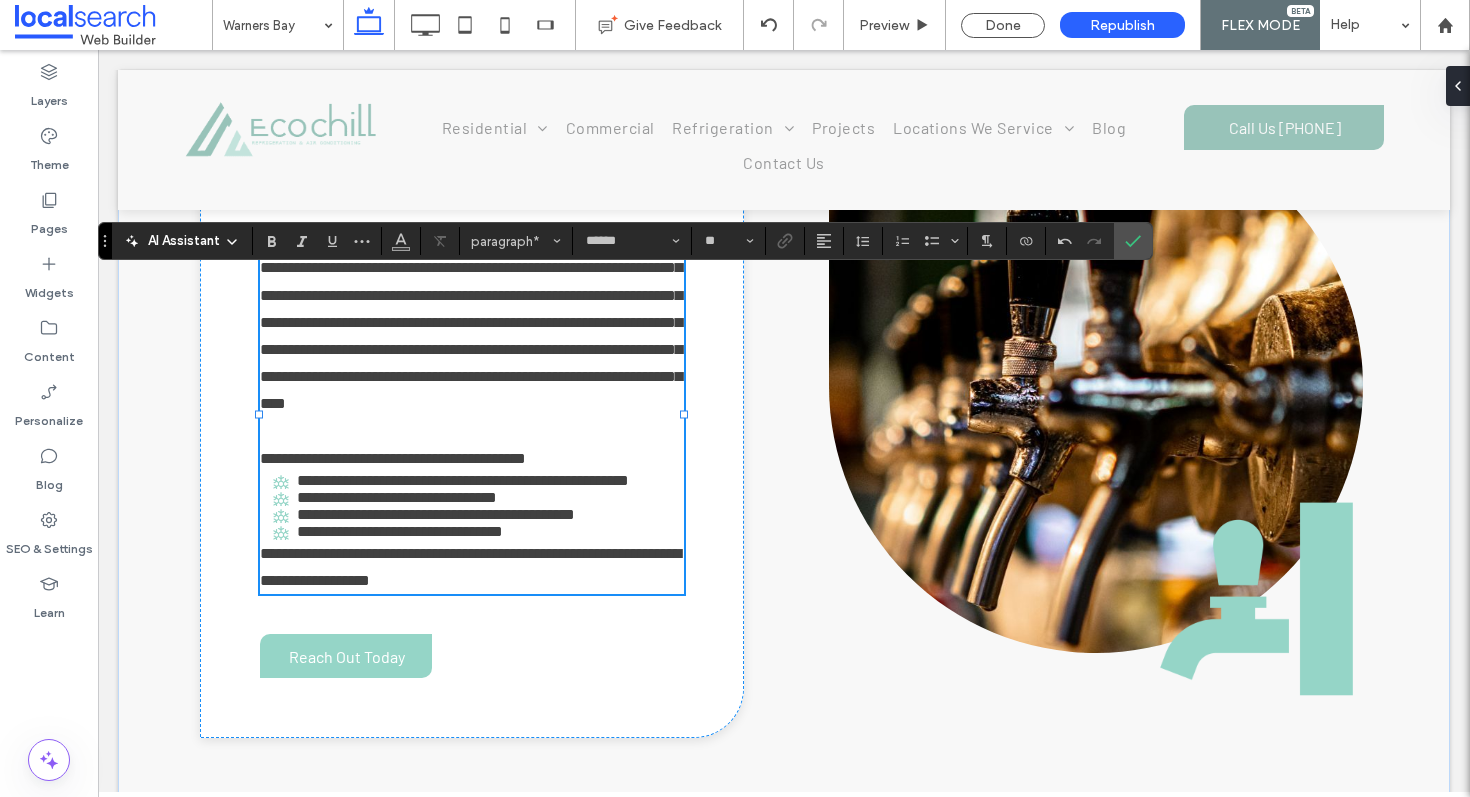 click on "**********" at bounding box center (471, 567) 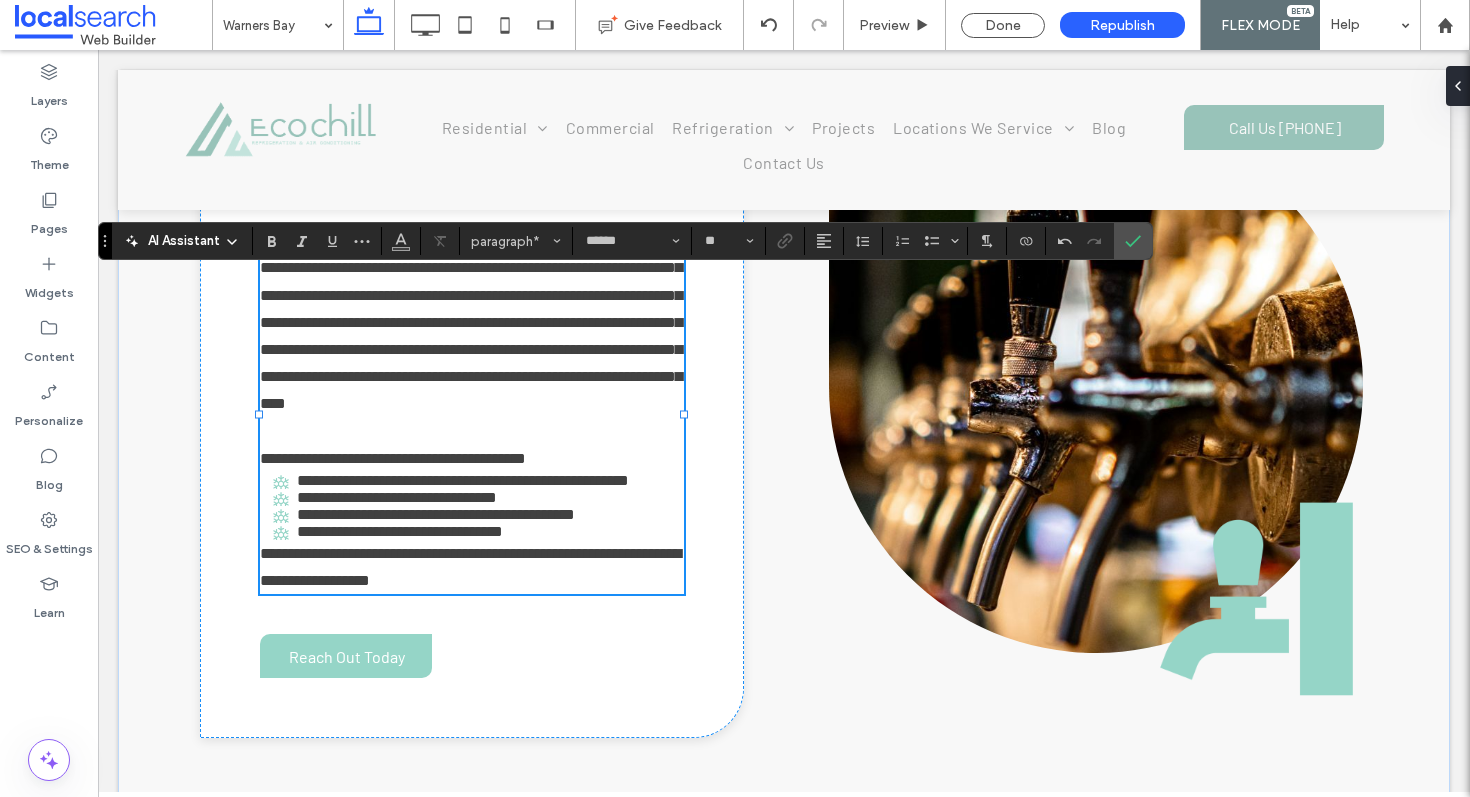 click on "**********" at bounding box center (477, 531) 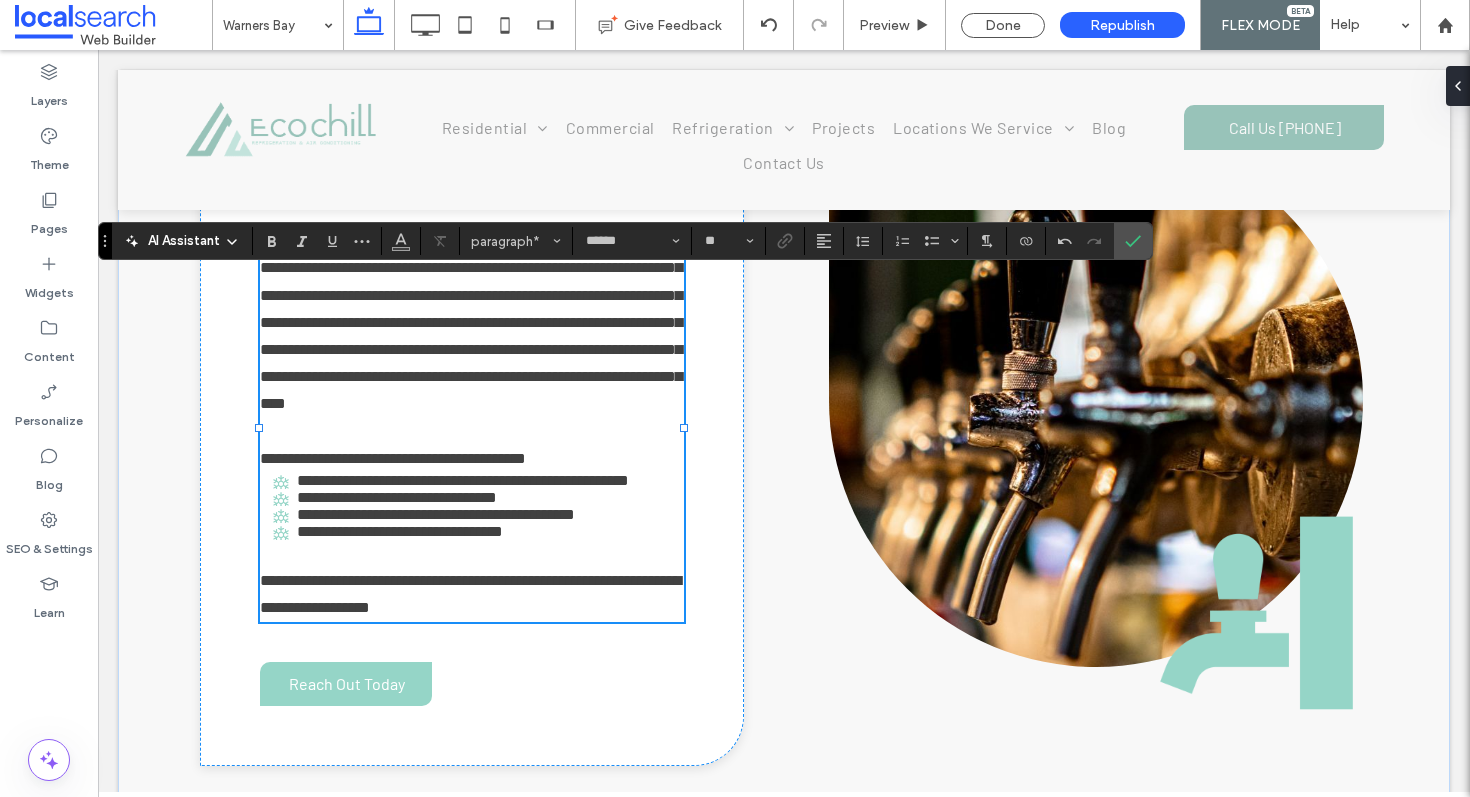 click on "**********" at bounding box center (471, 458) 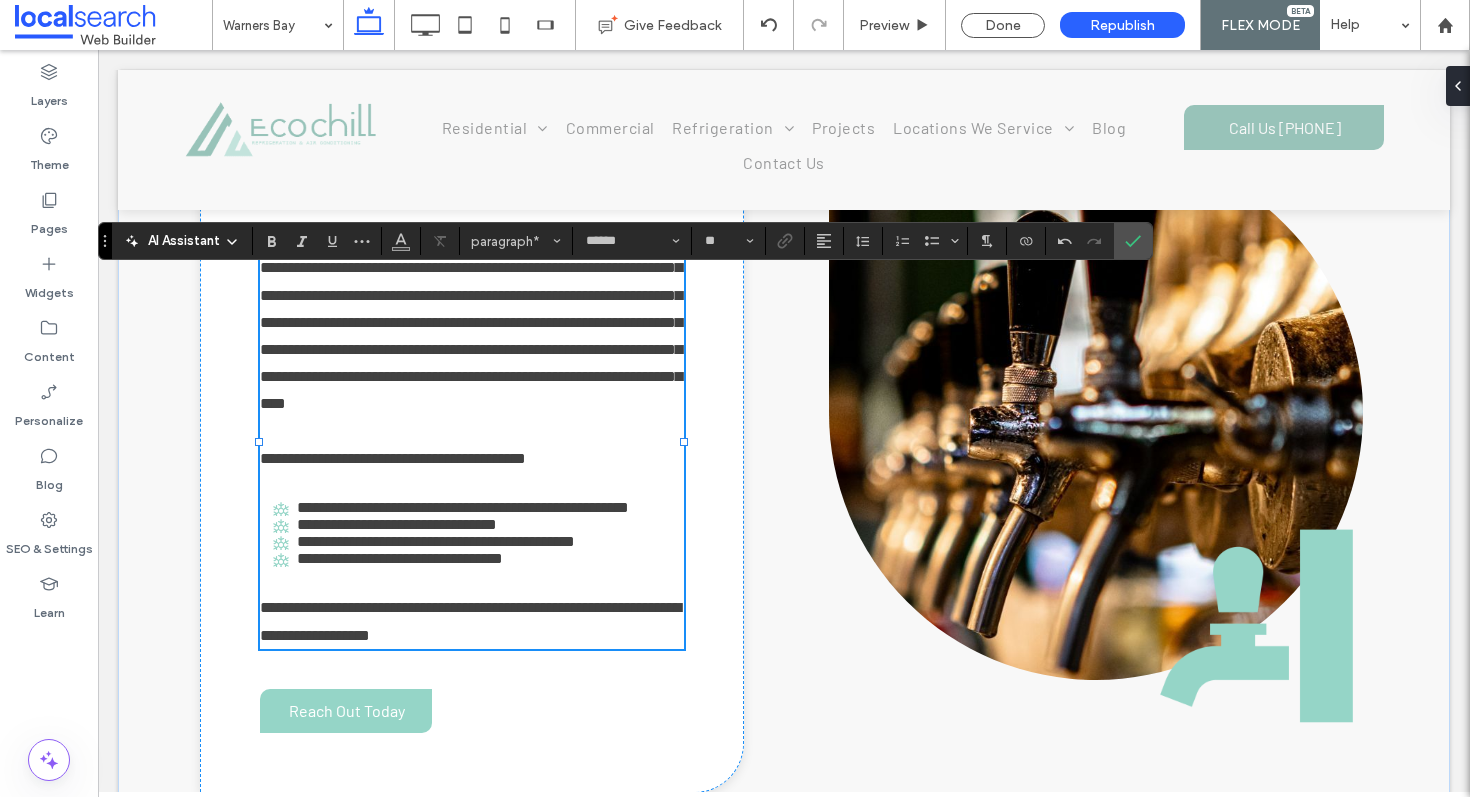 click at bounding box center [471, 580] 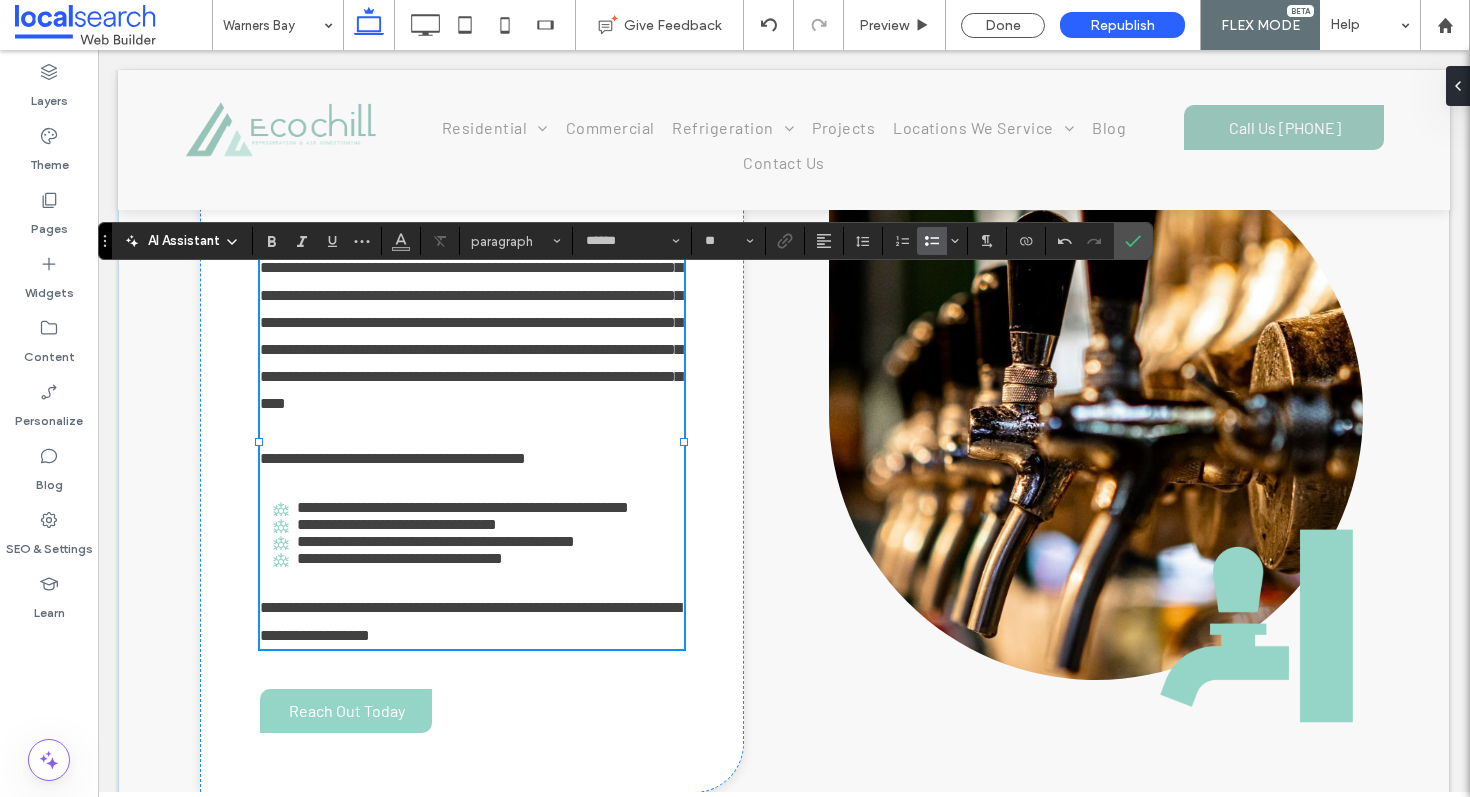 type 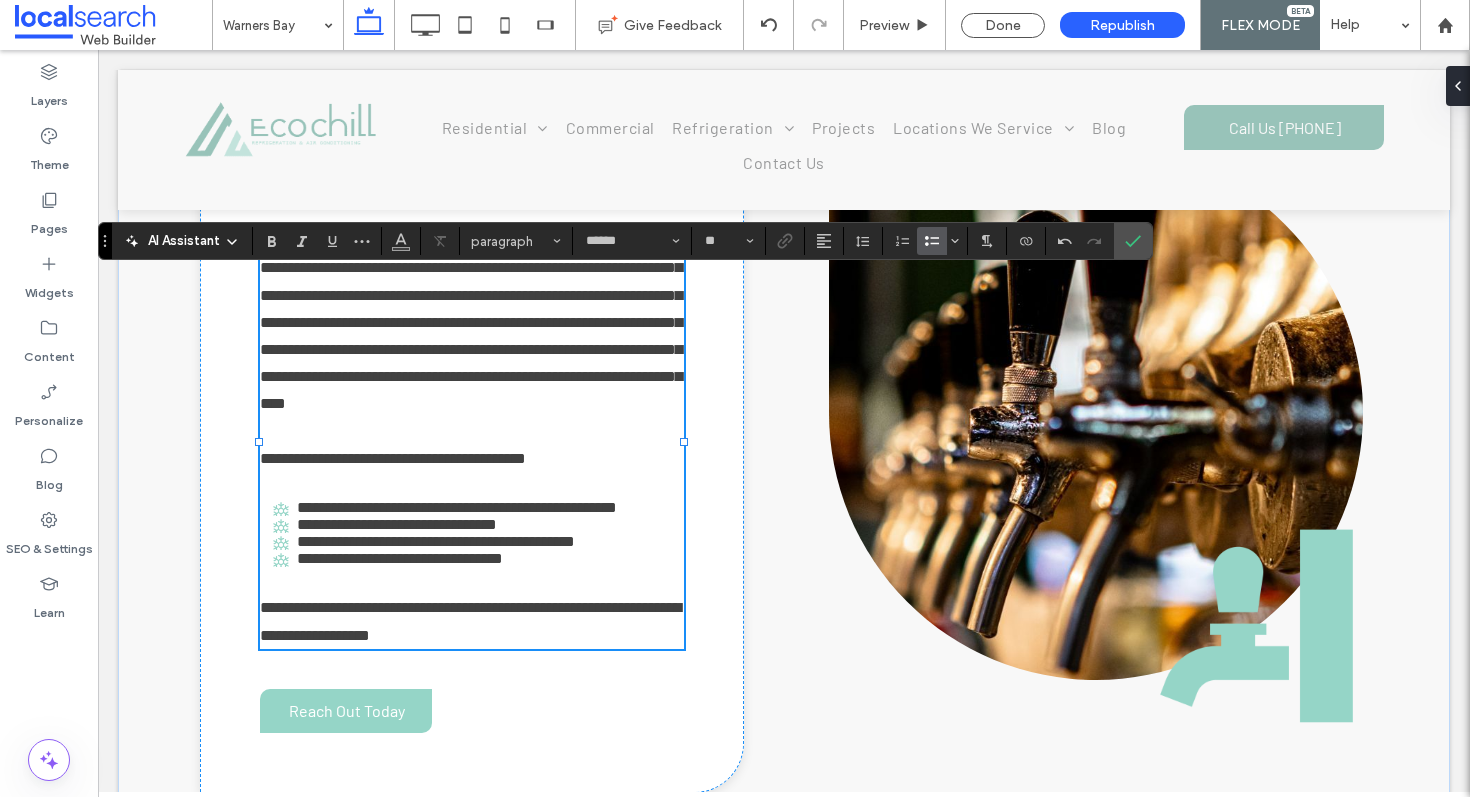 click on "**********" at bounding box center [397, 524] 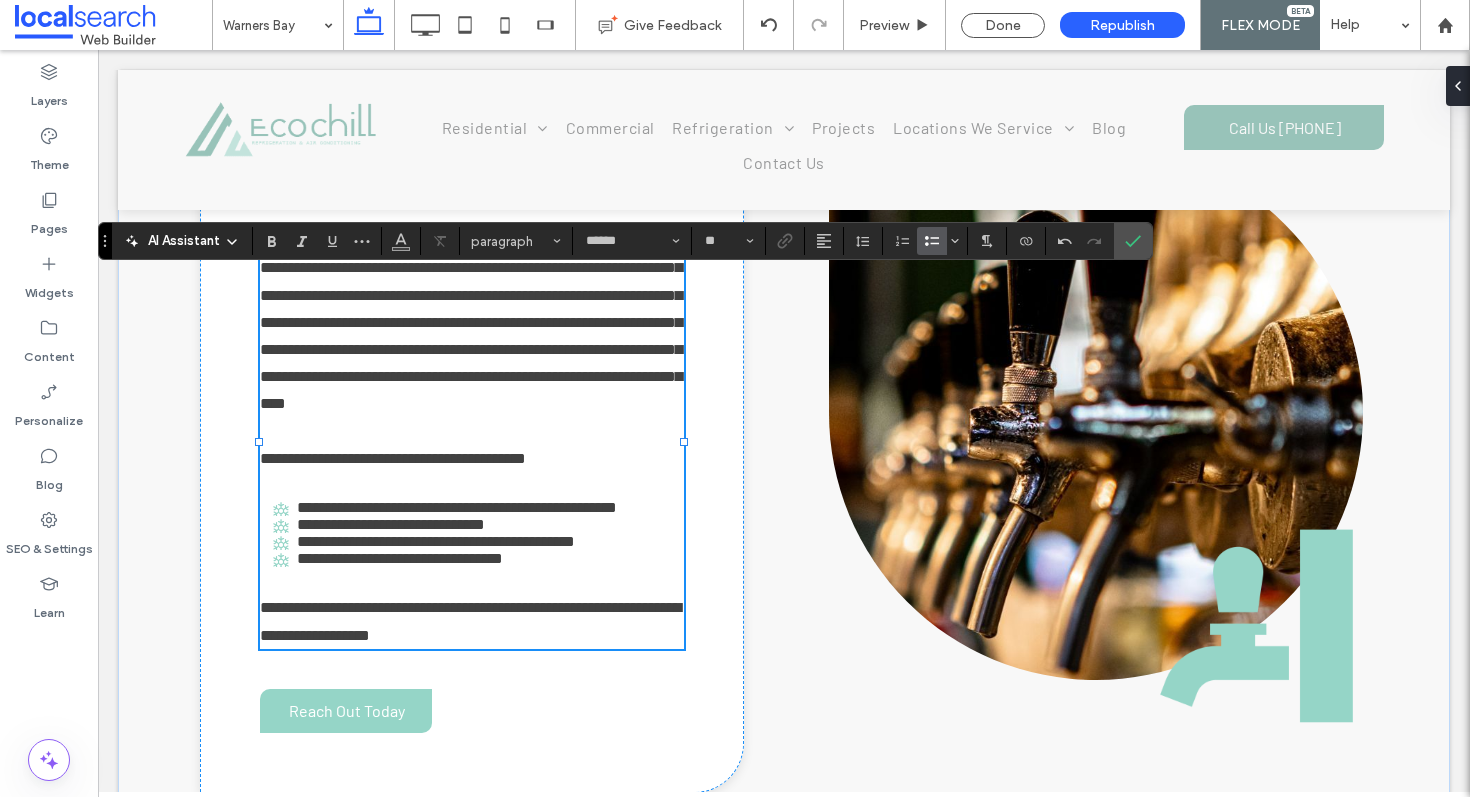 click on "**********" at bounding box center [436, 541] 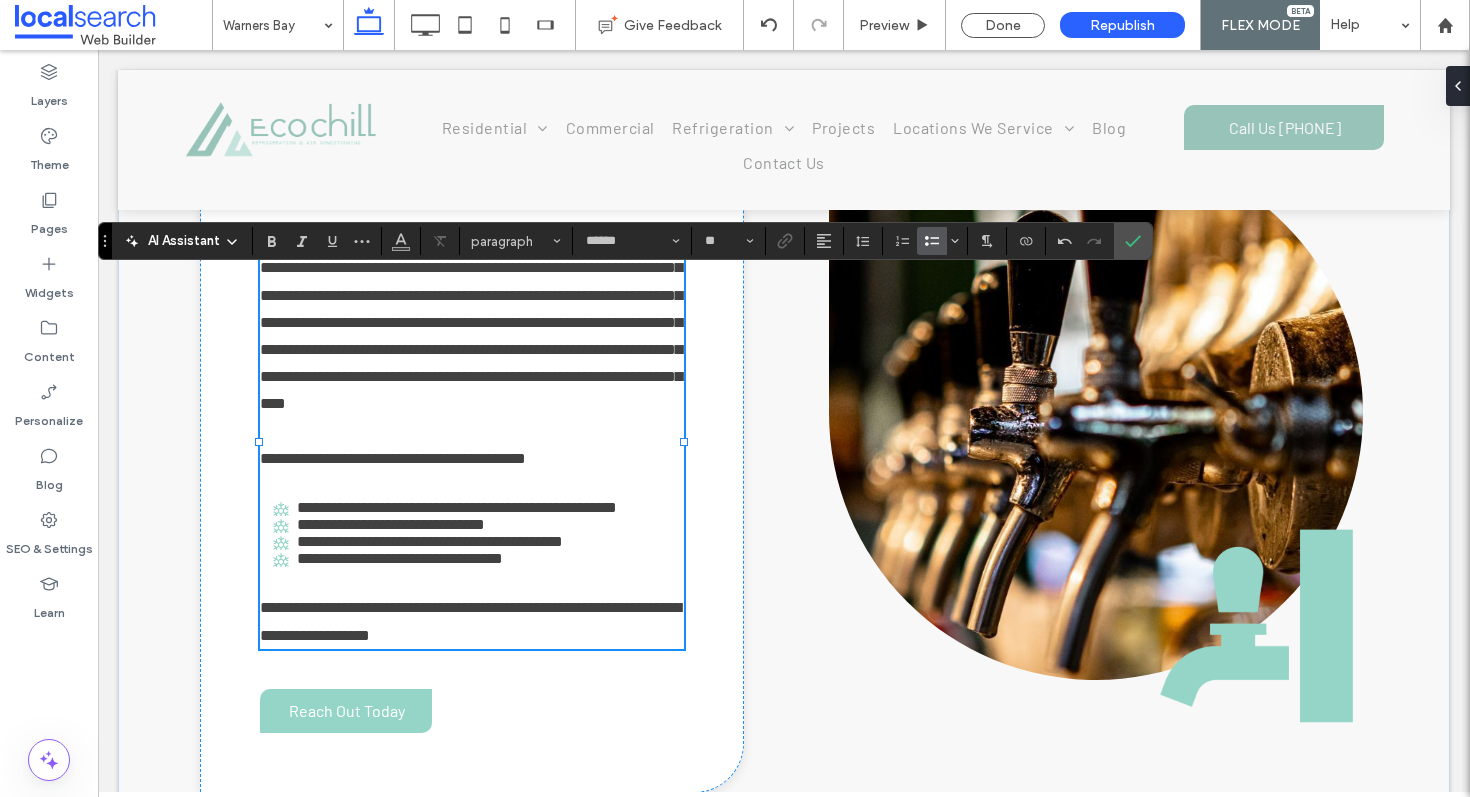 click on "**********" at bounding box center [430, 541] 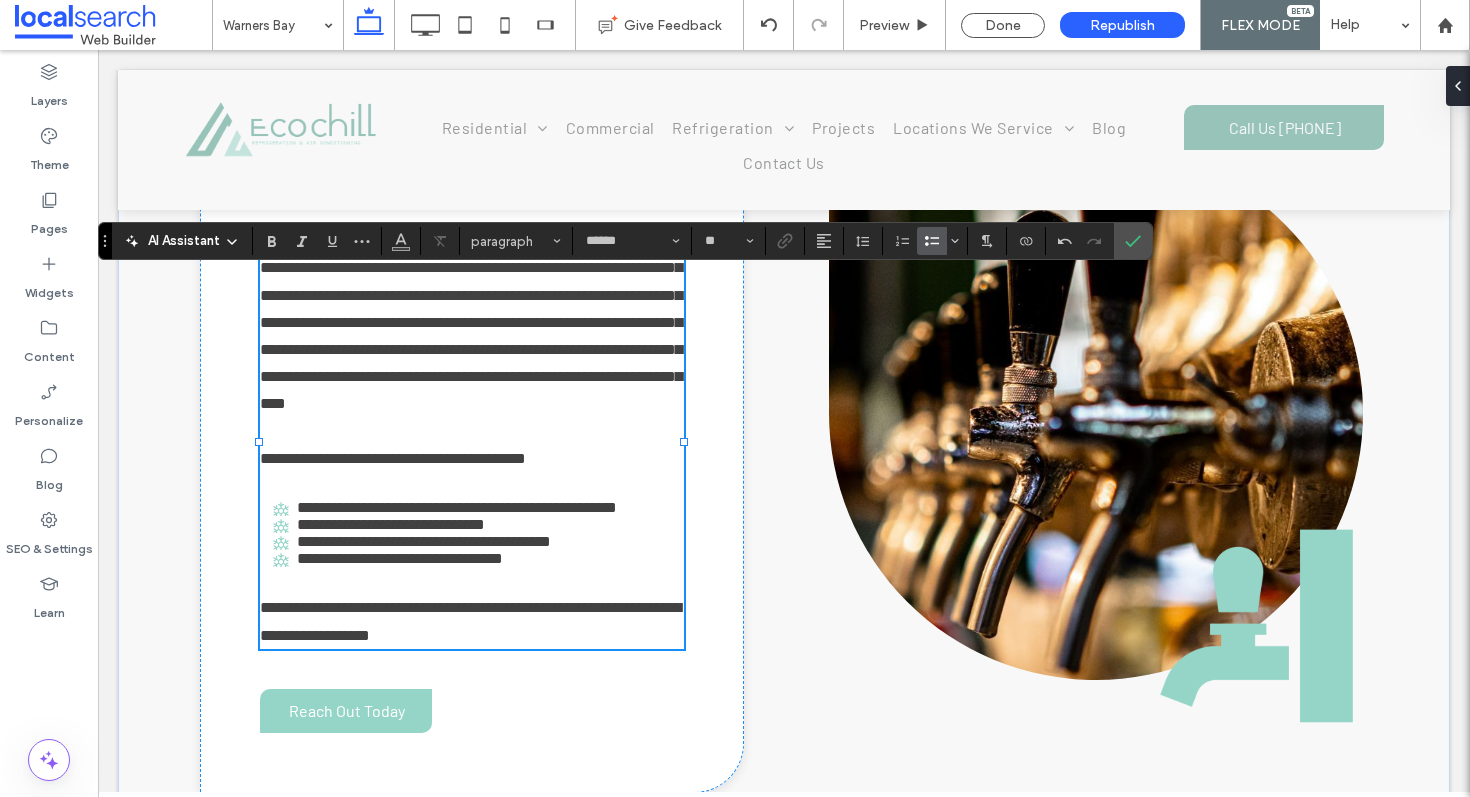 click on "**********" at bounding box center [400, 558] 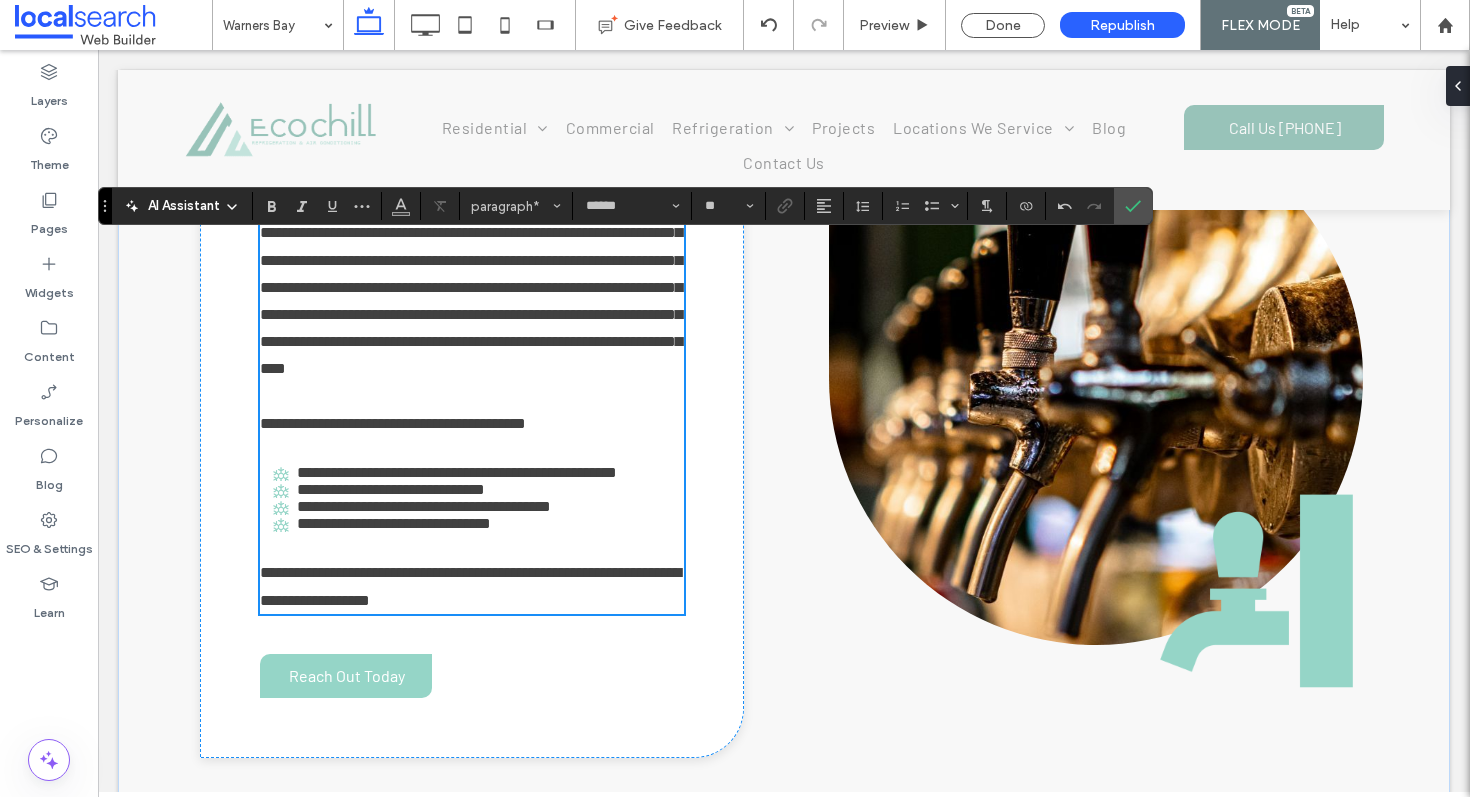 scroll, scrollTop: 1962, scrollLeft: 0, axis: vertical 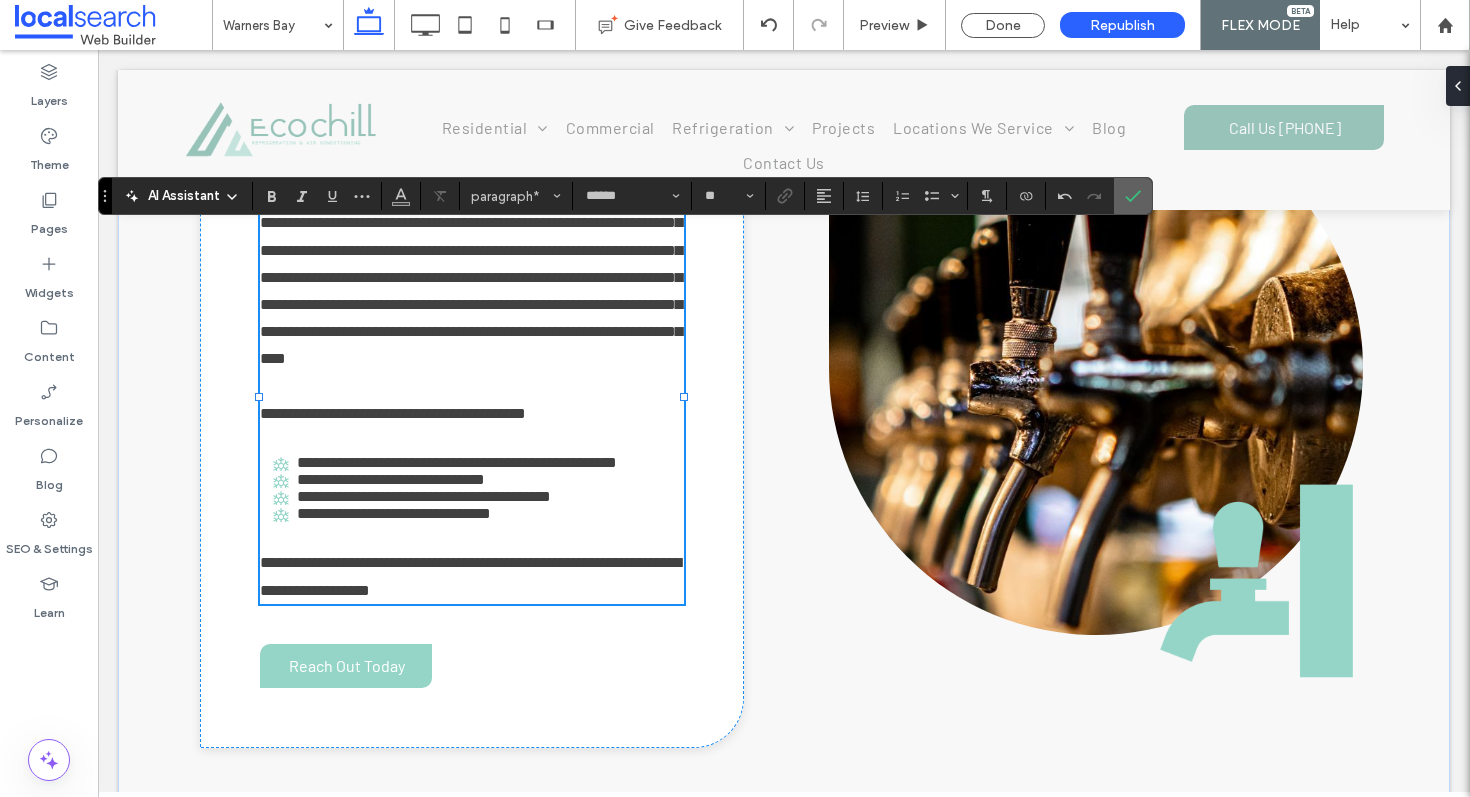 click 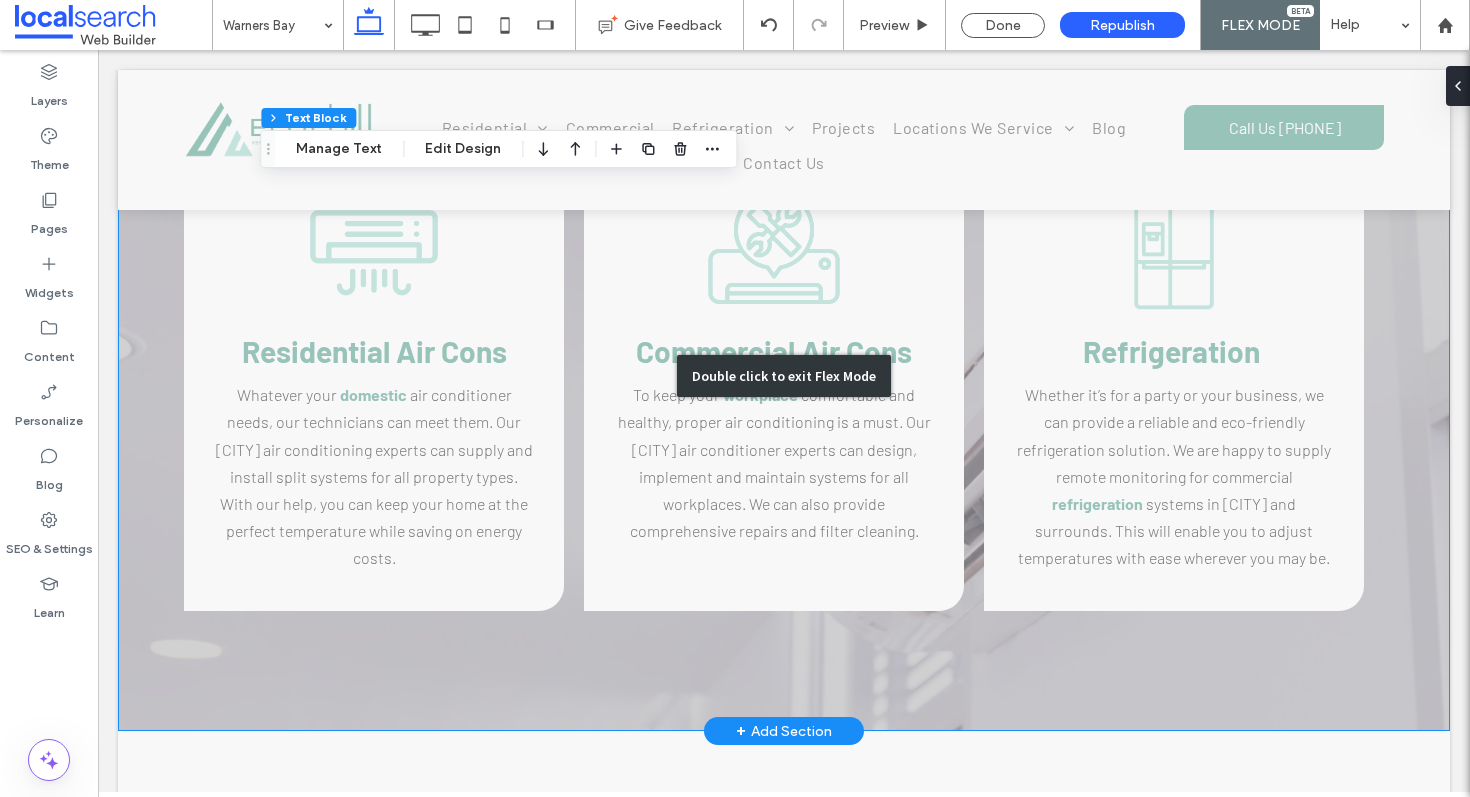 scroll, scrollTop: 2785, scrollLeft: 0, axis: vertical 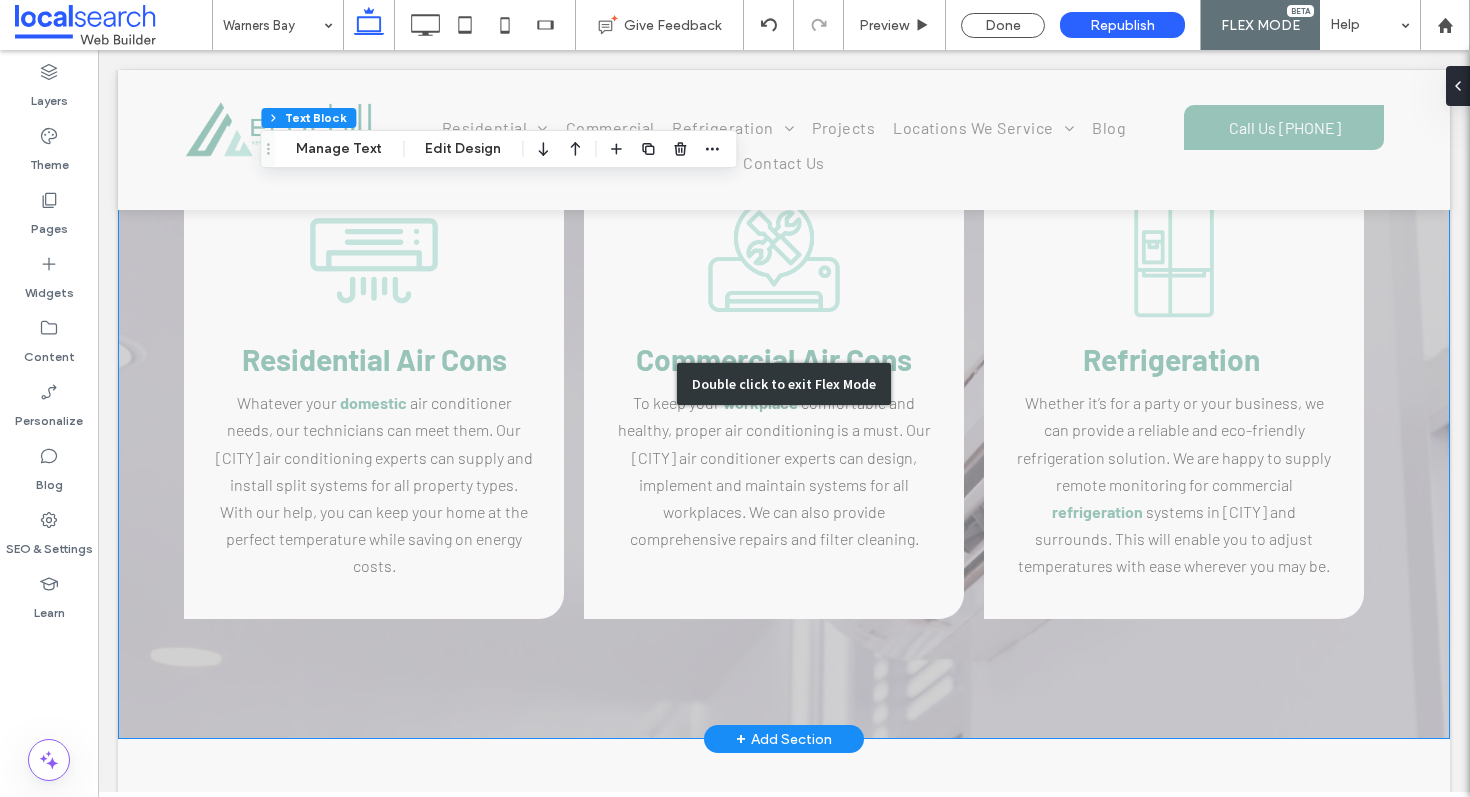 click on "Double click to exit Flex Mode" at bounding box center [784, 384] 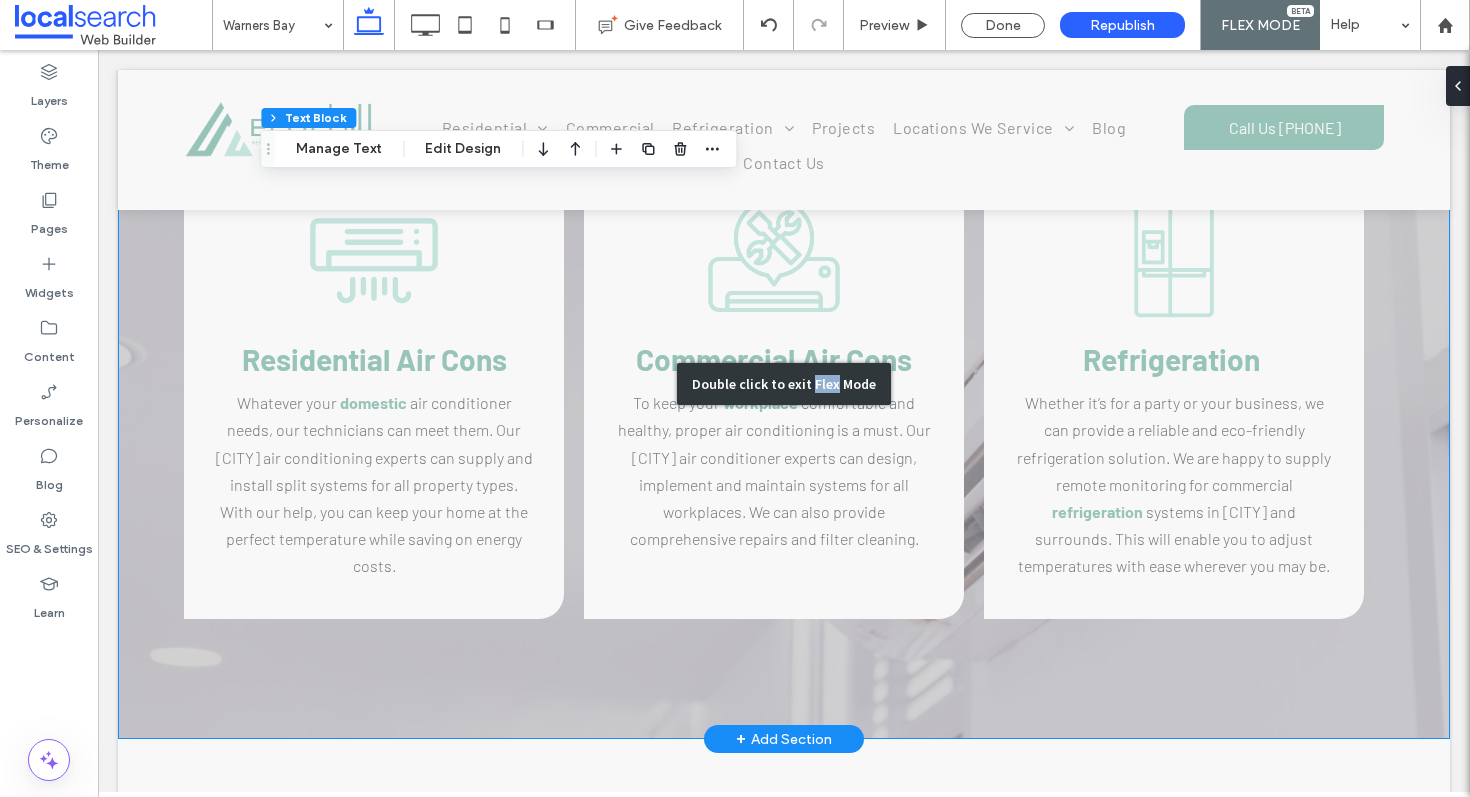 click on "Double click to exit Flex Mode" at bounding box center [784, 384] 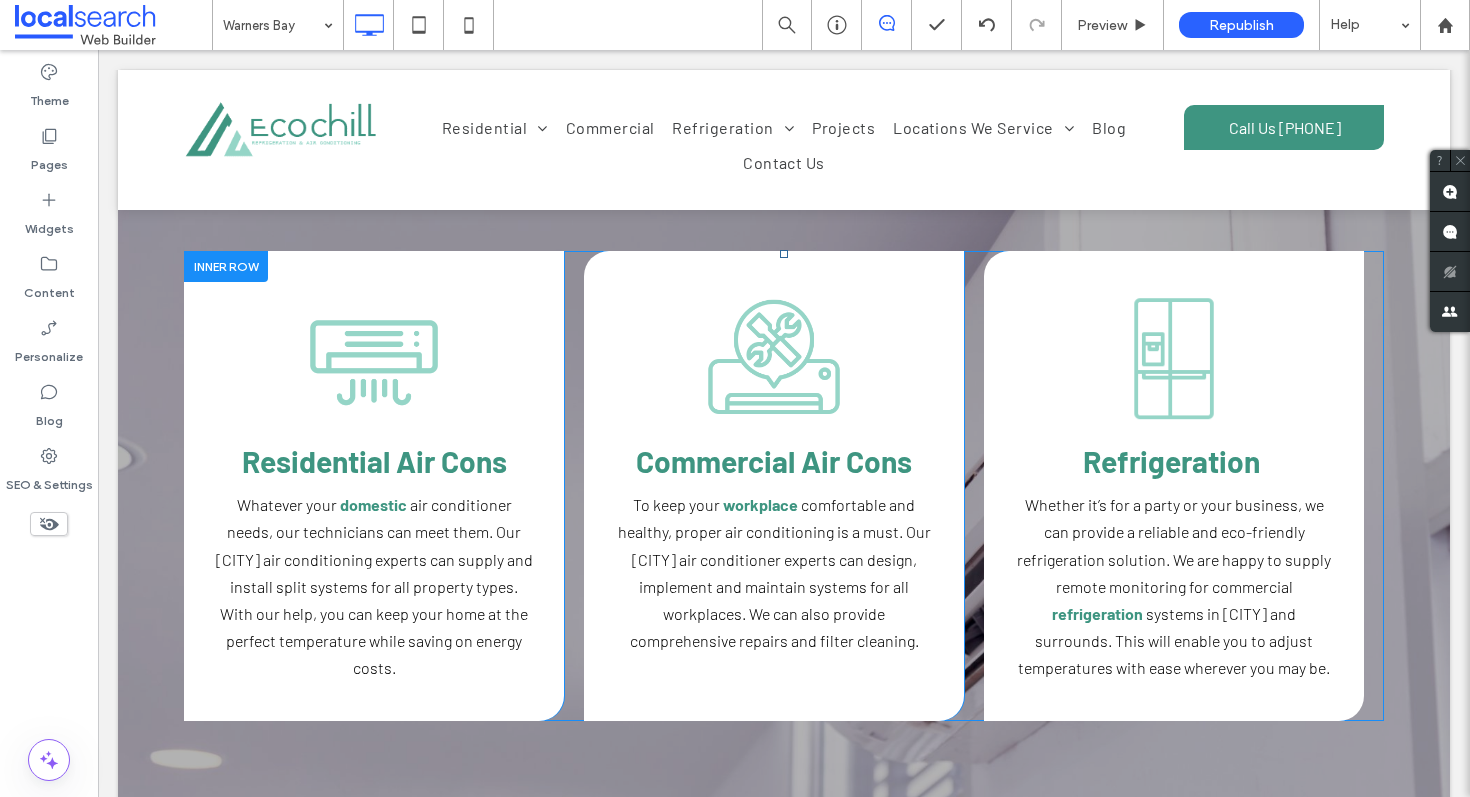 scroll, scrollTop: 2654, scrollLeft: 0, axis: vertical 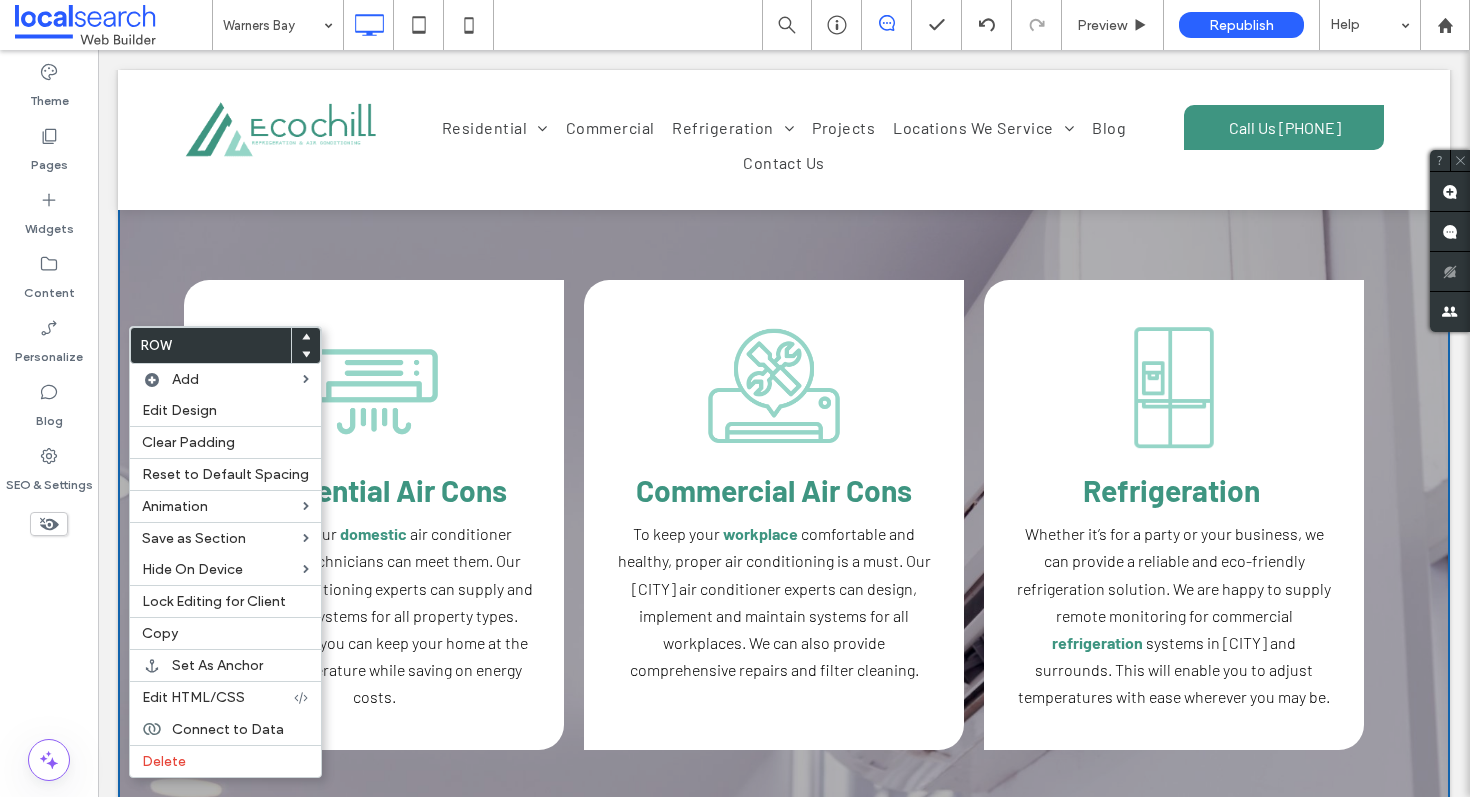 click on "Created with Fabric.js 4.6.0
Residential Air Cons
Whatever your
domestic
air conditioner needs, our technicians can meet them. Our Lake Macquarie air conditioning experts can supply and install split systems for all property types. With our help, you can keep your home at the perfect temperature while saving on energy costs.
Click To Paste     Click To Paste     Click To Paste     Click To Paste
Created with Fabric.js 4.6.0
Commercial Air Cons
To keep your
workplace   comfortable and healthy, proper air conditioning is a must. Our Lake Macquarie air conditioner experts can design, implement and maintain systems for all workplaces. We can also provide comprehensive repairs and filter cleaning.
Click To Paste     Click To Paste     Click To Paste     Click To Paste
Created with Fabric.js 4.6.0
Refrigeration
﻿
refrigeration" at bounding box center (784, 515) 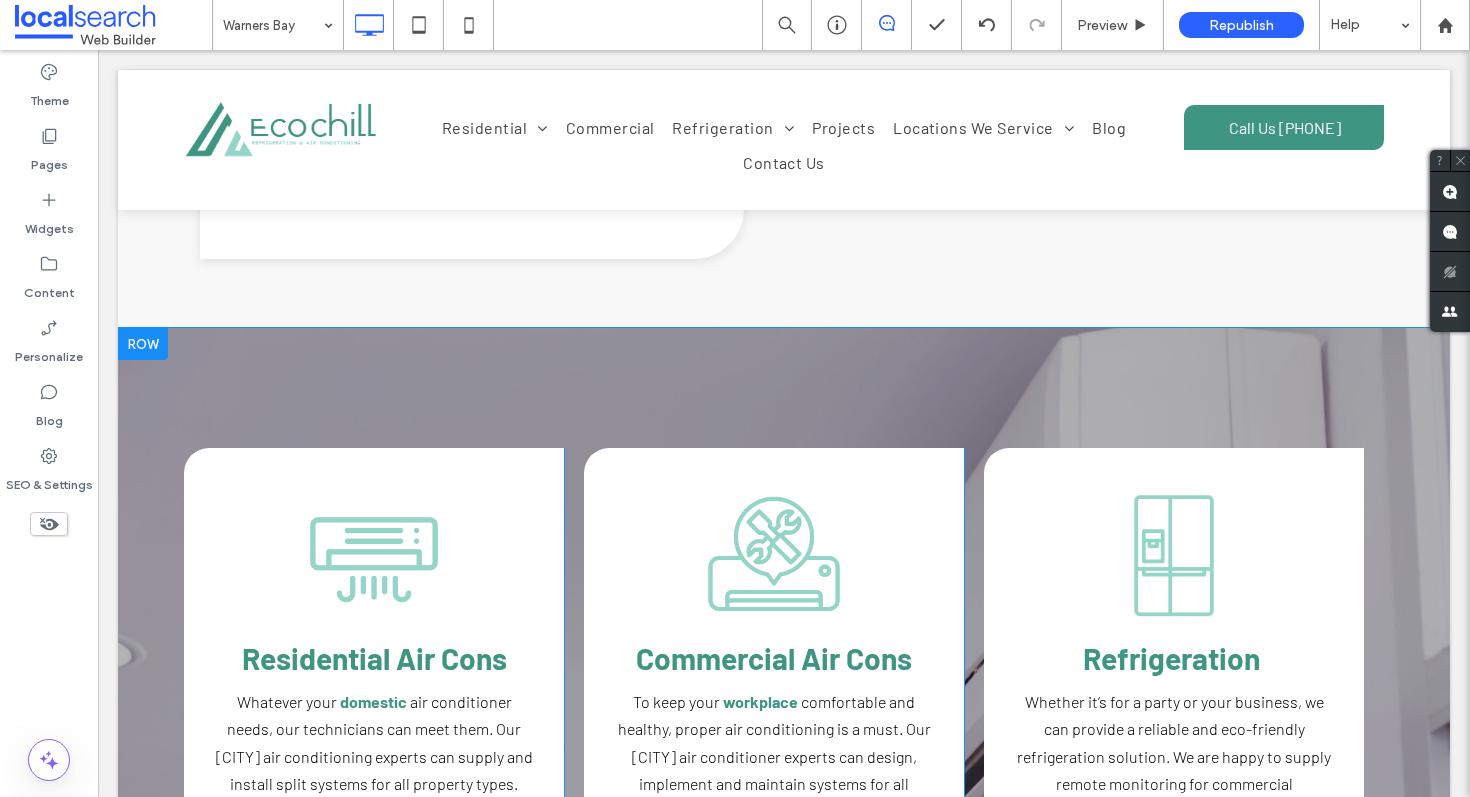 scroll, scrollTop: 2485, scrollLeft: 0, axis: vertical 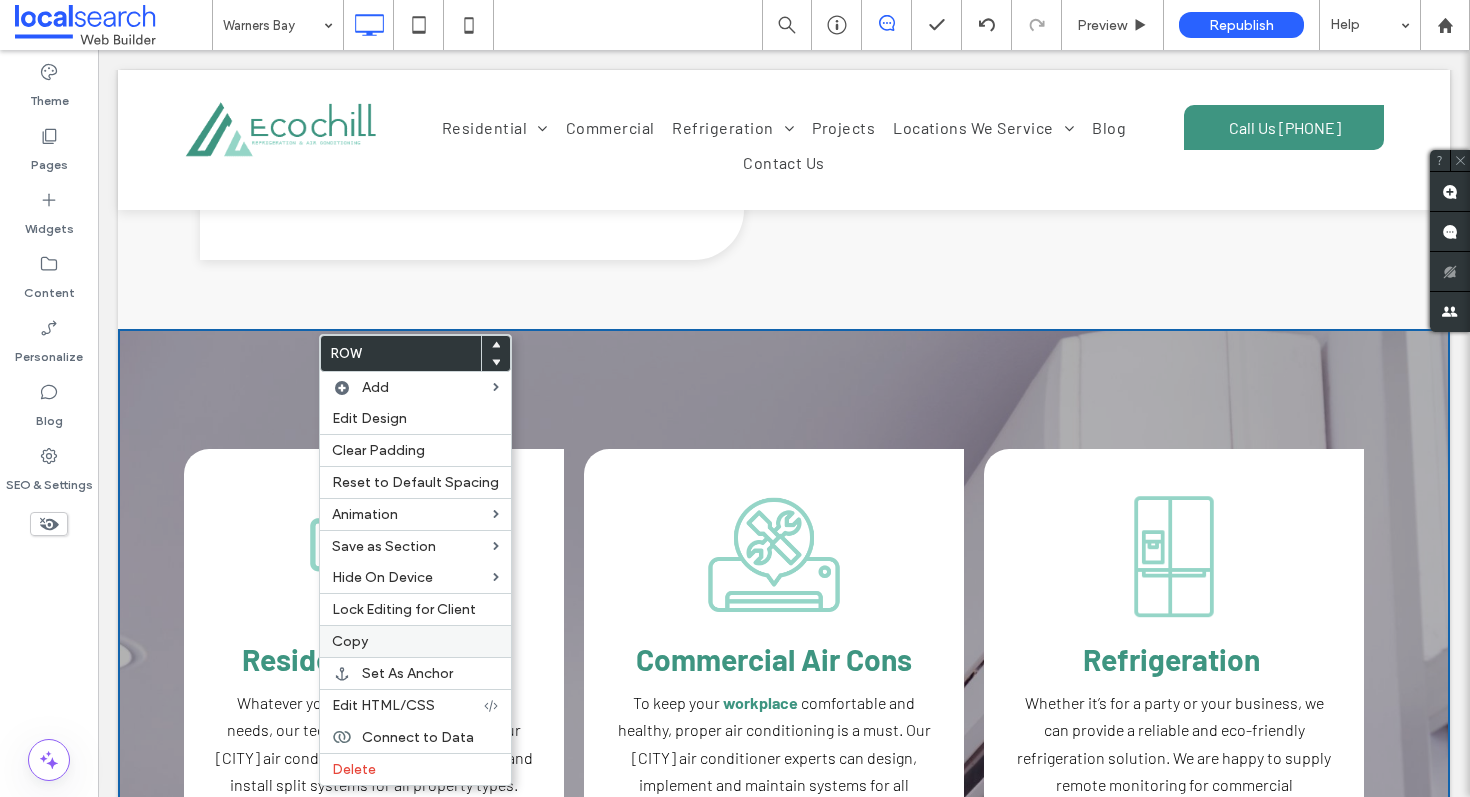 click on "Copy" at bounding box center [415, 641] 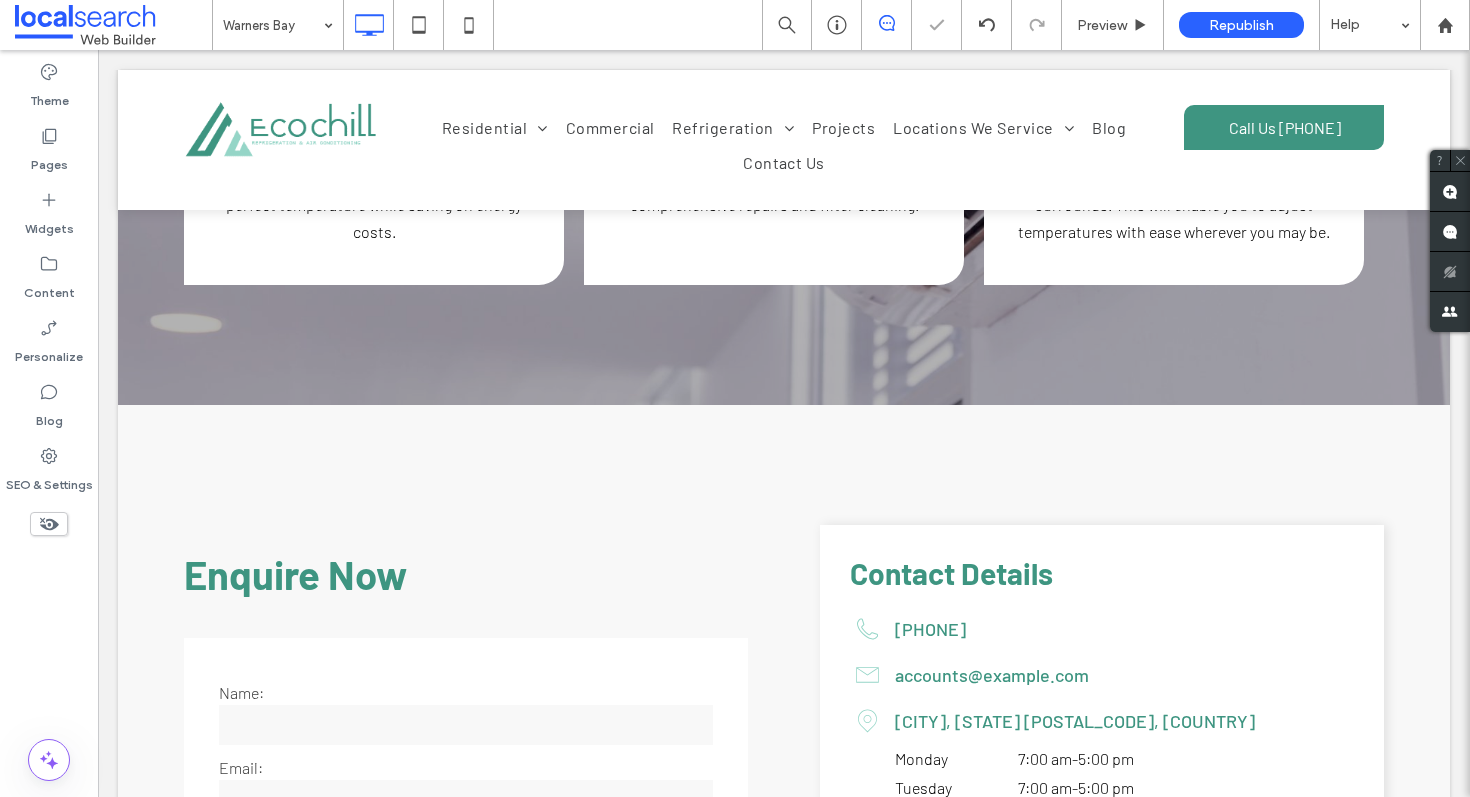 scroll, scrollTop: 3128, scrollLeft: 0, axis: vertical 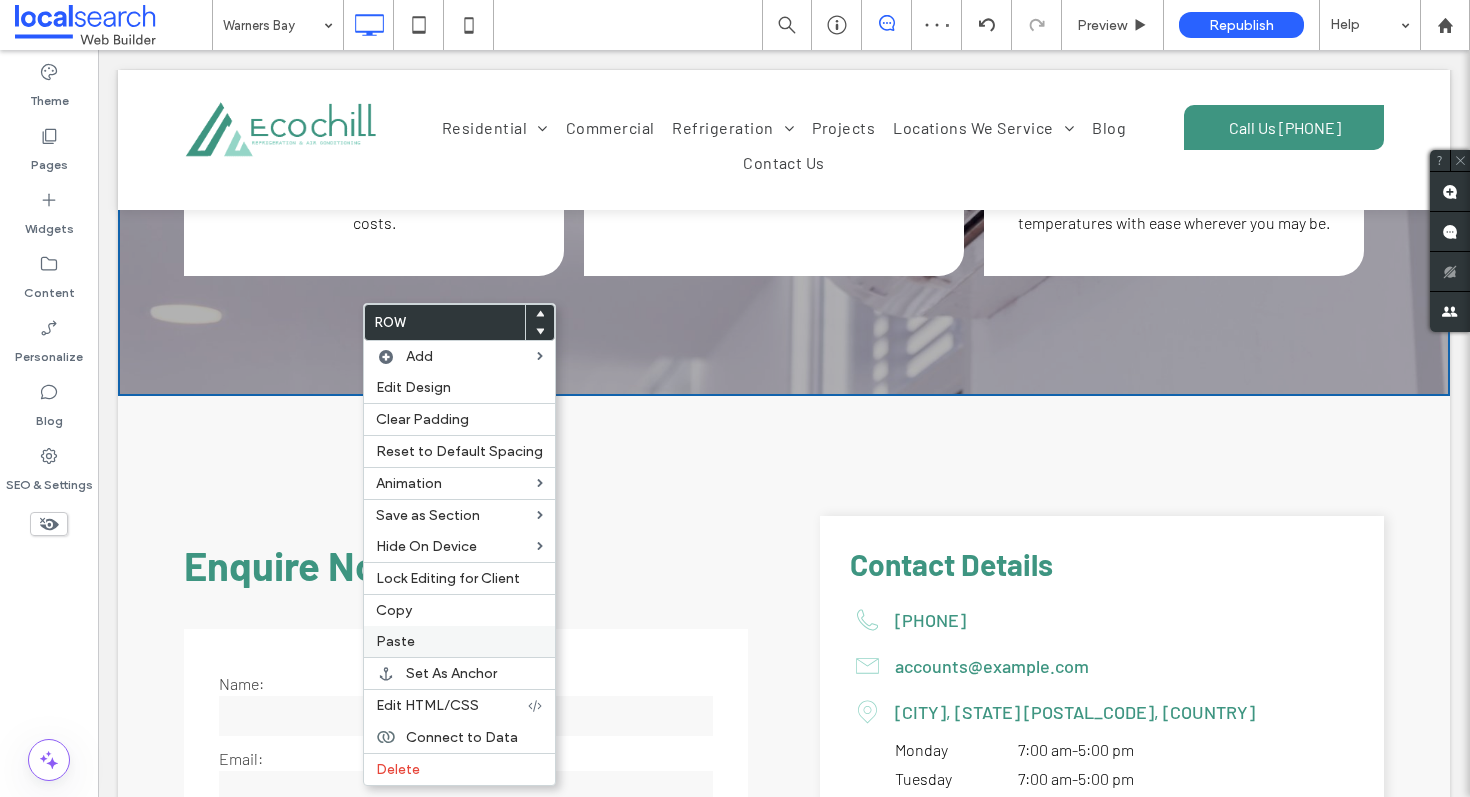 click on "Paste" at bounding box center (459, 641) 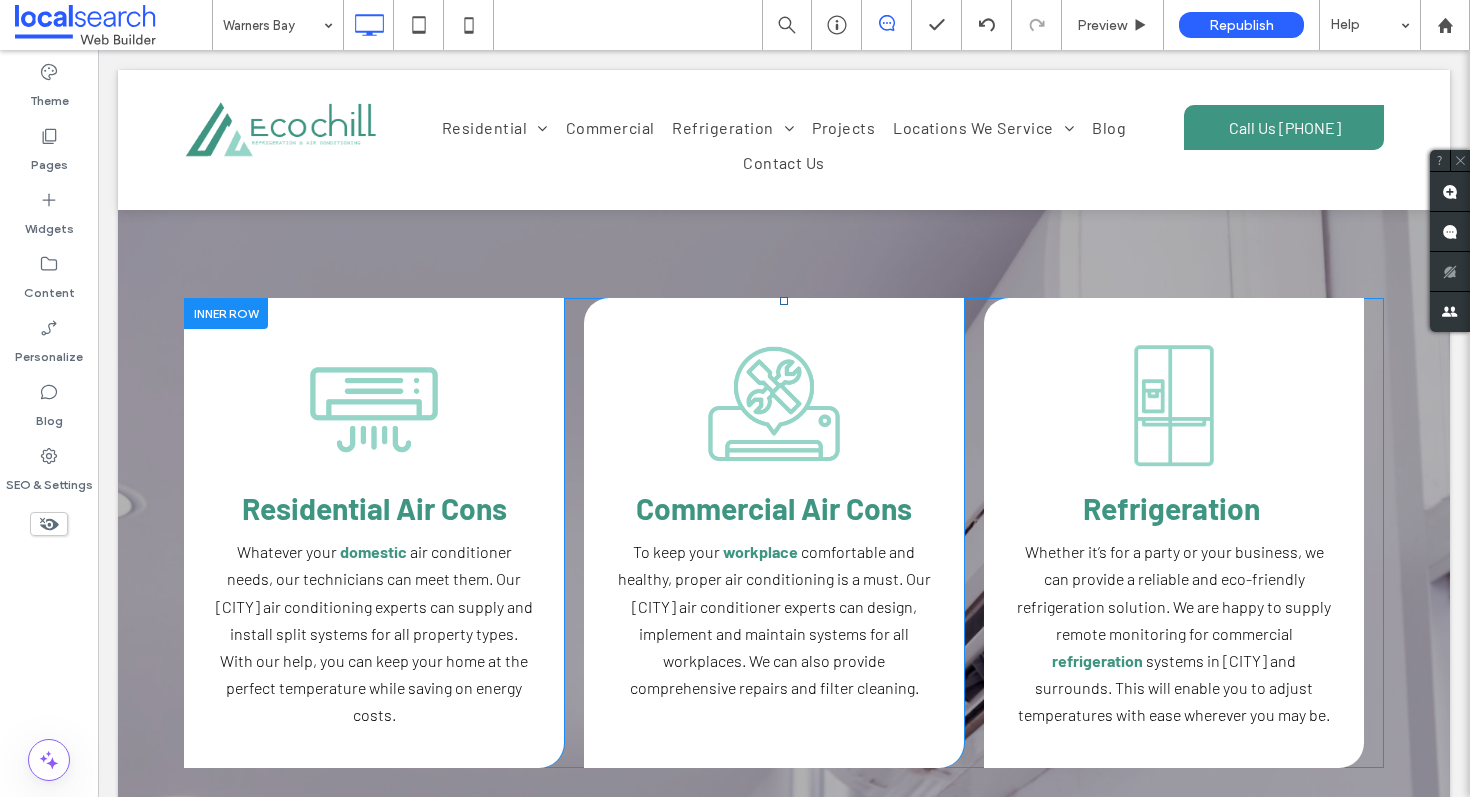 scroll, scrollTop: 2712, scrollLeft: 0, axis: vertical 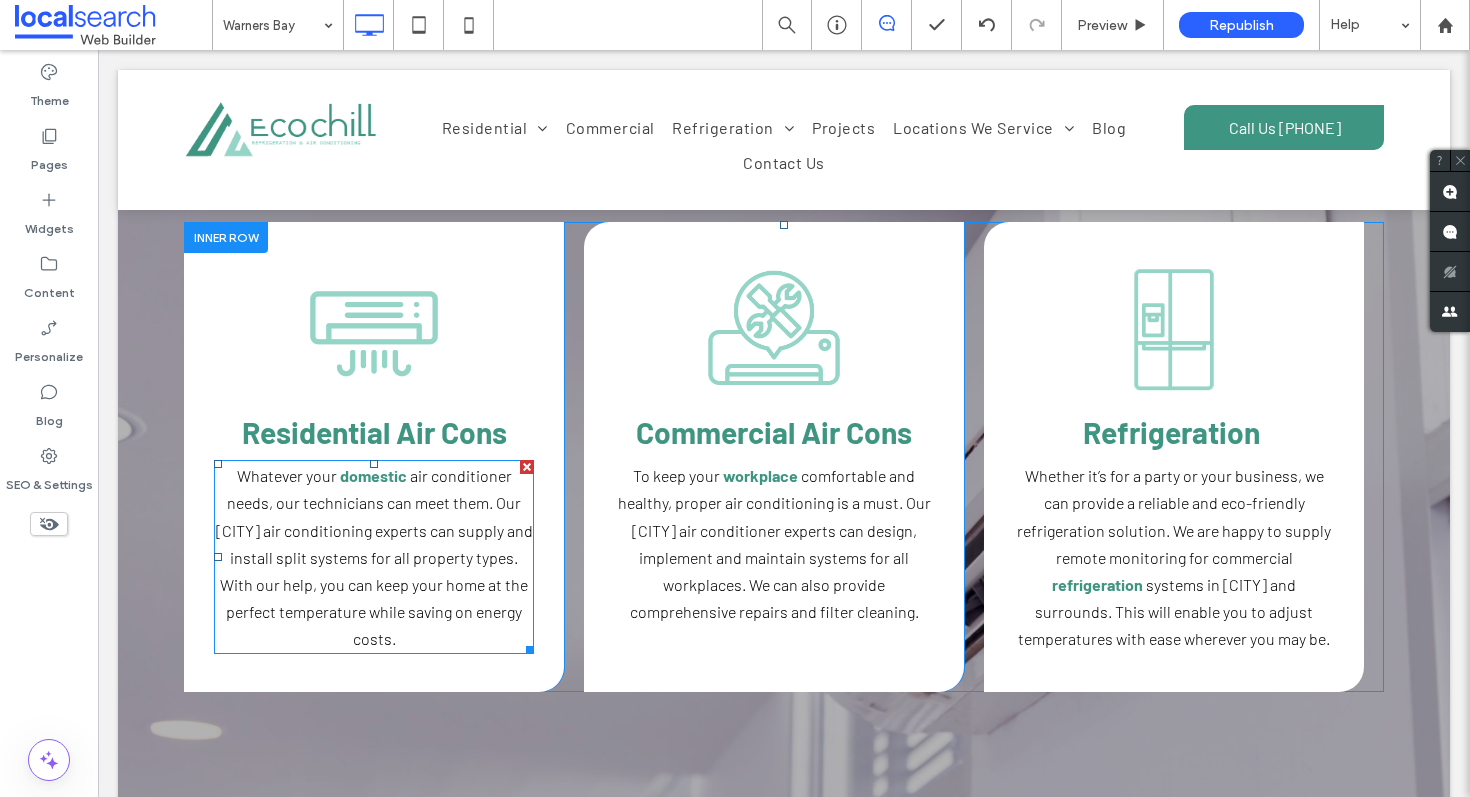 click on "air conditioner needs, our technicians can meet them. Our Lake Macquarie air conditioning experts can supply and install split systems for all property types. With our help, you can keep your home at the perfect temperature while saving on energy costs." at bounding box center (374, 557) 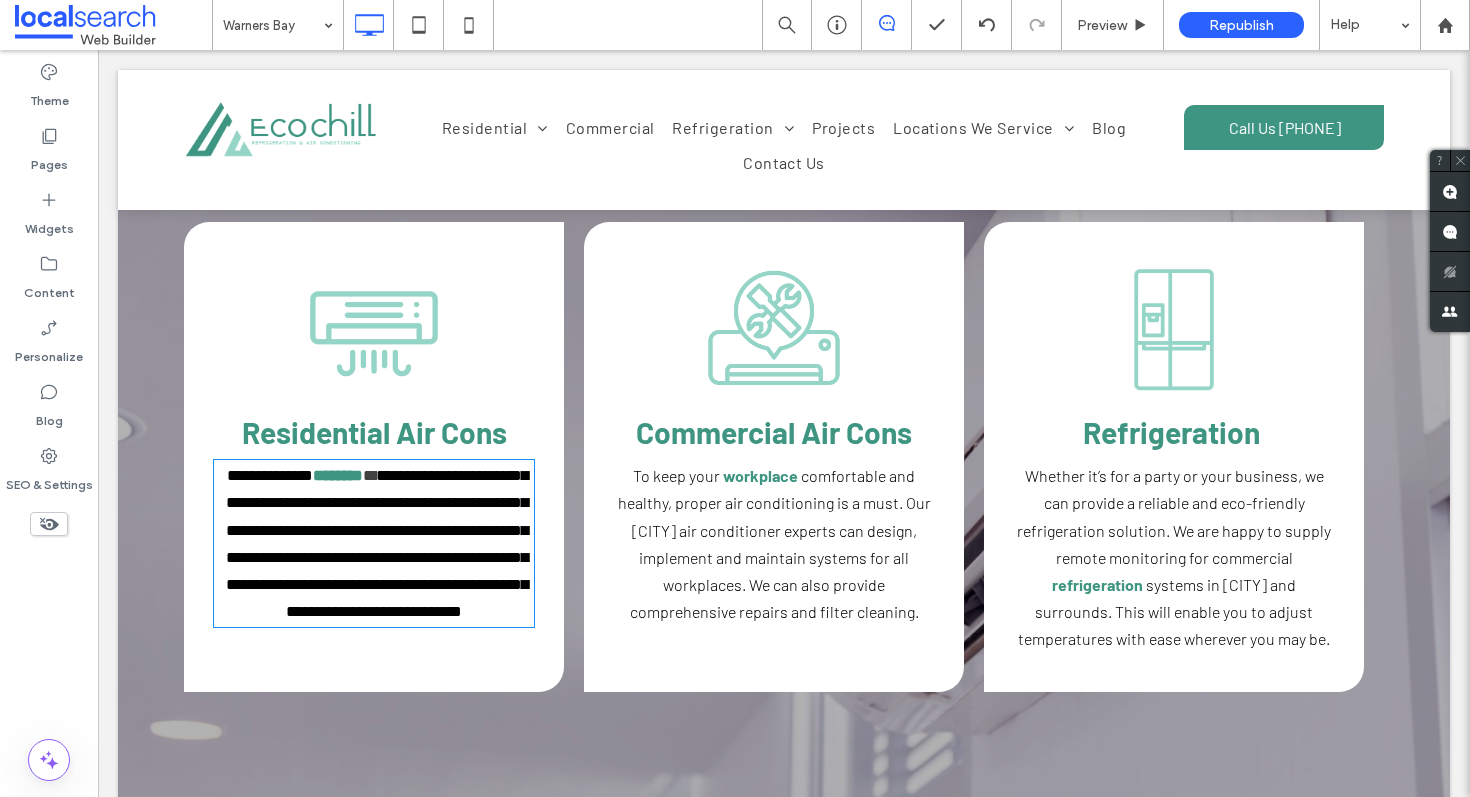 type on "******" 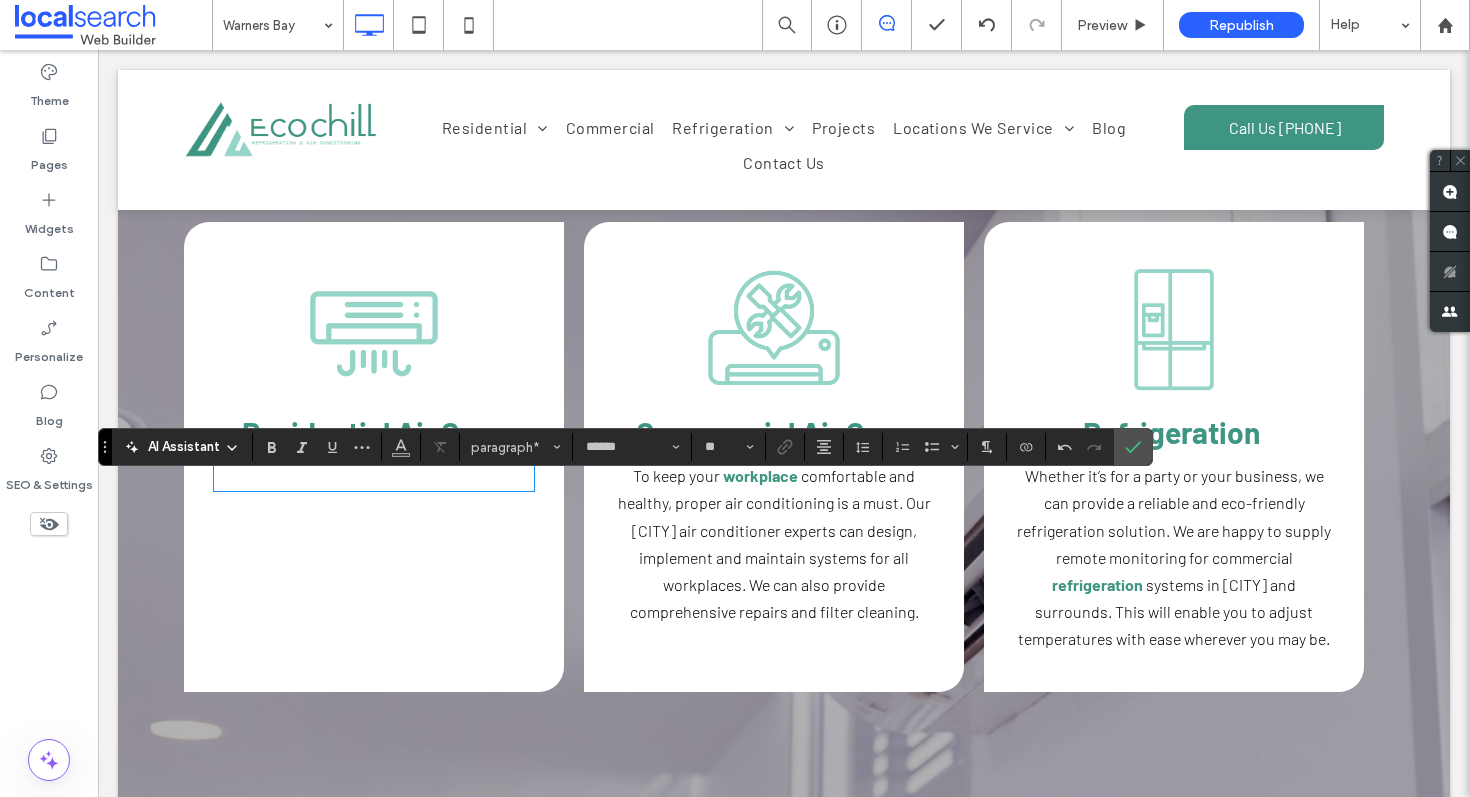 scroll, scrollTop: 0, scrollLeft: 0, axis: both 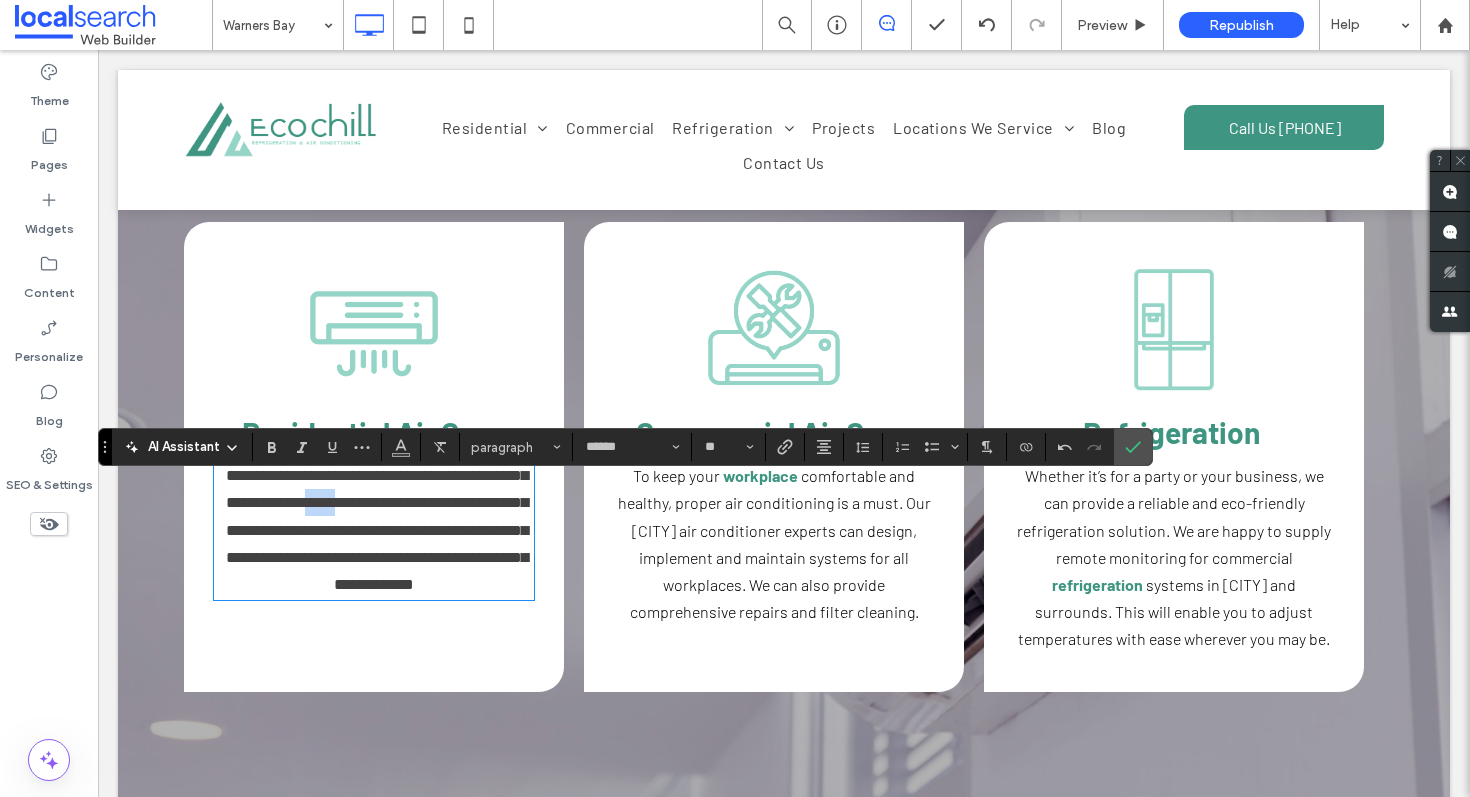 drag, startPoint x: 414, startPoint y: 520, endPoint x: 458, endPoint y: 522, distance: 44.04543 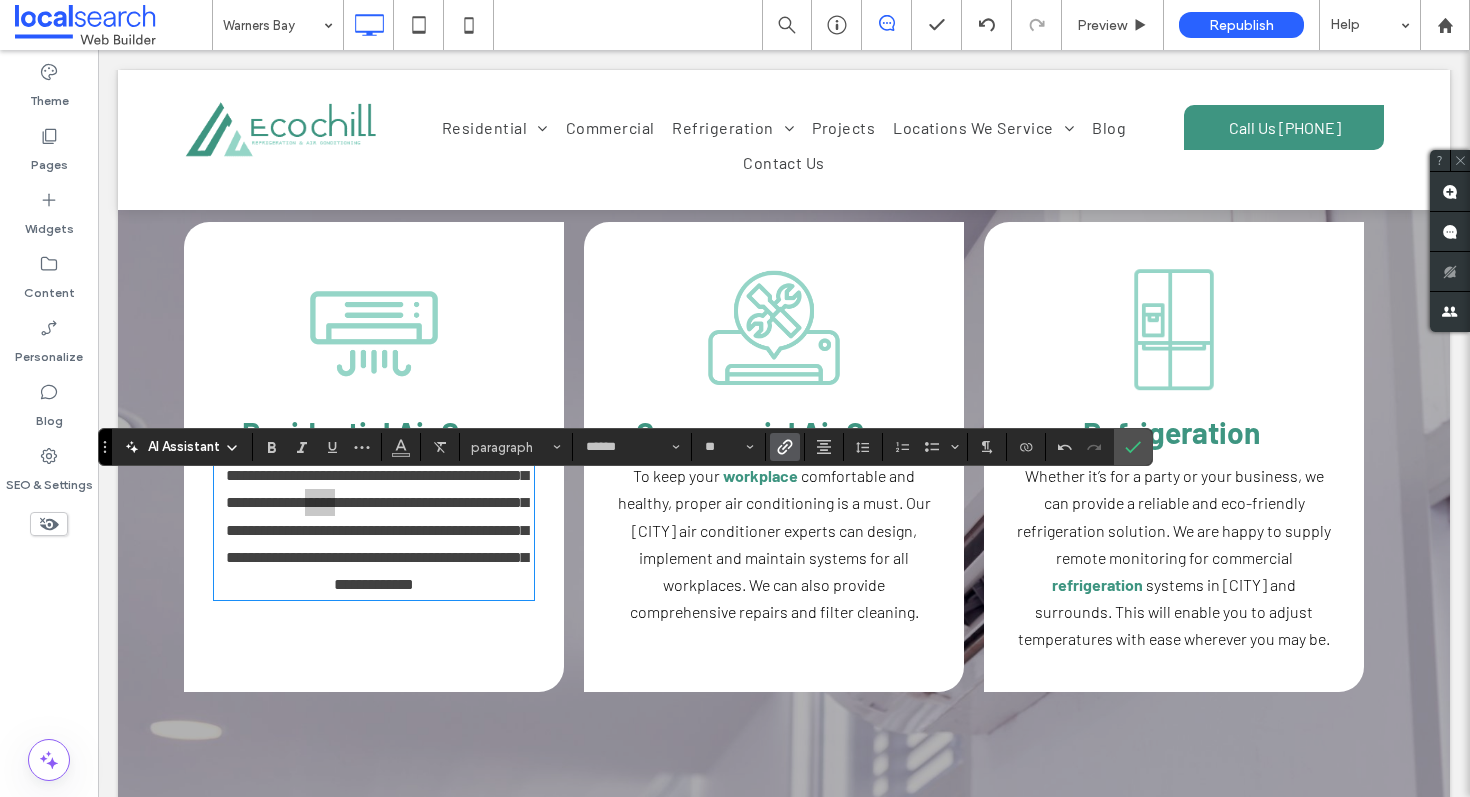 click 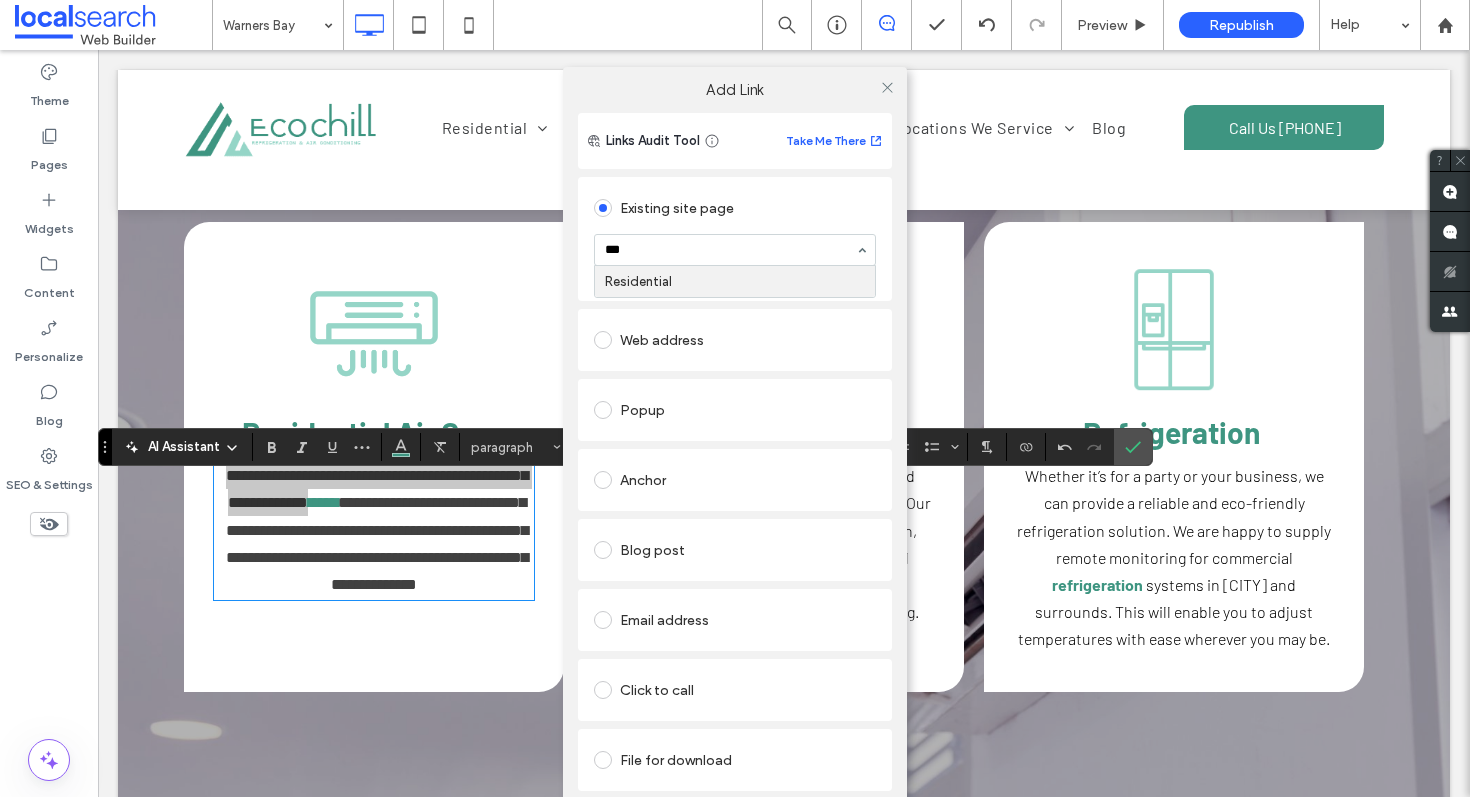 type on "****" 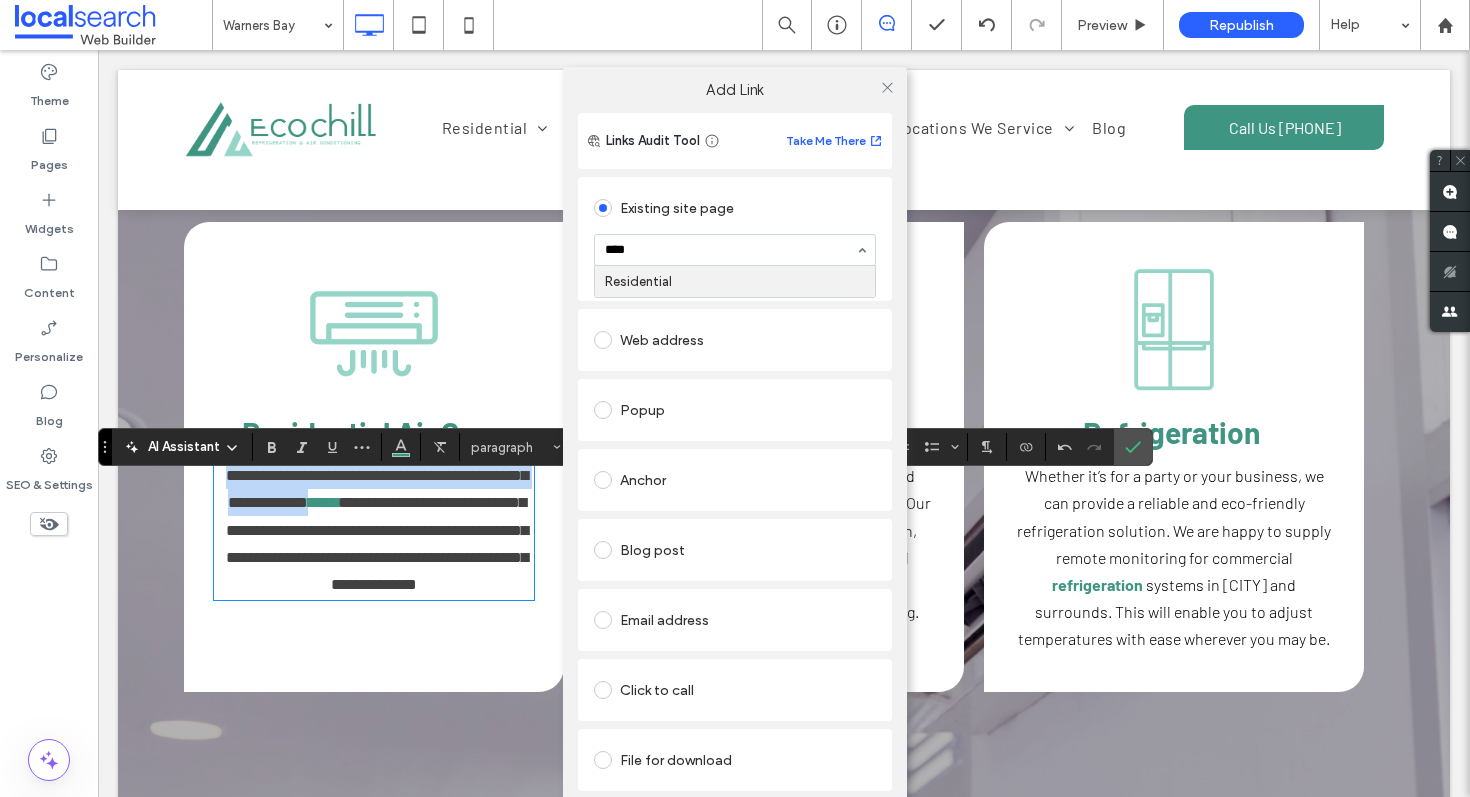 type 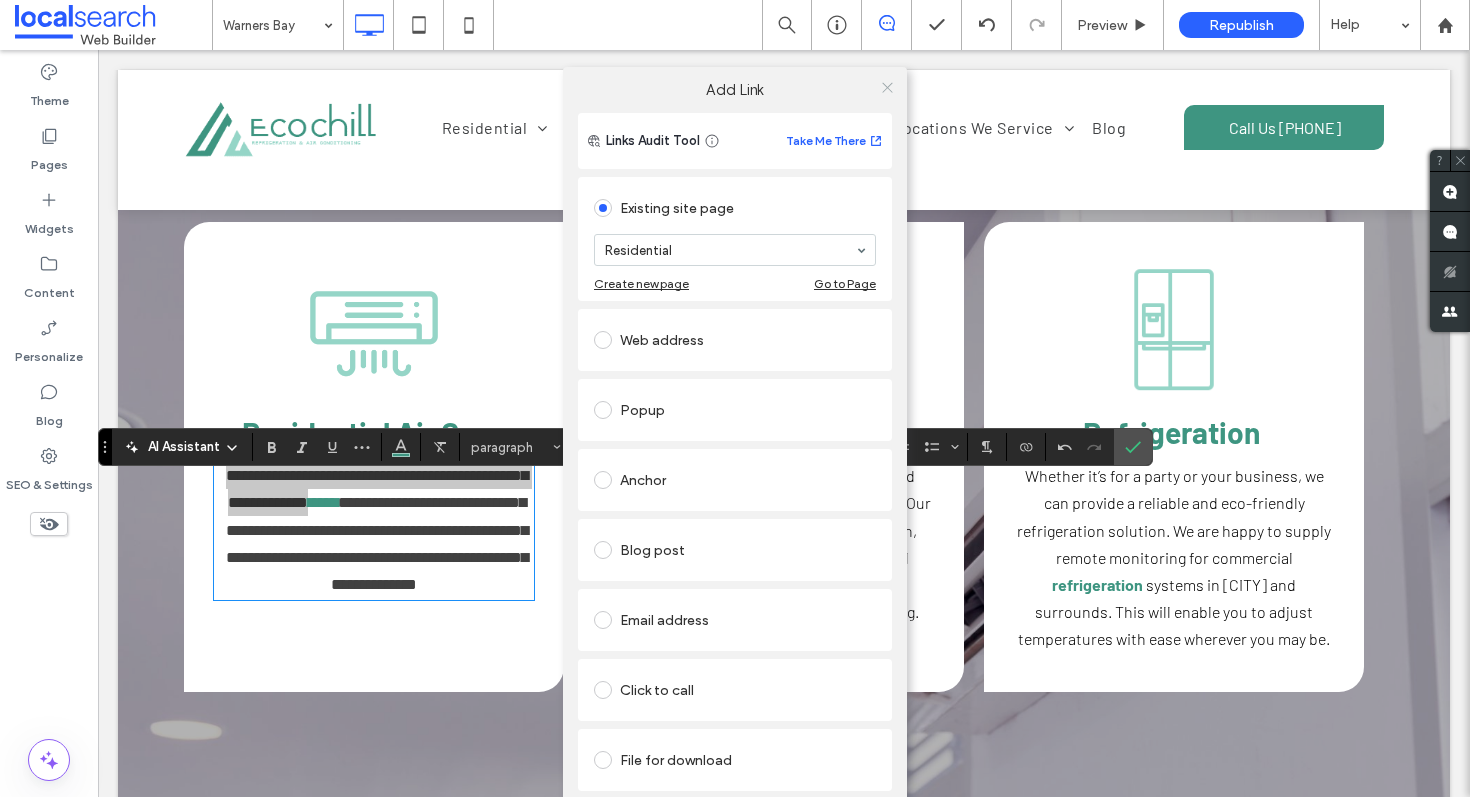 click 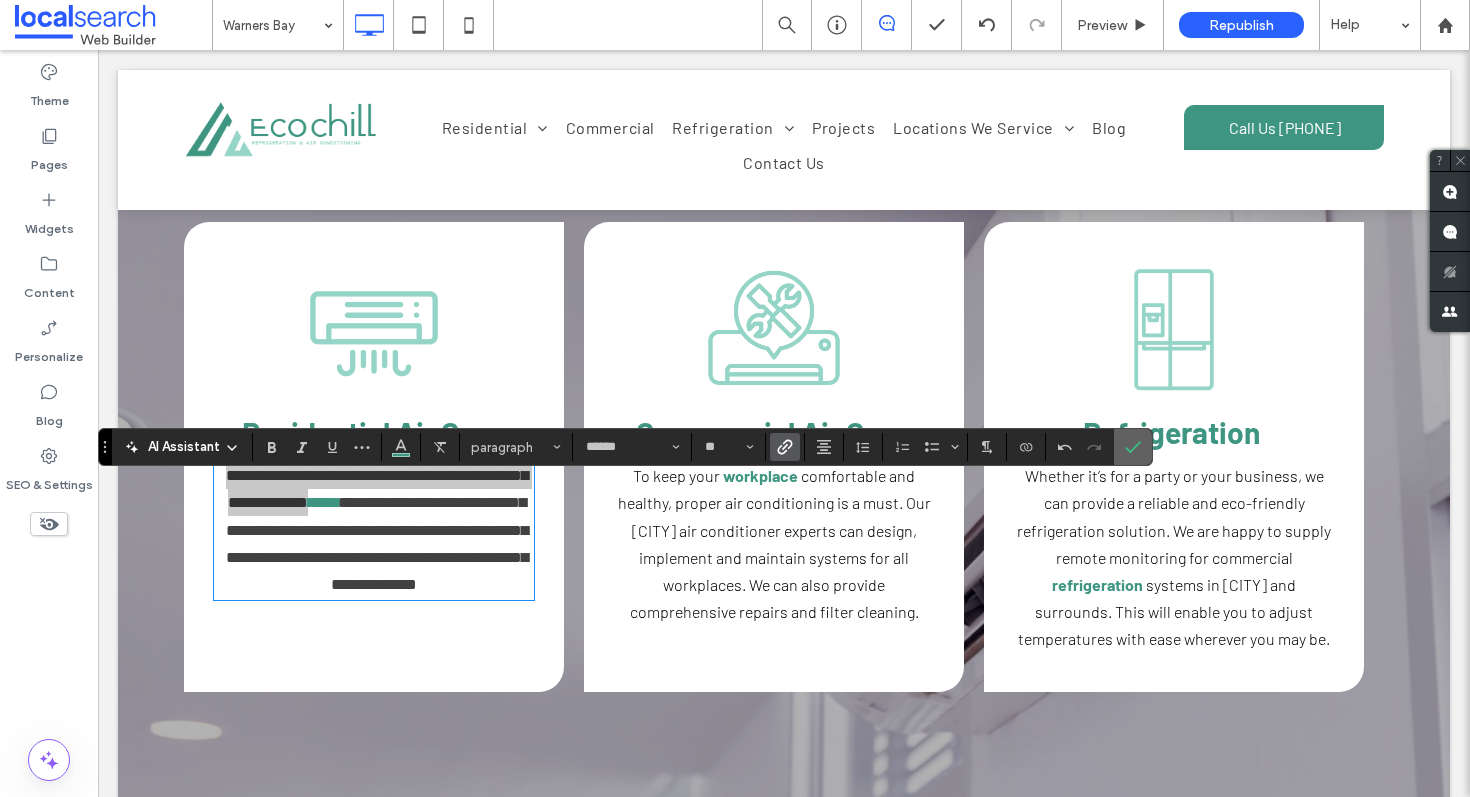 click 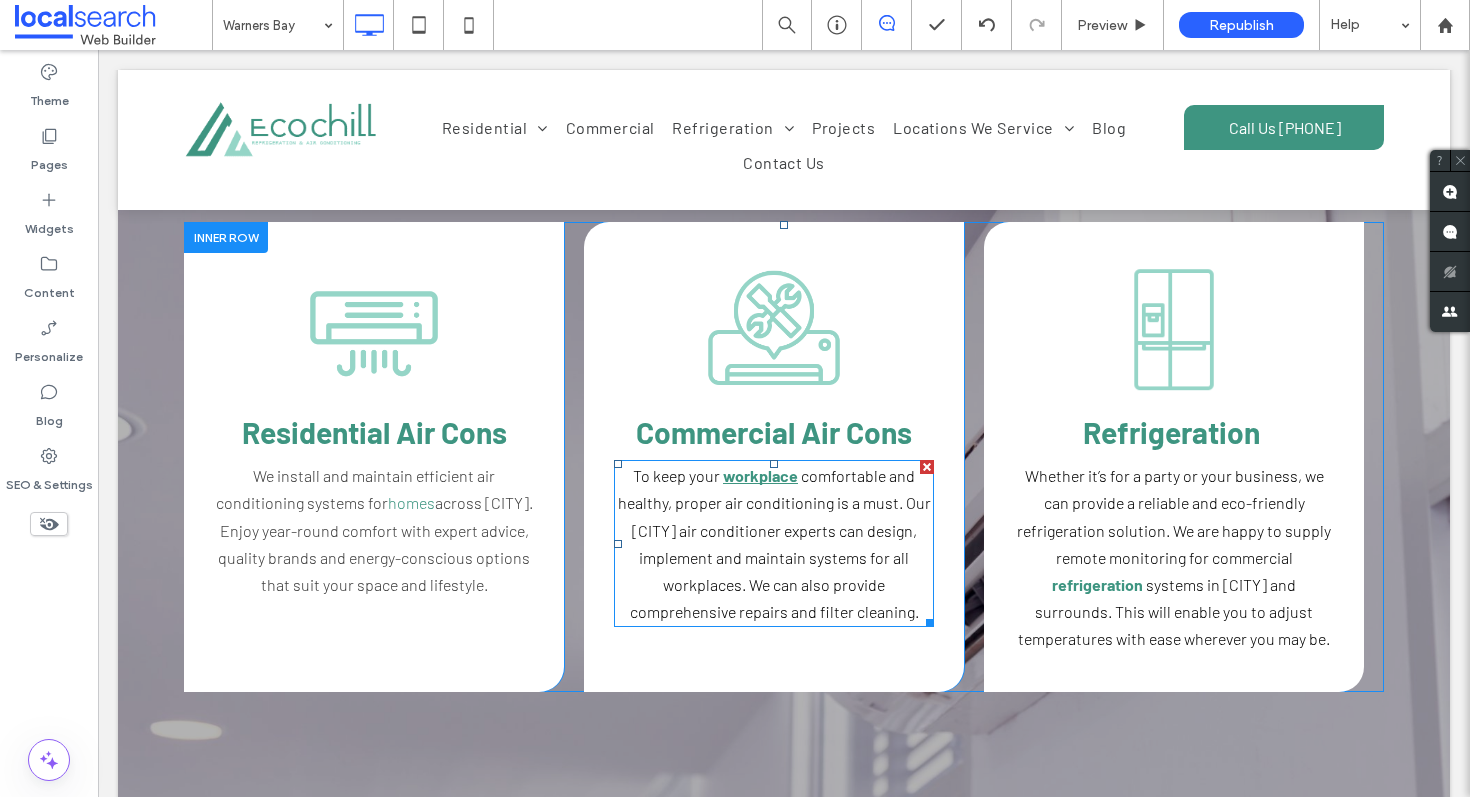 click on "workplace" at bounding box center (760, 475) 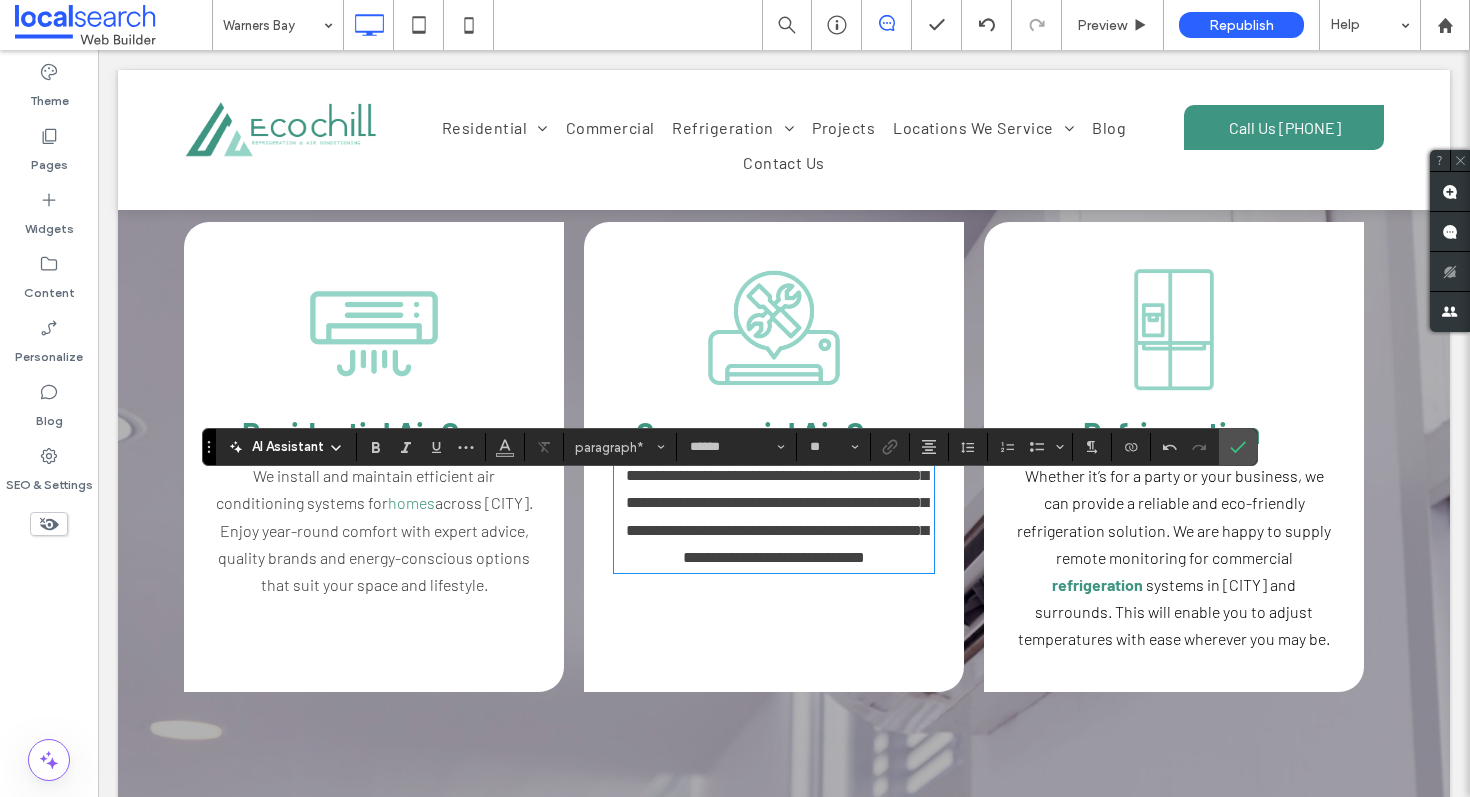 scroll, scrollTop: 0, scrollLeft: 0, axis: both 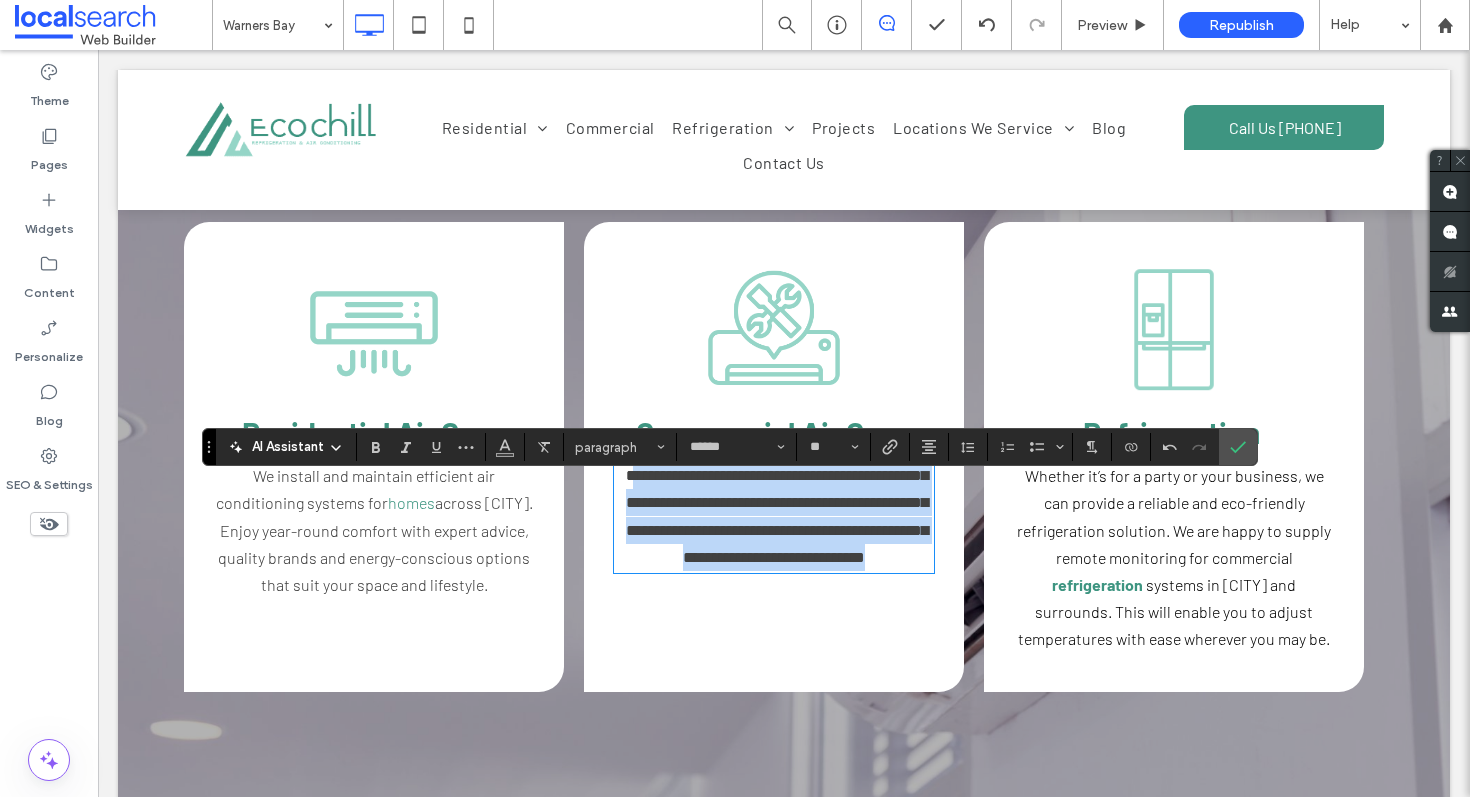drag, startPoint x: 817, startPoint y: 608, endPoint x: 633, endPoint y: 498, distance: 214.3735 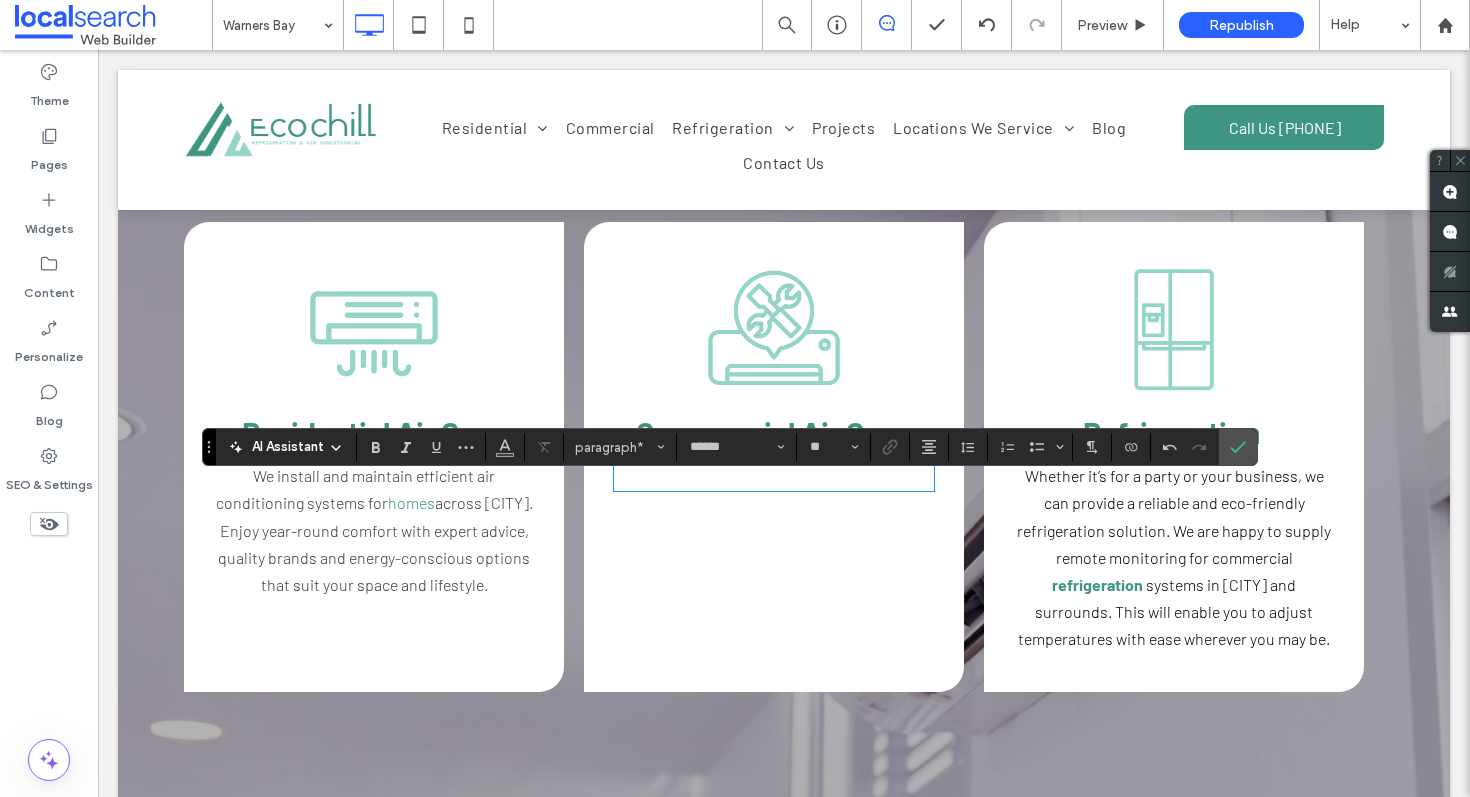 scroll, scrollTop: 0, scrollLeft: 0, axis: both 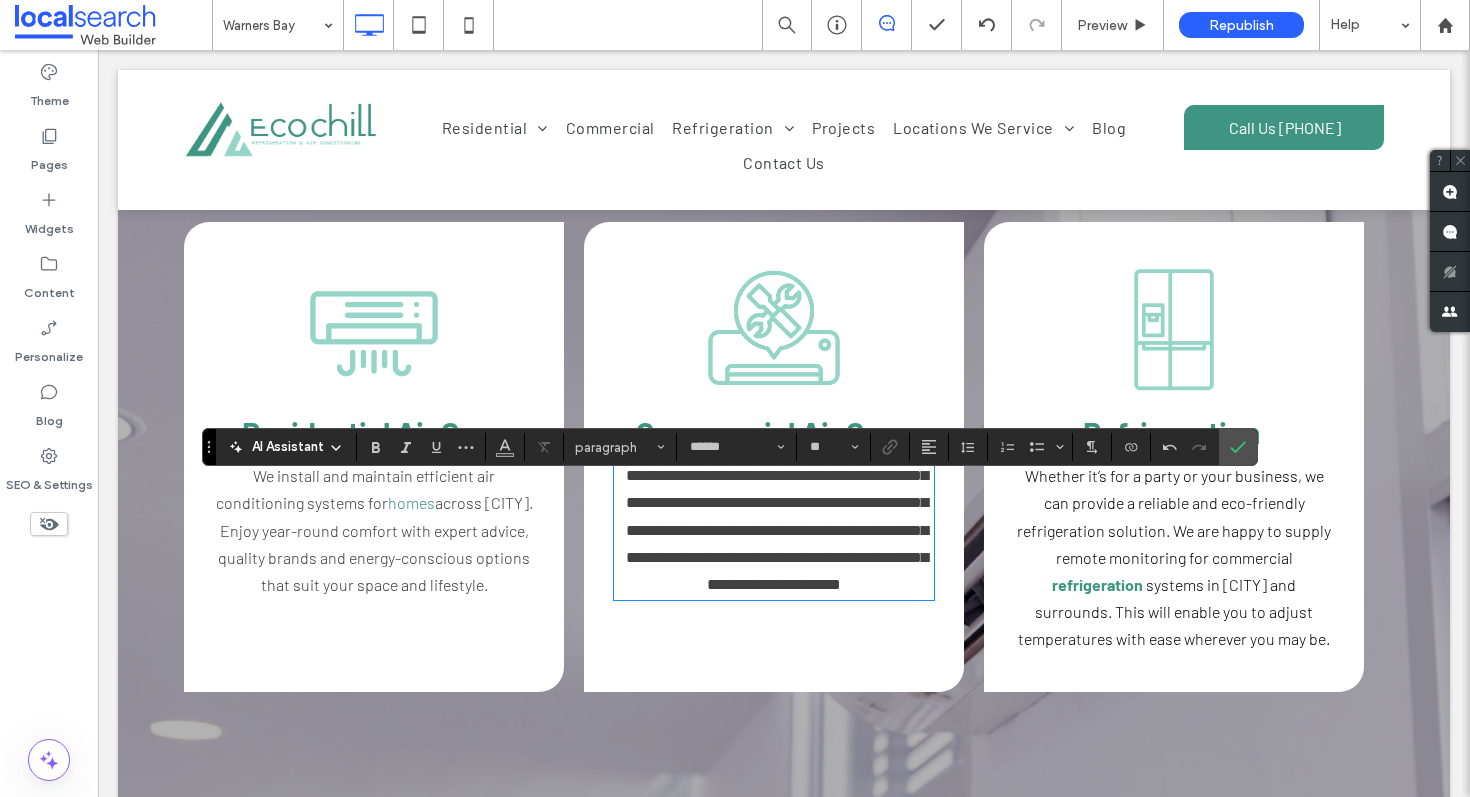type 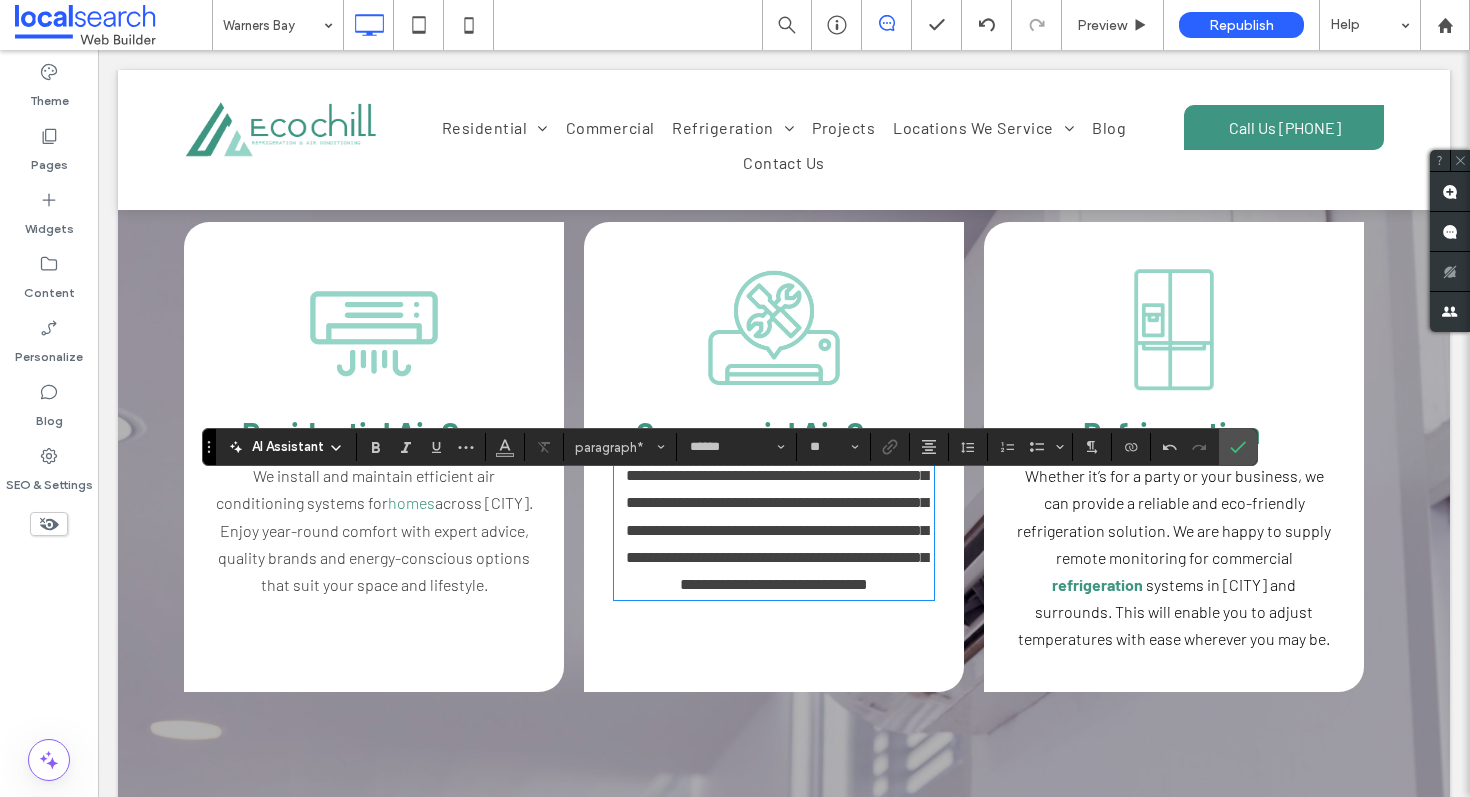 click on "**********" at bounding box center (777, 530) 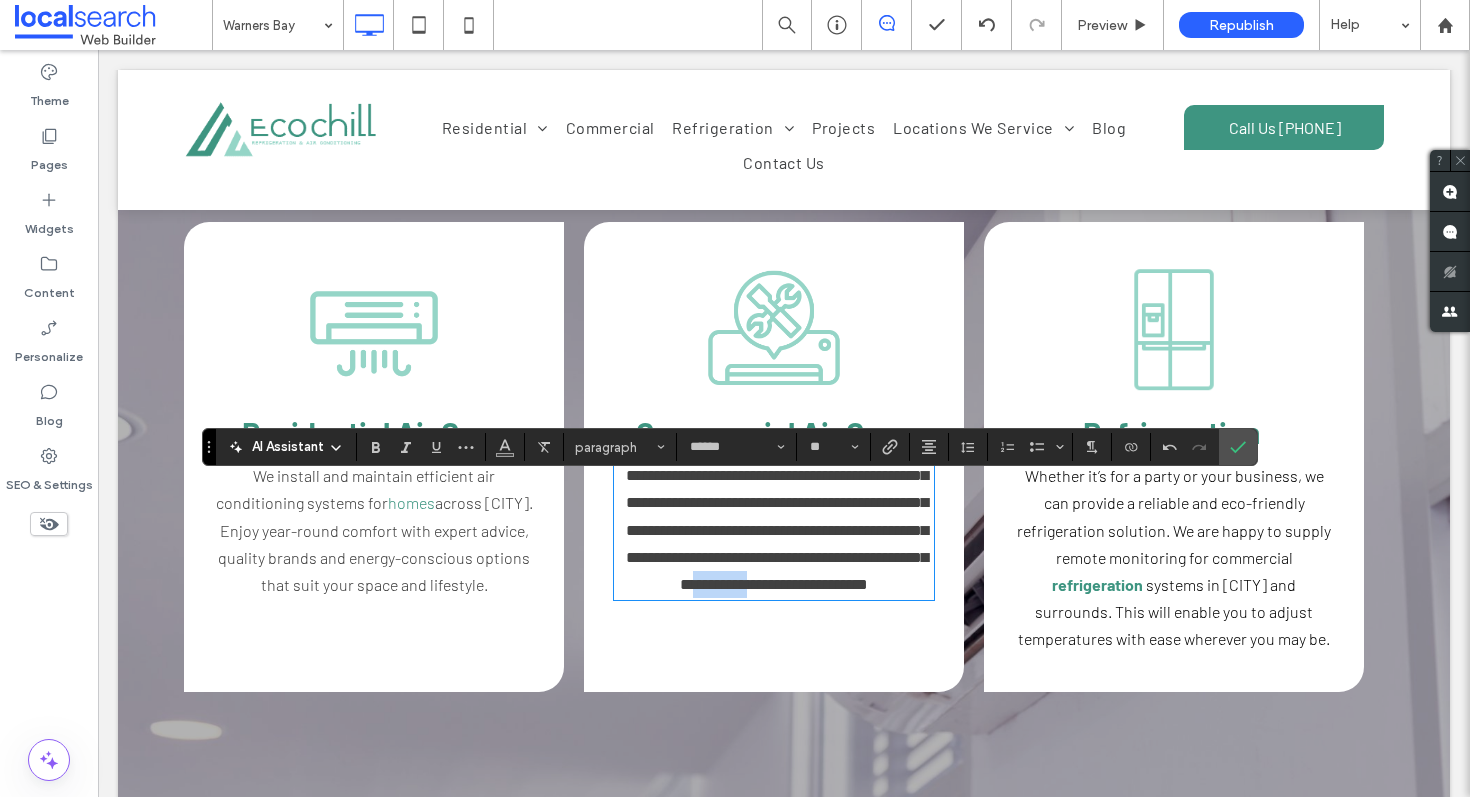 drag, startPoint x: 850, startPoint y: 606, endPoint x: 950, endPoint y: 606, distance: 100 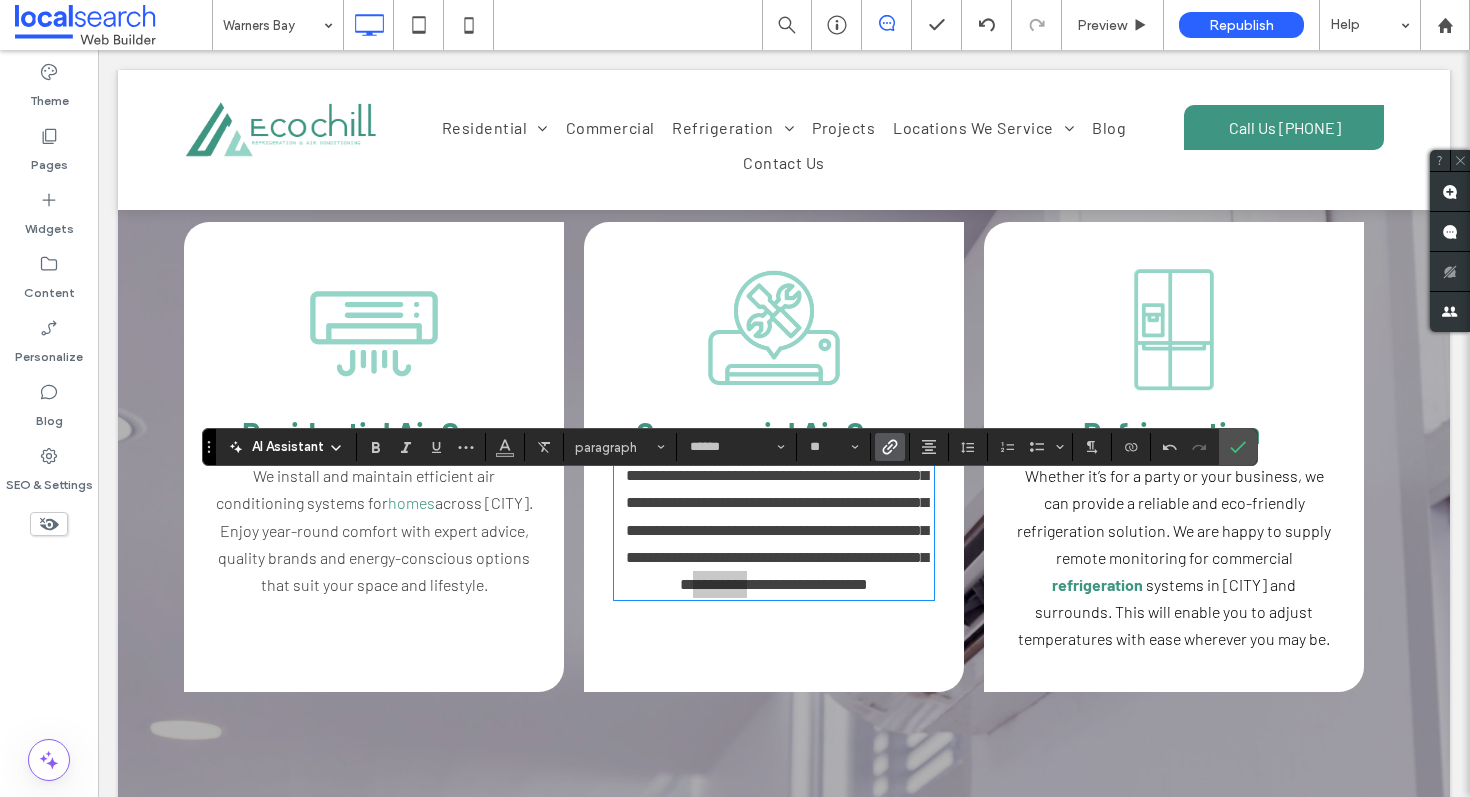 click at bounding box center (890, 447) 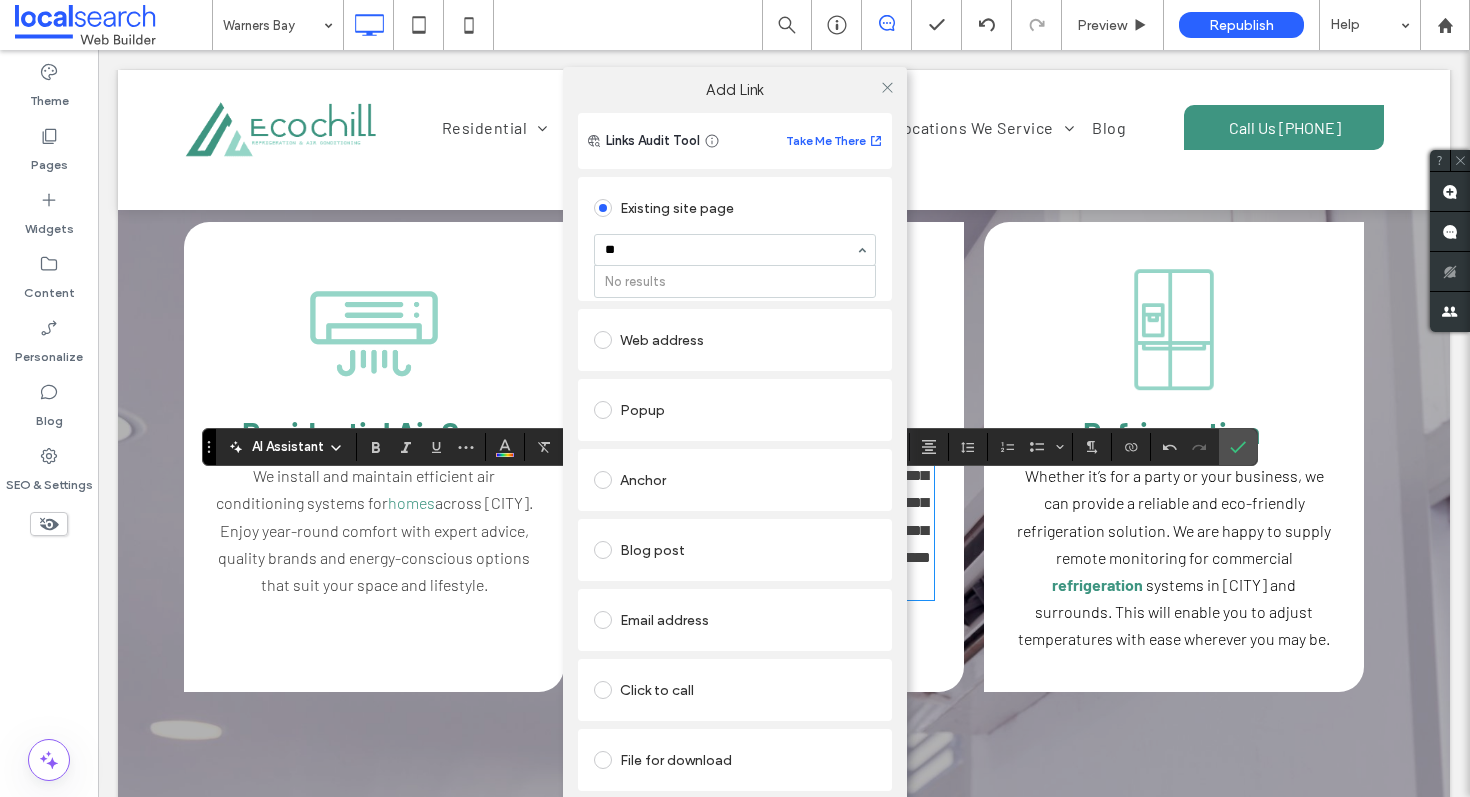 type on "*" 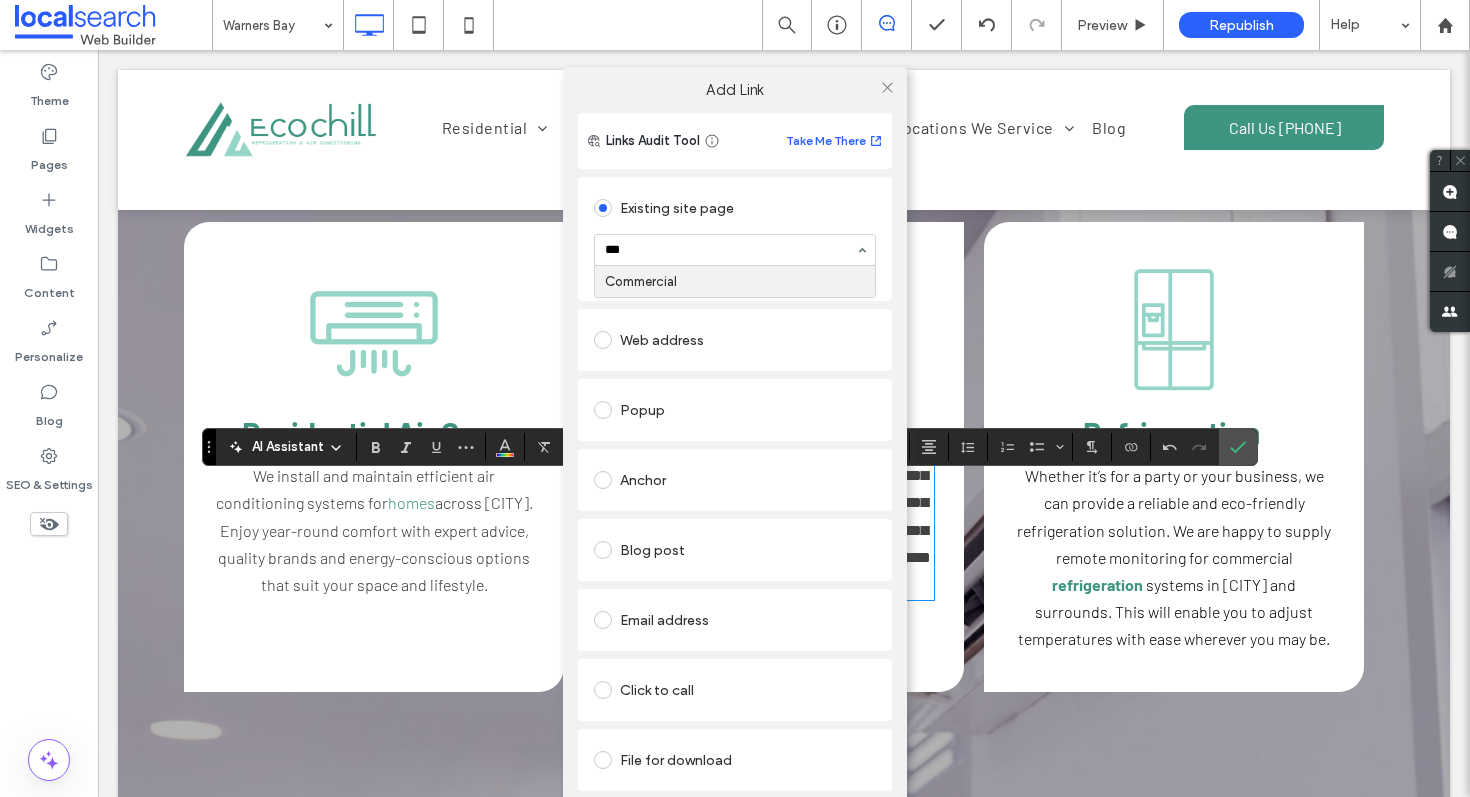 type on "****" 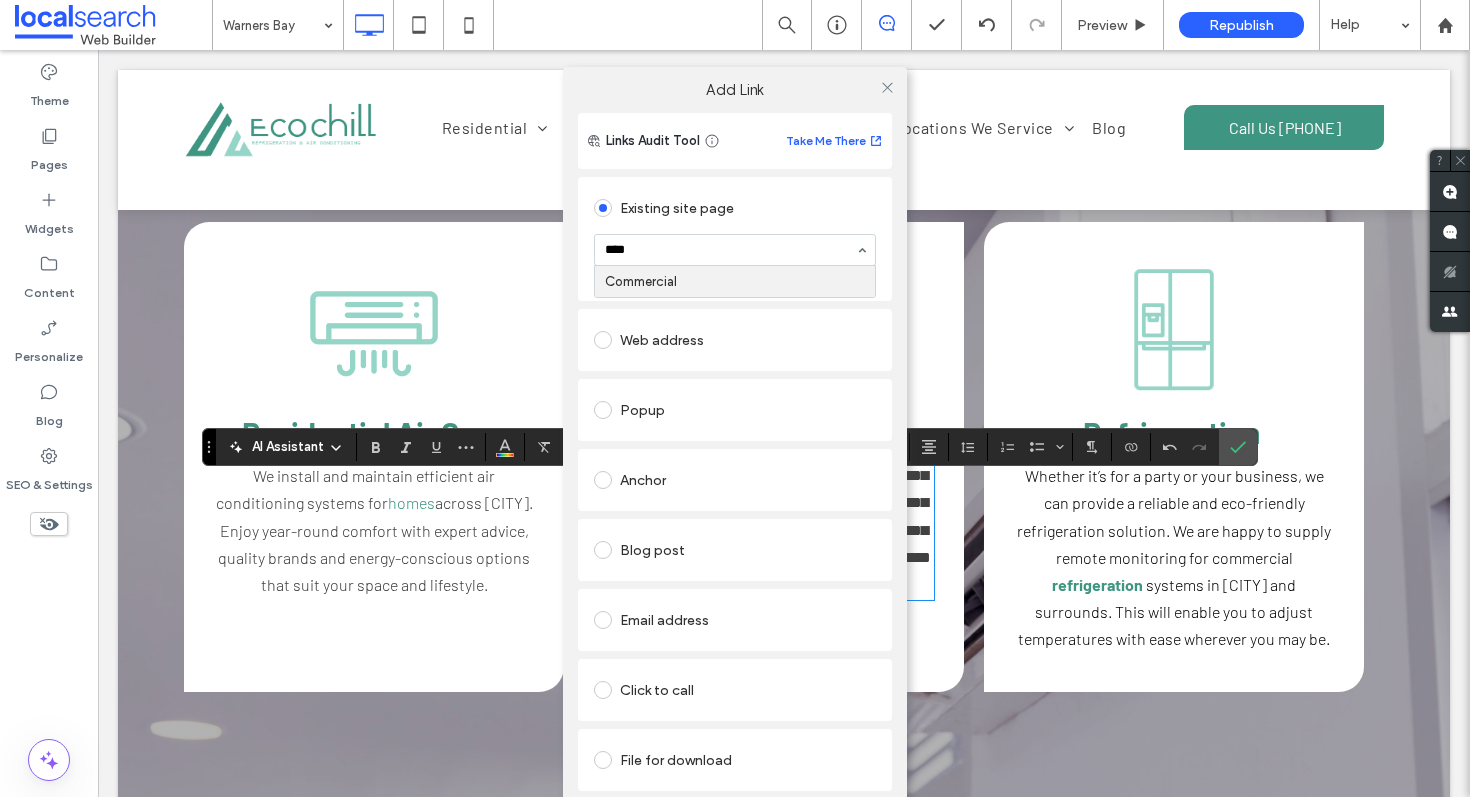 type 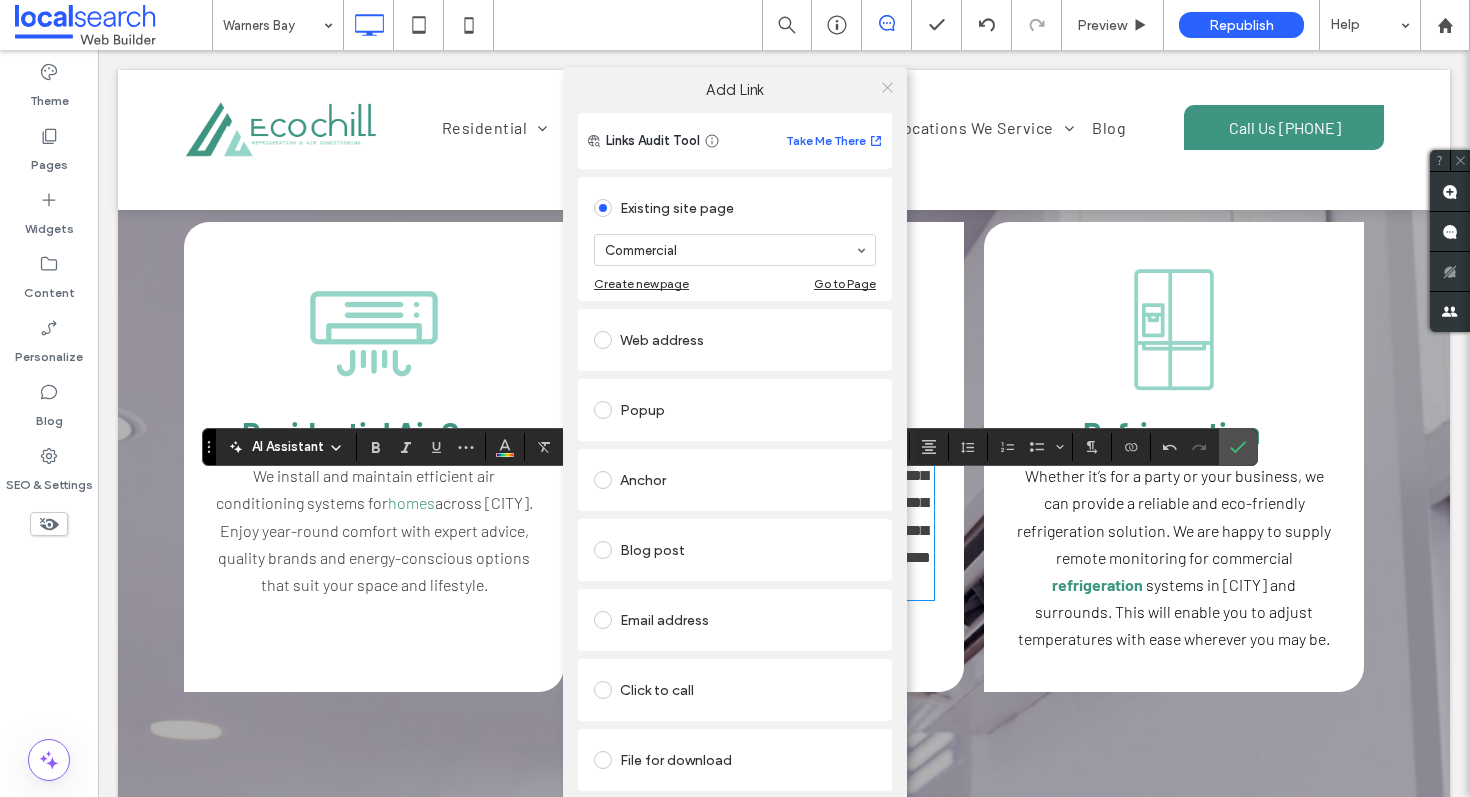 click 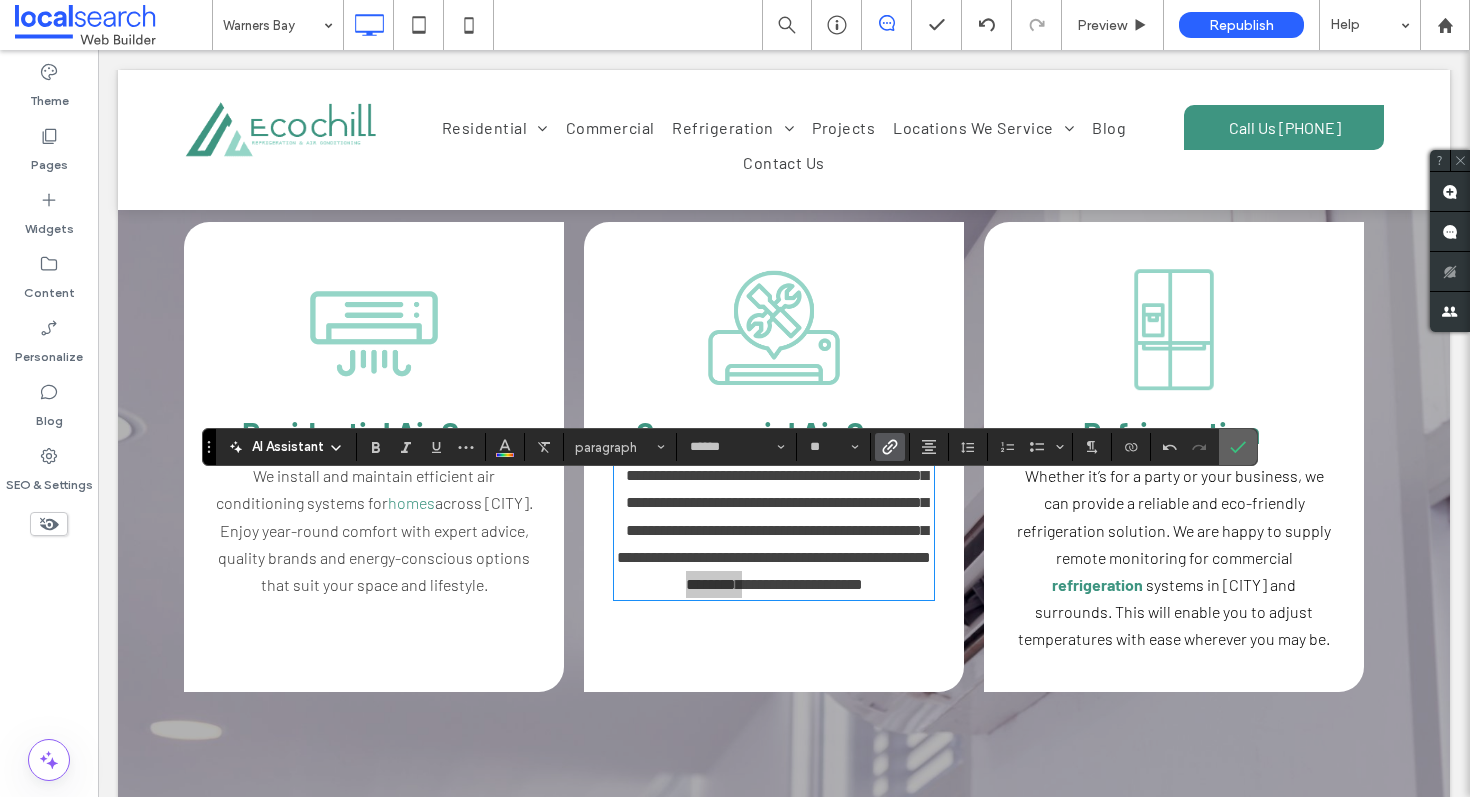 click at bounding box center (1234, 447) 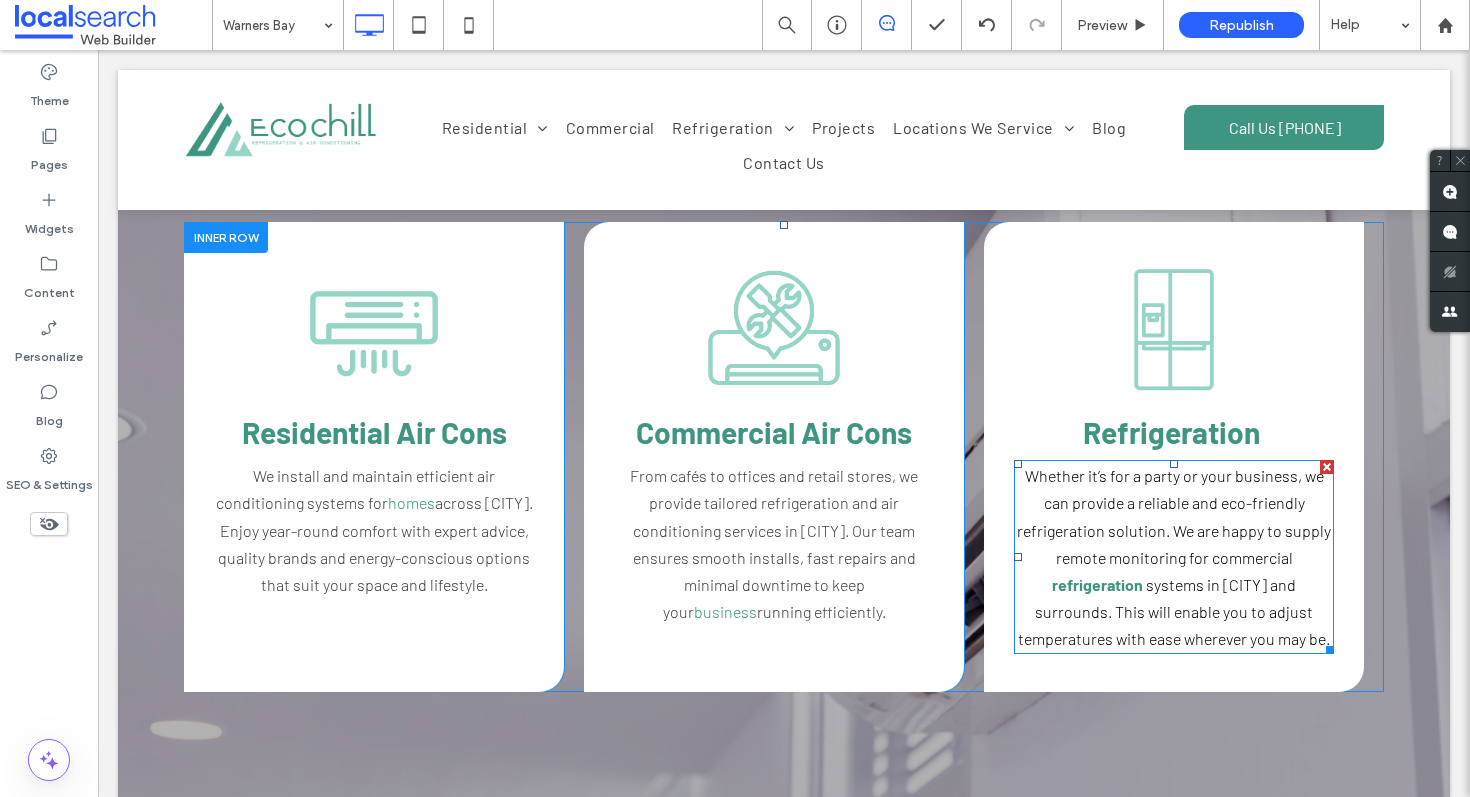 click on "Whether it’s for a party or your business, we can provide a reliable and eco-friendly refrigeration solution. We are happy to supply remote monitoring for commercial" at bounding box center [1174, 516] 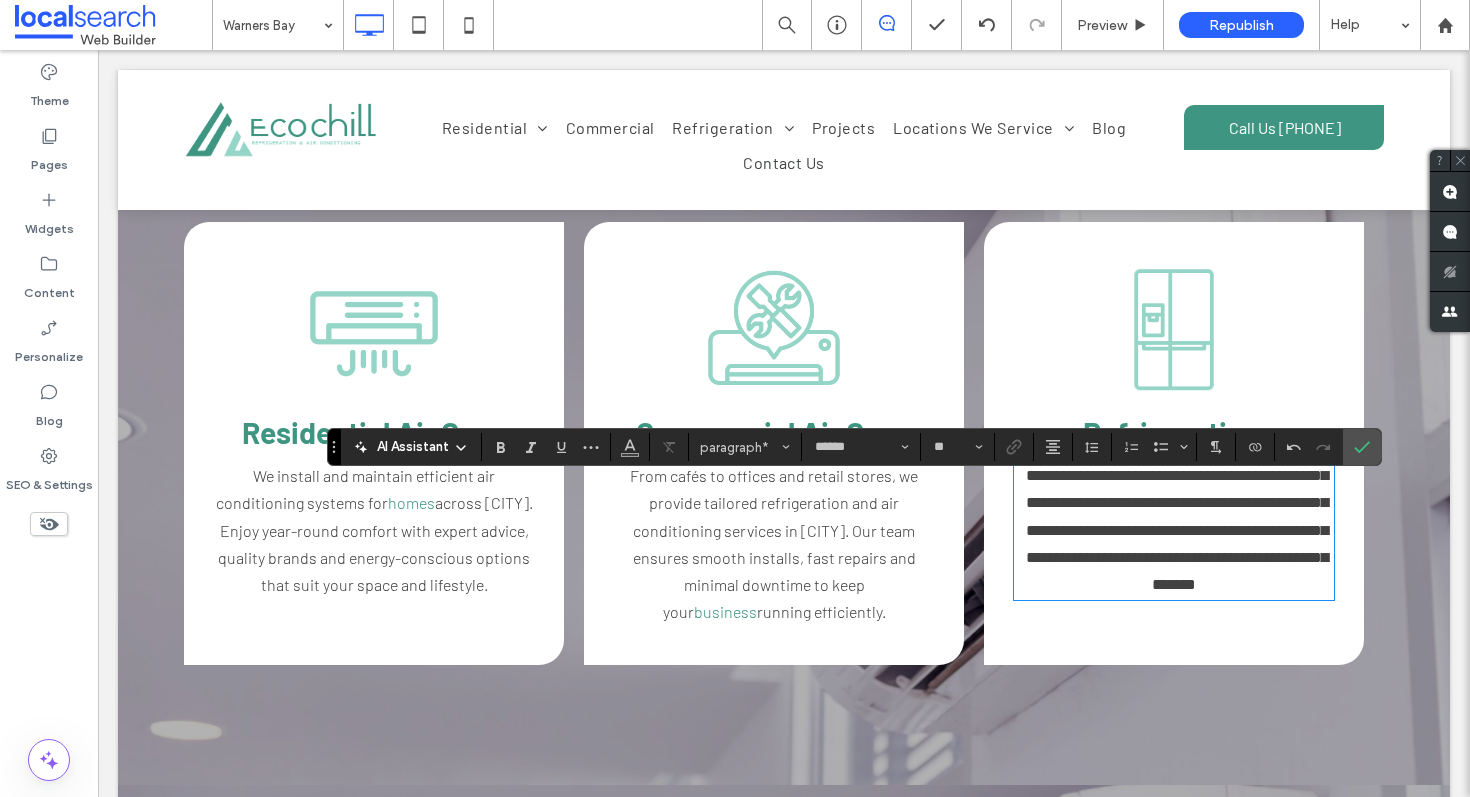 scroll, scrollTop: 0, scrollLeft: 0, axis: both 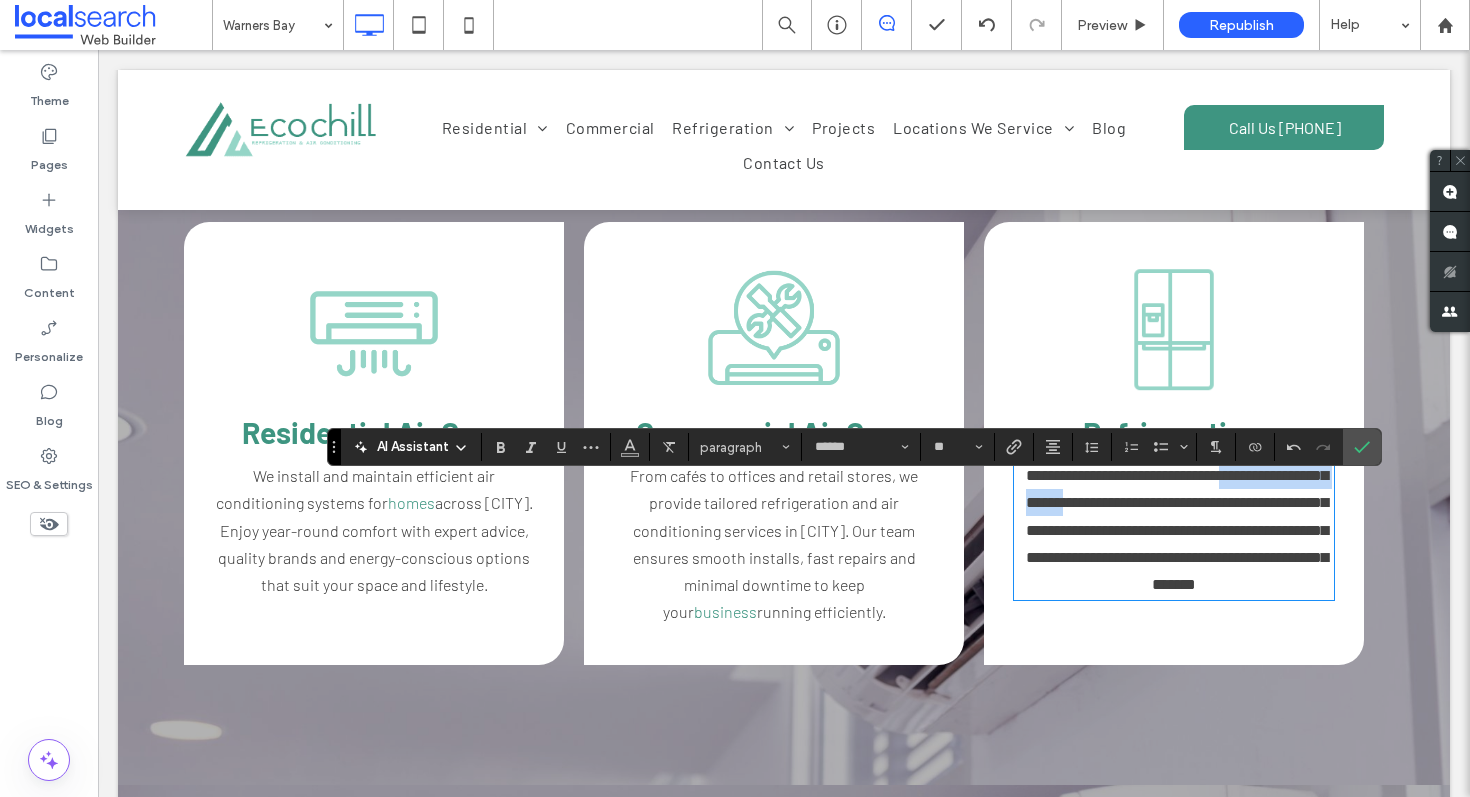 drag, startPoint x: 1227, startPoint y: 501, endPoint x: 1077, endPoint y: 528, distance: 152.41063 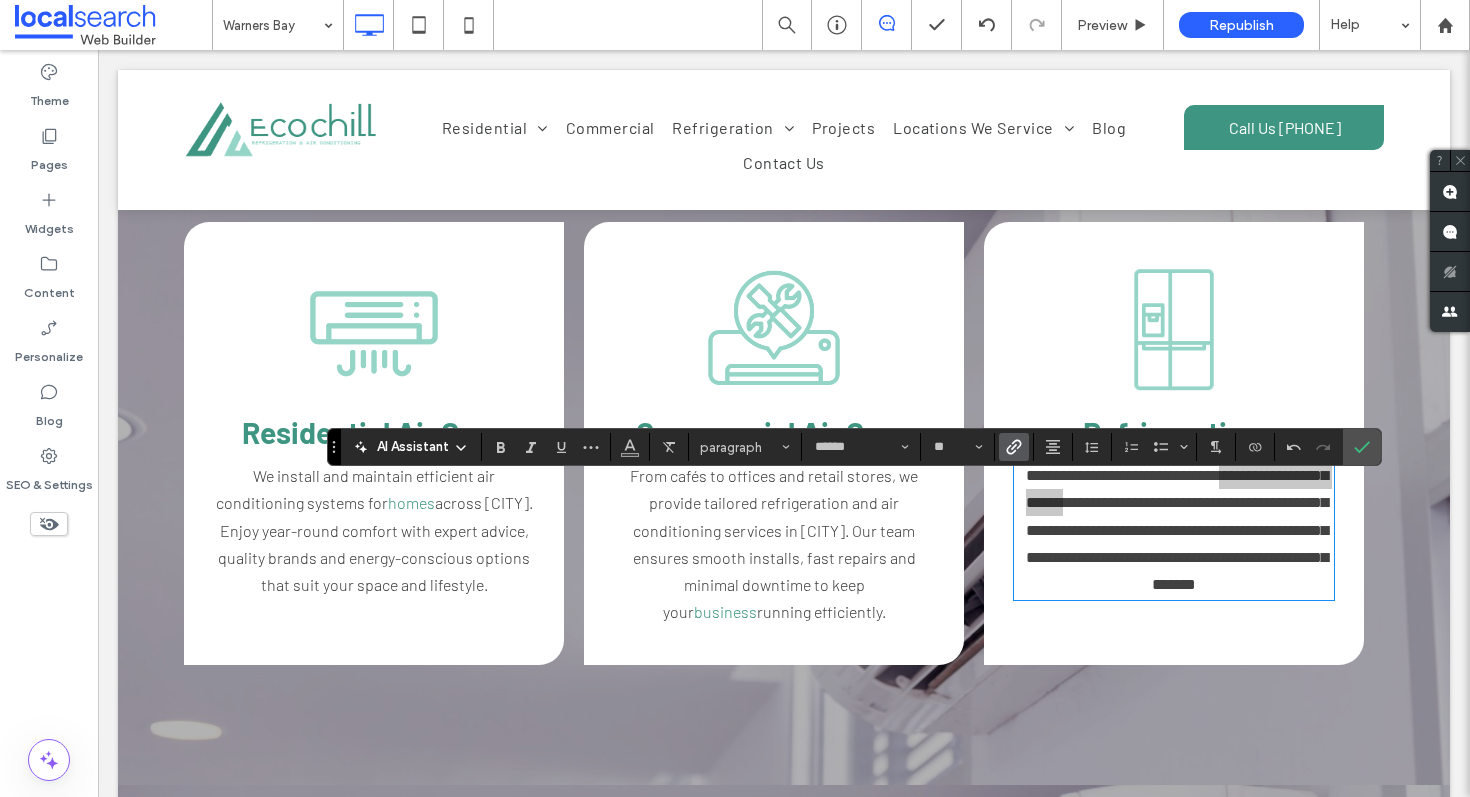 click 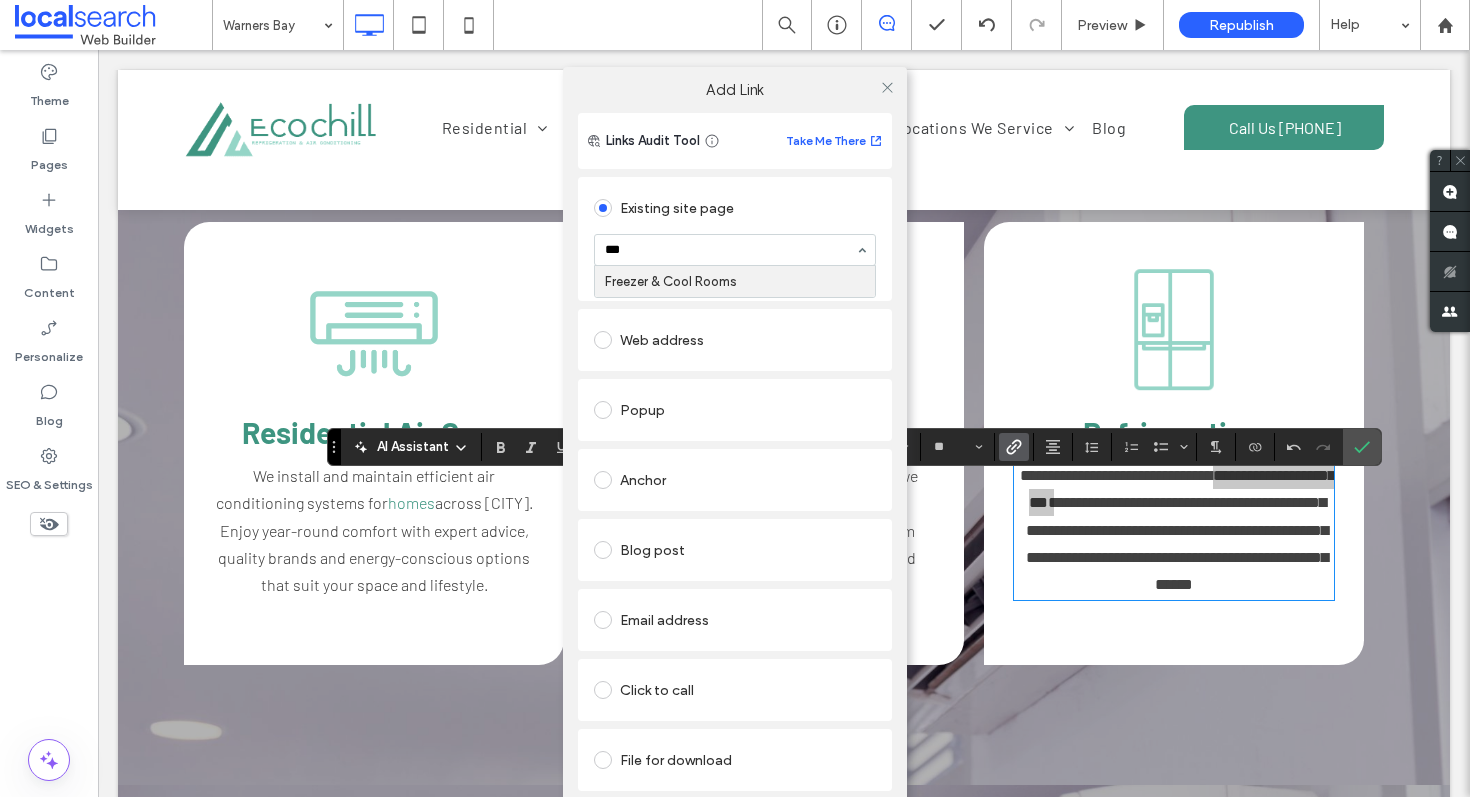 type on "****" 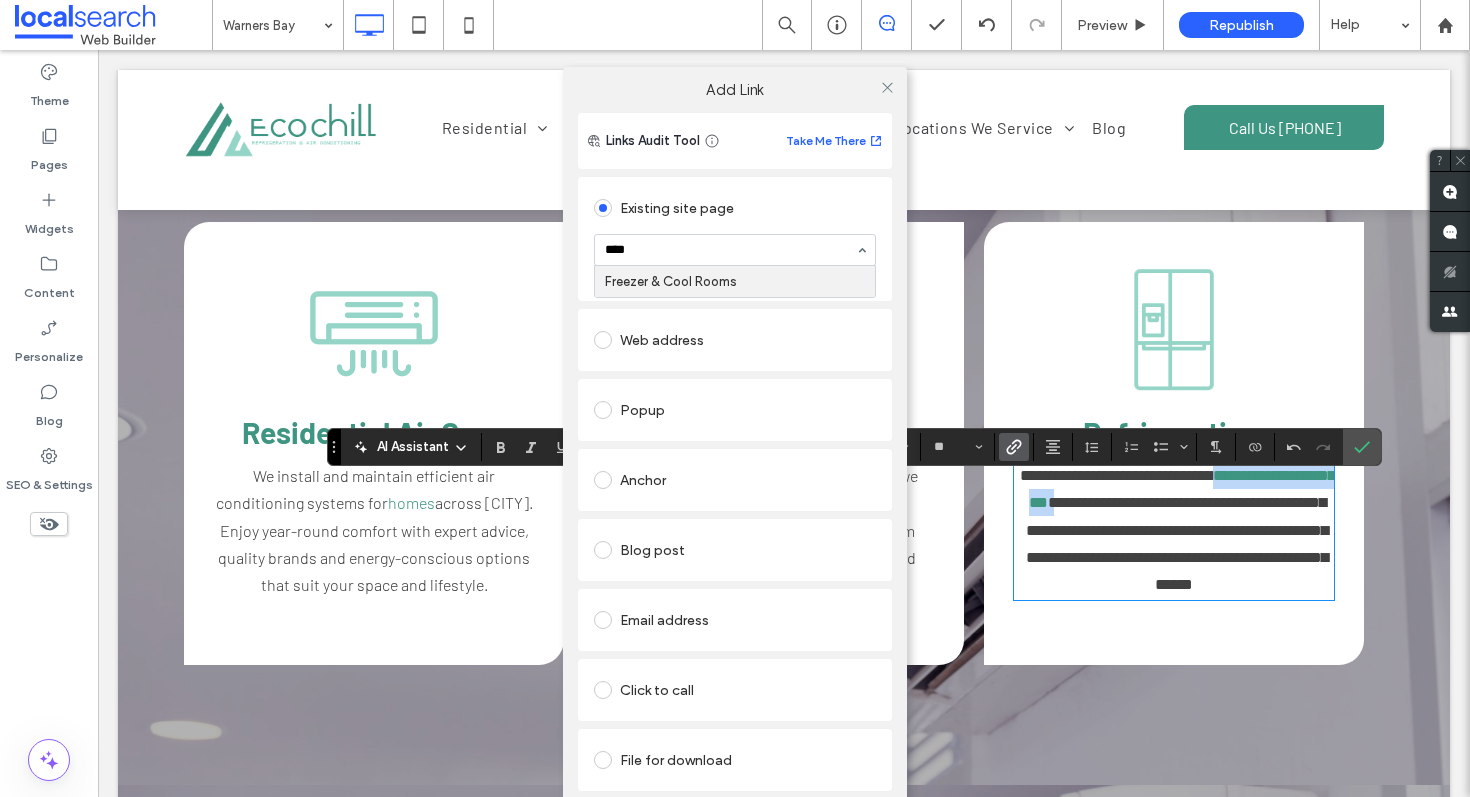 type 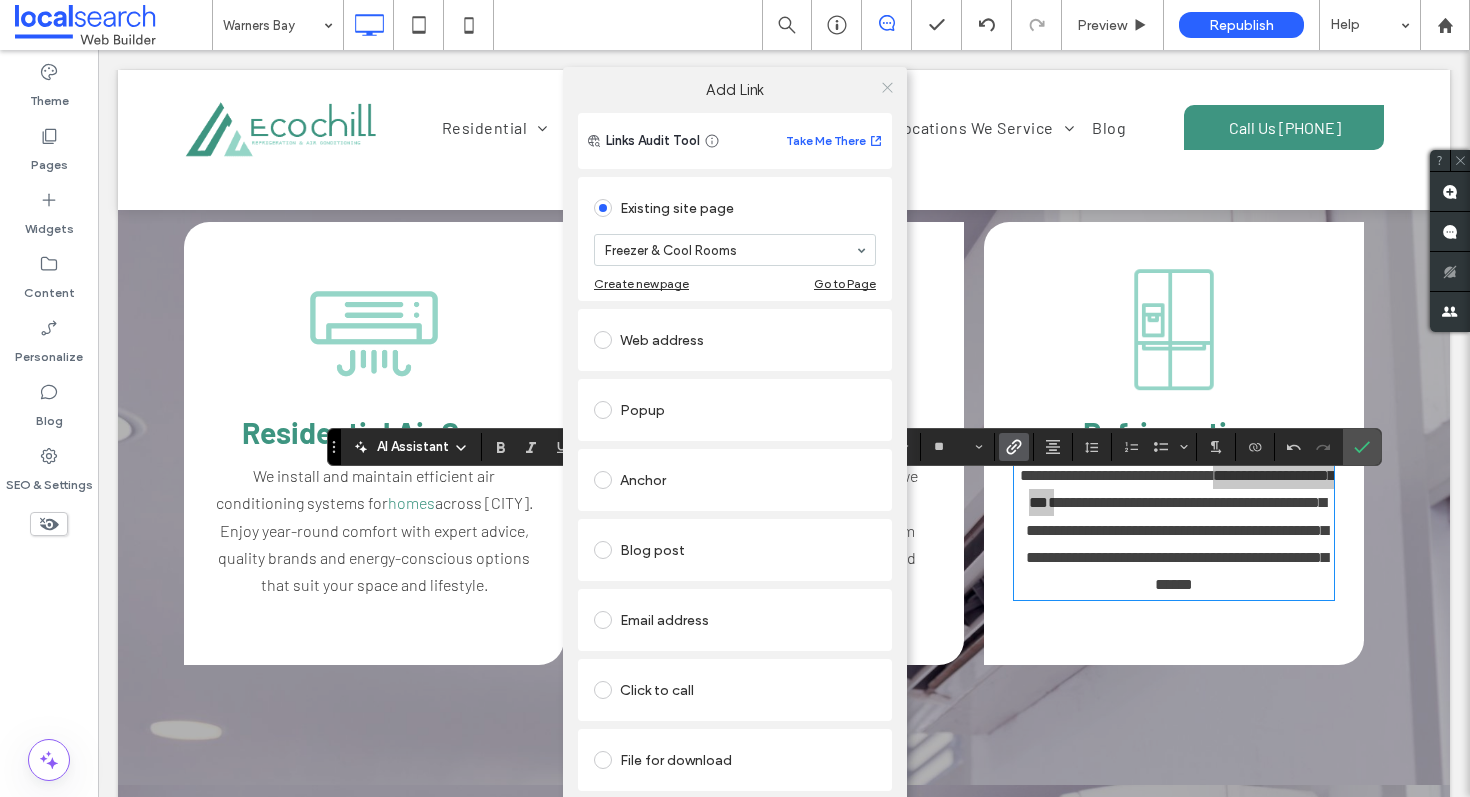 click 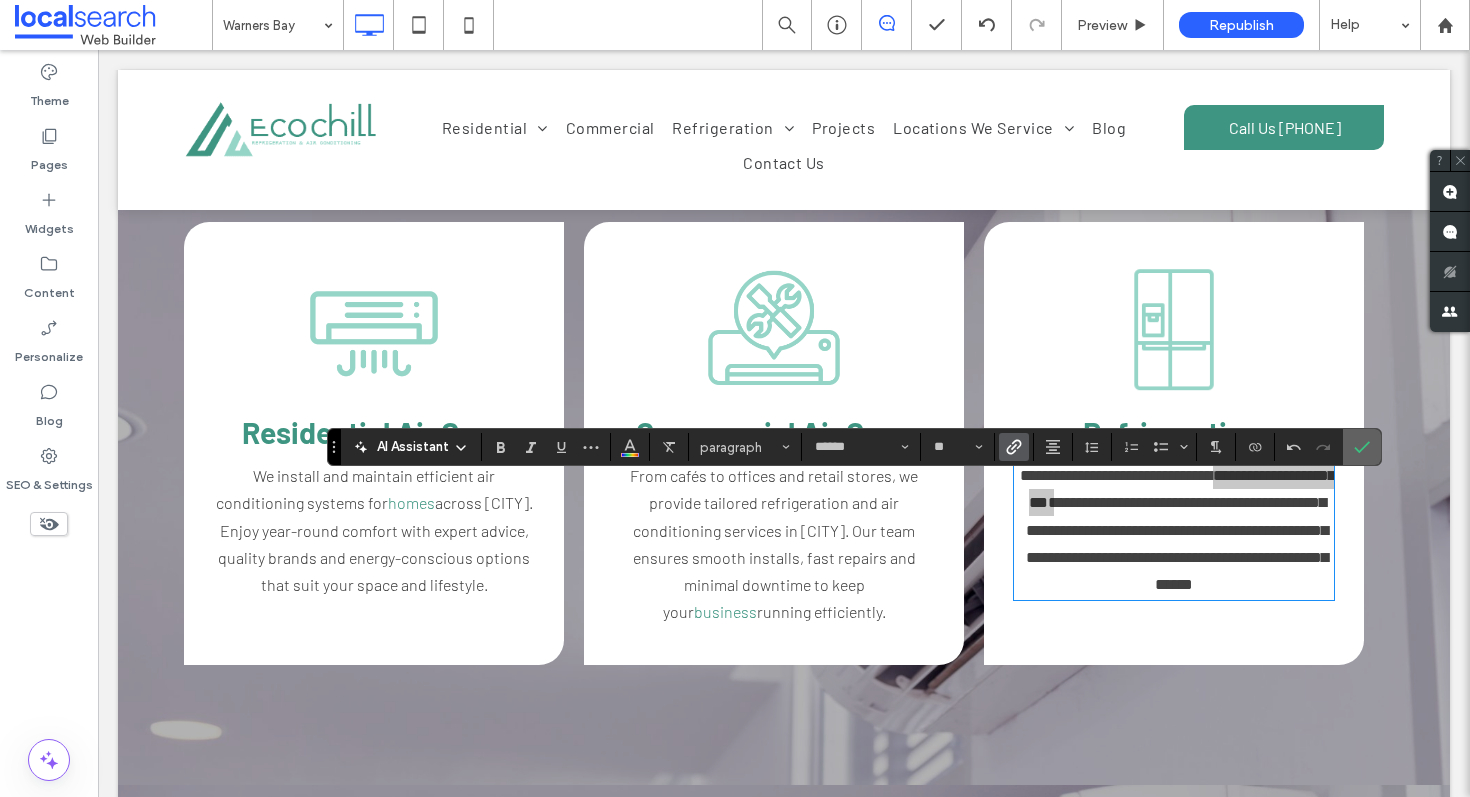 click 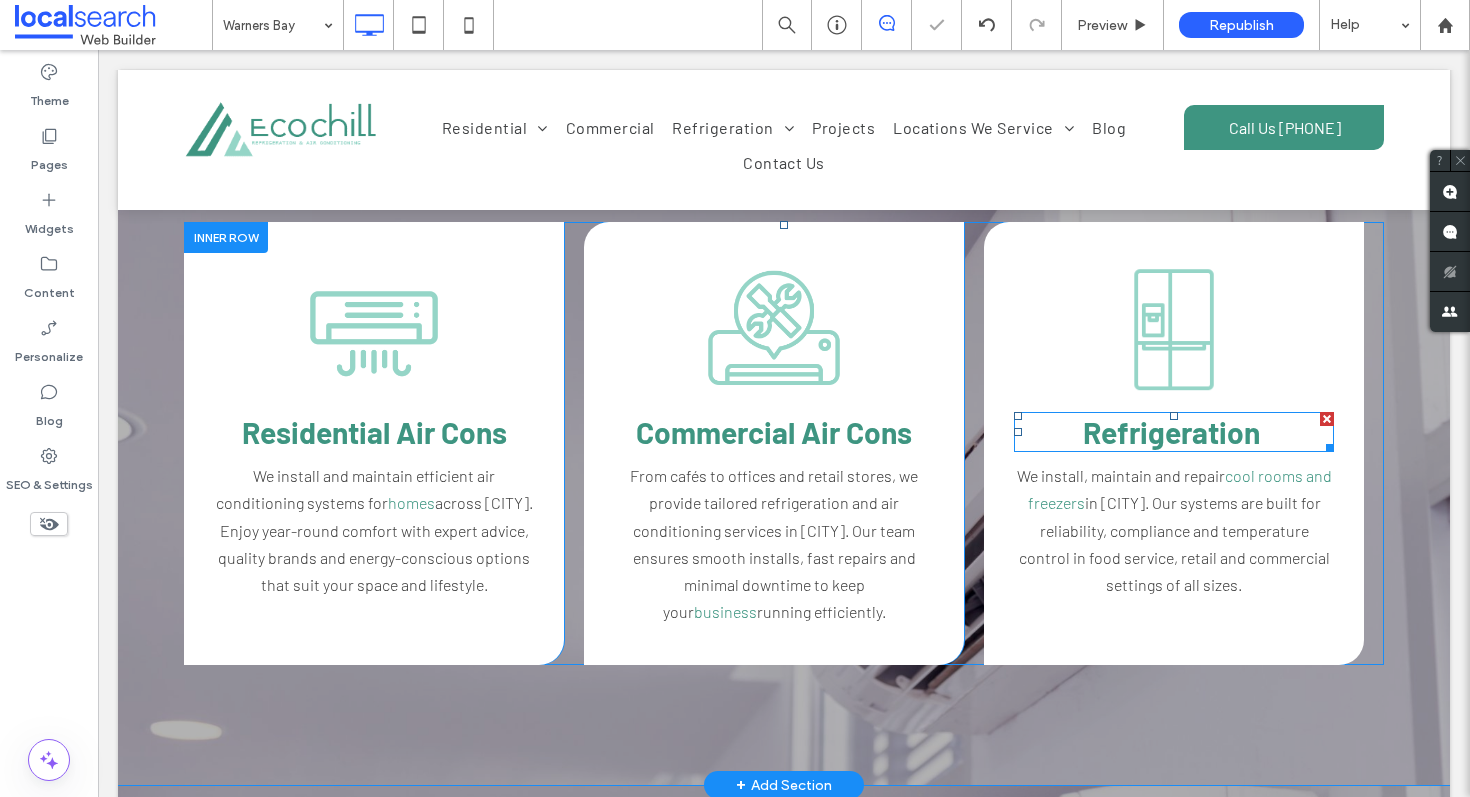 click on "Refrigeration" at bounding box center [1171, 432] 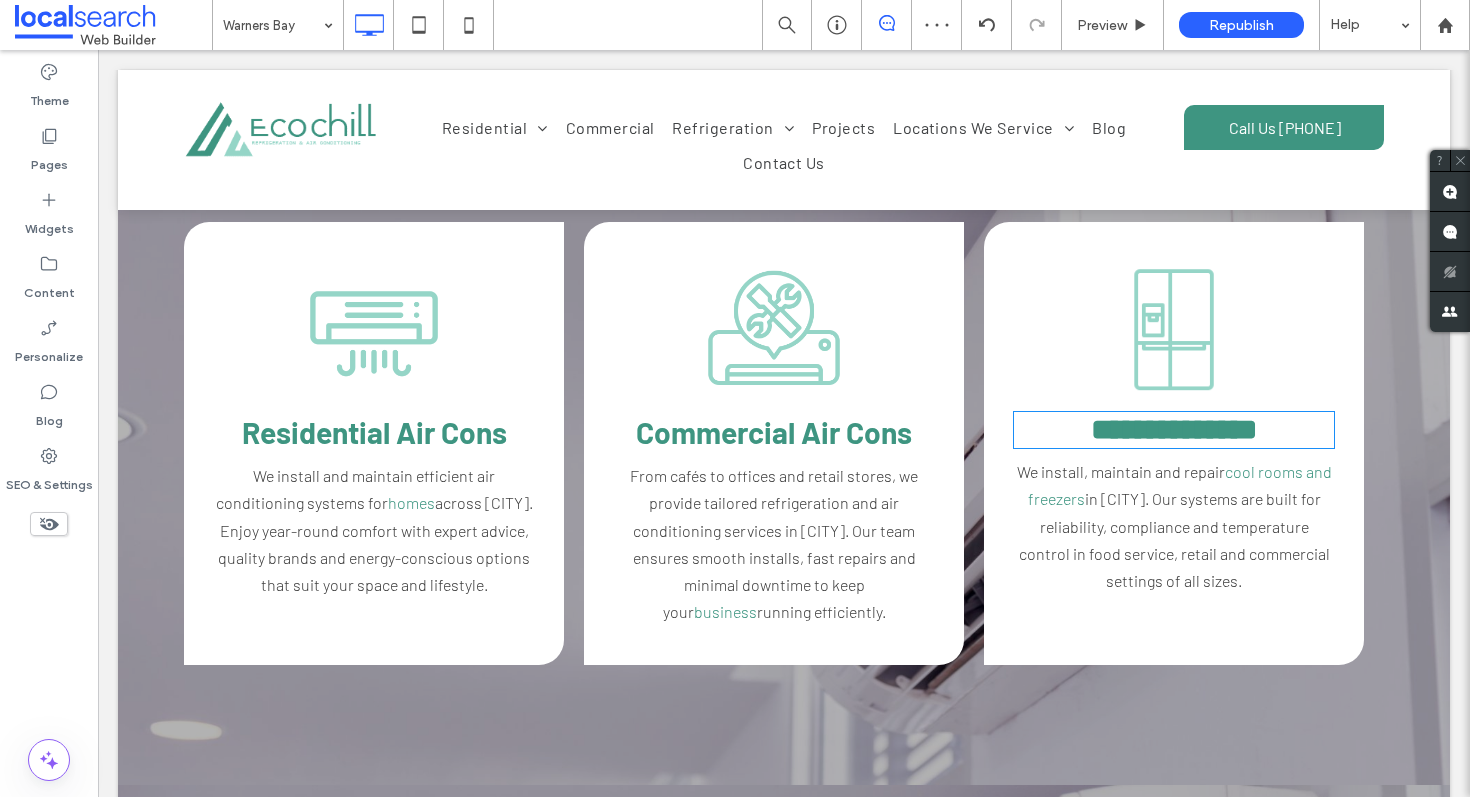 click on "**********" at bounding box center [1174, 429] 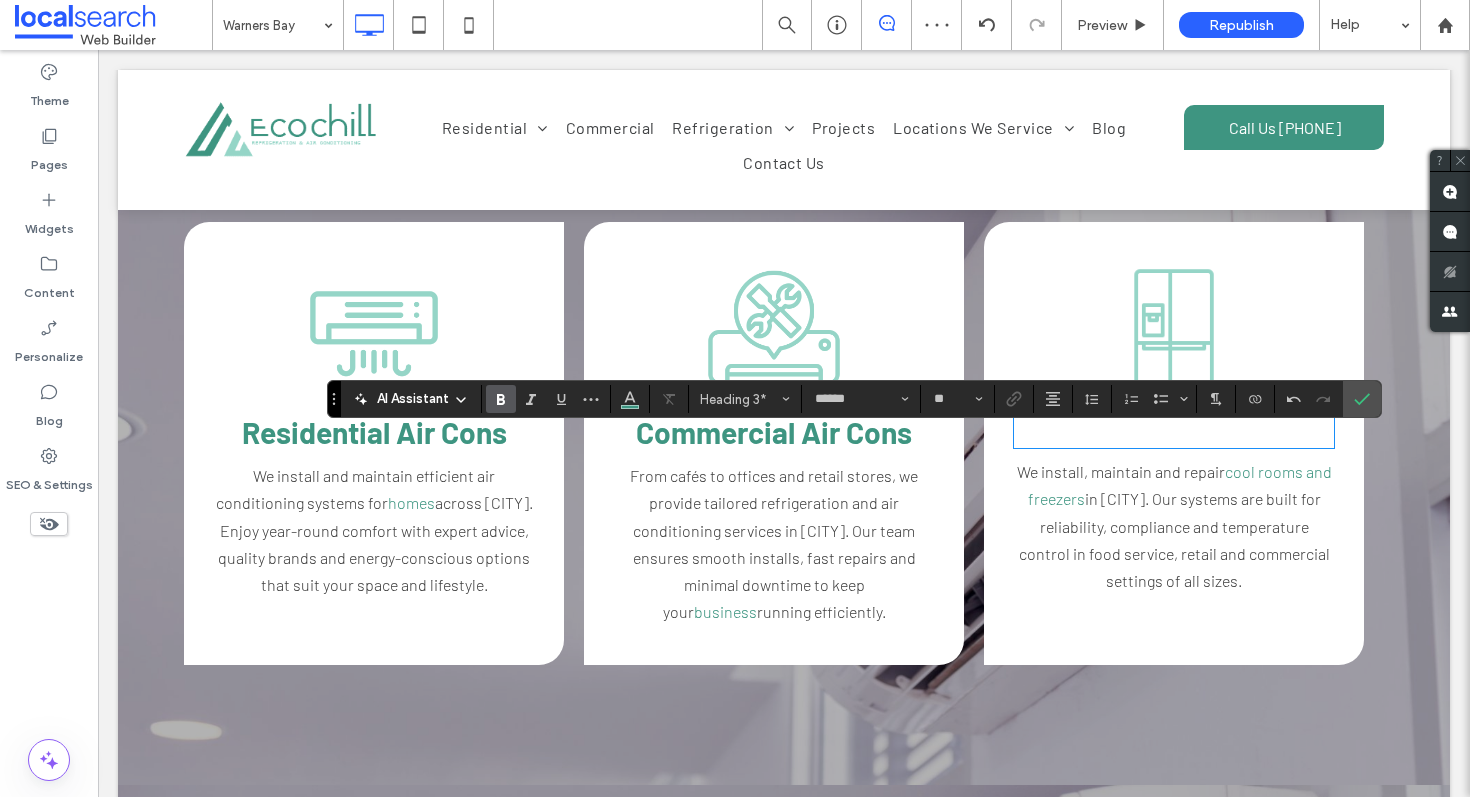 type 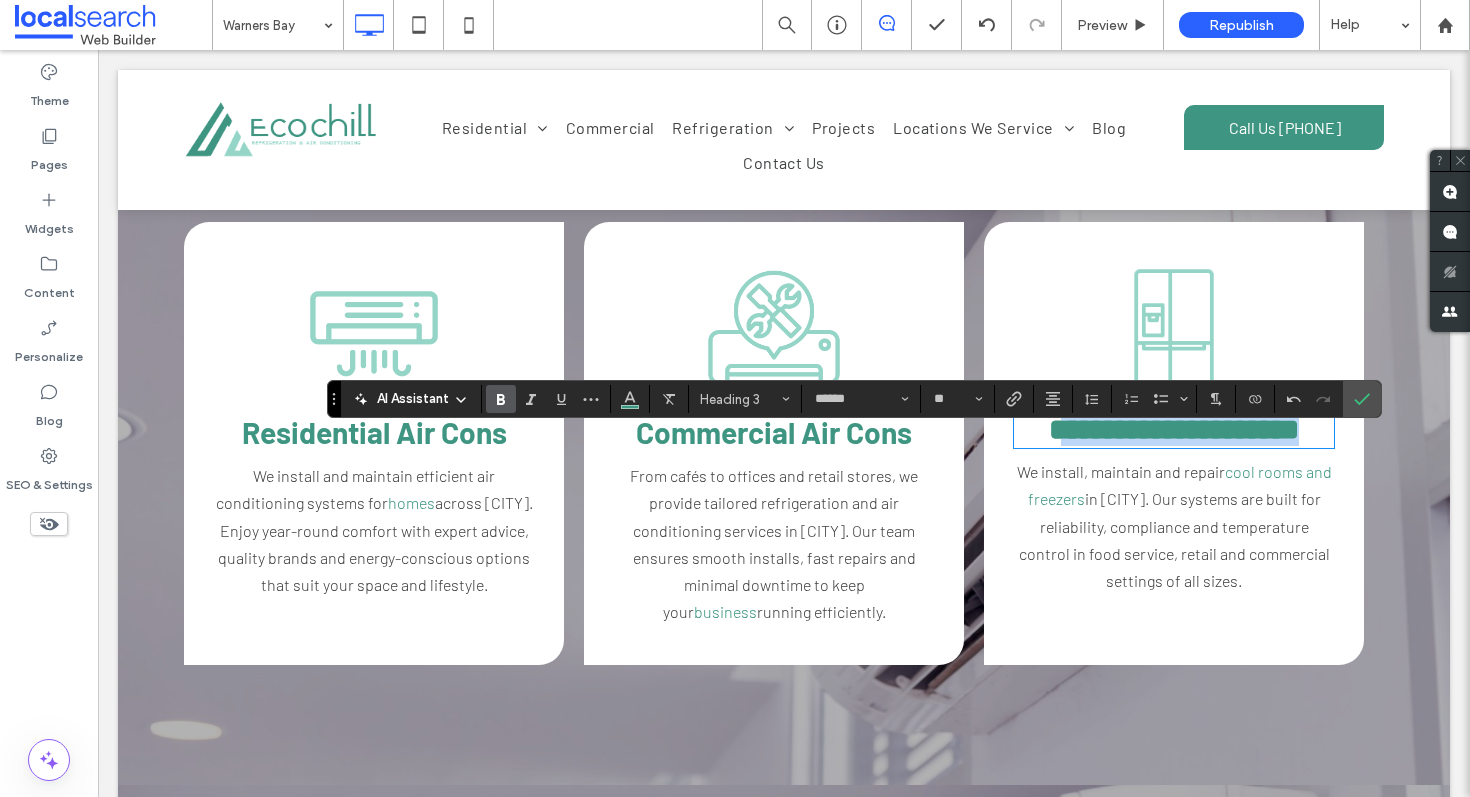 drag, startPoint x: 1329, startPoint y: 455, endPoint x: 1035, endPoint y: 455, distance: 294 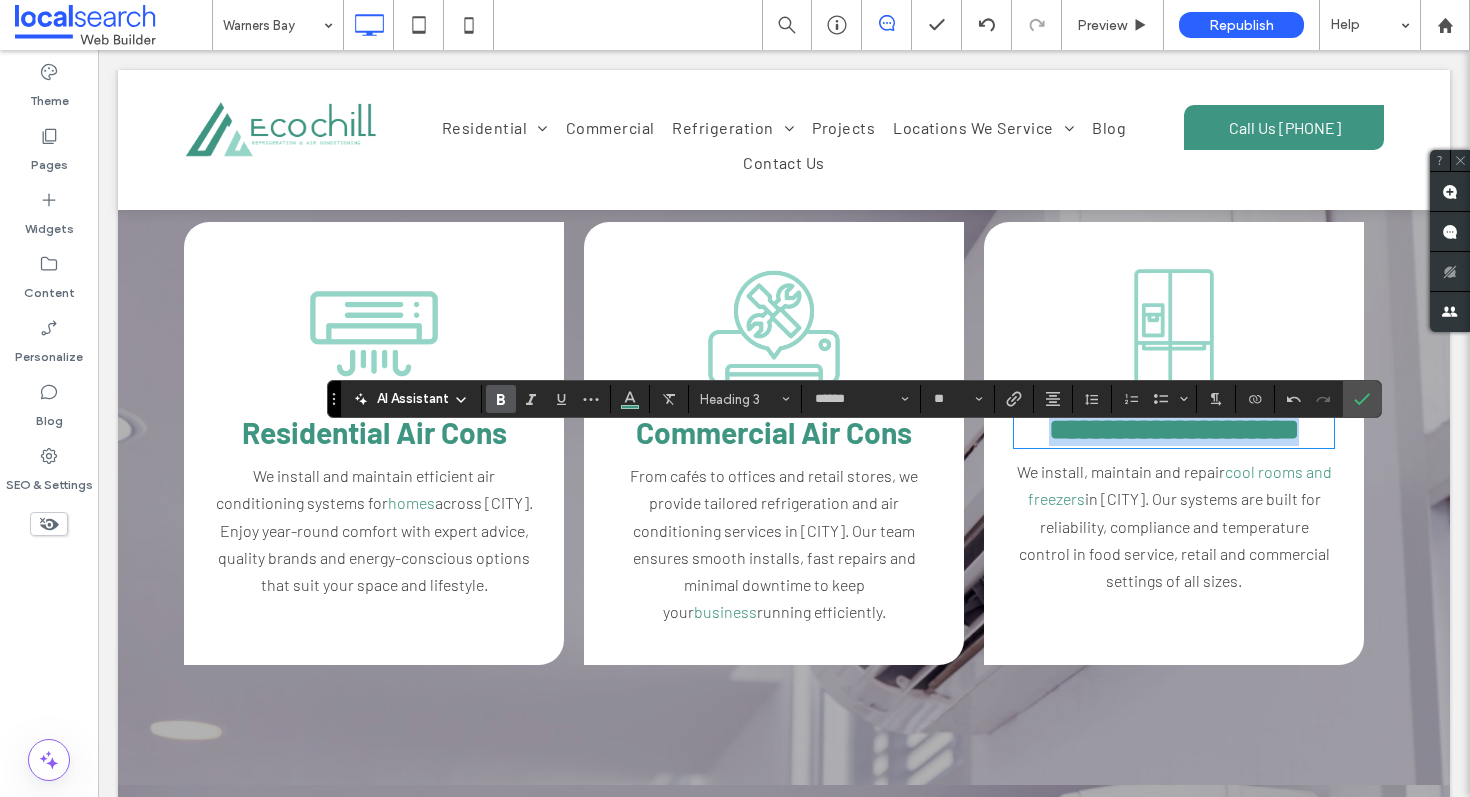 drag, startPoint x: 1023, startPoint y: 454, endPoint x: 1378, endPoint y: 453, distance: 355.0014 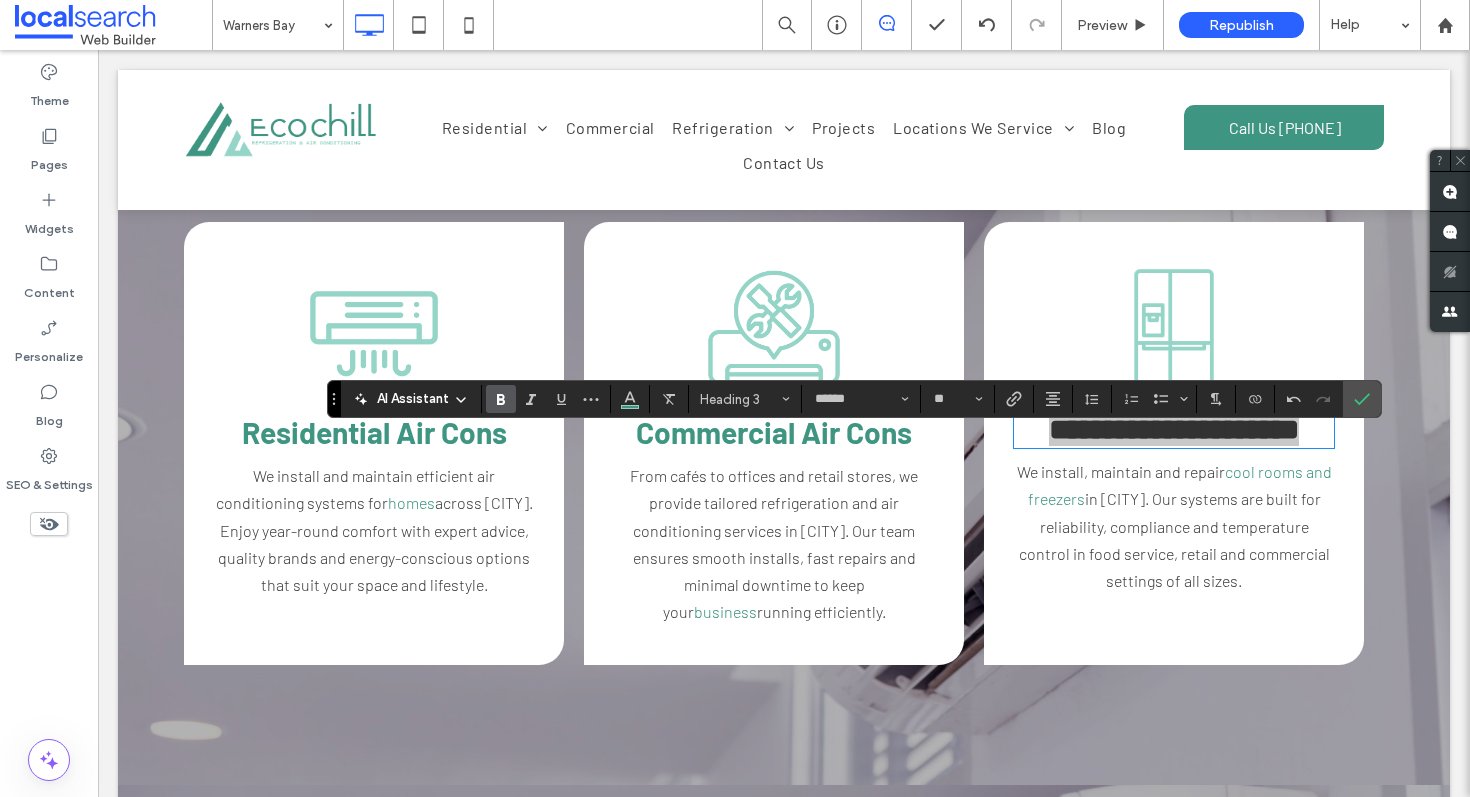 click on "AI Assistant Heading 3 ****** **" at bounding box center [854, 399] 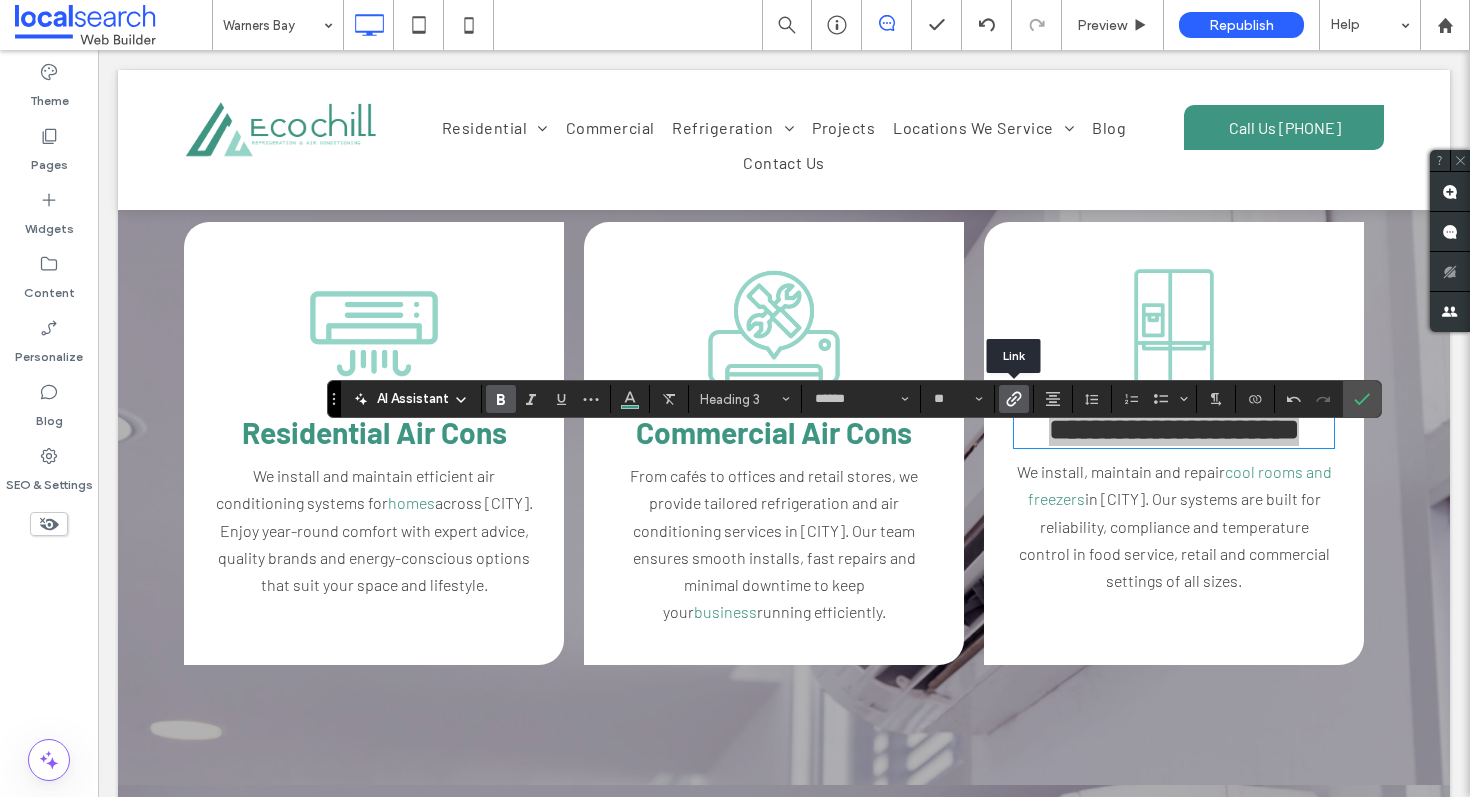 click 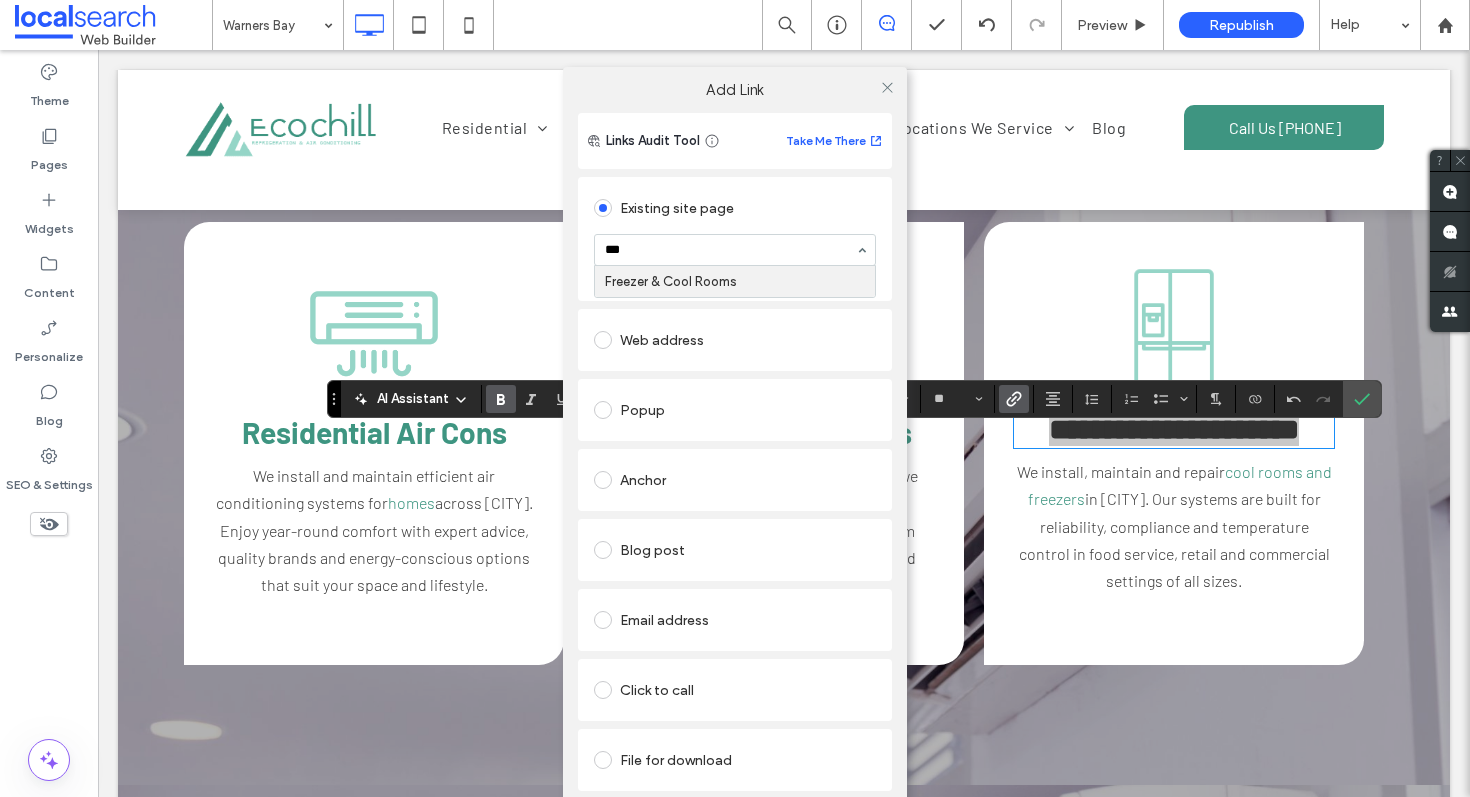 type on "****" 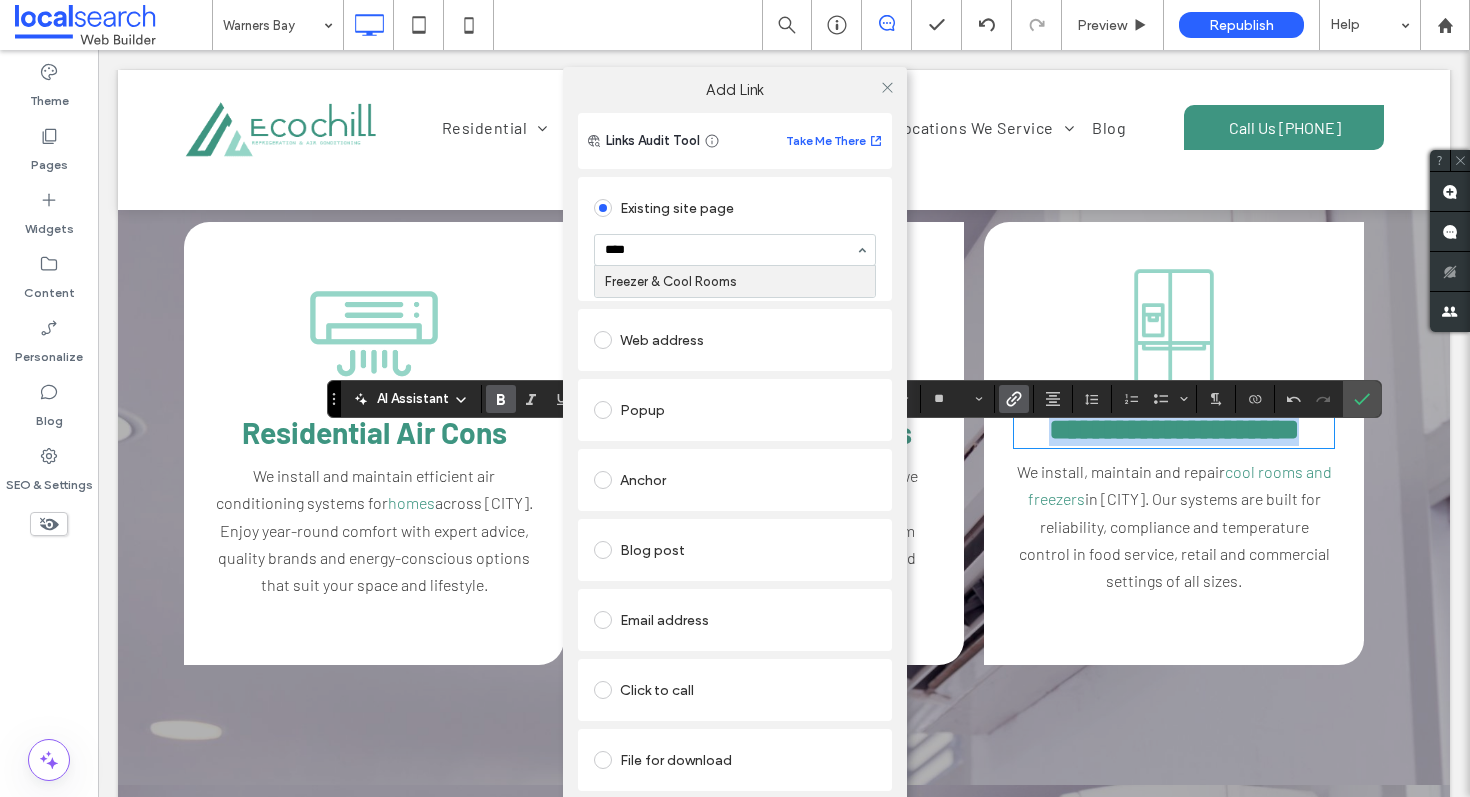 type 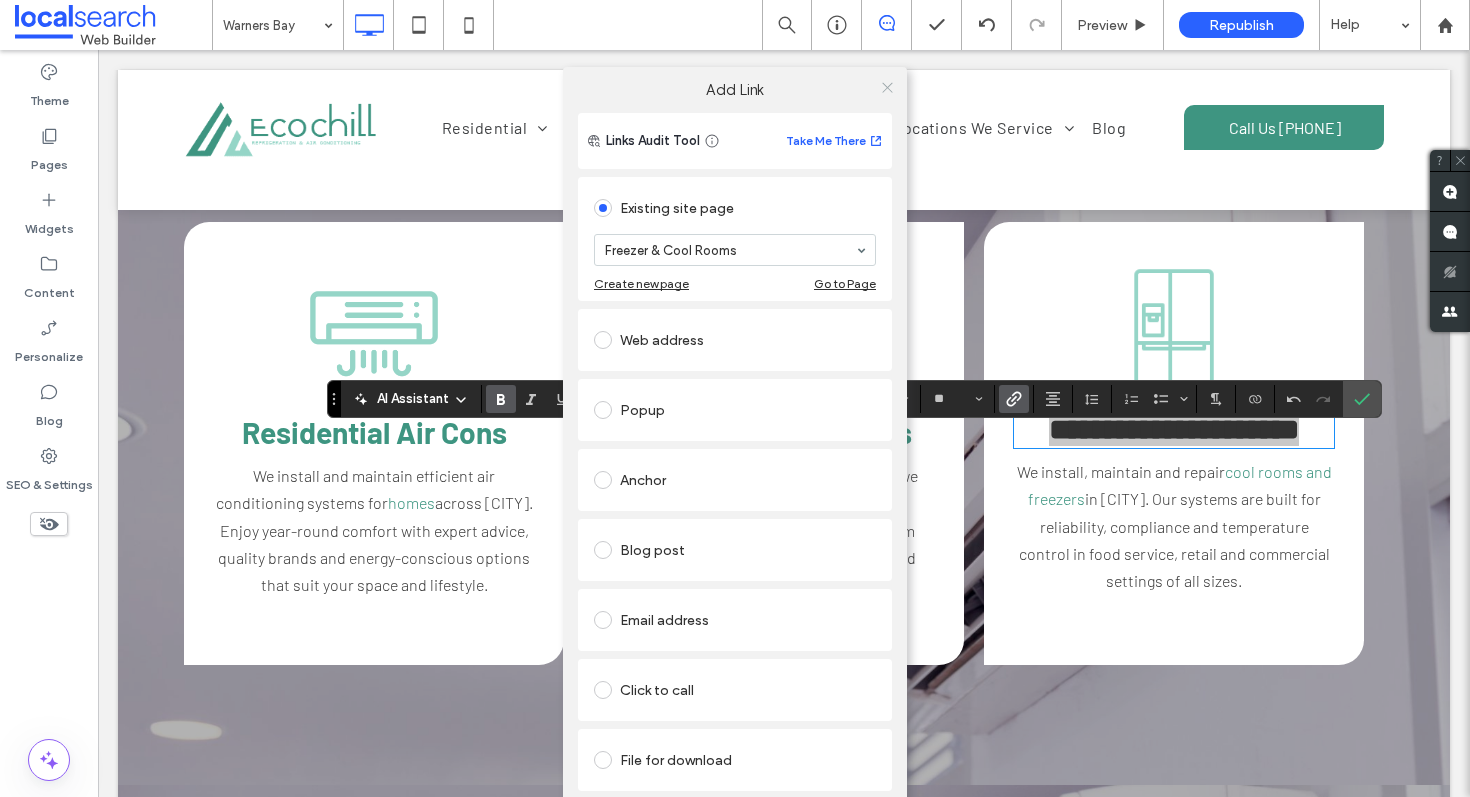 click 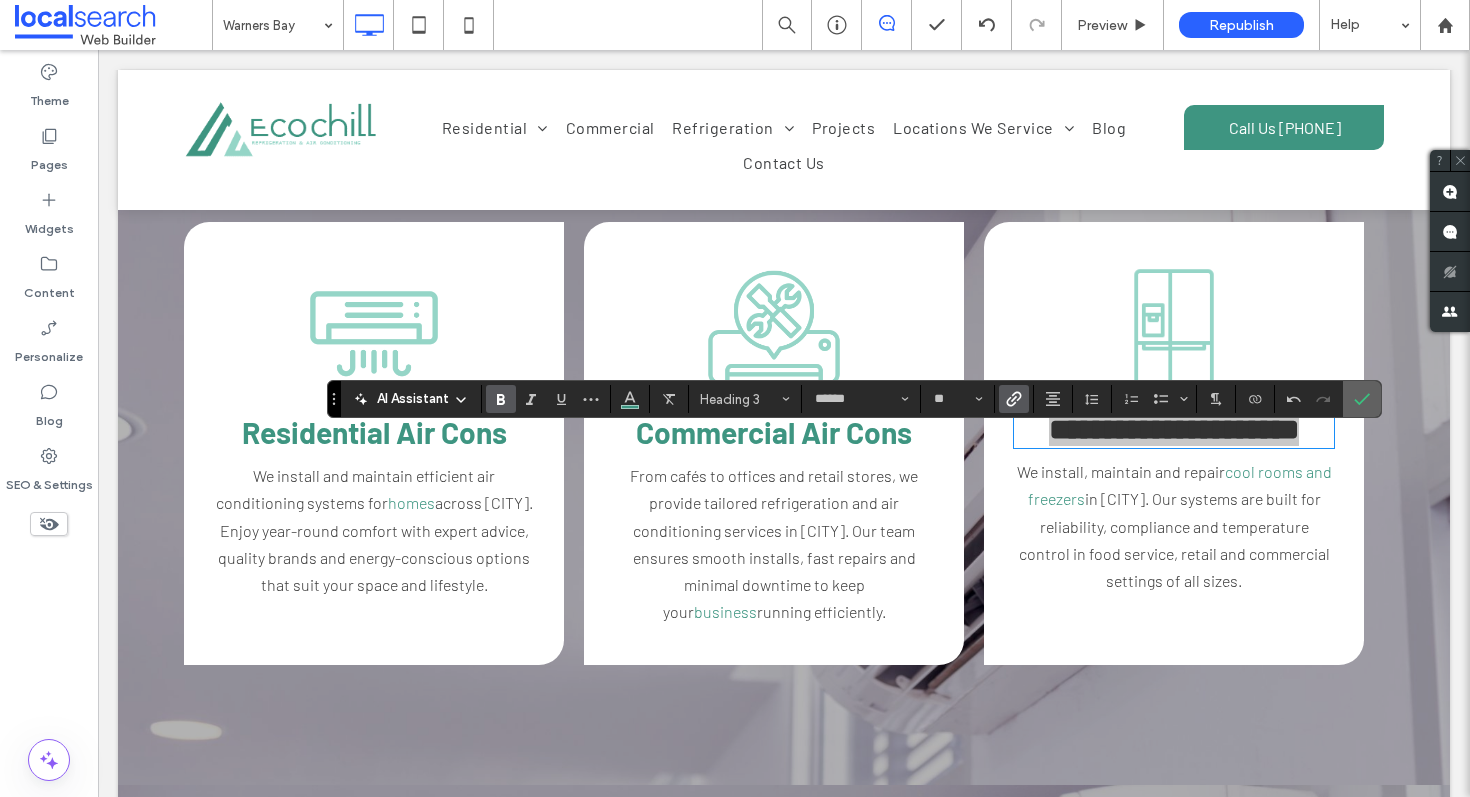 click 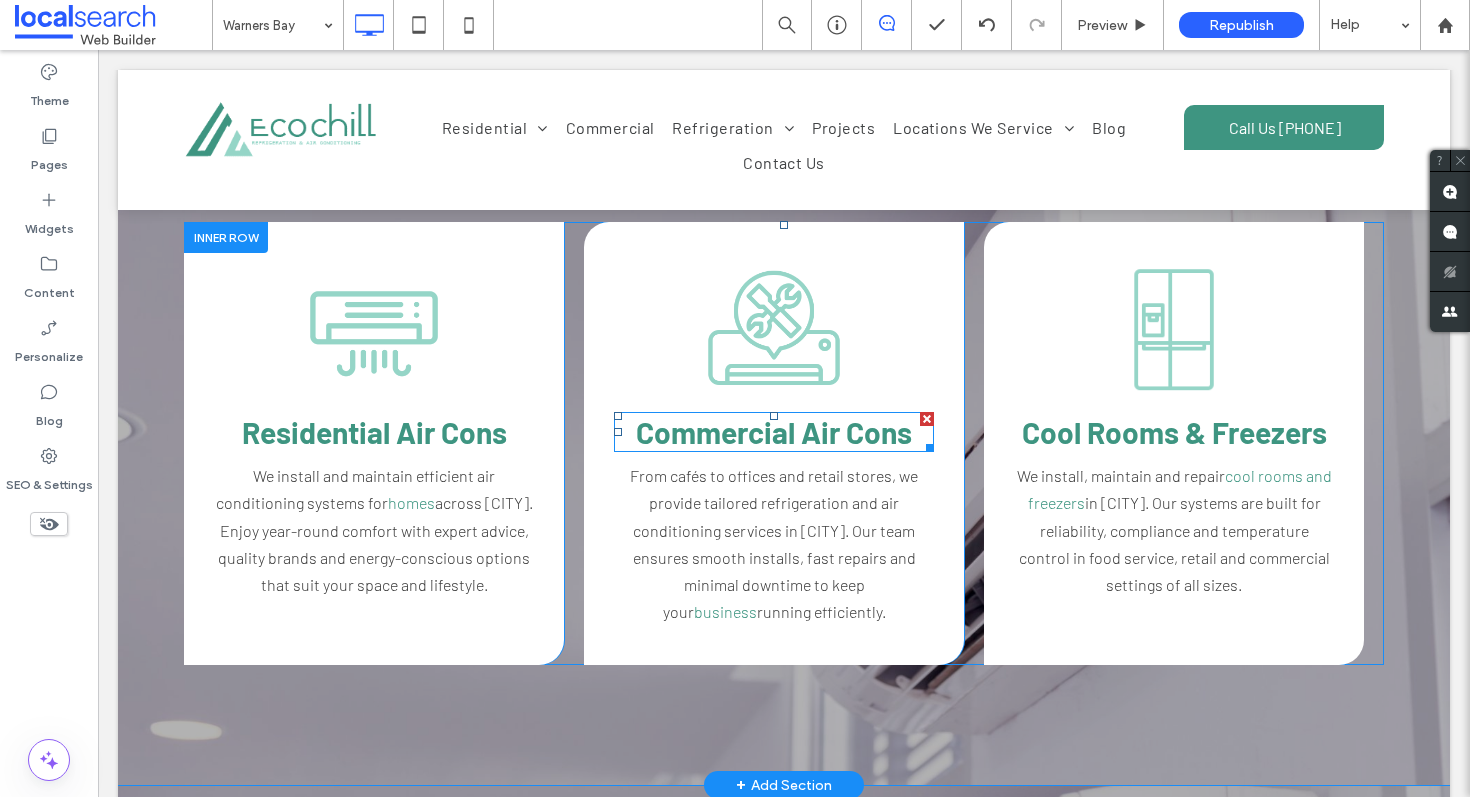 click on "Commercial Air Cons" at bounding box center (774, 432) 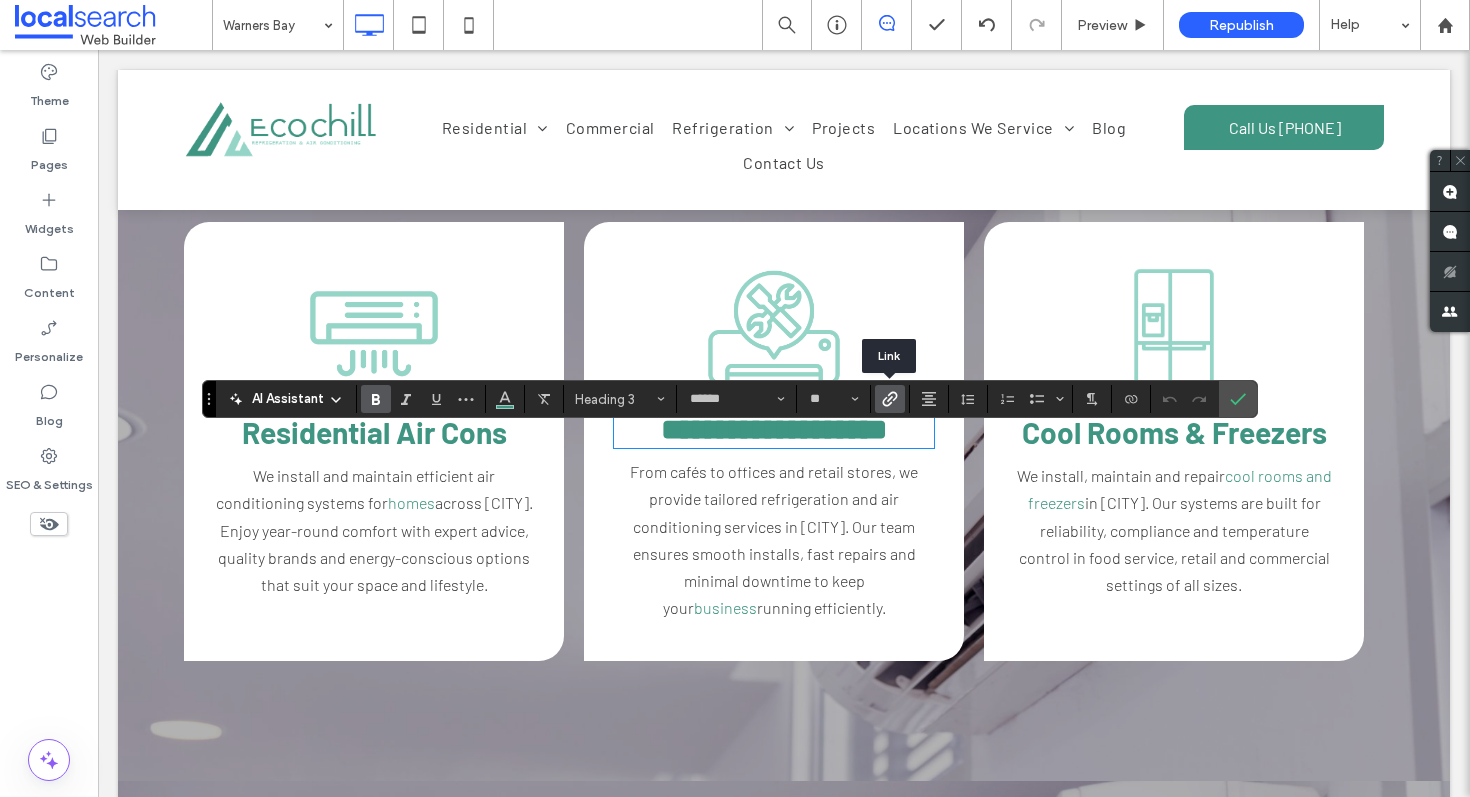 click 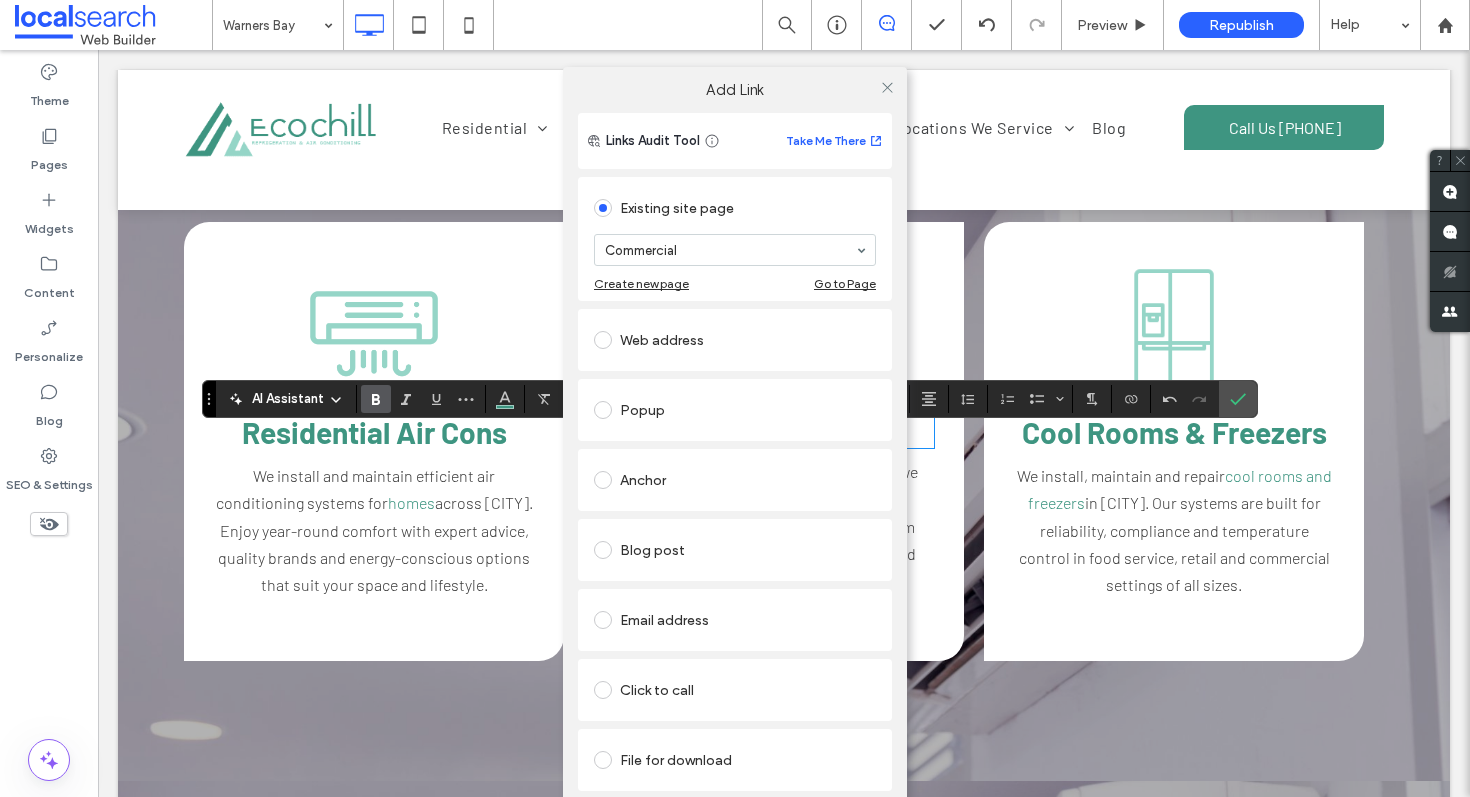 click at bounding box center [887, 87] 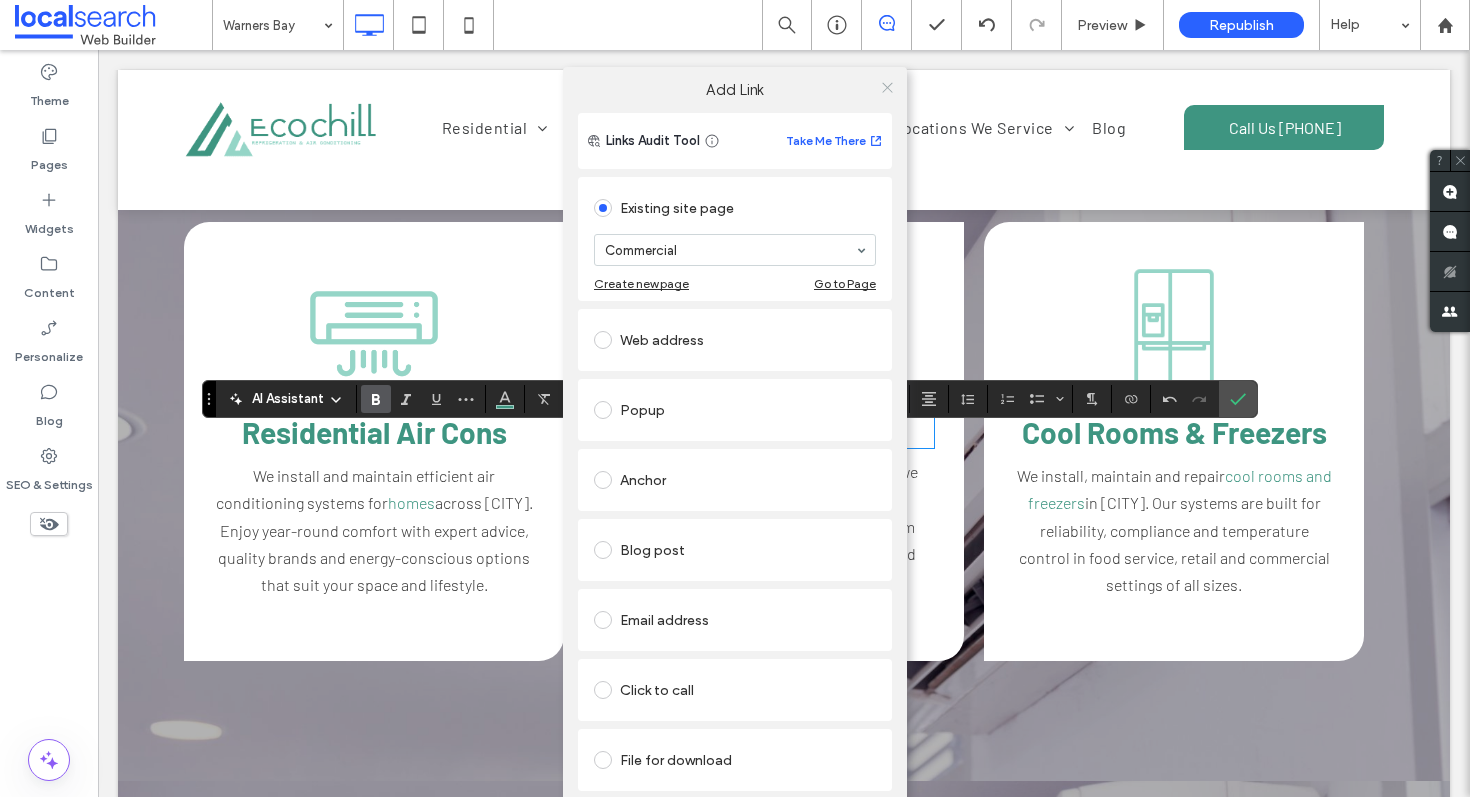 click 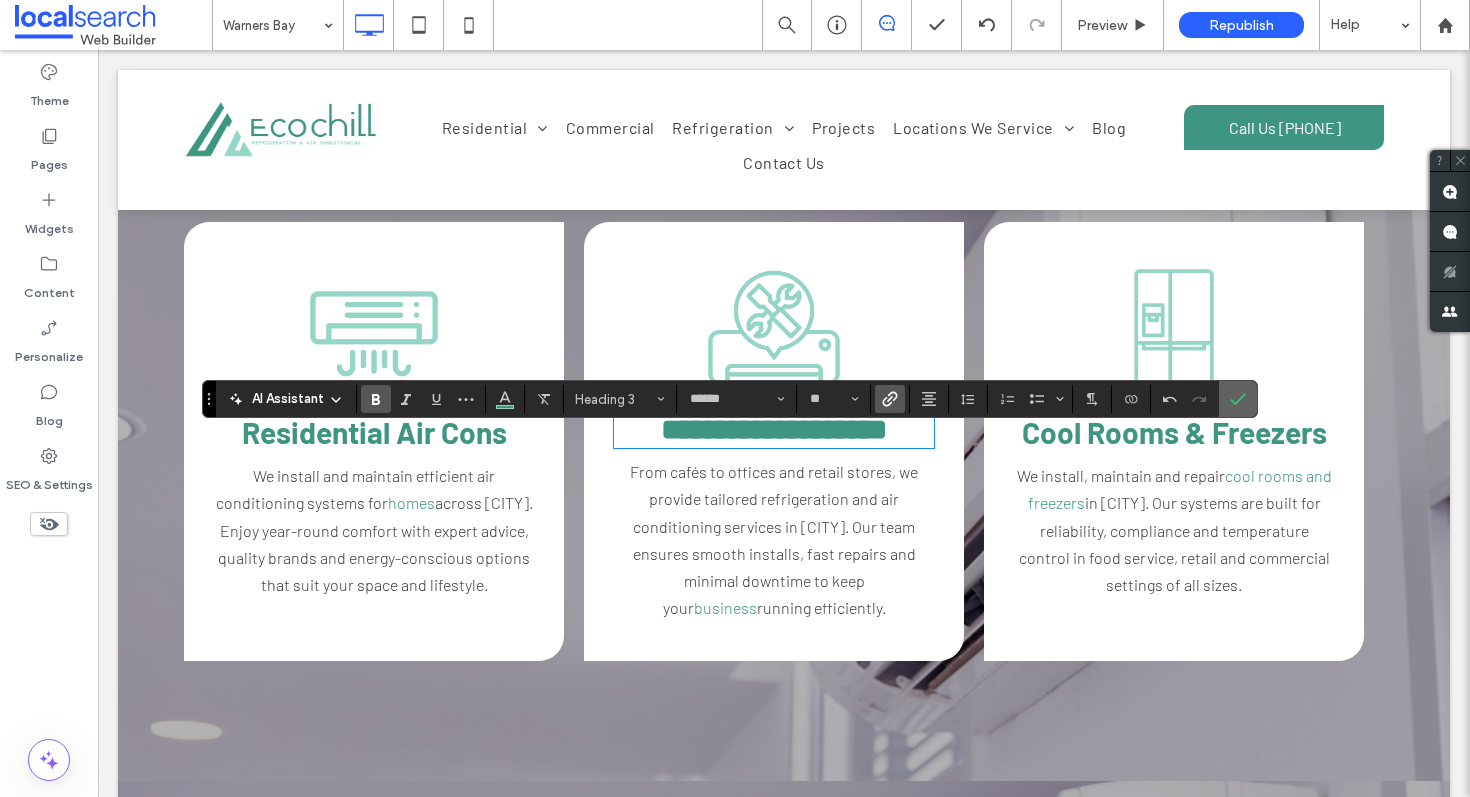 click 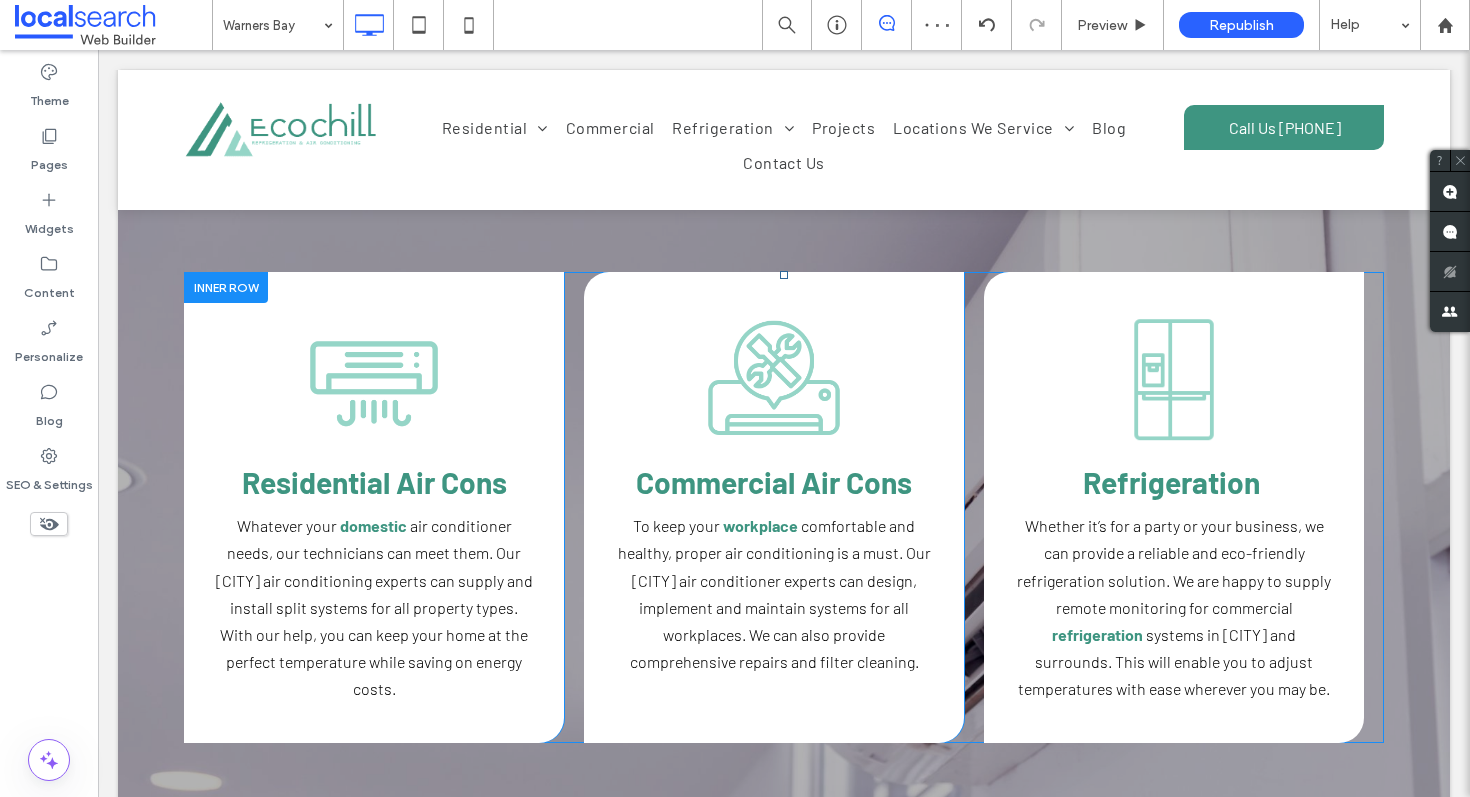 scroll, scrollTop: 3357, scrollLeft: 0, axis: vertical 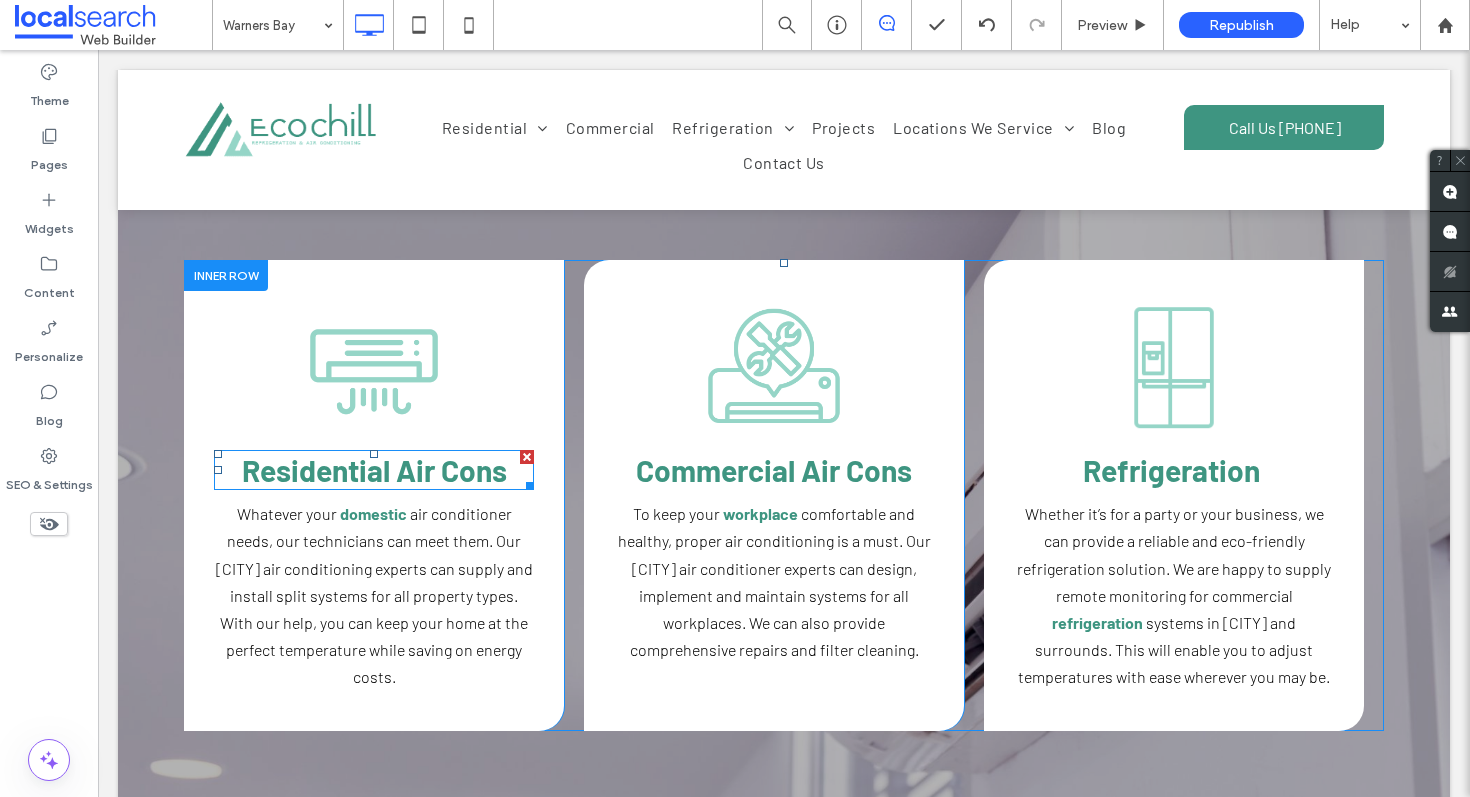 click on "Residential Air Cons" at bounding box center (374, 470) 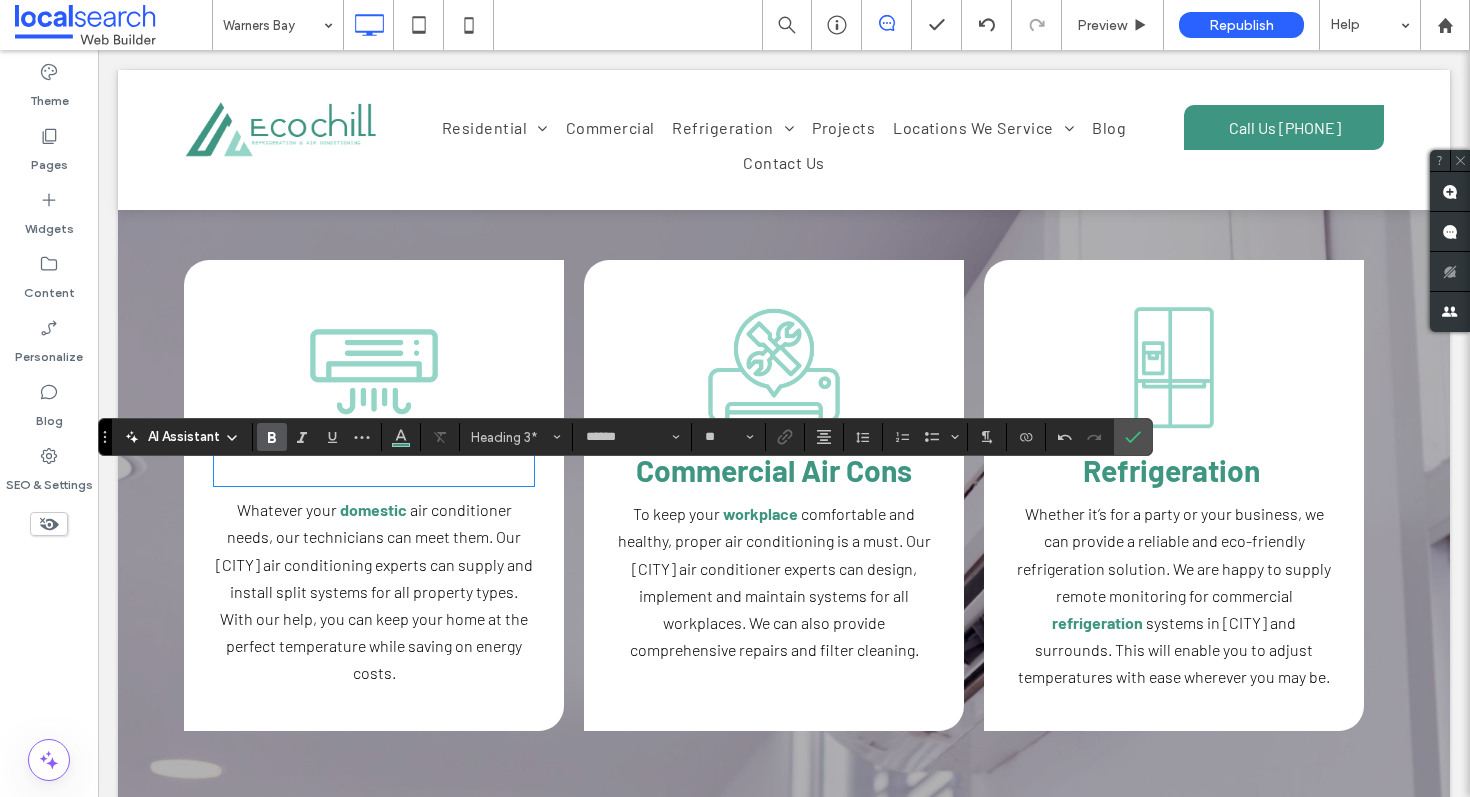 type 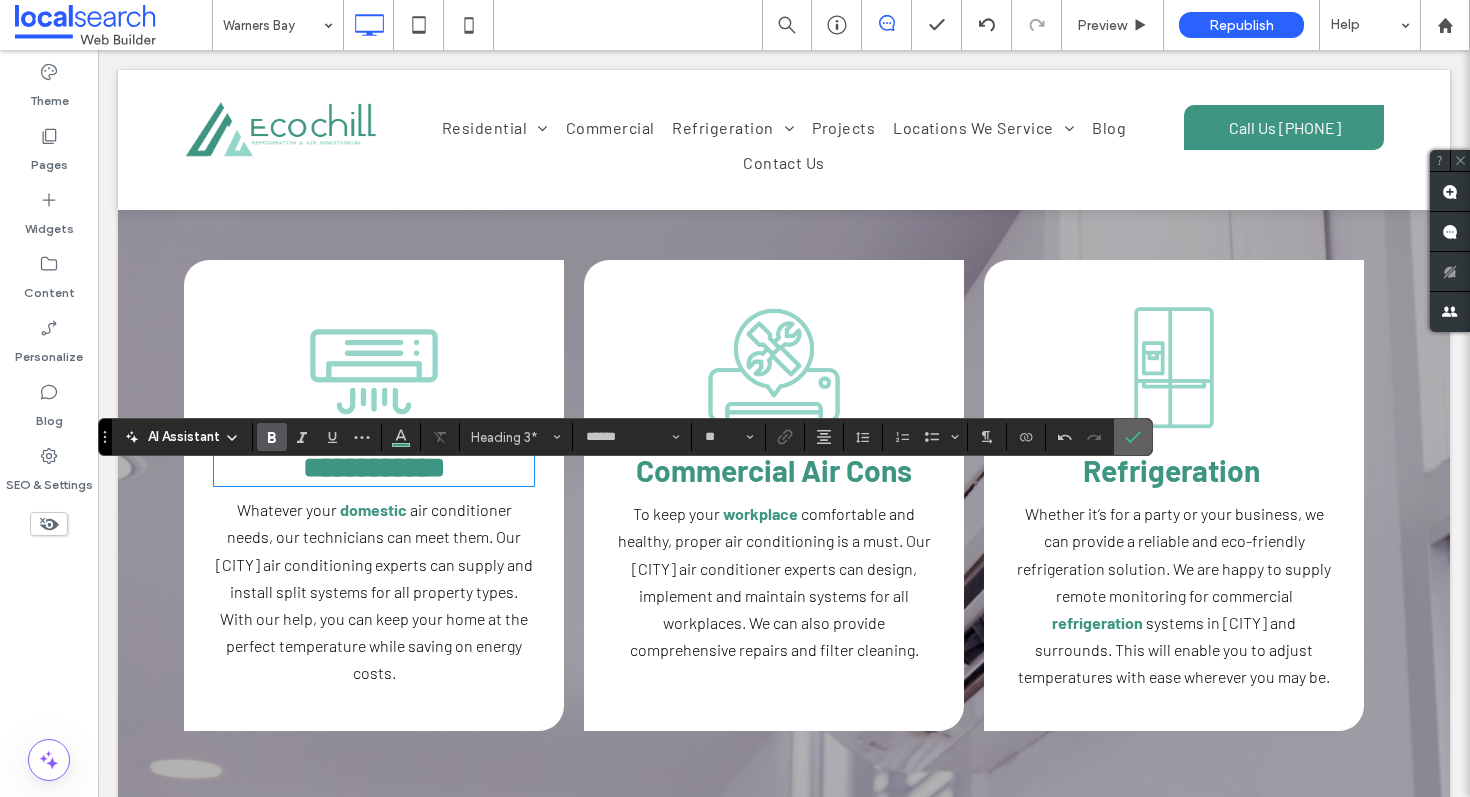 click at bounding box center (1133, 437) 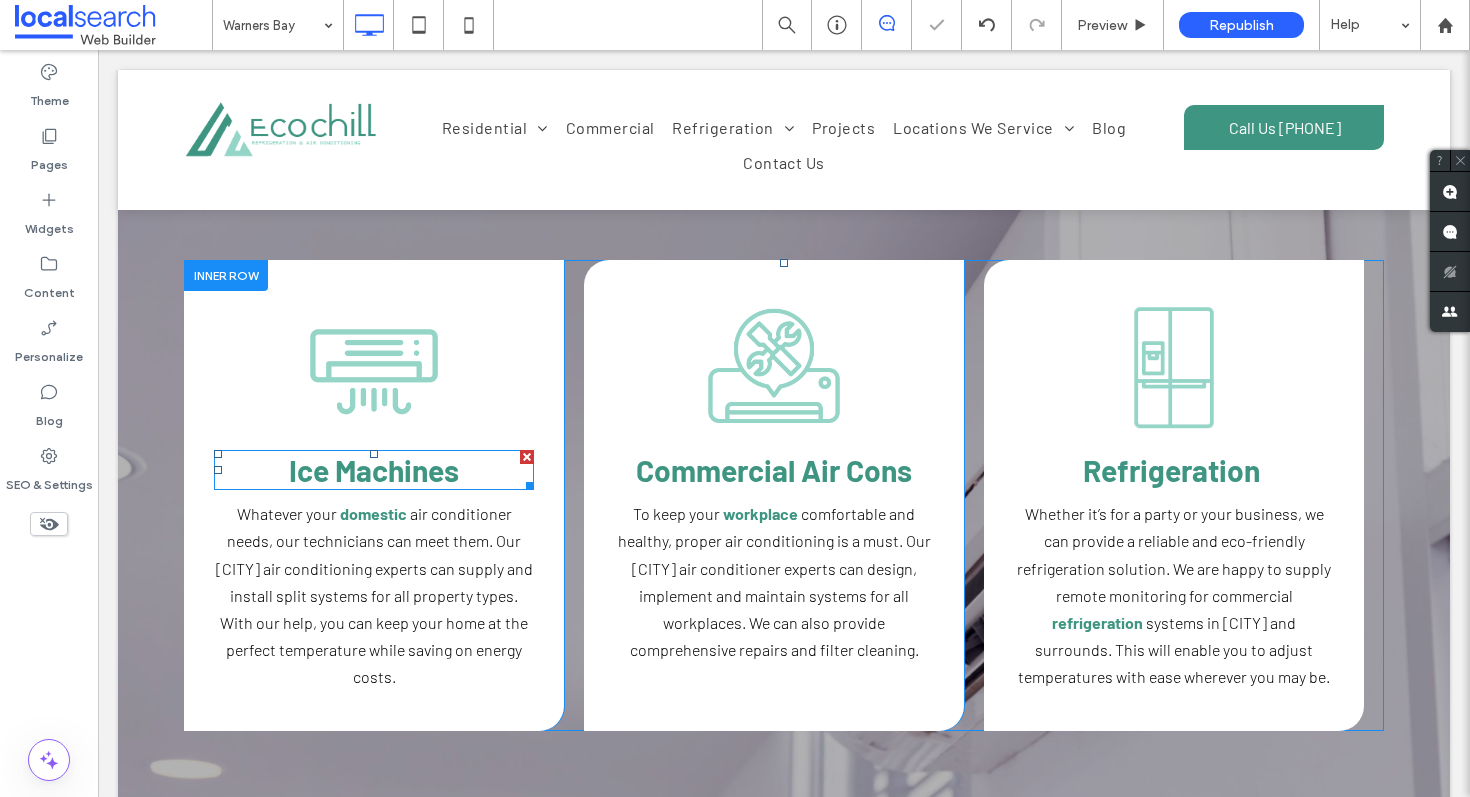 click on "Ice Machines" at bounding box center [374, 470] 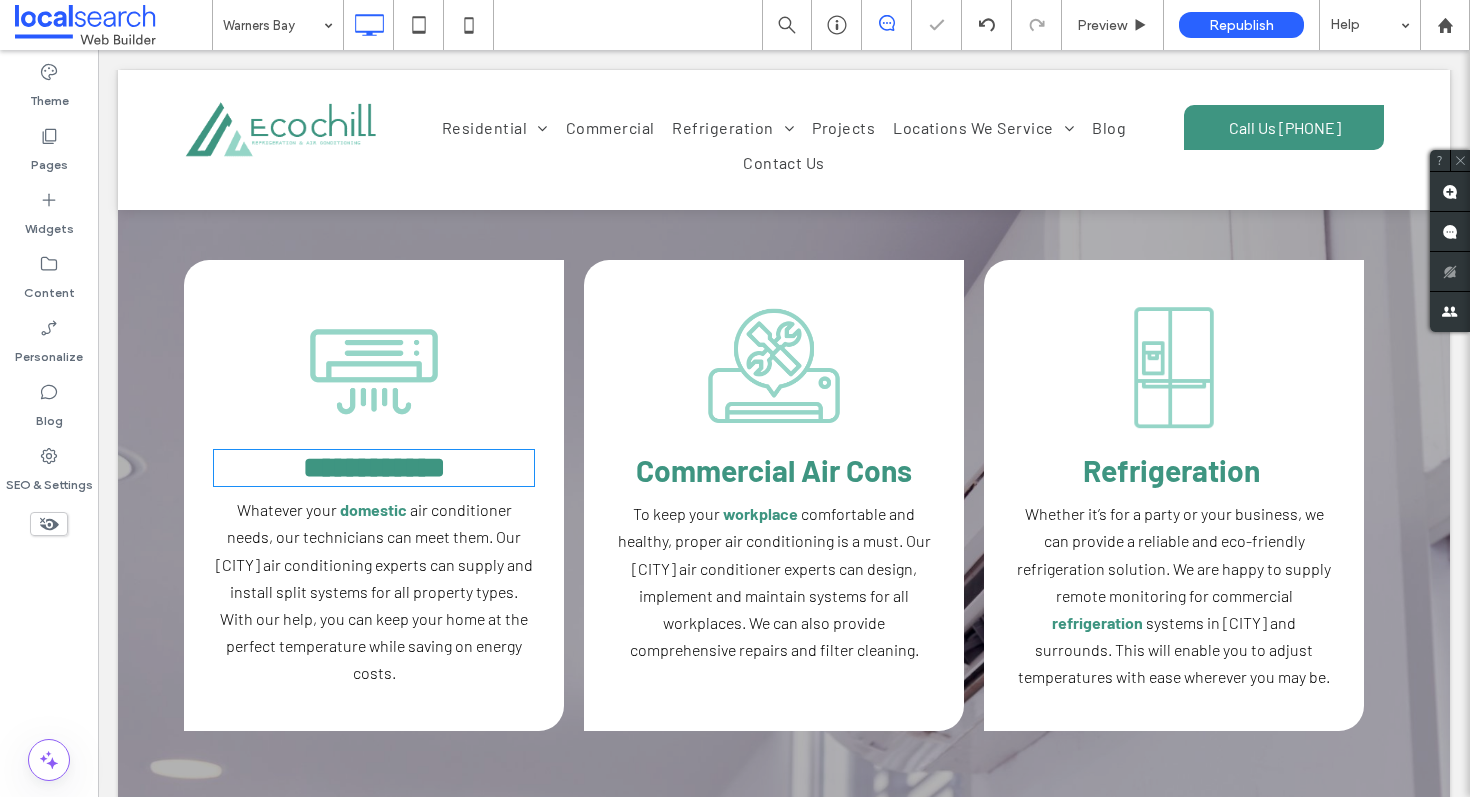 type on "******" 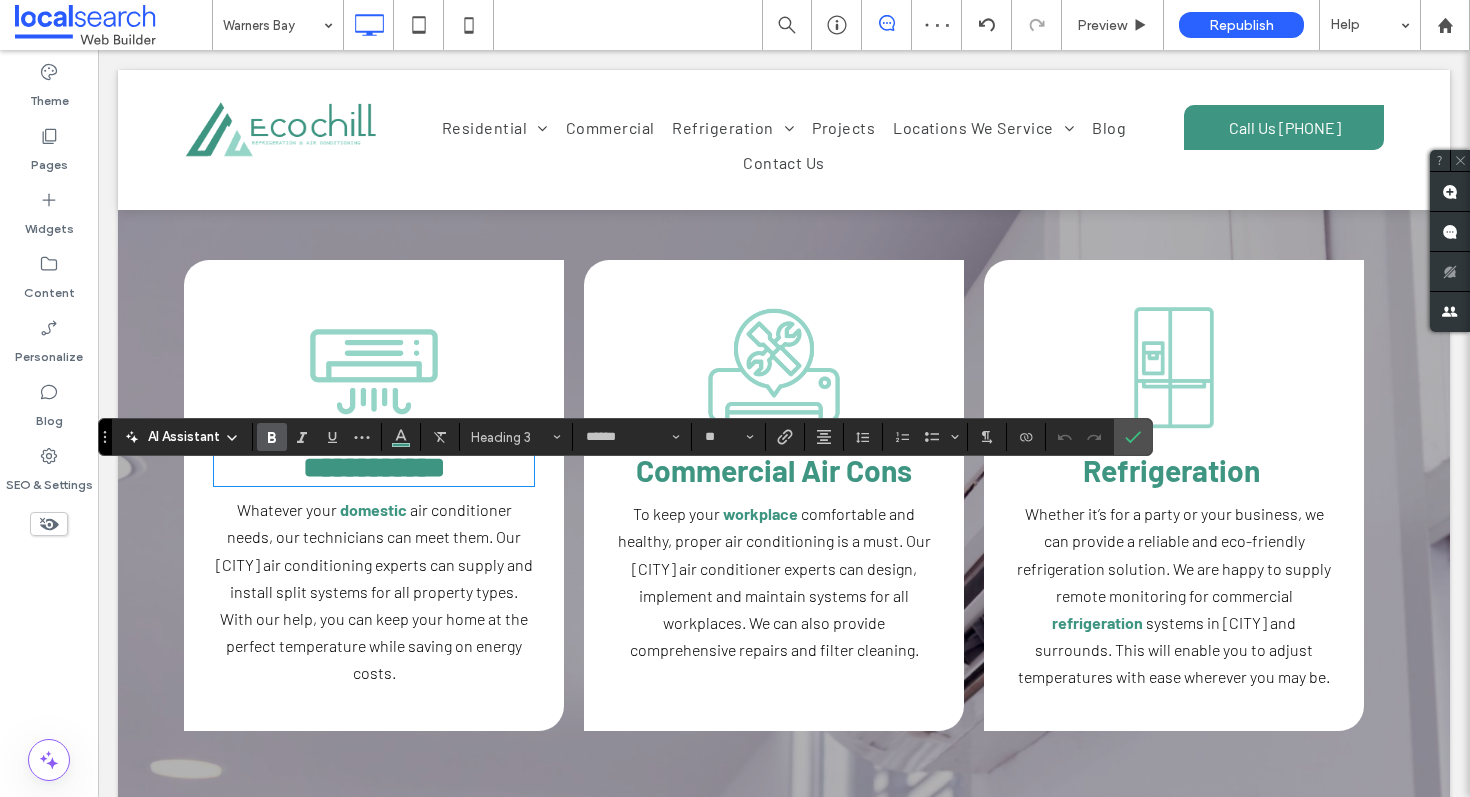 click on "**********" at bounding box center (374, 467) 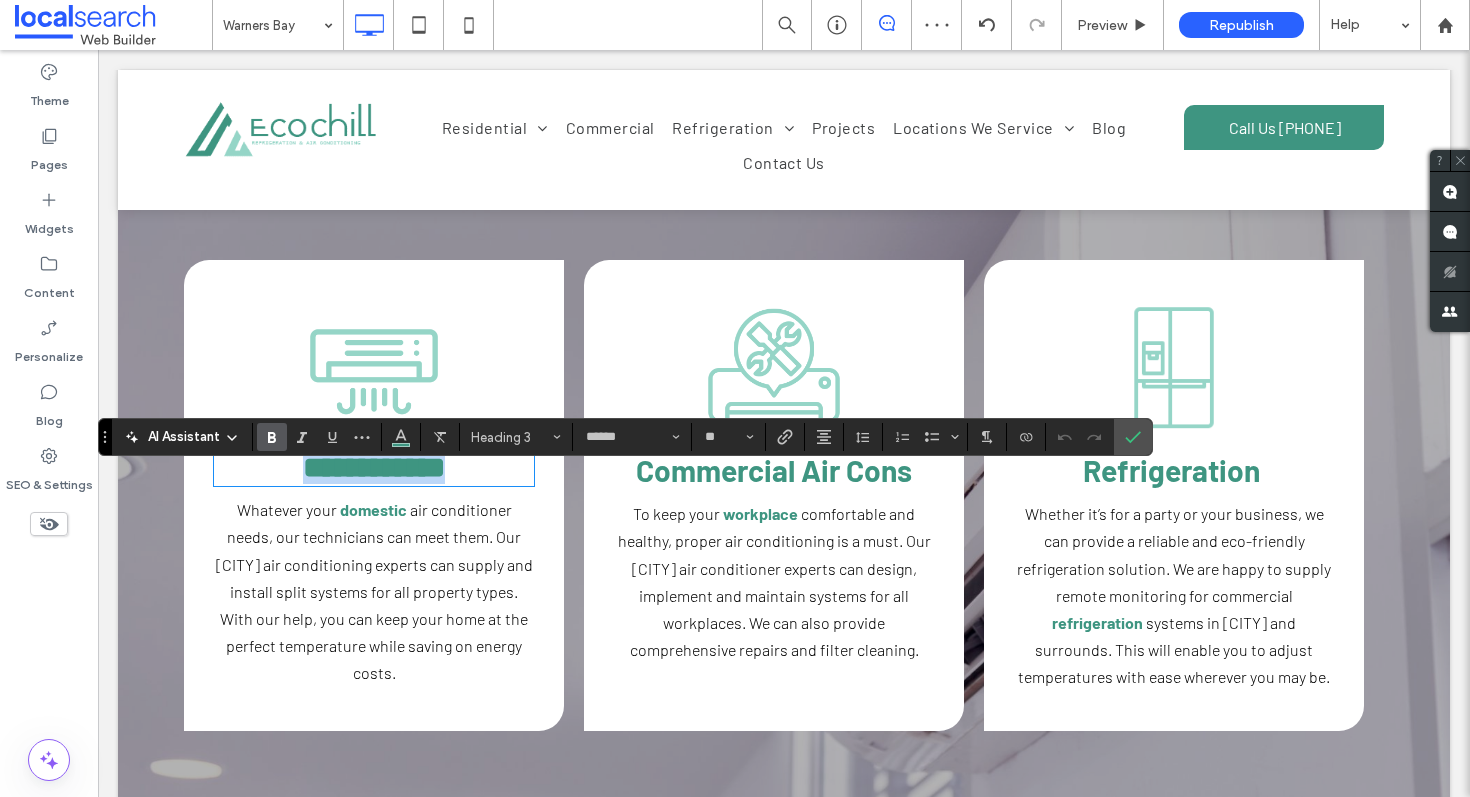 drag, startPoint x: 485, startPoint y: 502, endPoint x: 262, endPoint y: 497, distance: 223.05605 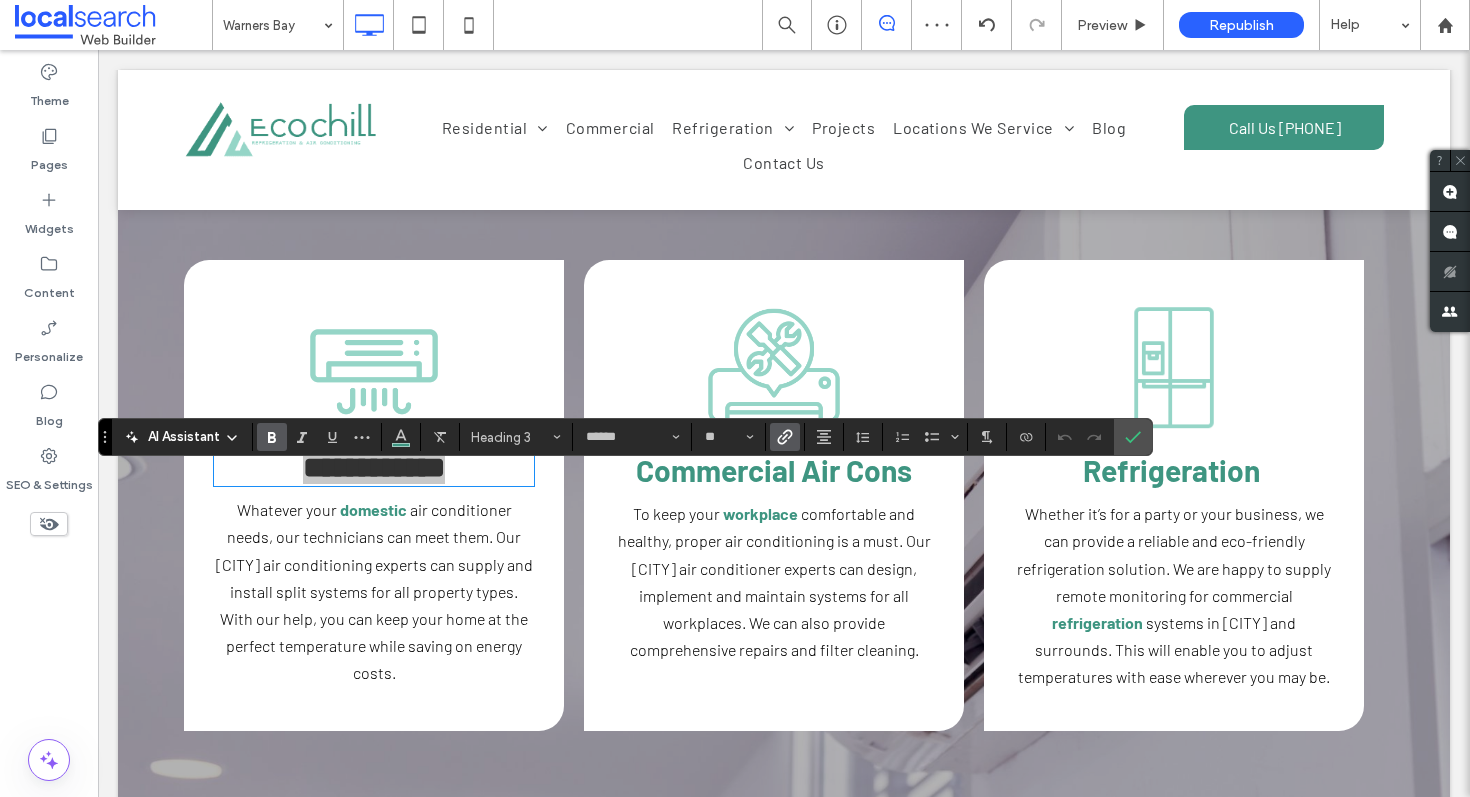 click 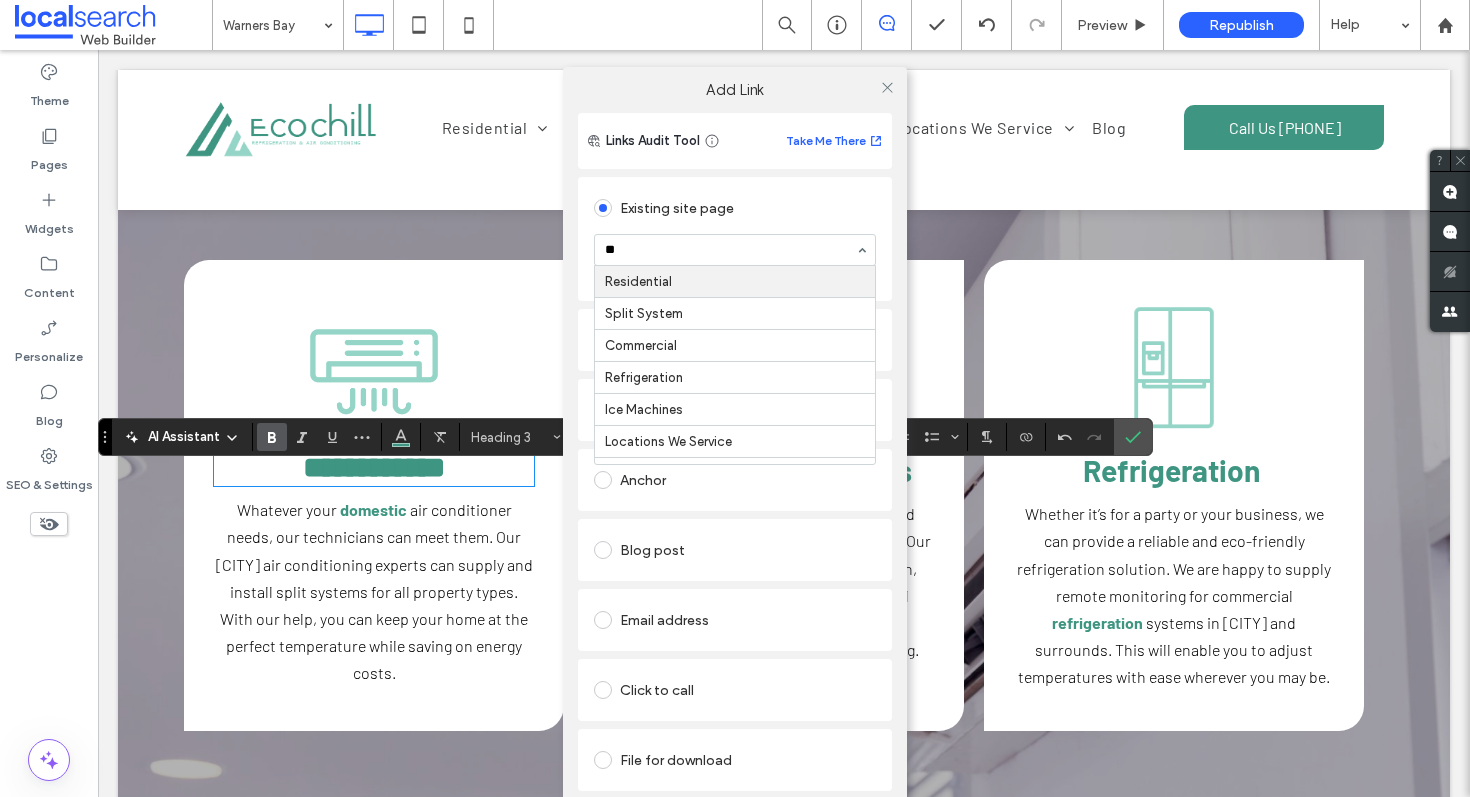 type on "***" 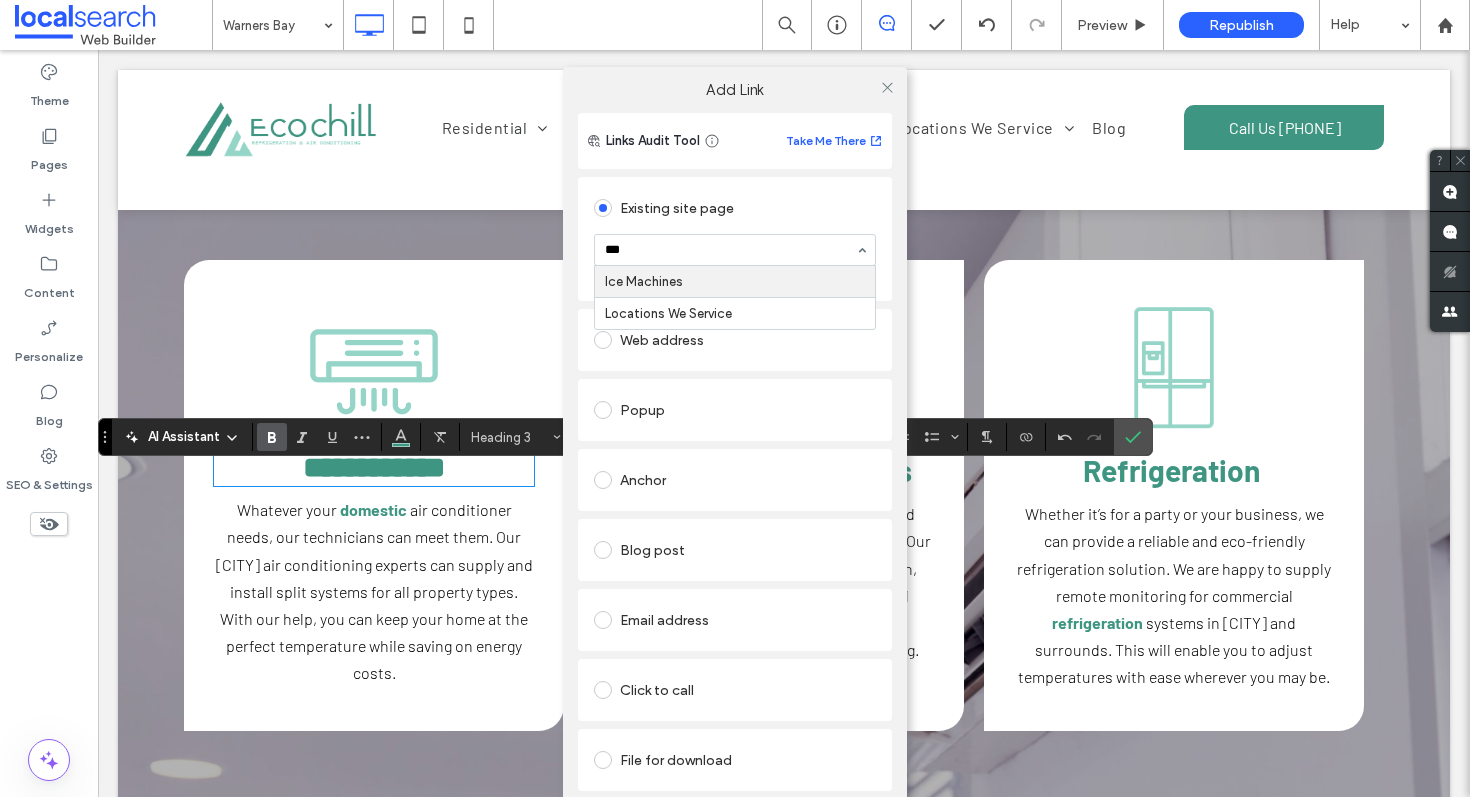type 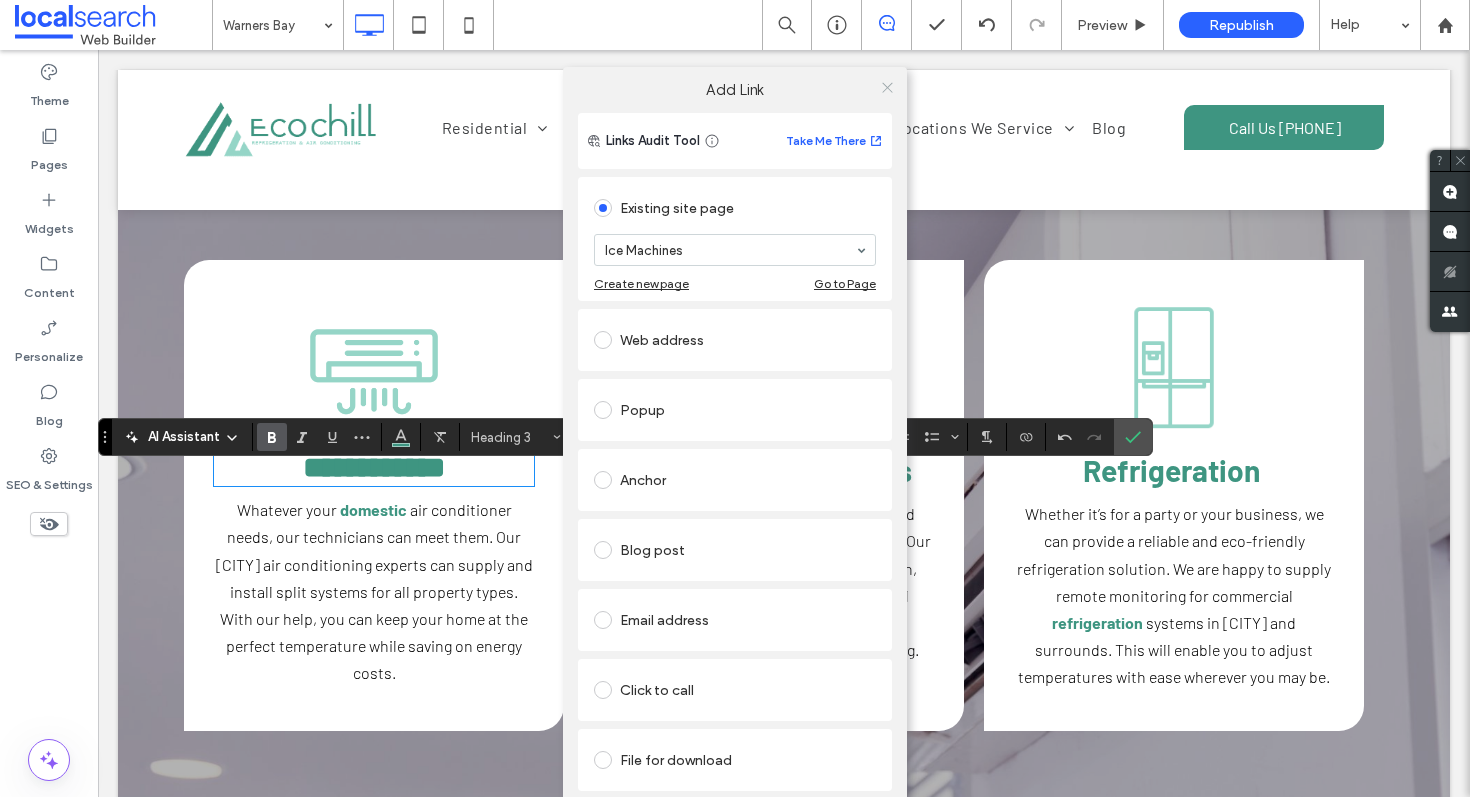 click at bounding box center (887, 87) 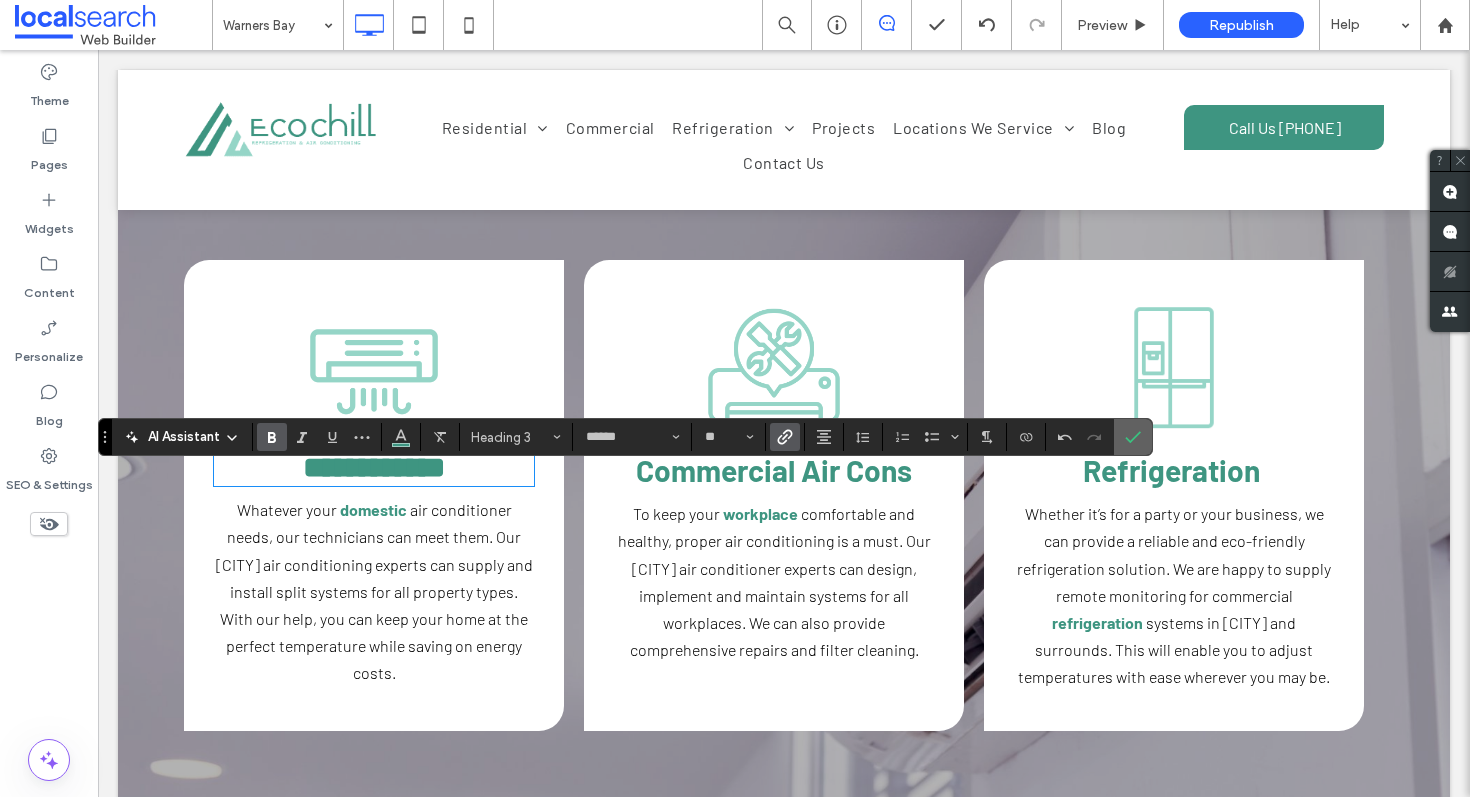 click 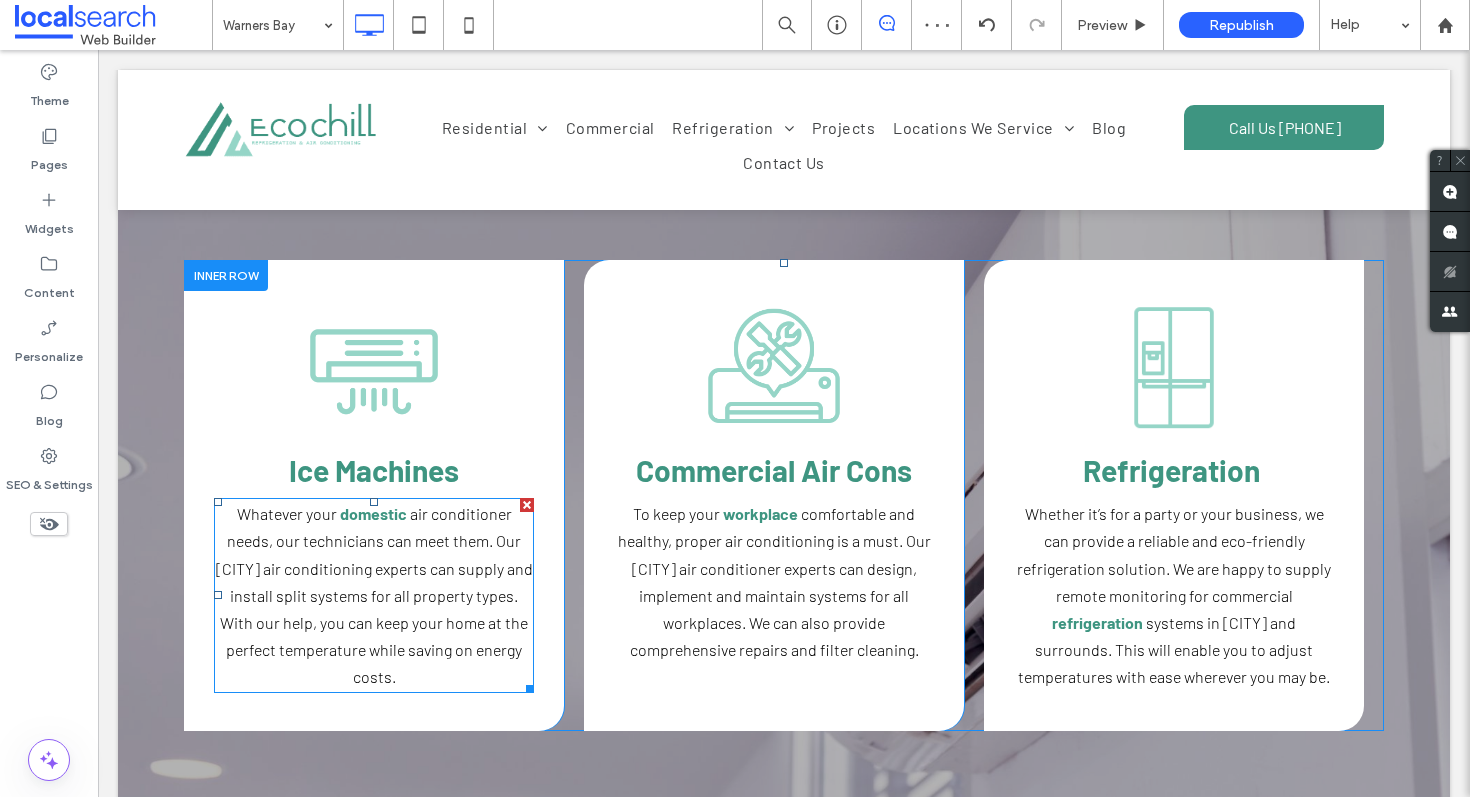 click on "air conditioner needs, our technicians can meet them. Our Lake Macquarie air conditioning experts can supply and install split systems for all property types. With our help, you can keep your home at the perfect temperature while saving on energy costs." at bounding box center (374, 595) 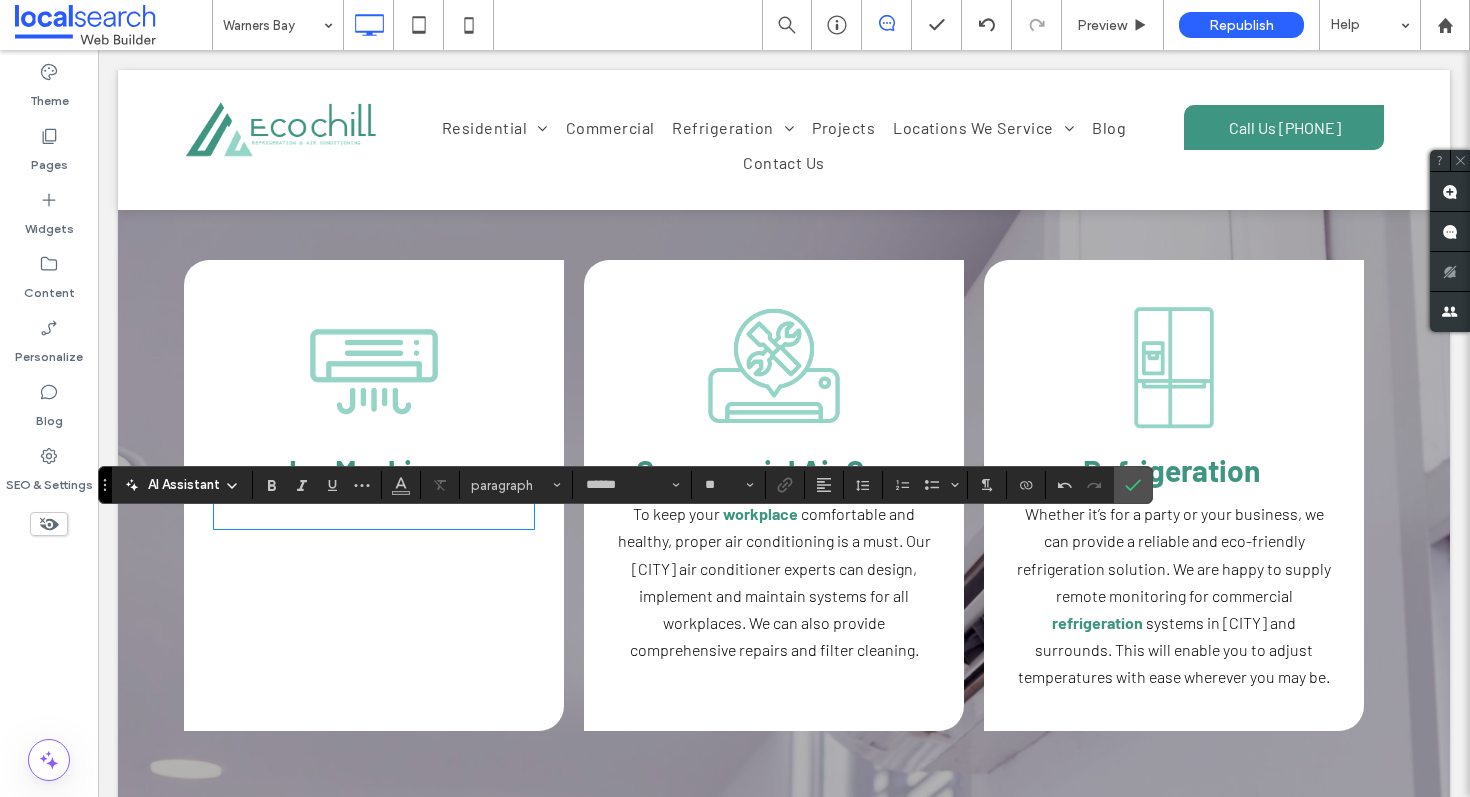 scroll, scrollTop: 0, scrollLeft: 0, axis: both 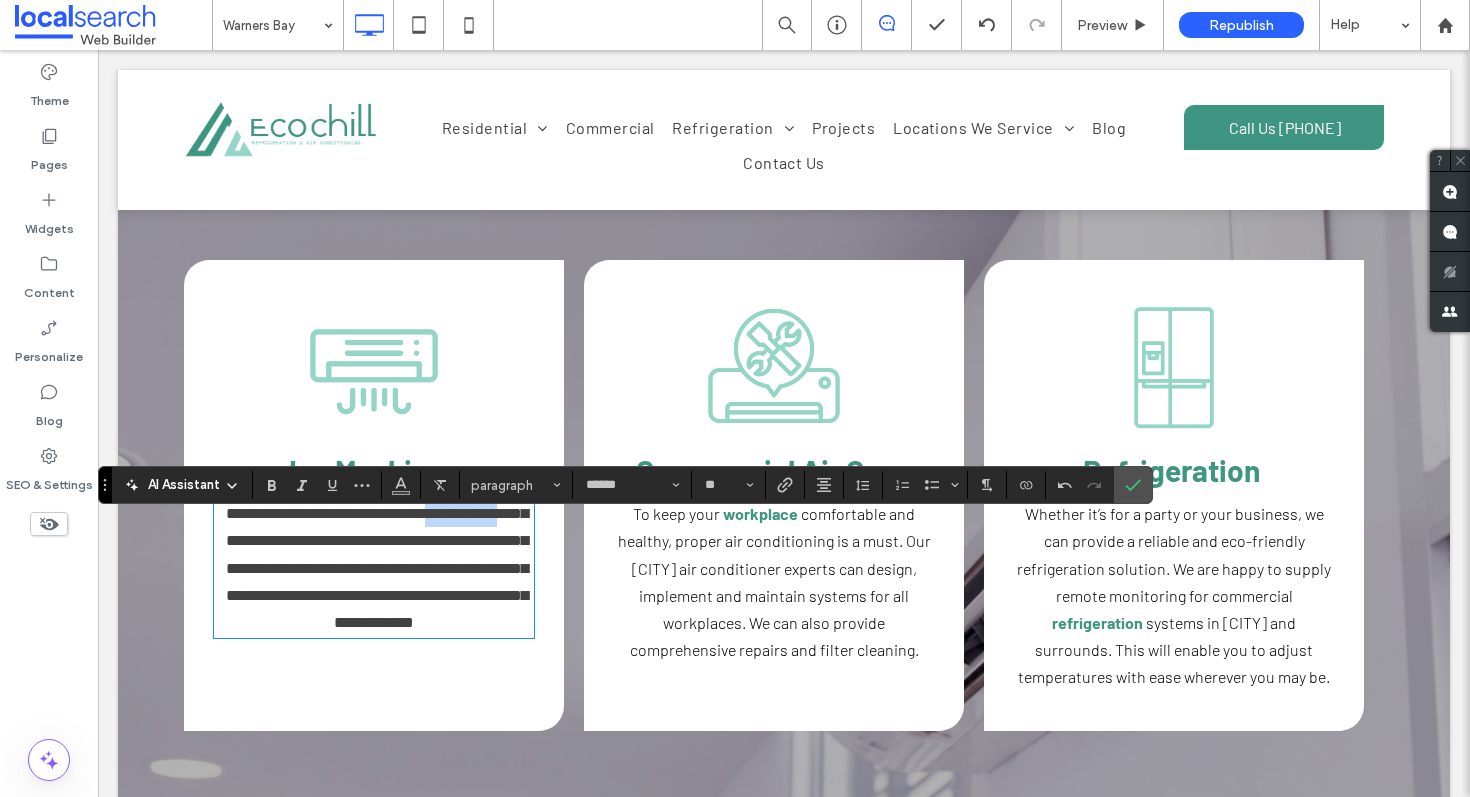 drag, startPoint x: 483, startPoint y: 536, endPoint x: 291, endPoint y: 557, distance: 193.14502 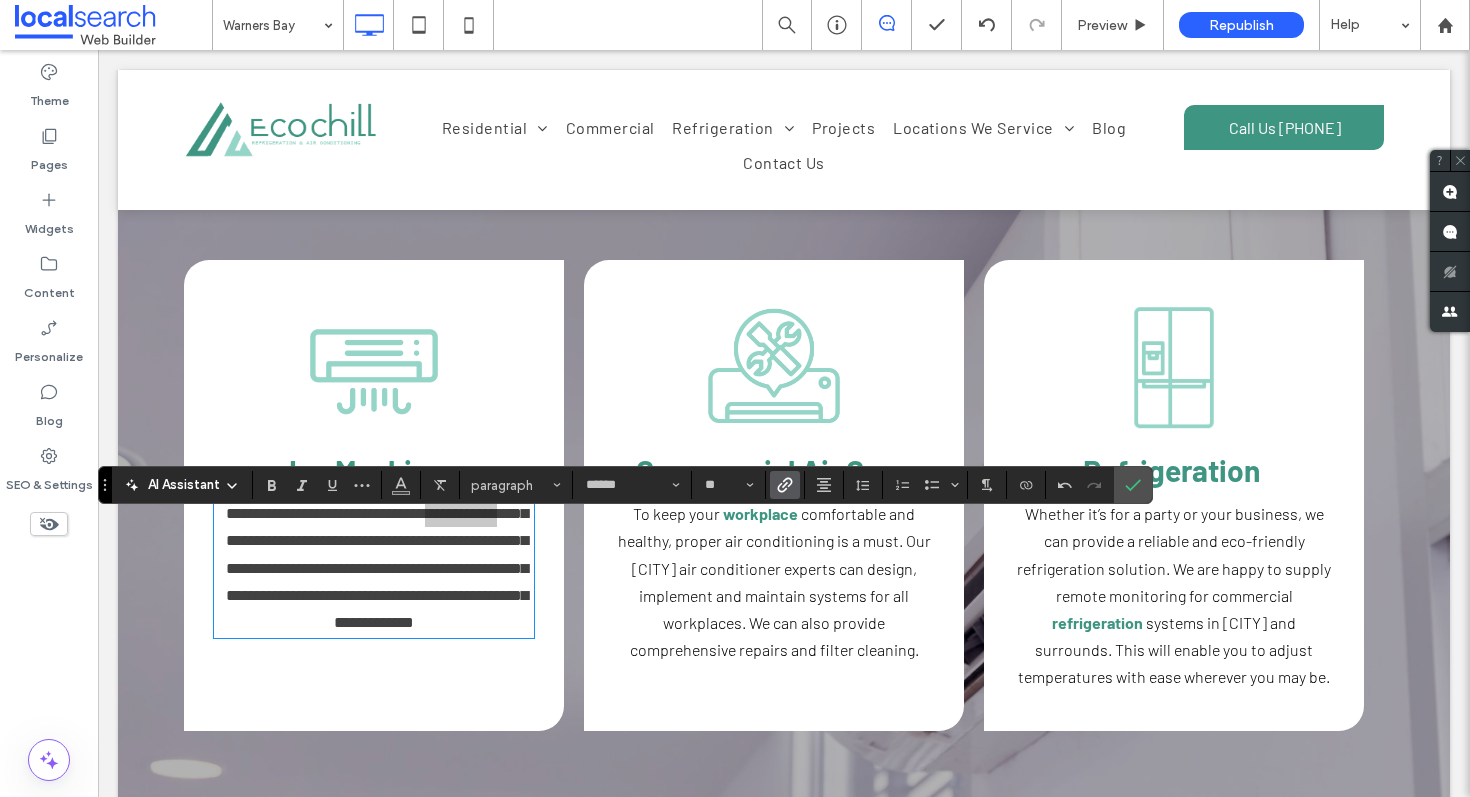 click 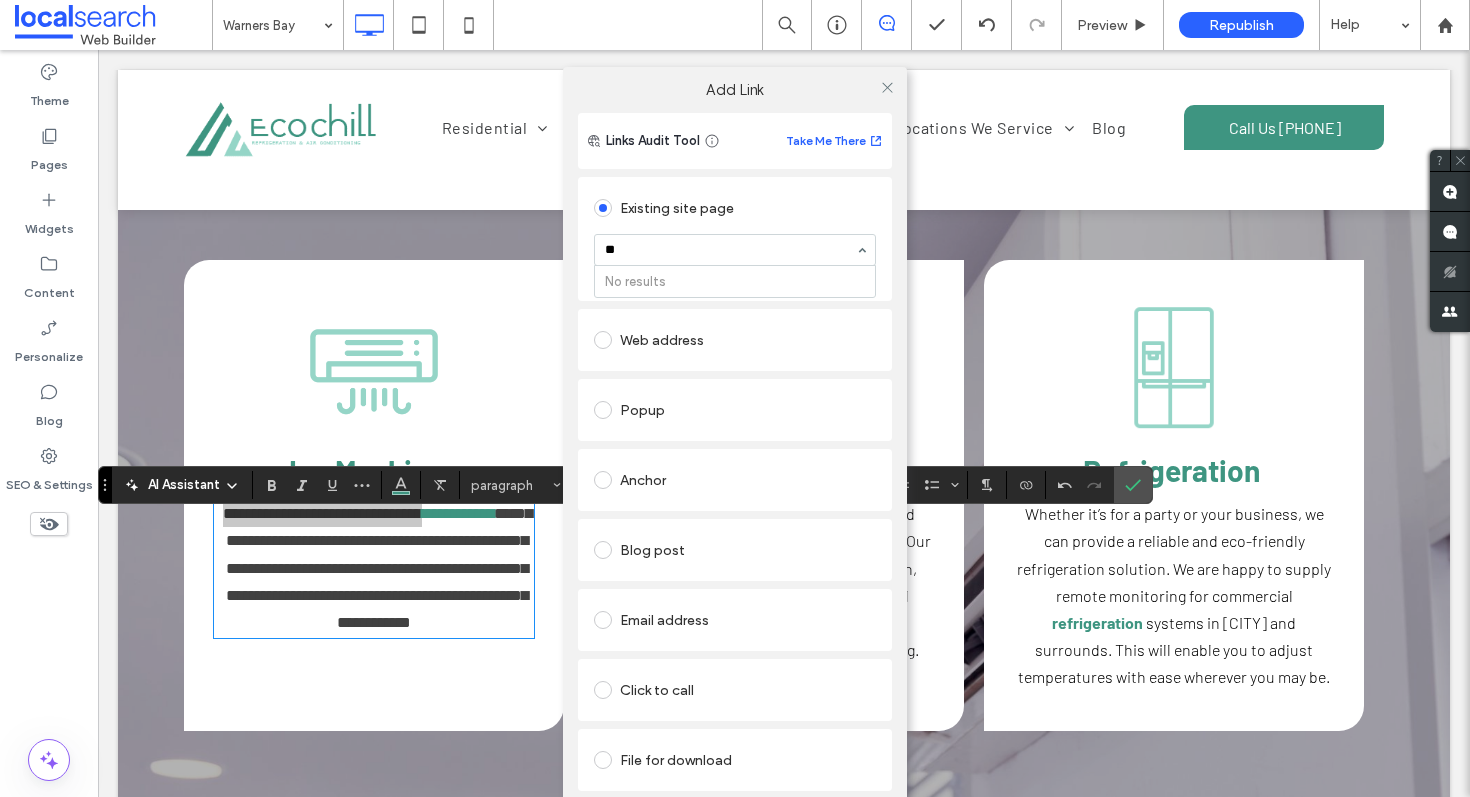 type on "*" 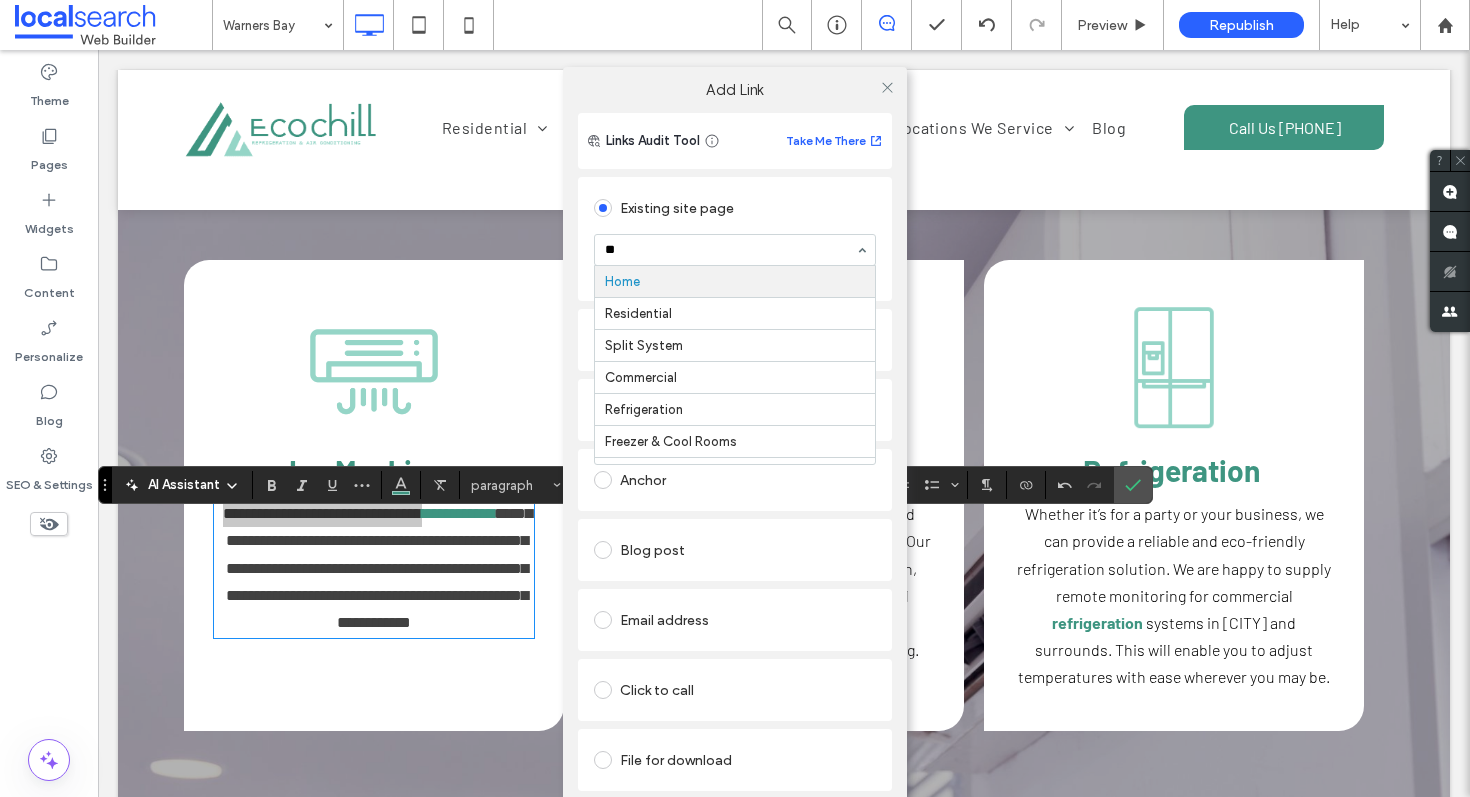 type on "***" 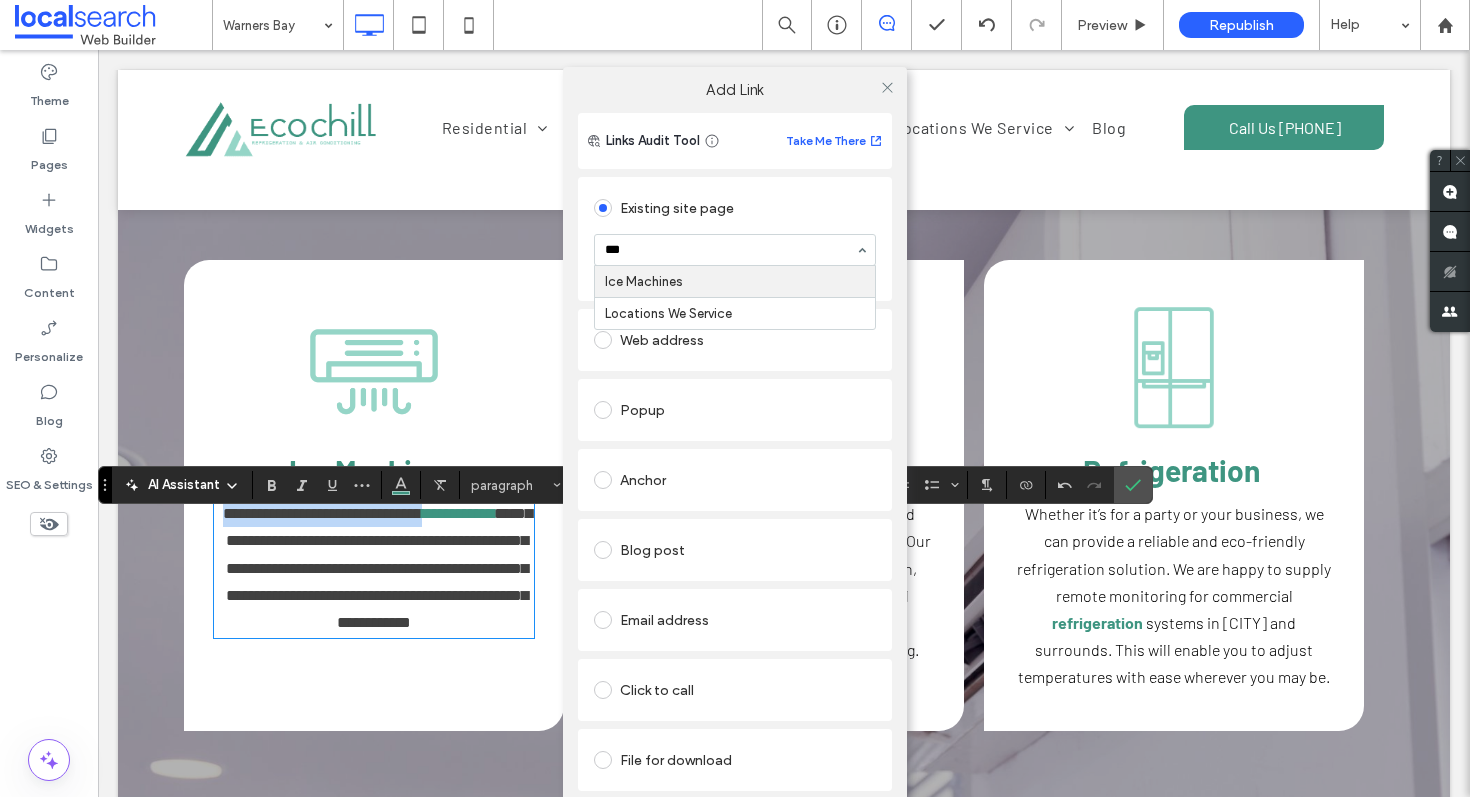 type 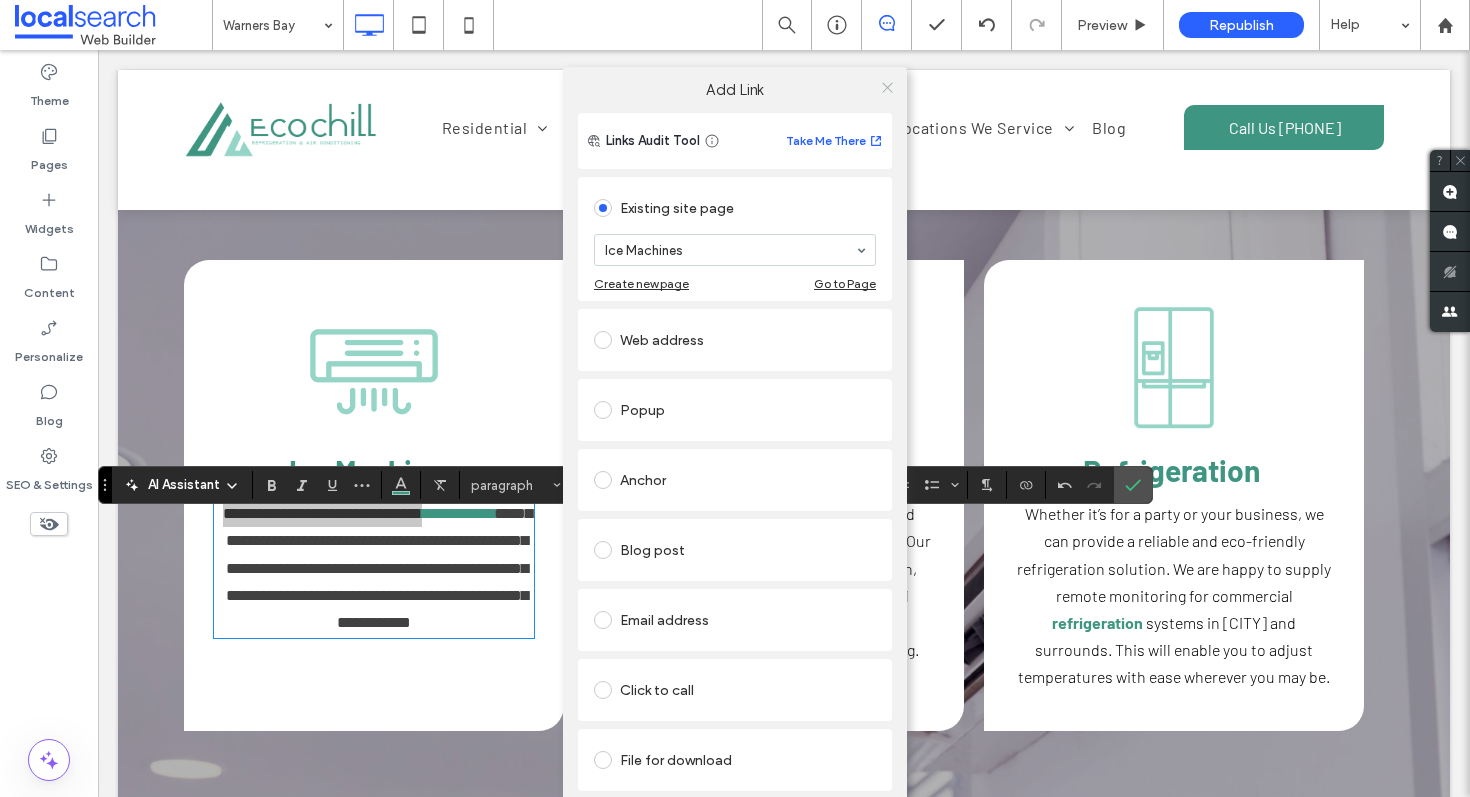 click 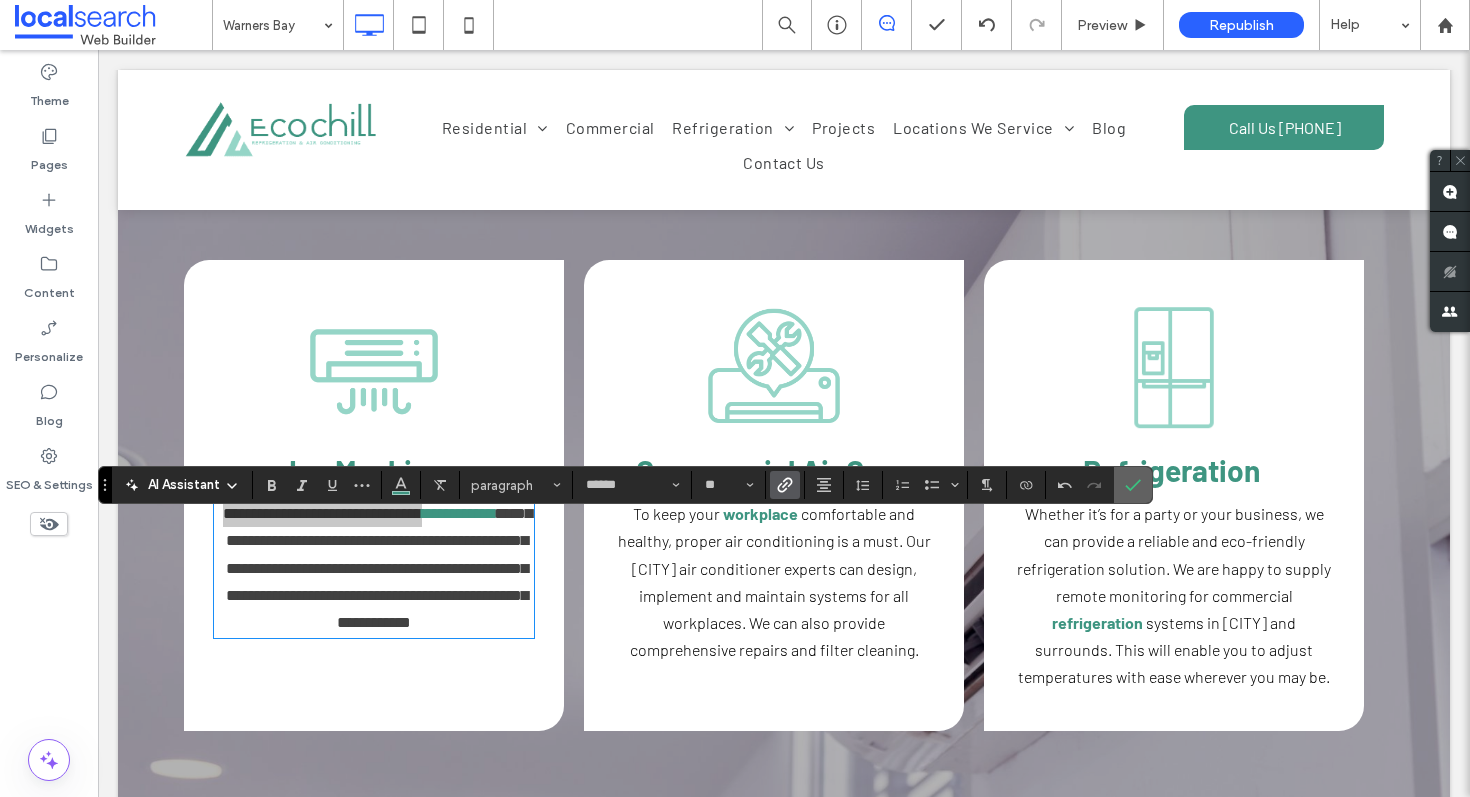click at bounding box center (1133, 485) 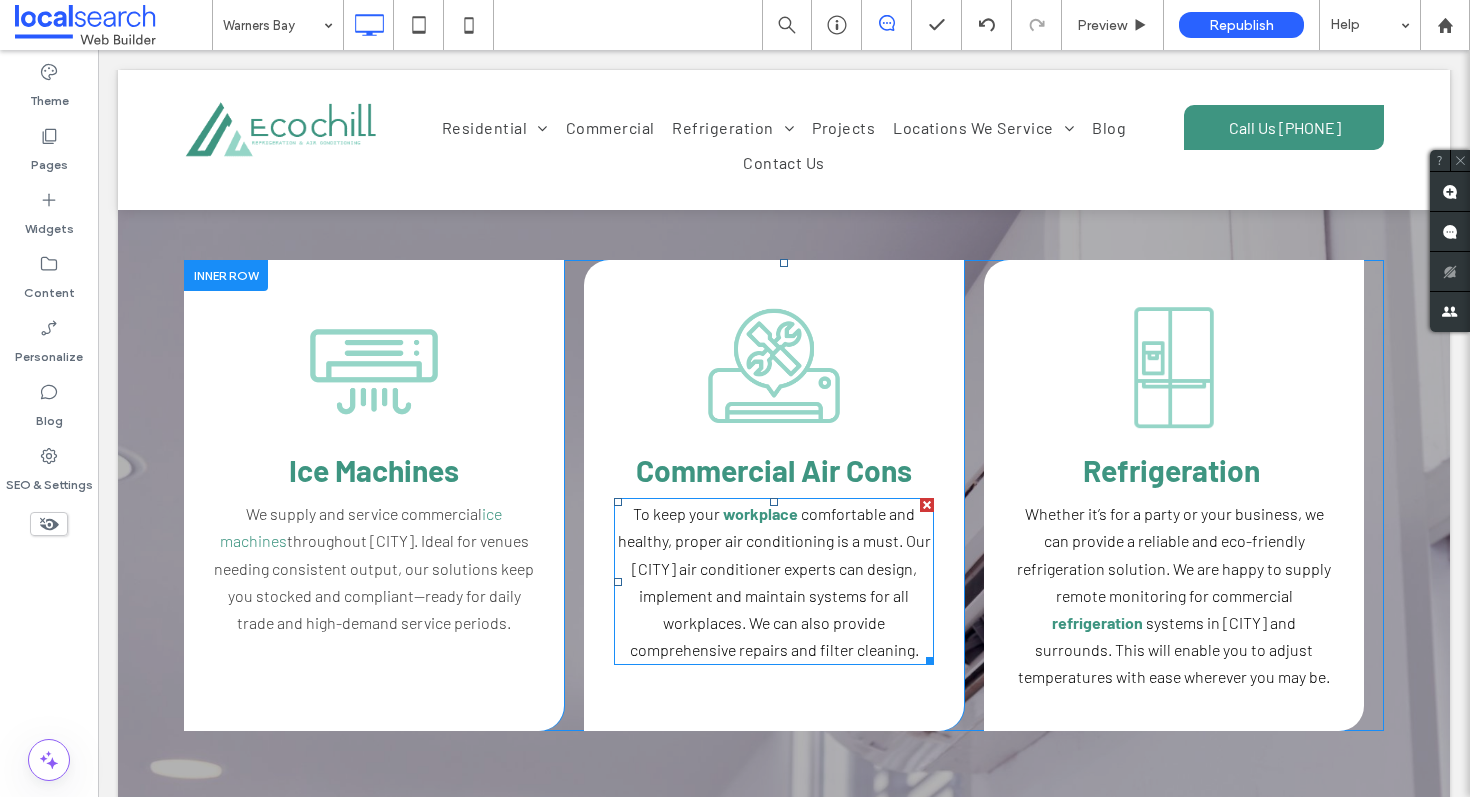click on "To keep your
workplace   comfortable and healthy, proper air conditioning is a must. Our Lake Macquarie air conditioner experts can design, implement and maintain systems for all workplaces. We can also provide comprehensive repairs and filter cleaning." at bounding box center [774, 581] 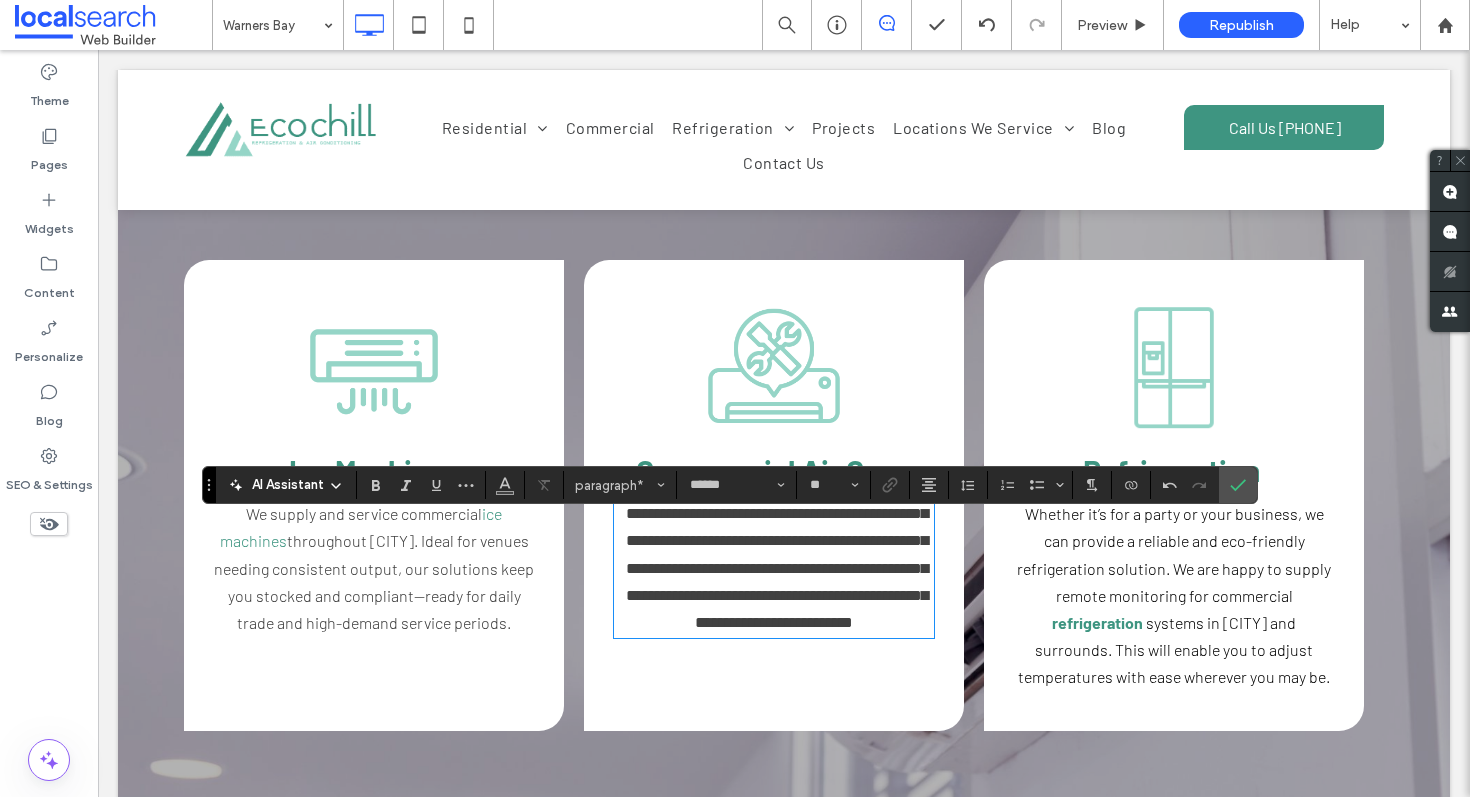 scroll, scrollTop: 0, scrollLeft: 0, axis: both 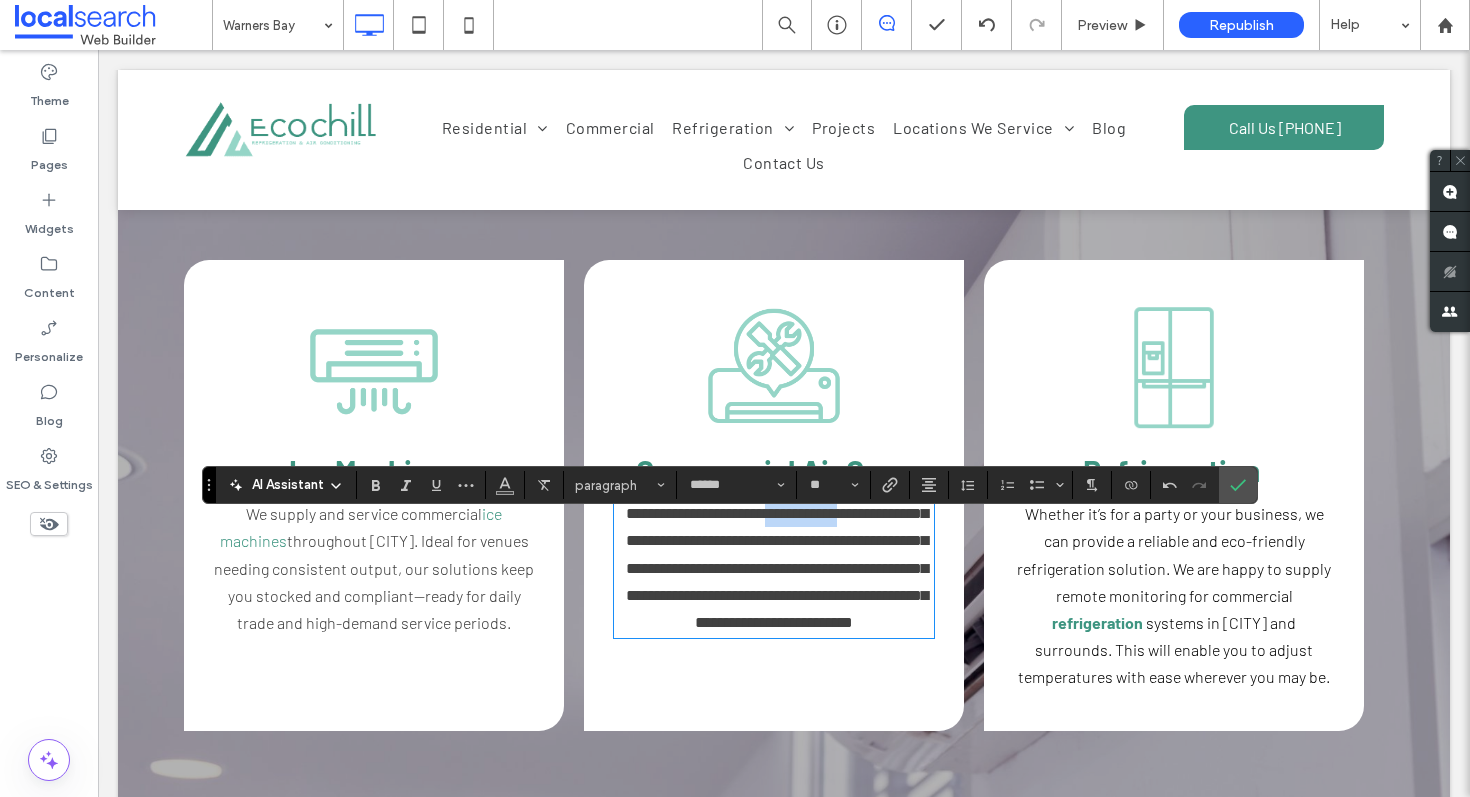 drag, startPoint x: 797, startPoint y: 535, endPoint x: 877, endPoint y: 535, distance: 80 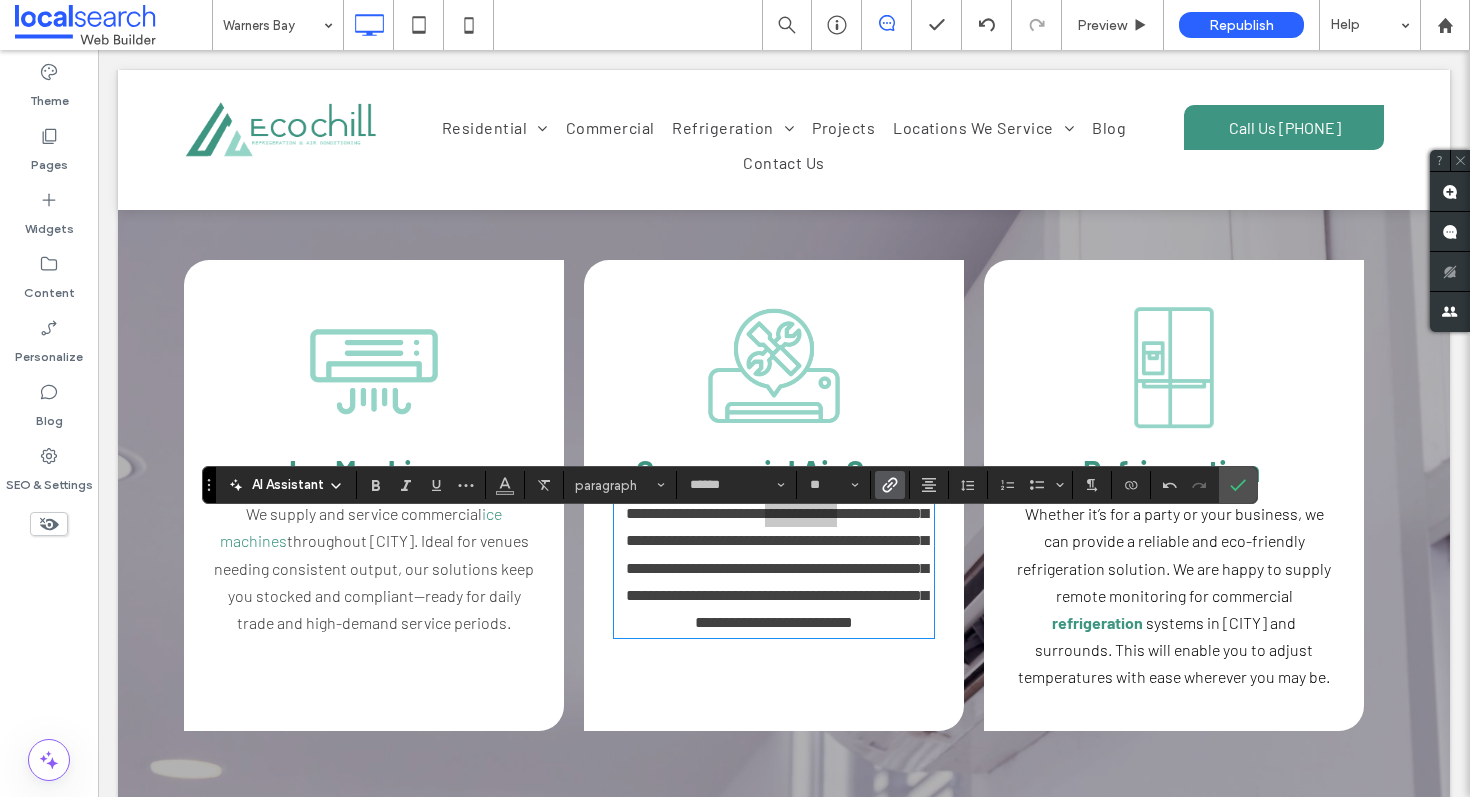 click at bounding box center (890, 485) 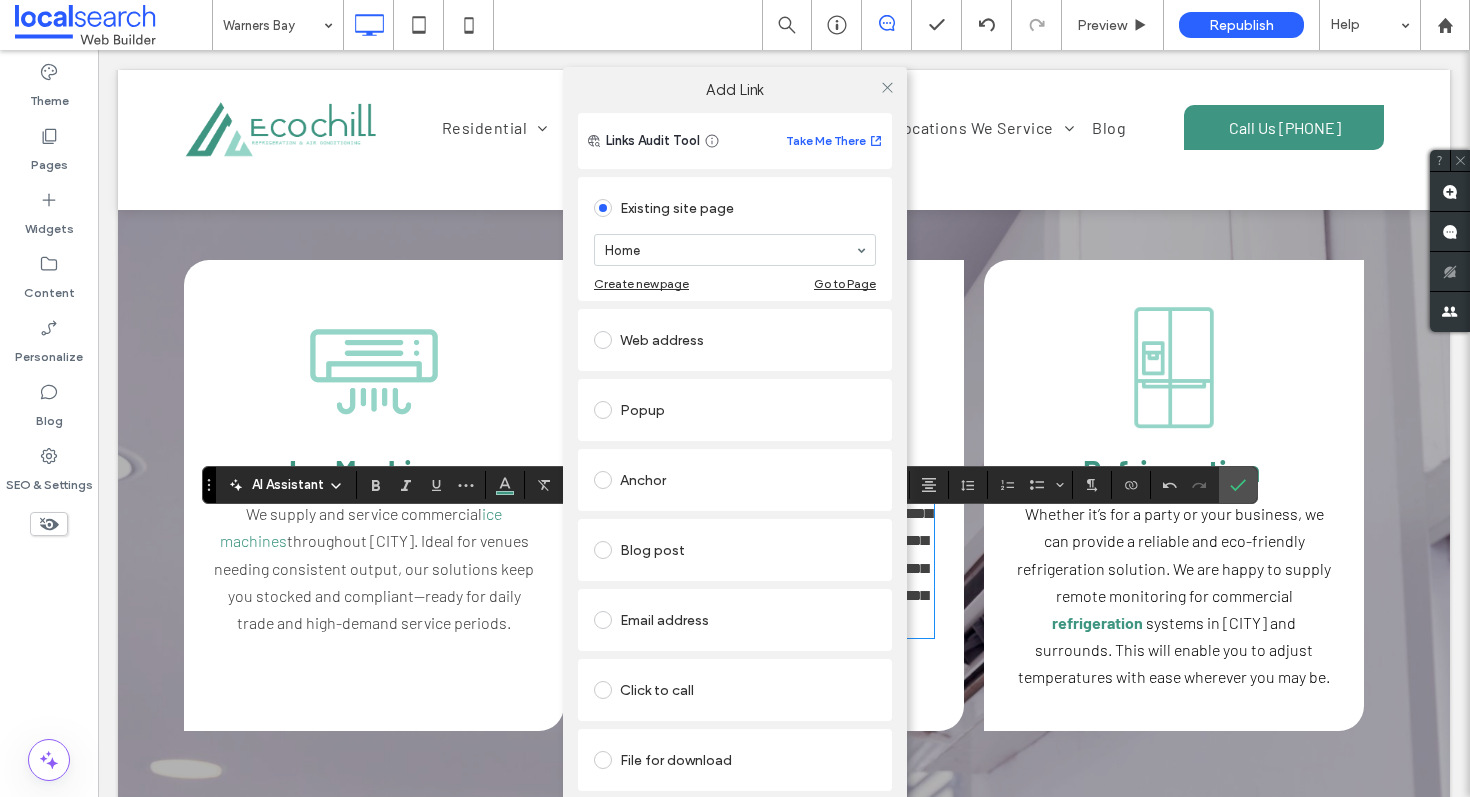 click on "Home" at bounding box center (735, 250) 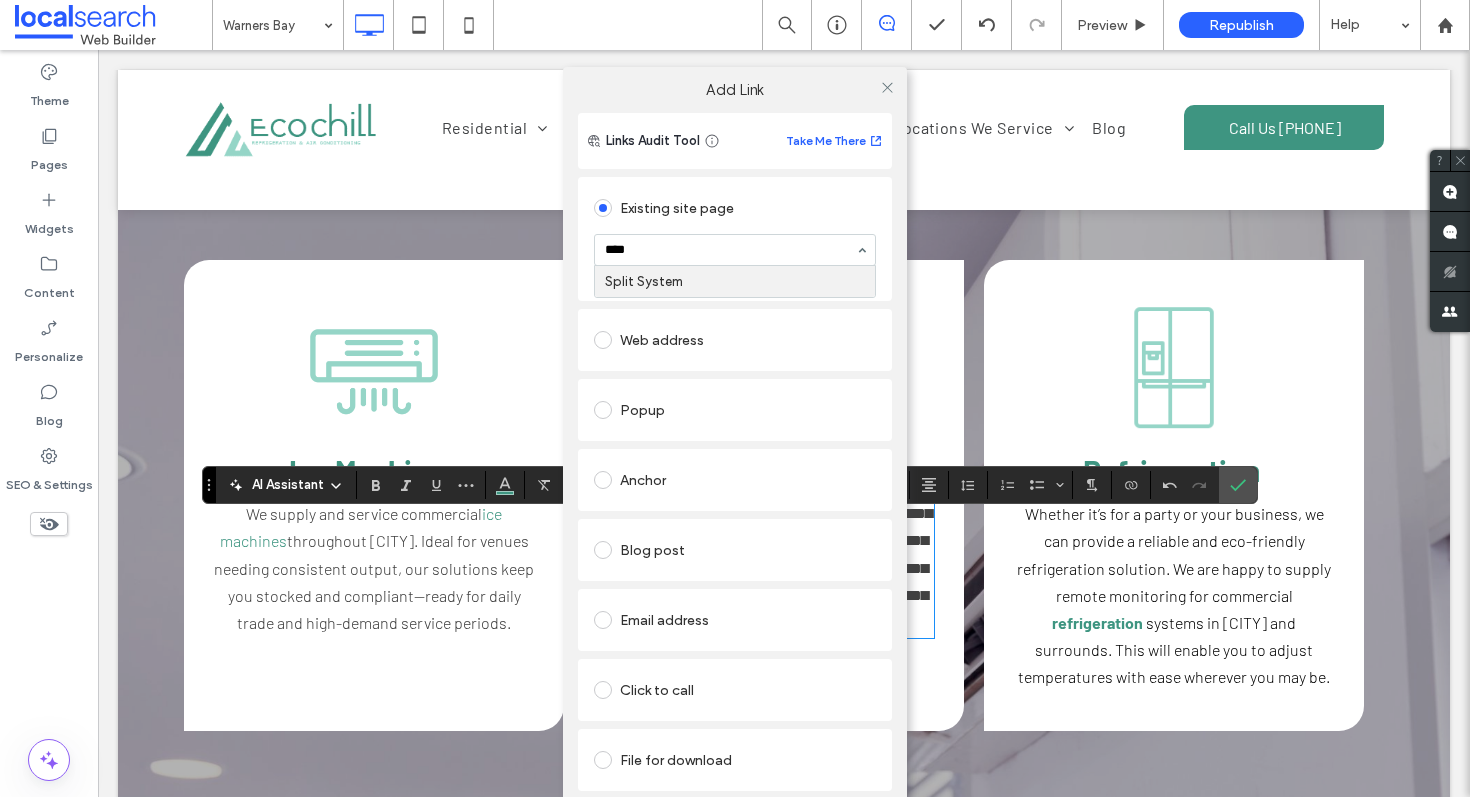 type on "*****" 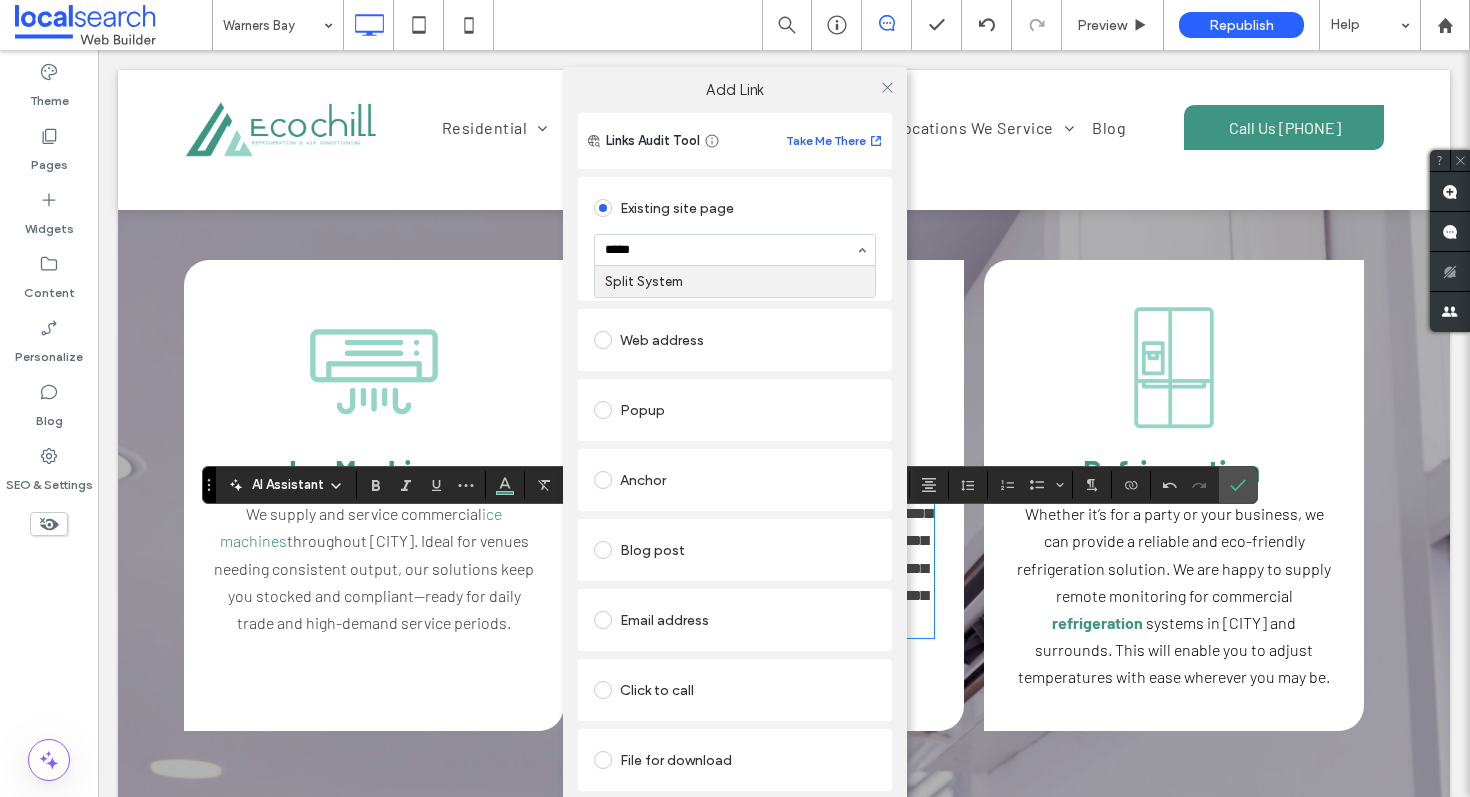 type 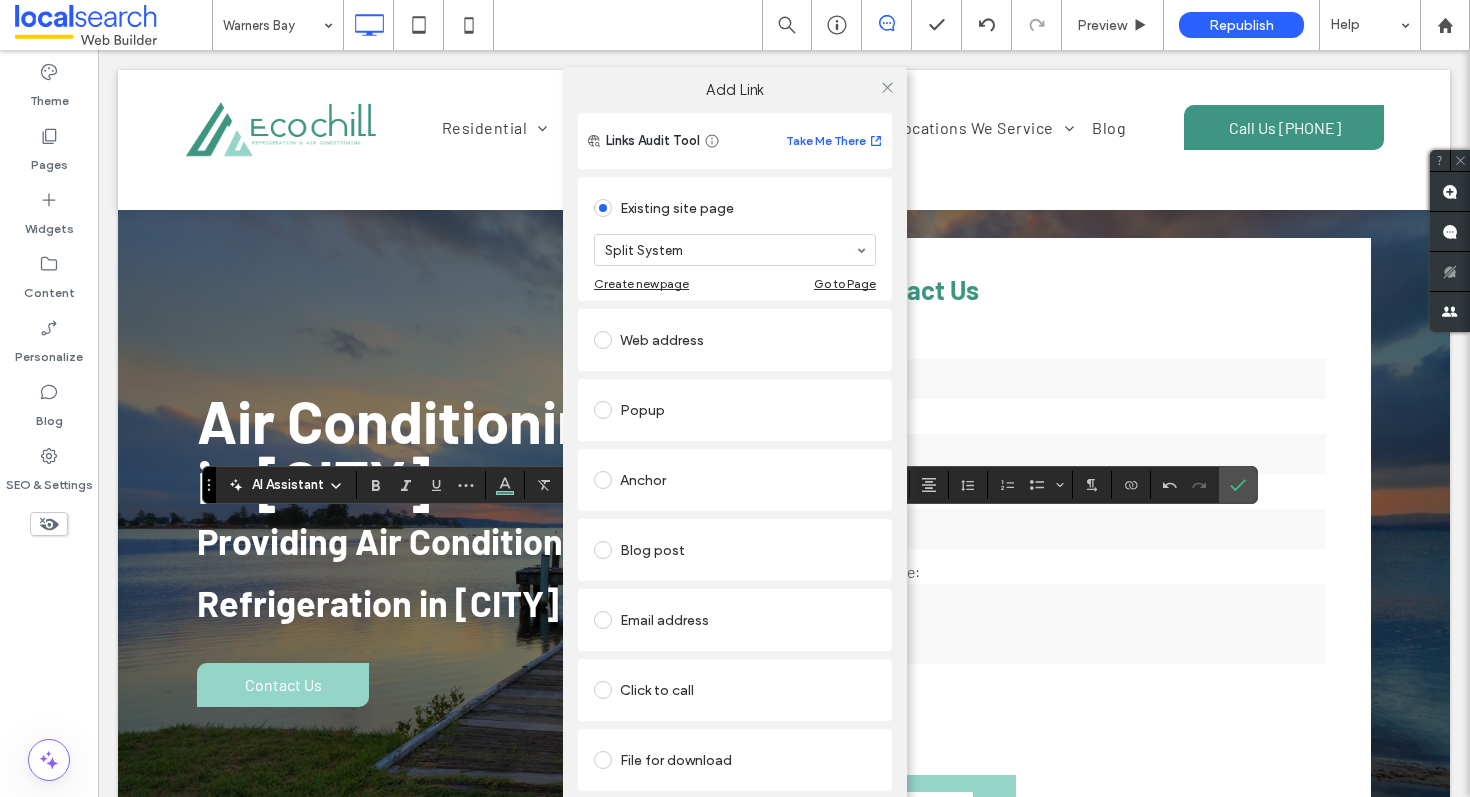 scroll, scrollTop: 3357, scrollLeft: 0, axis: vertical 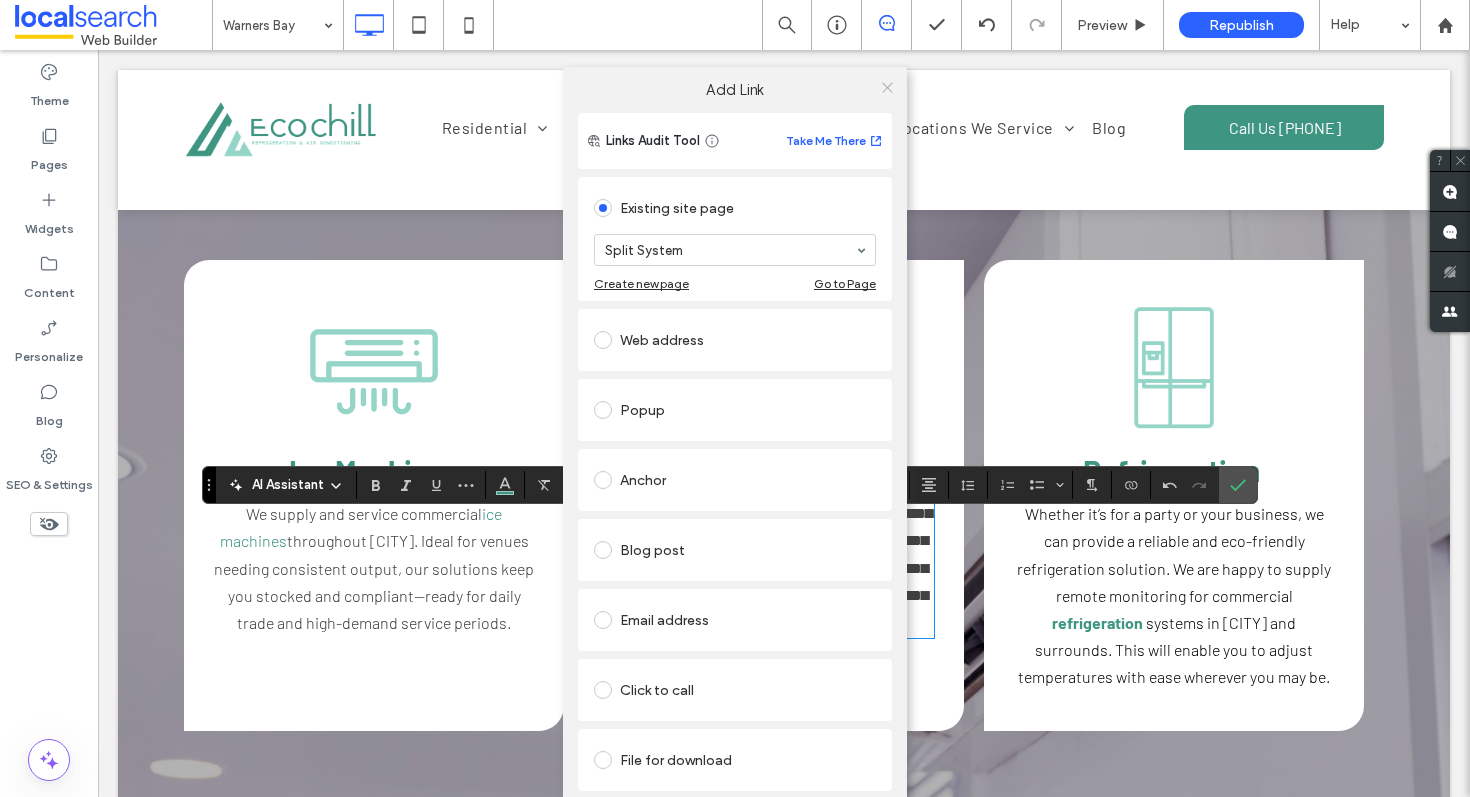 click at bounding box center (887, 87) 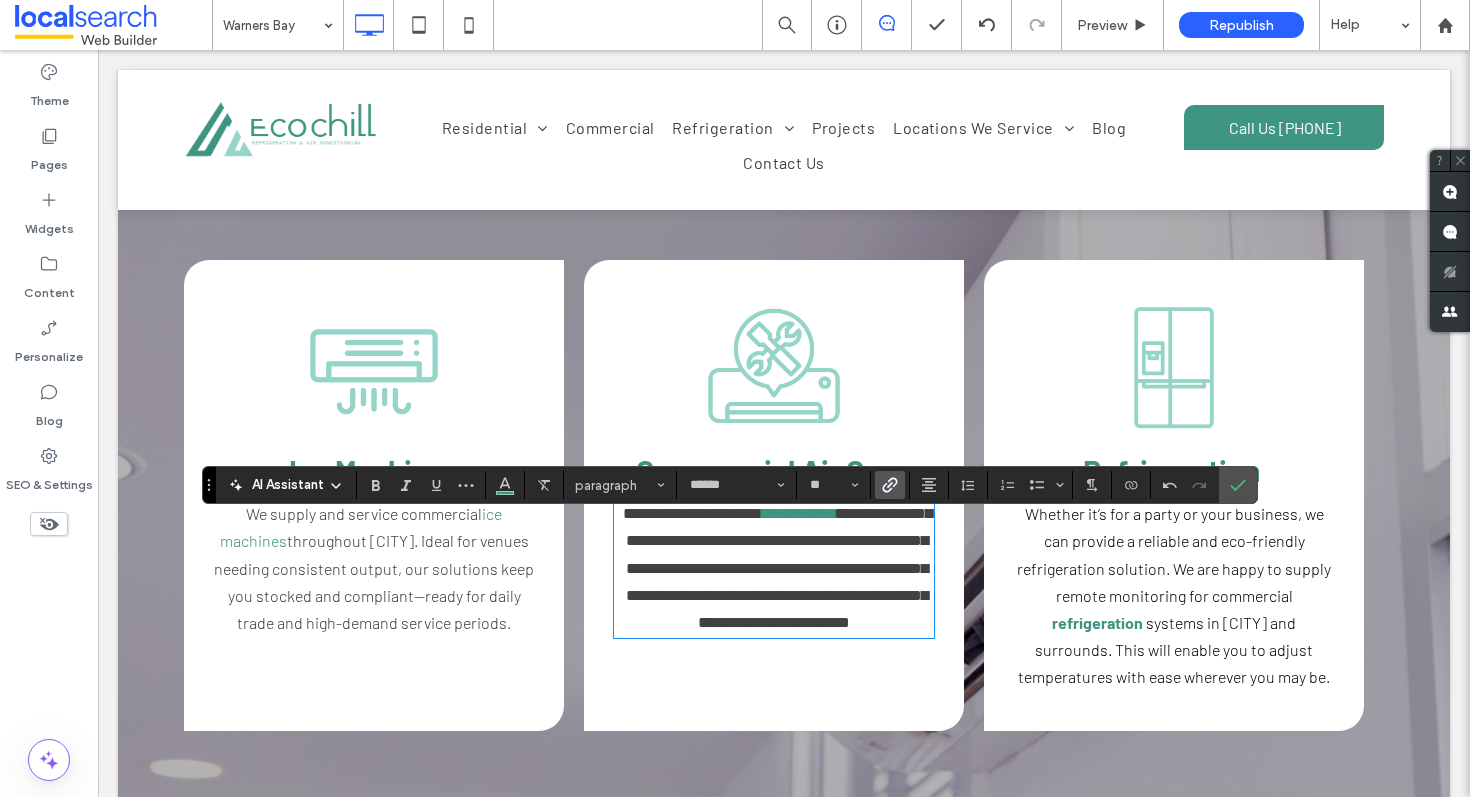 click at bounding box center [1263, 470] 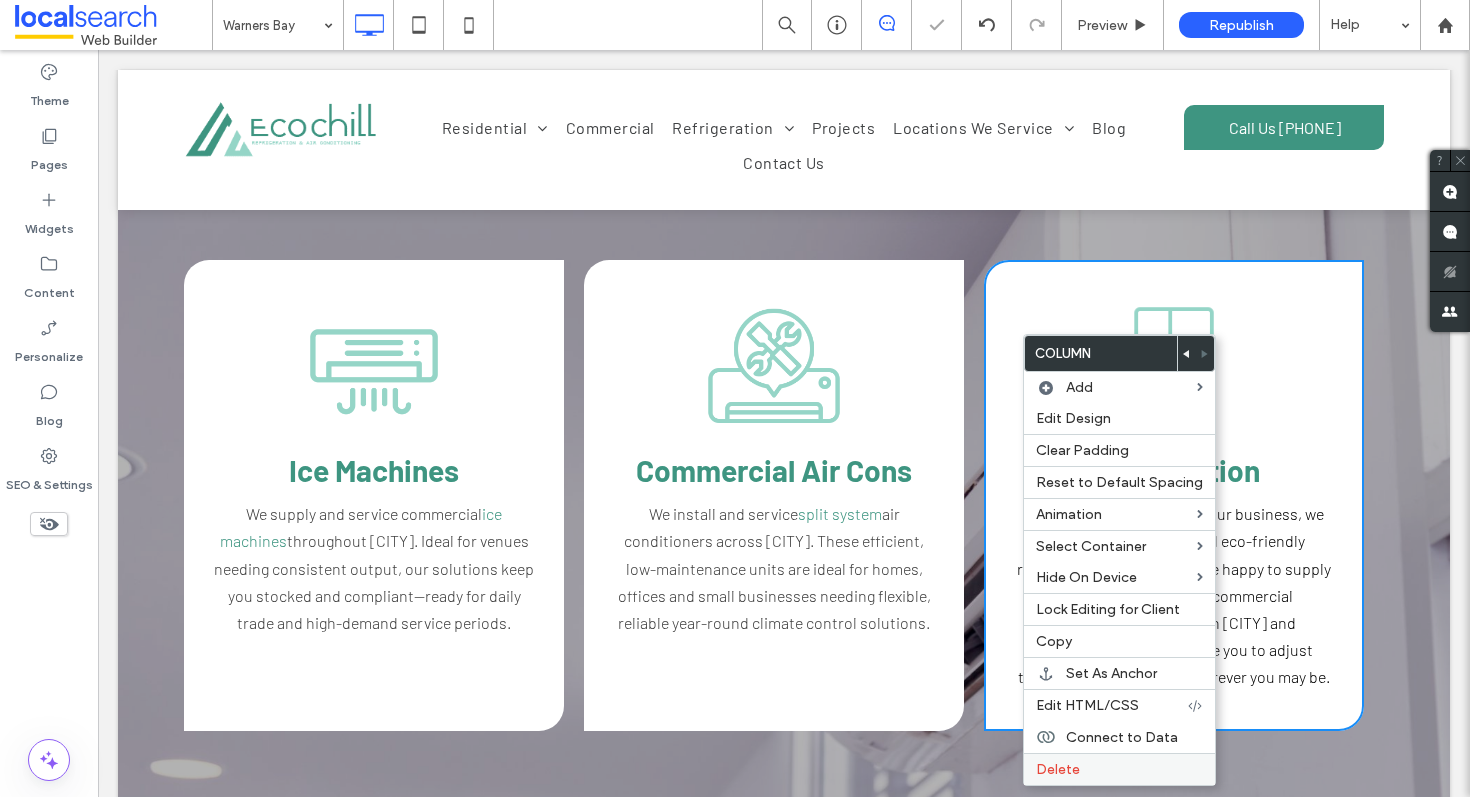 click on "Delete" at bounding box center (1058, 769) 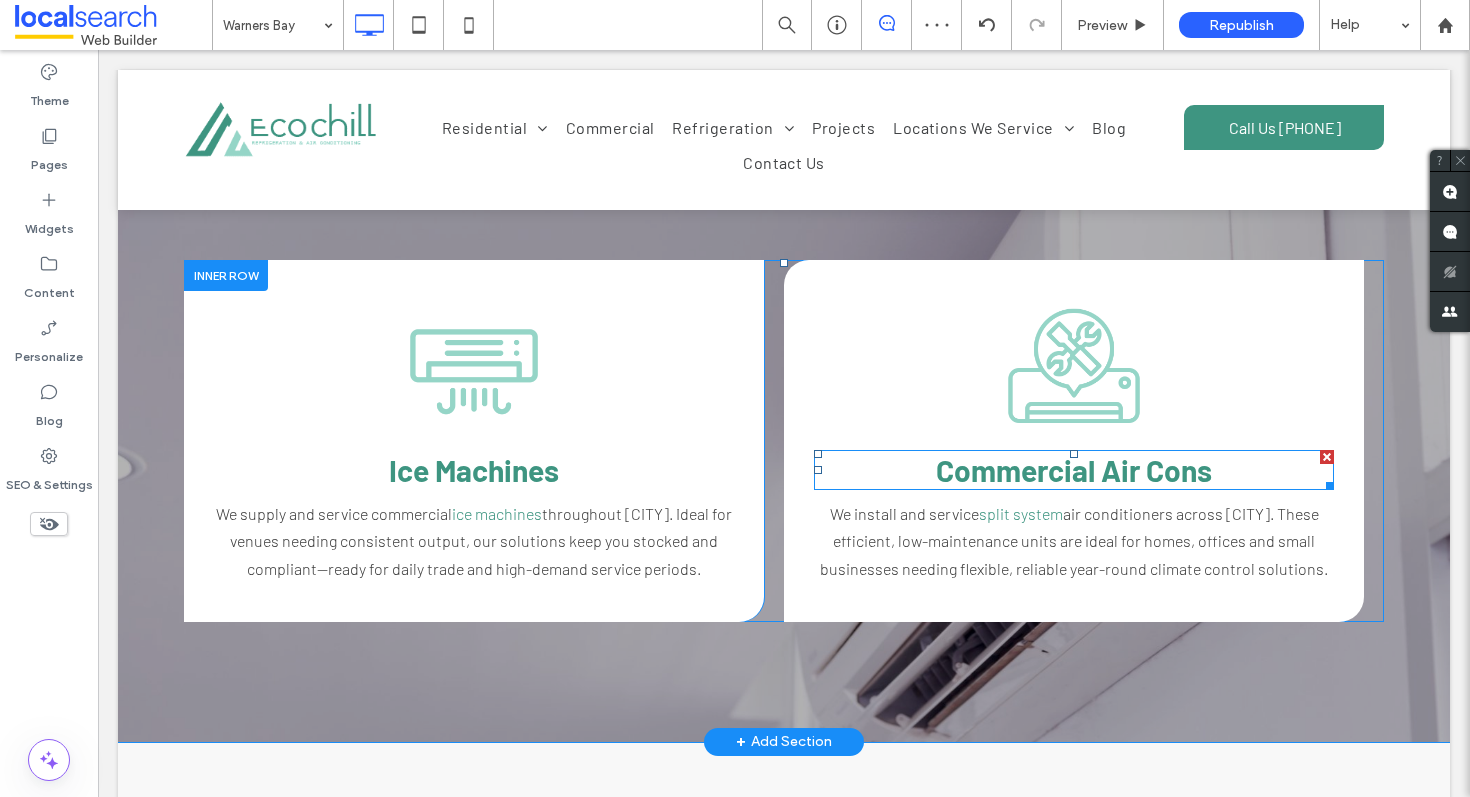 click on "Commercial Air Cons" at bounding box center [1074, 470] 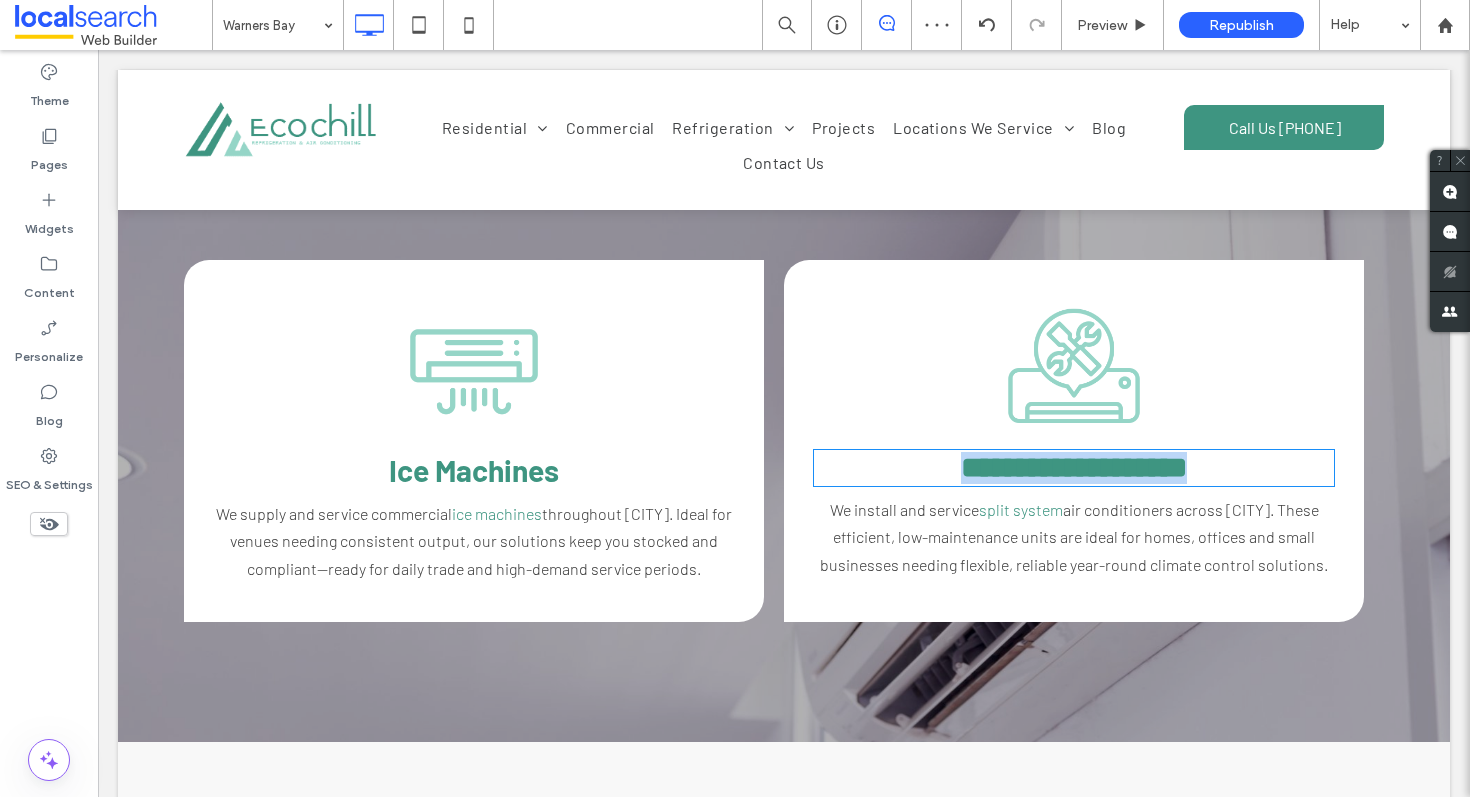 click on "**********" at bounding box center [1074, 467] 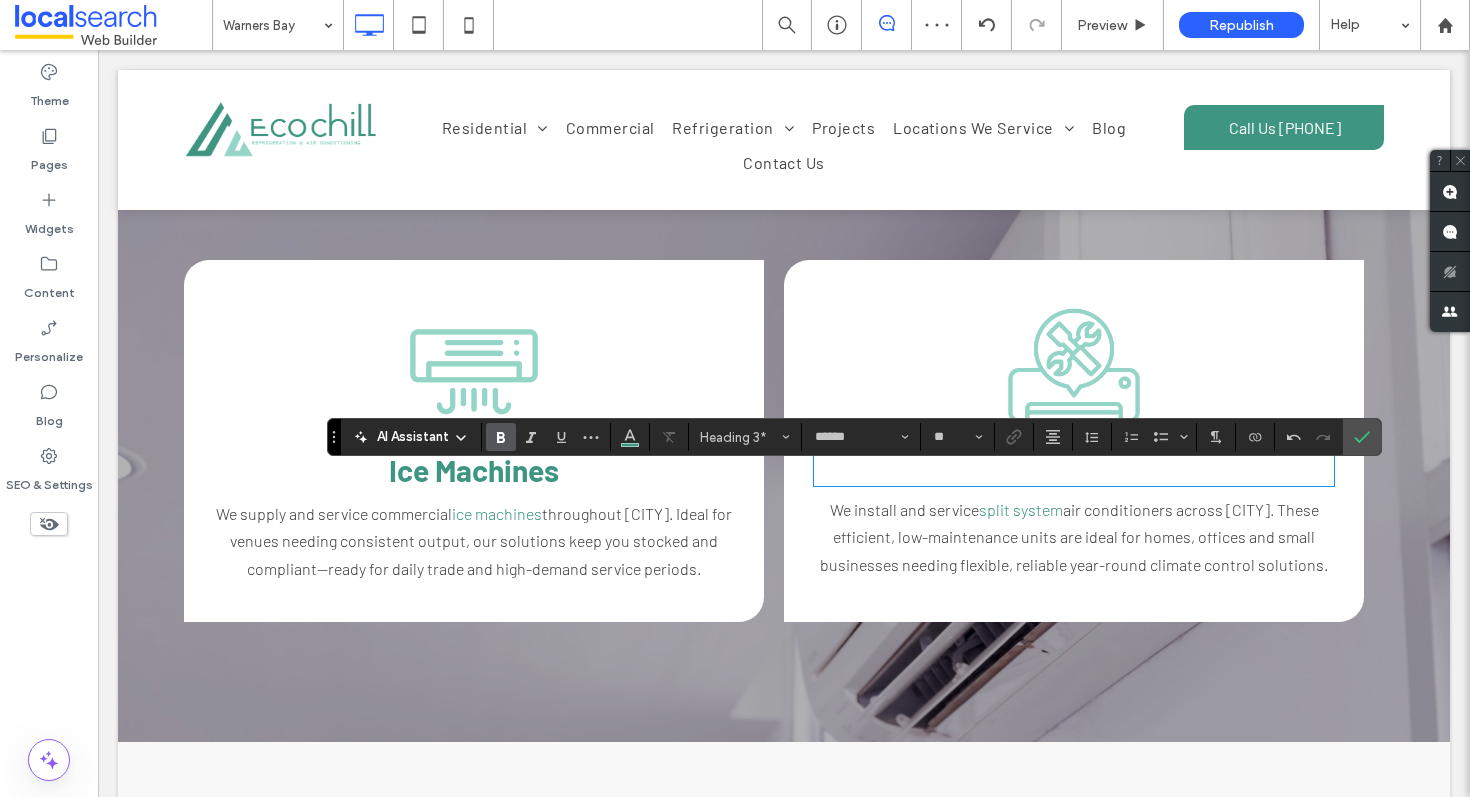 type 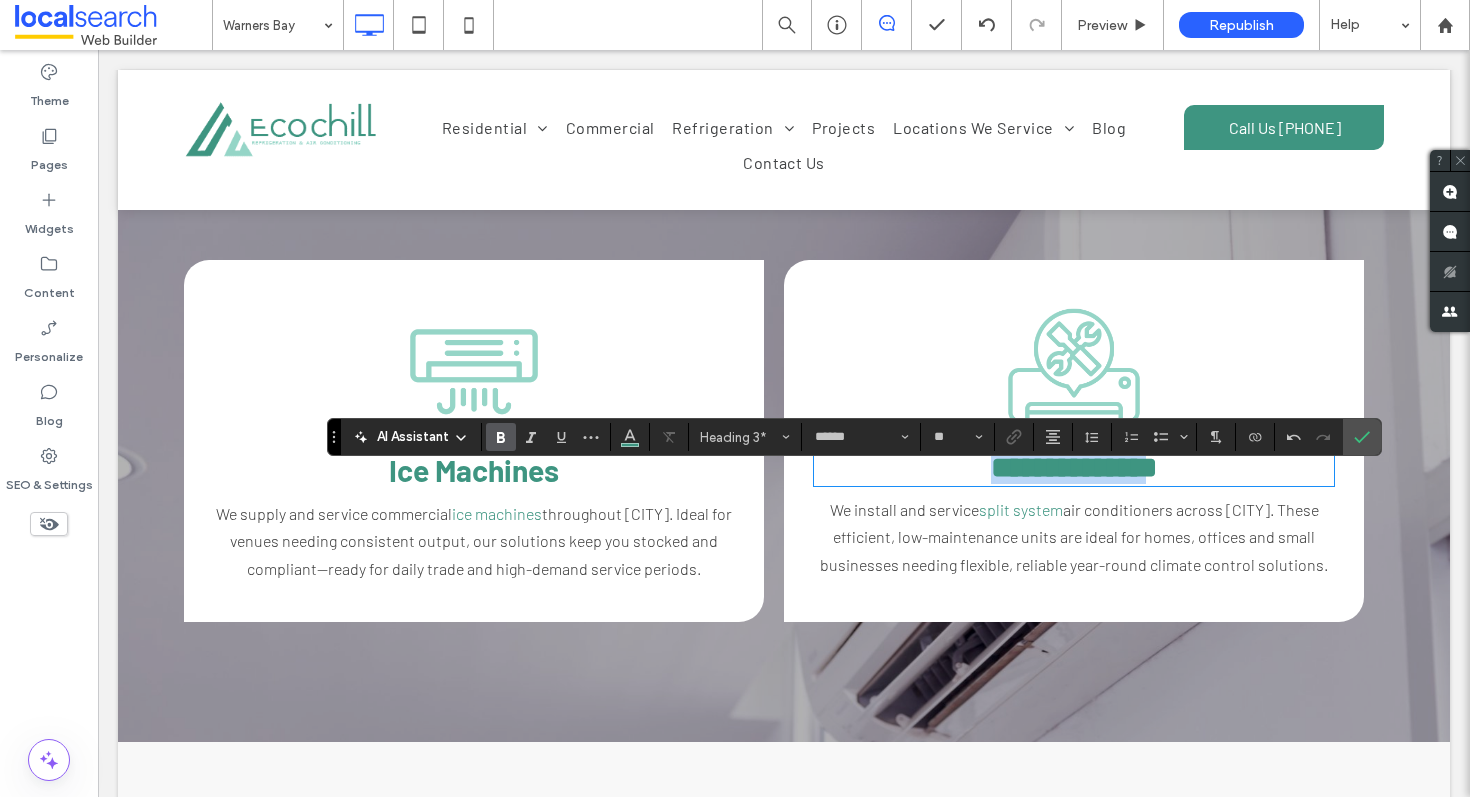 drag, startPoint x: 1164, startPoint y: 496, endPoint x: 845, endPoint y: 496, distance: 319 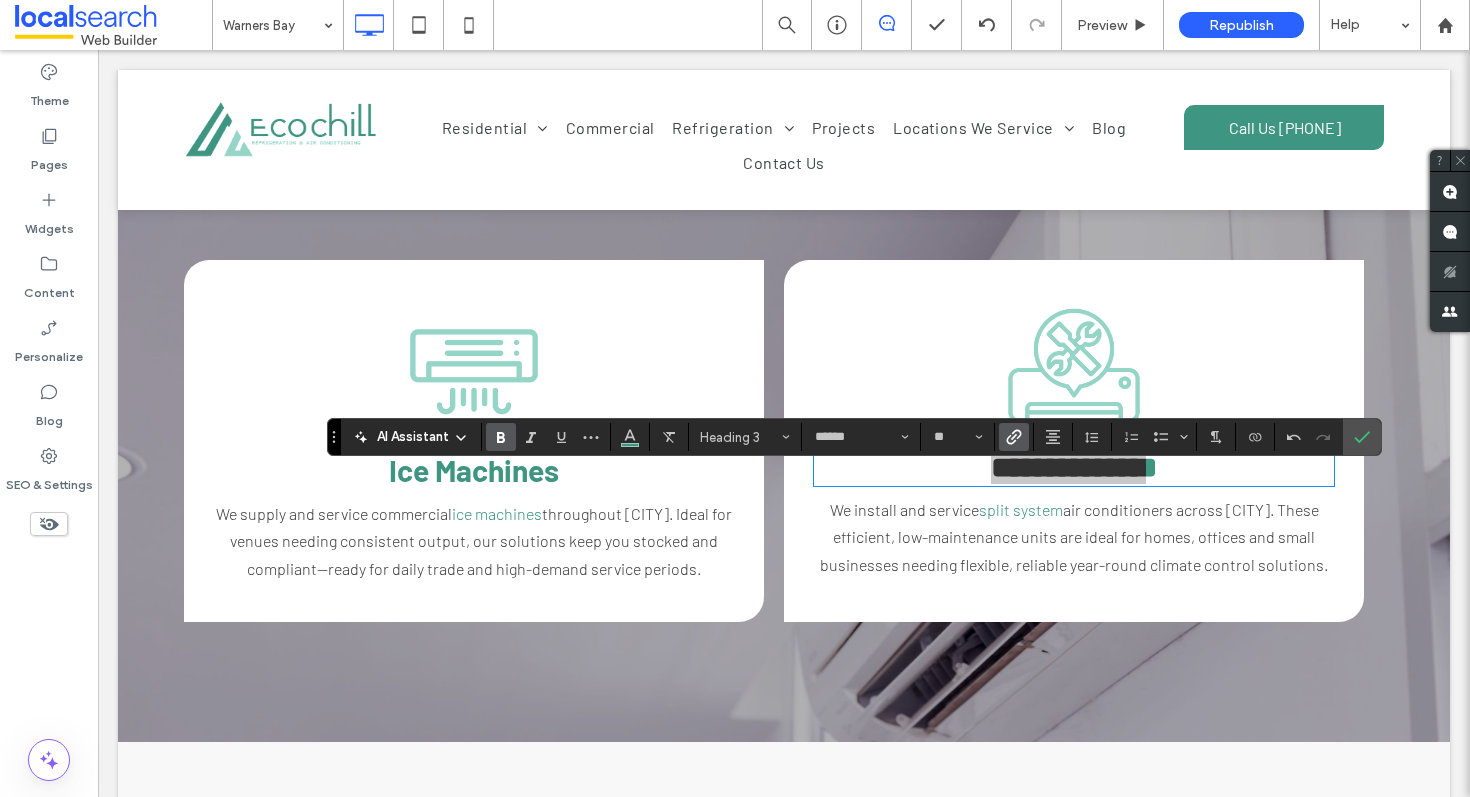 click 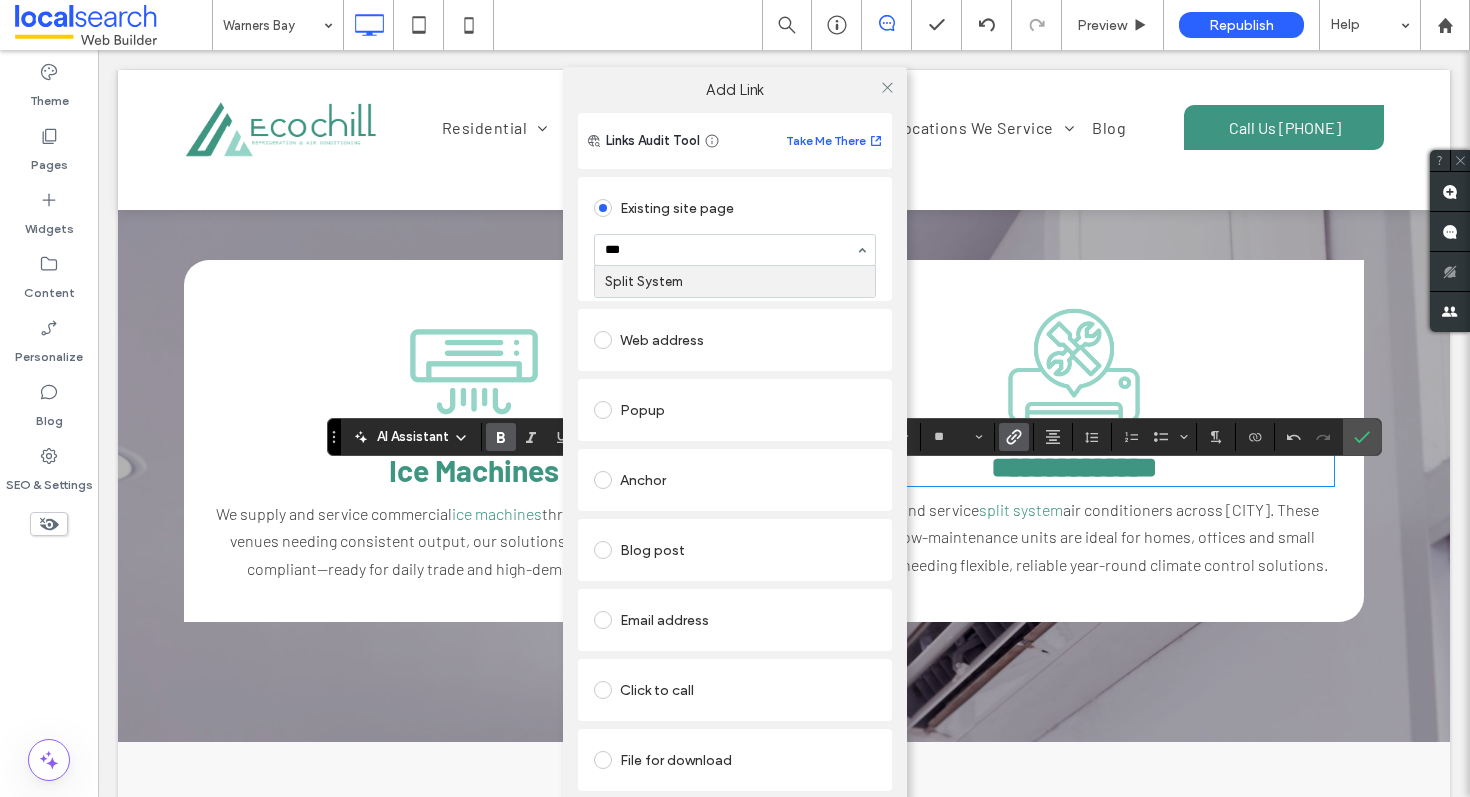 type on "****" 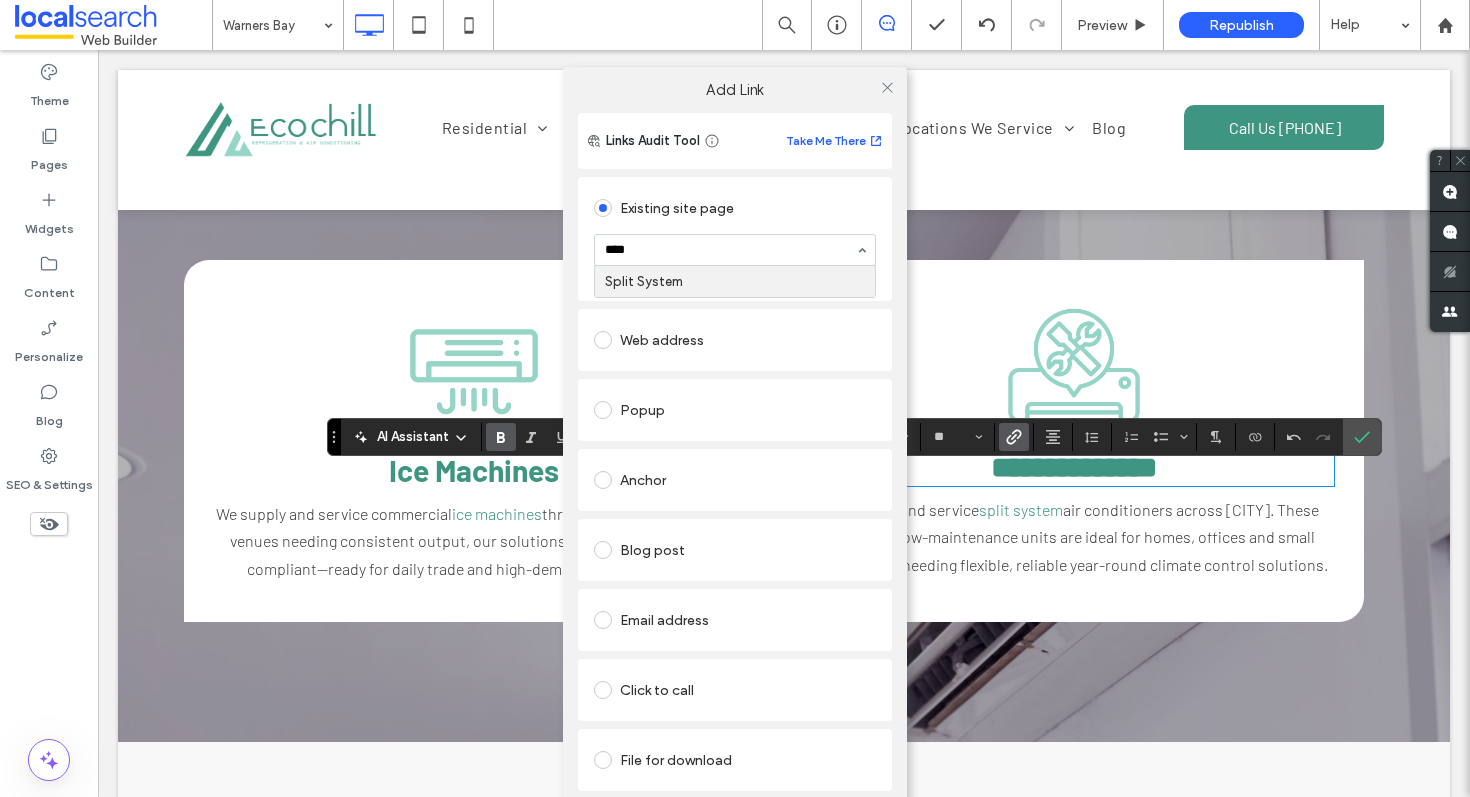 type 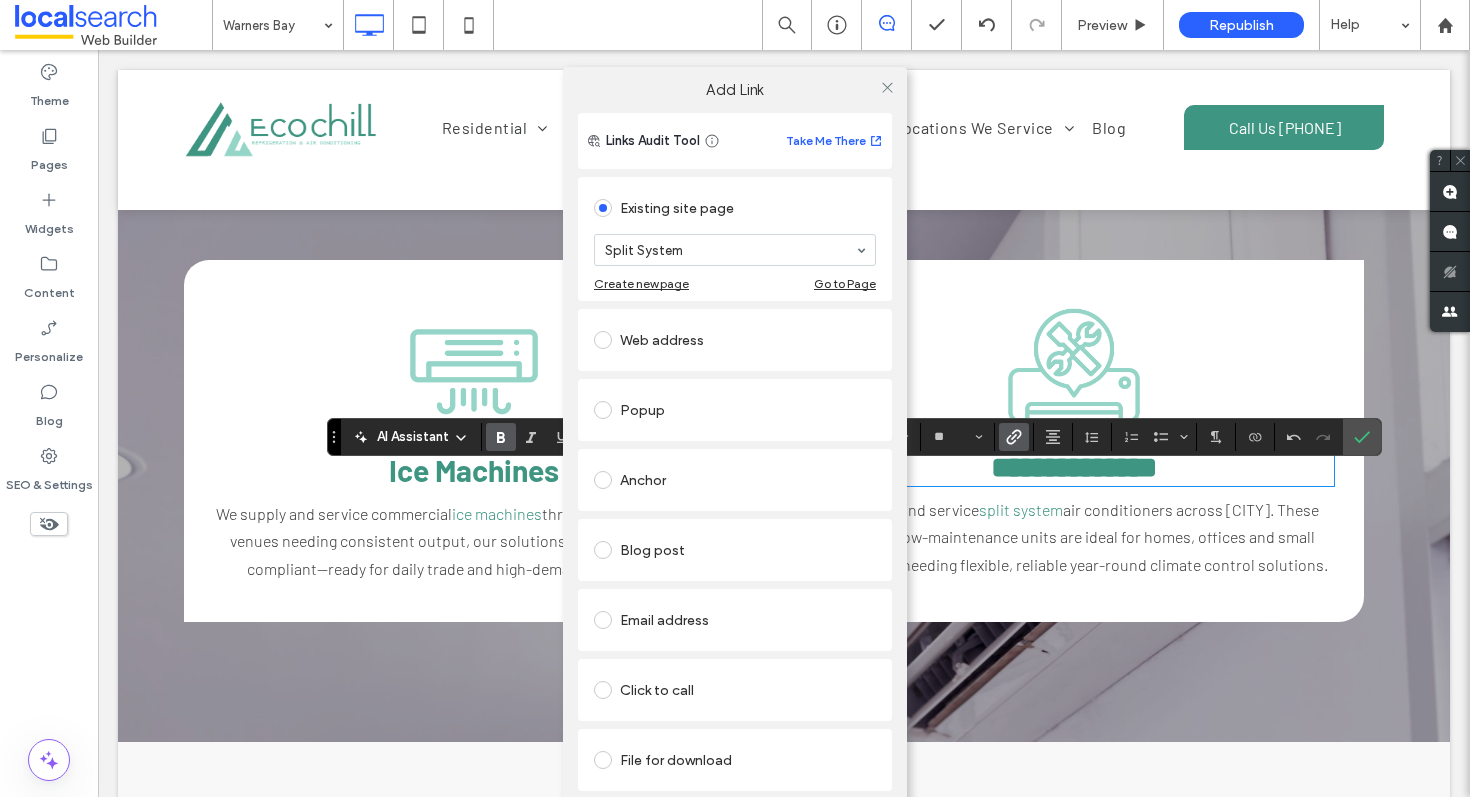 click on "Click To Paste Click To Paste Click To Paste Click To Paste
Residential Split System Commercial Refrigeration Freezer & Cool Rooms Ice Machines Beer Tap Systems Projects Locations We Service Newcastle [CITY] Maitland Port Stephens Central Coast Hunter Valley Blog Contact Us Click To Paste Click To Paste Click To Paste Click To Paste Call Us [PHONE] Click To Paste Click To Paste Click To Paste Click To Paste Header [CITY]" at bounding box center [784, 618] 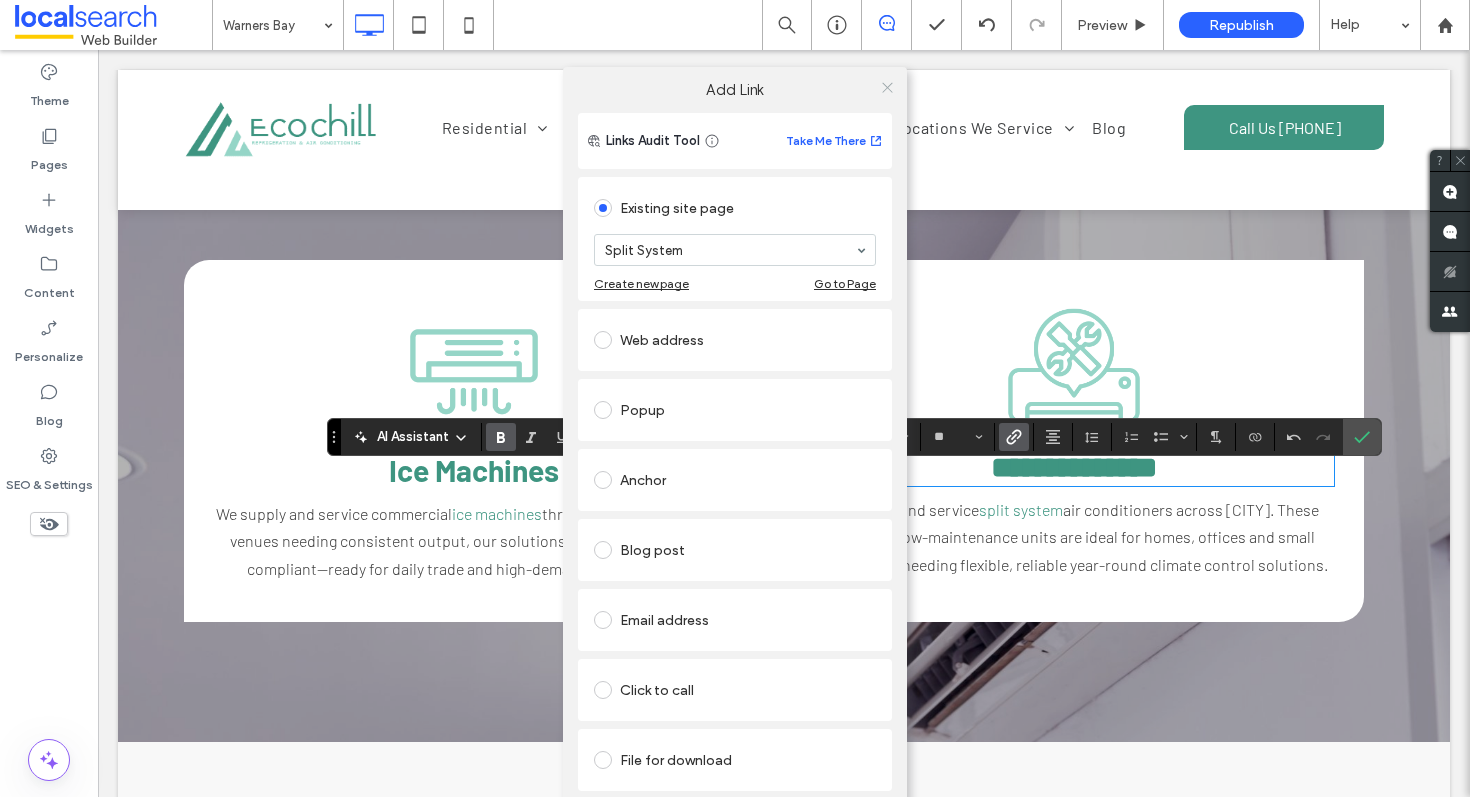 click 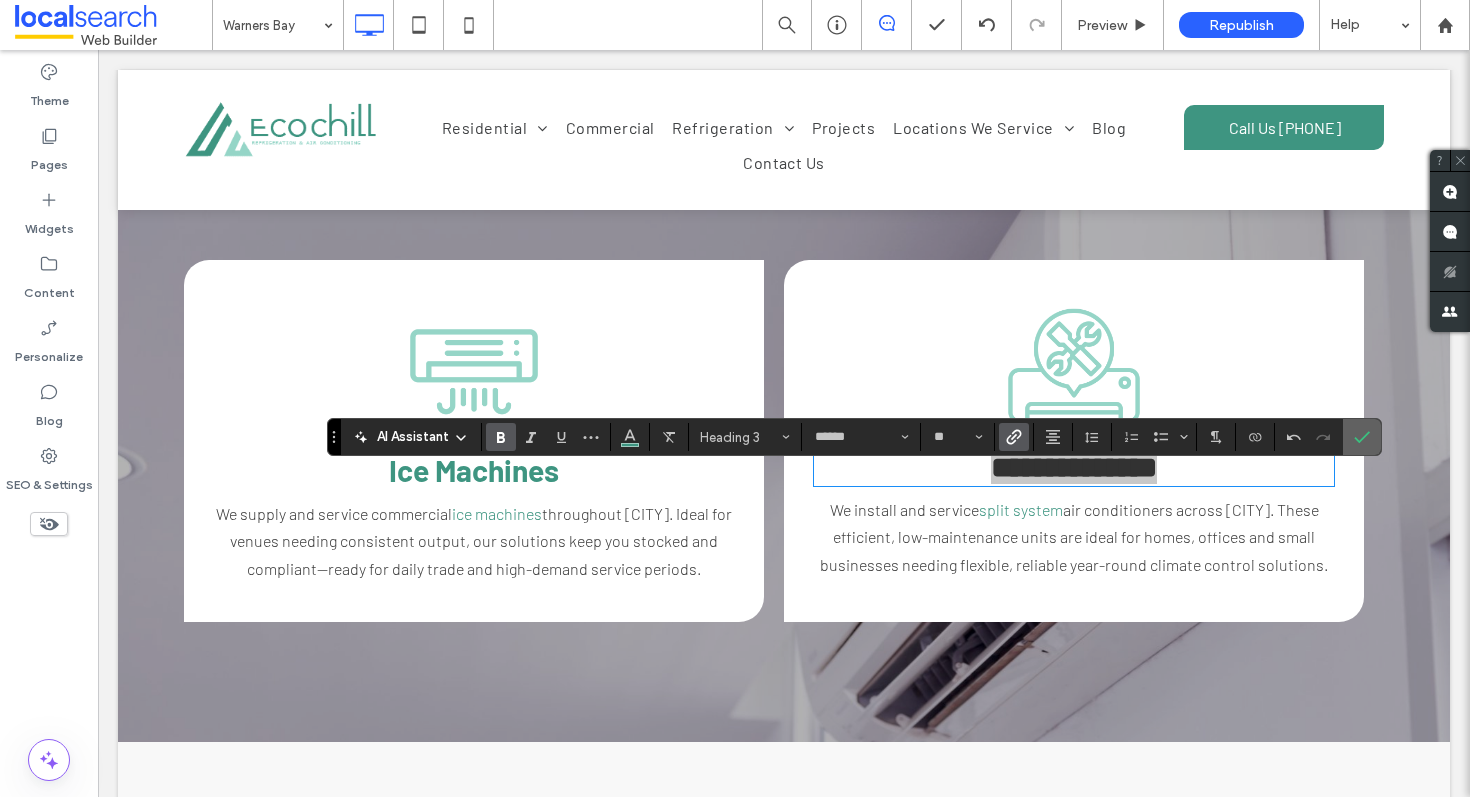 click 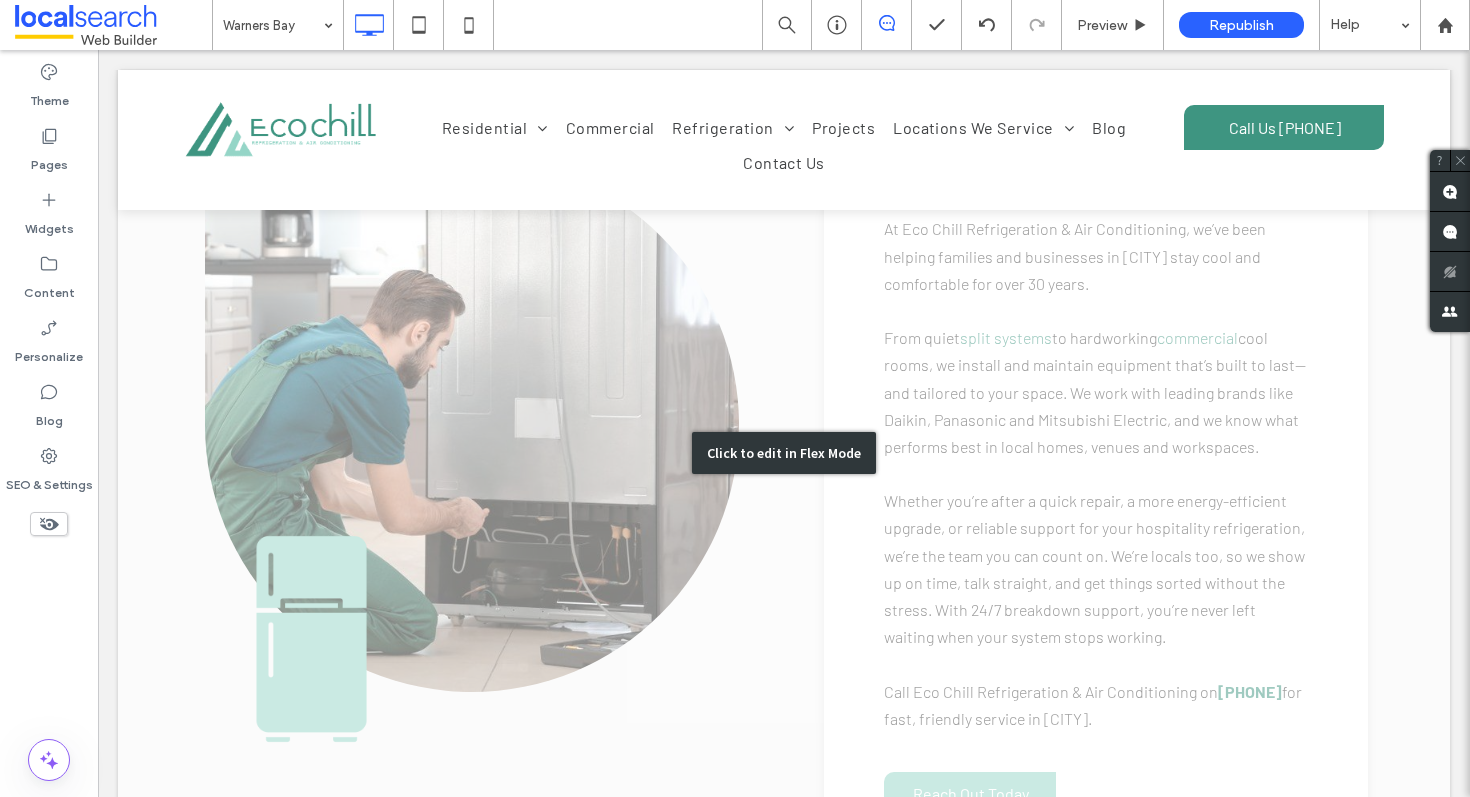 scroll, scrollTop: 563, scrollLeft: 0, axis: vertical 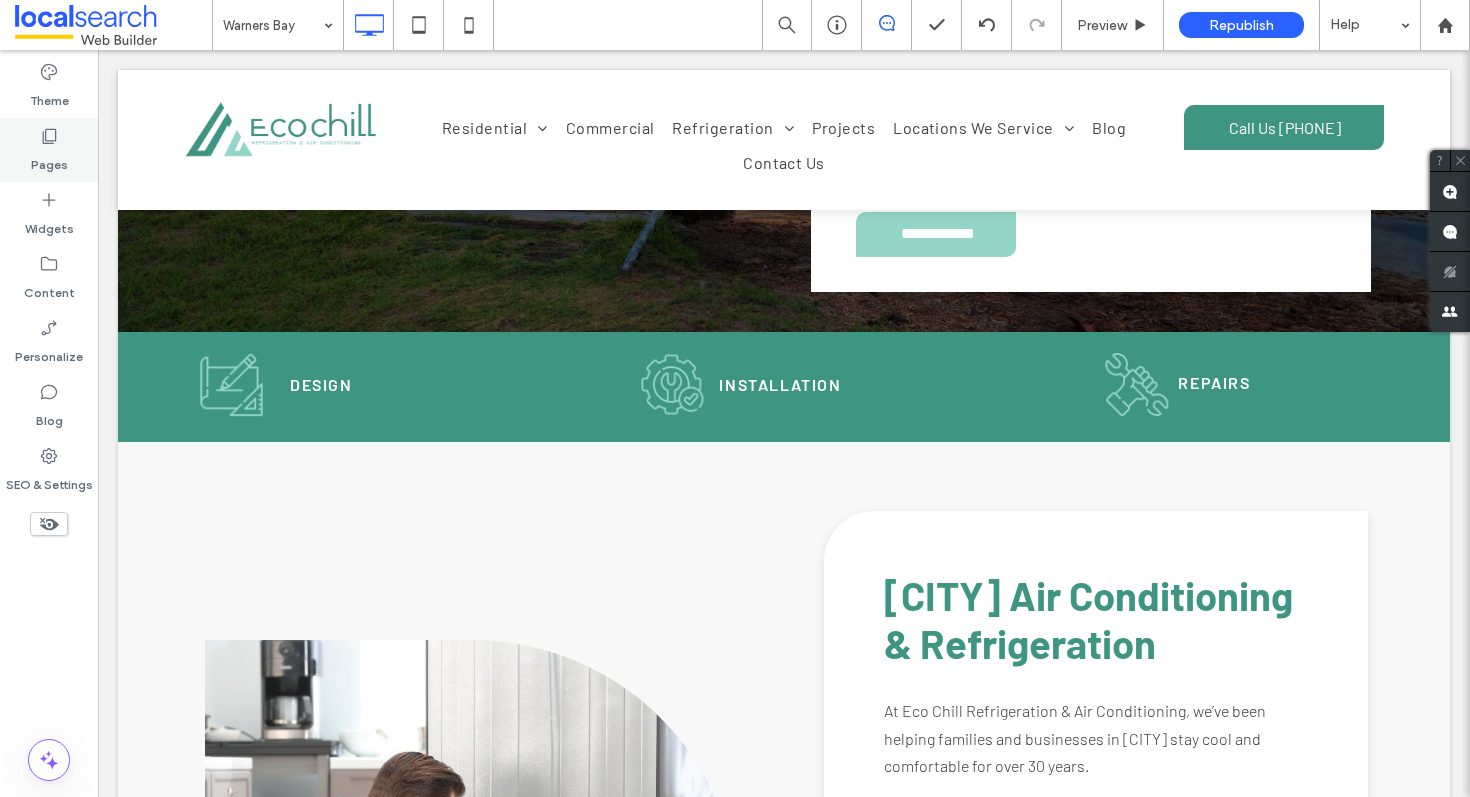 click on "Pages" at bounding box center (49, 160) 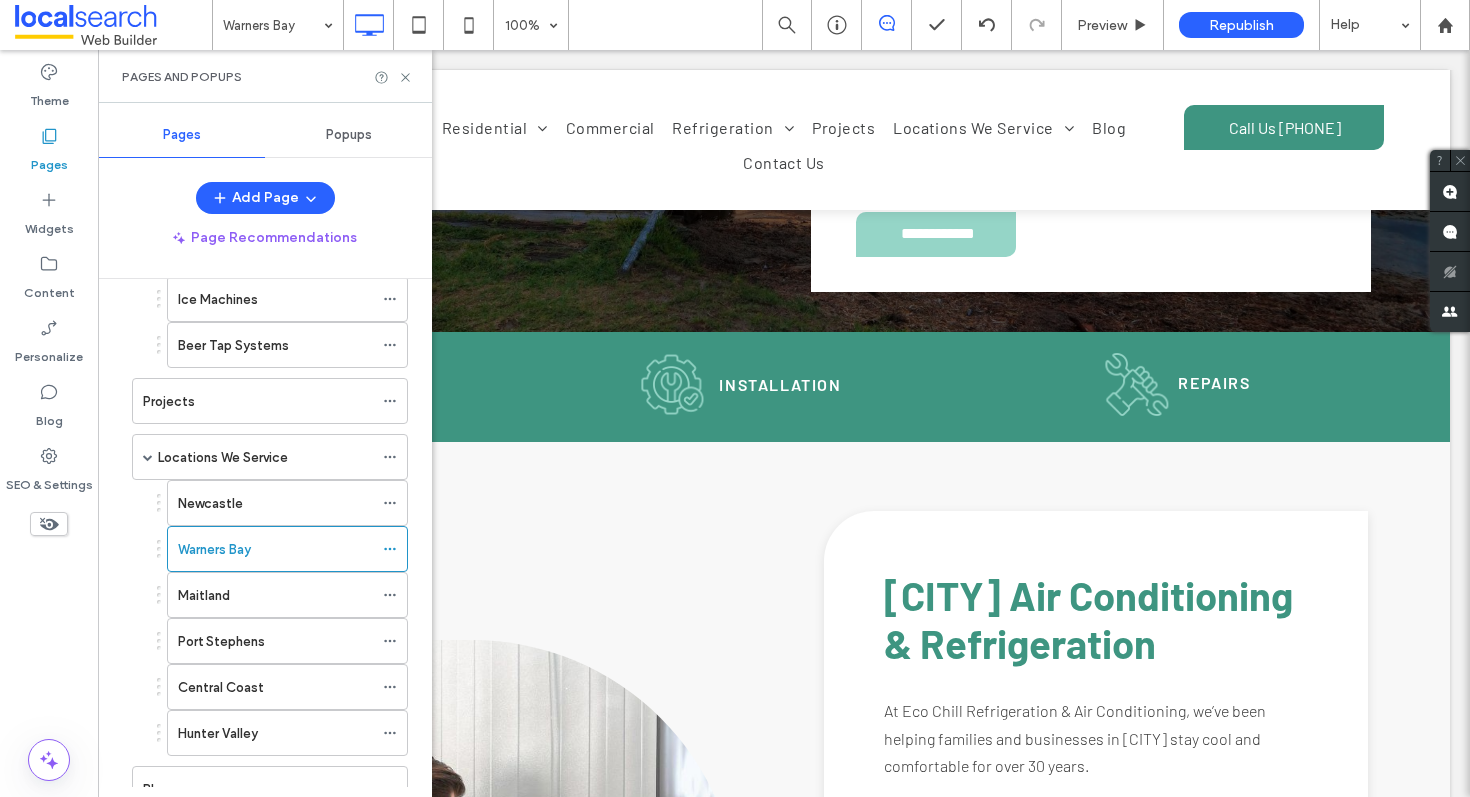 scroll, scrollTop: 474, scrollLeft: 0, axis: vertical 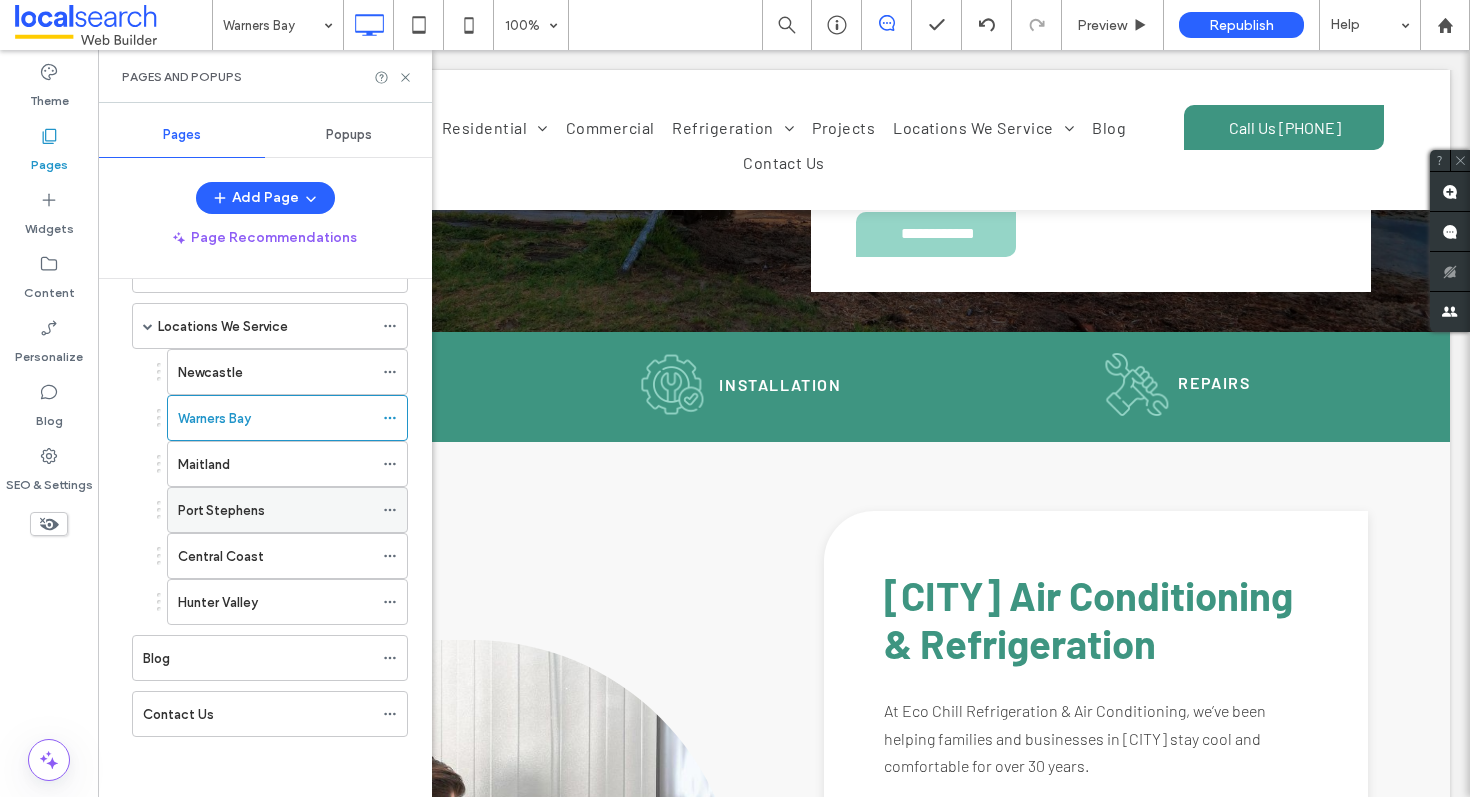 click on "Port Stephens" at bounding box center [221, 510] 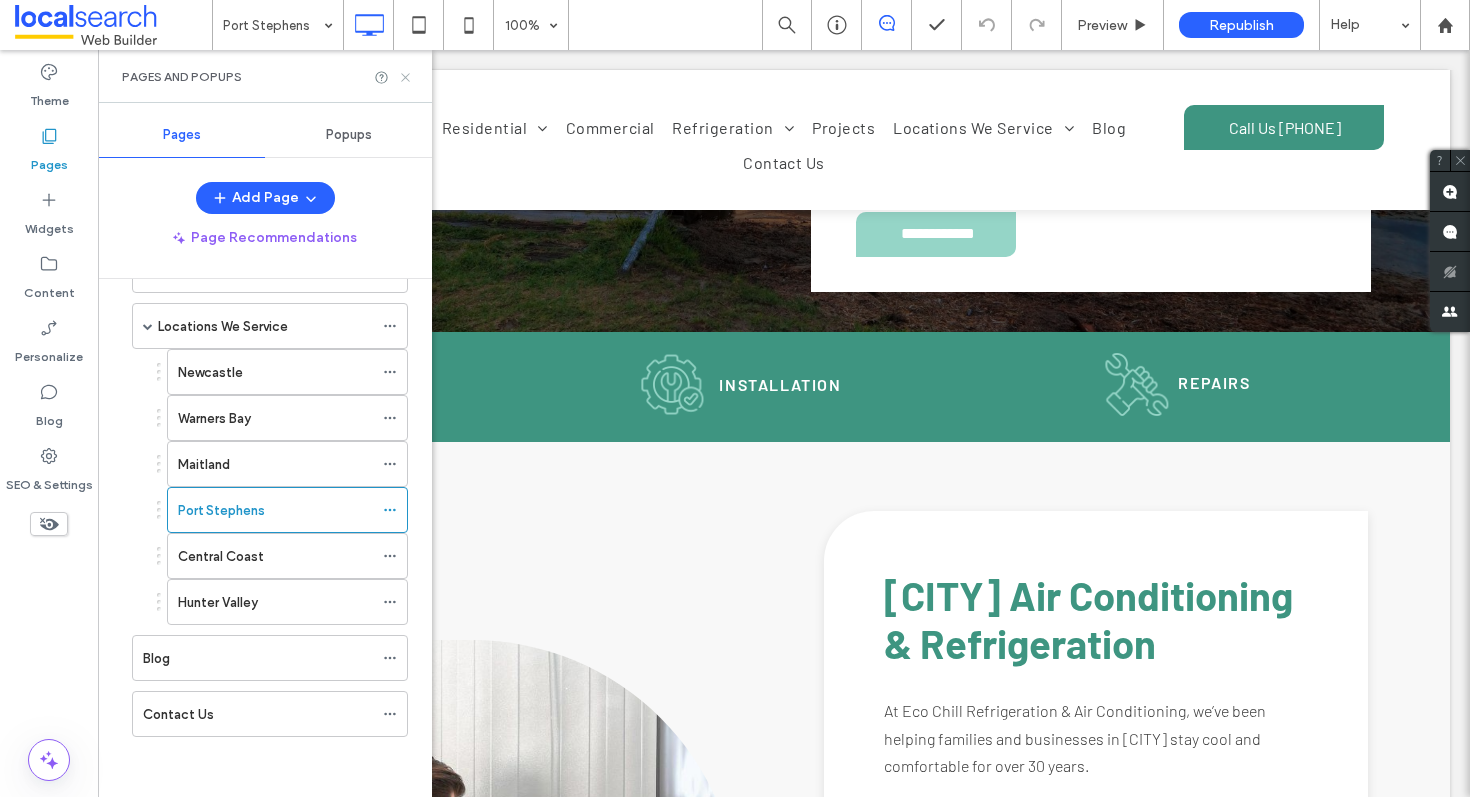 click 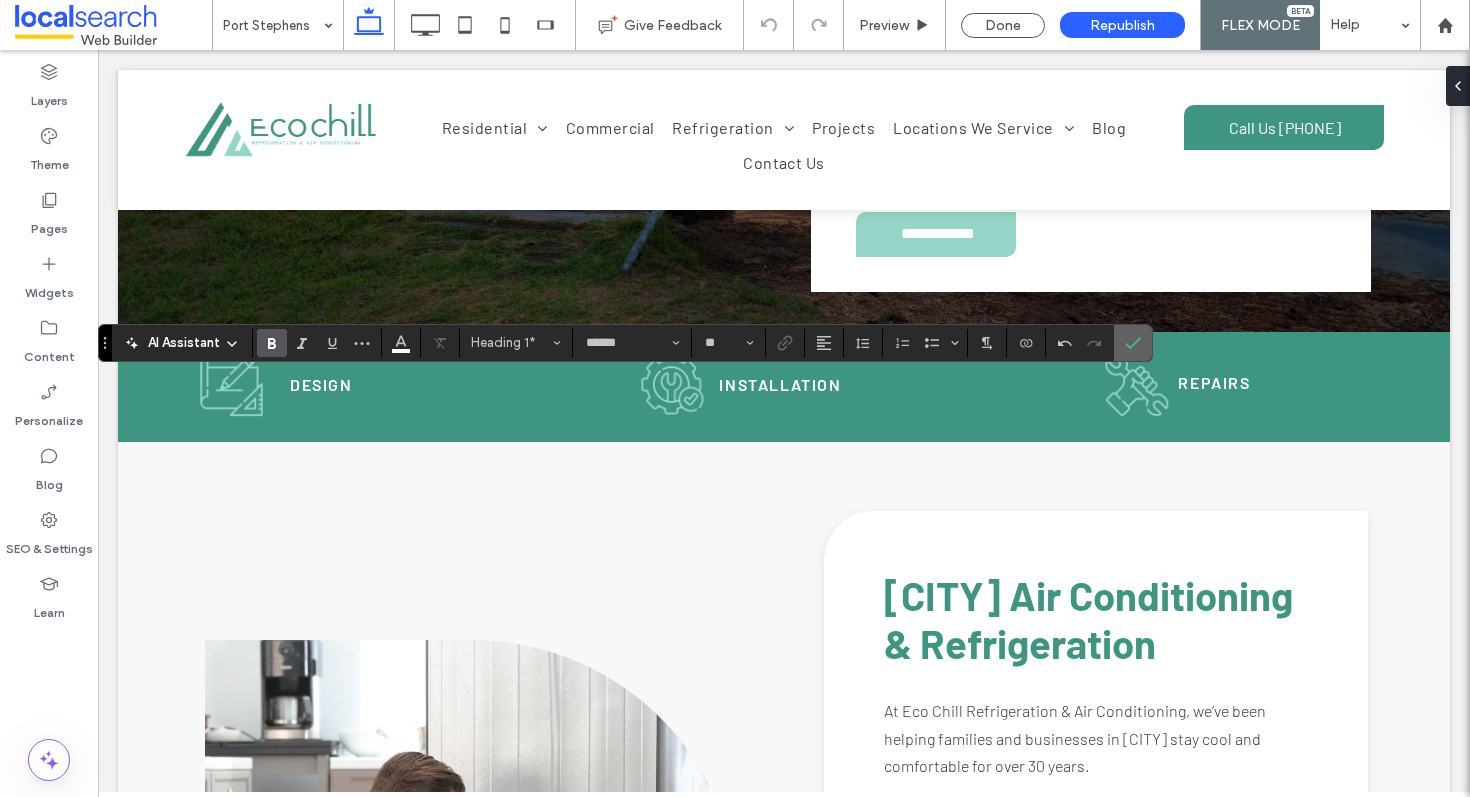 click at bounding box center [1133, 343] 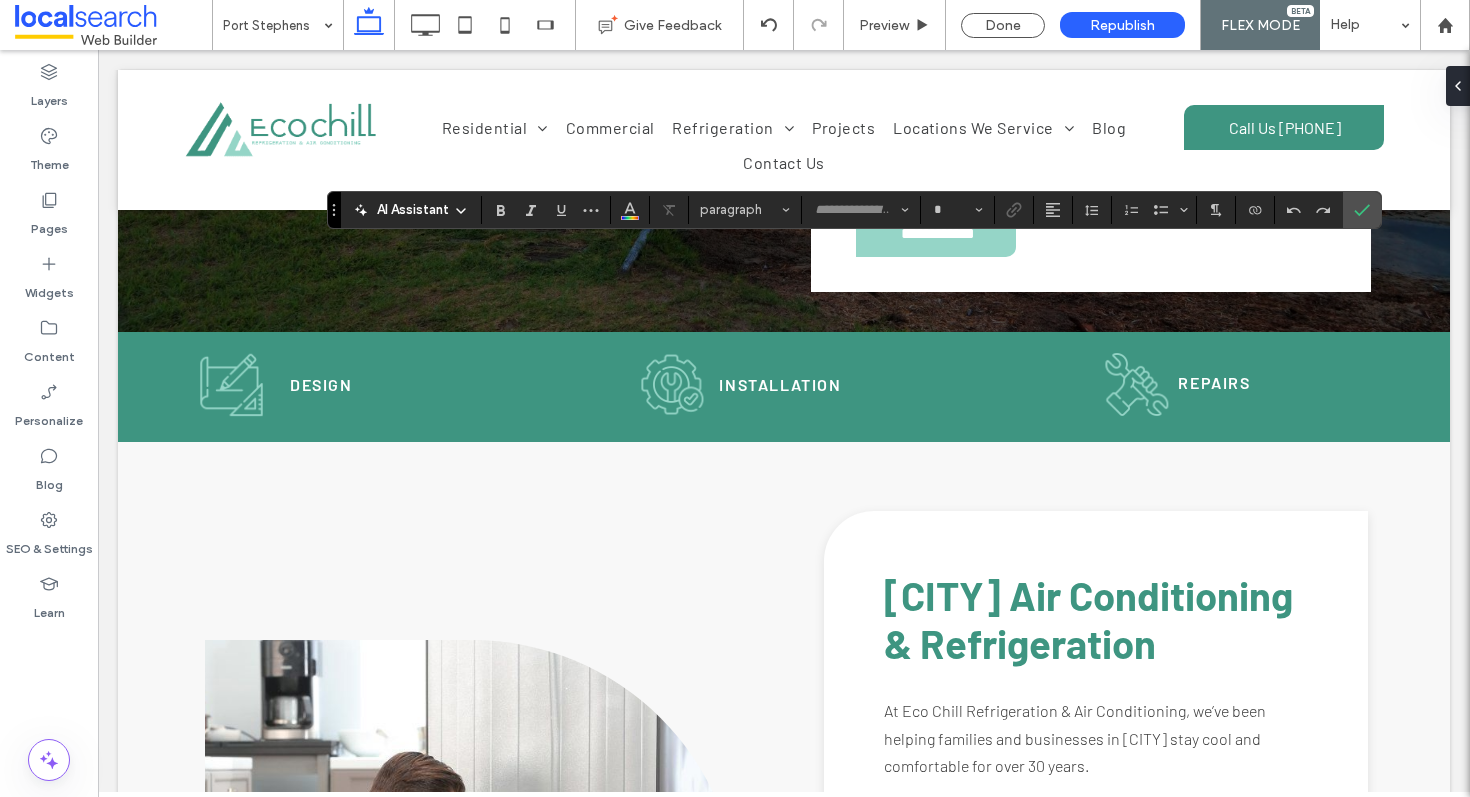 type on "******" 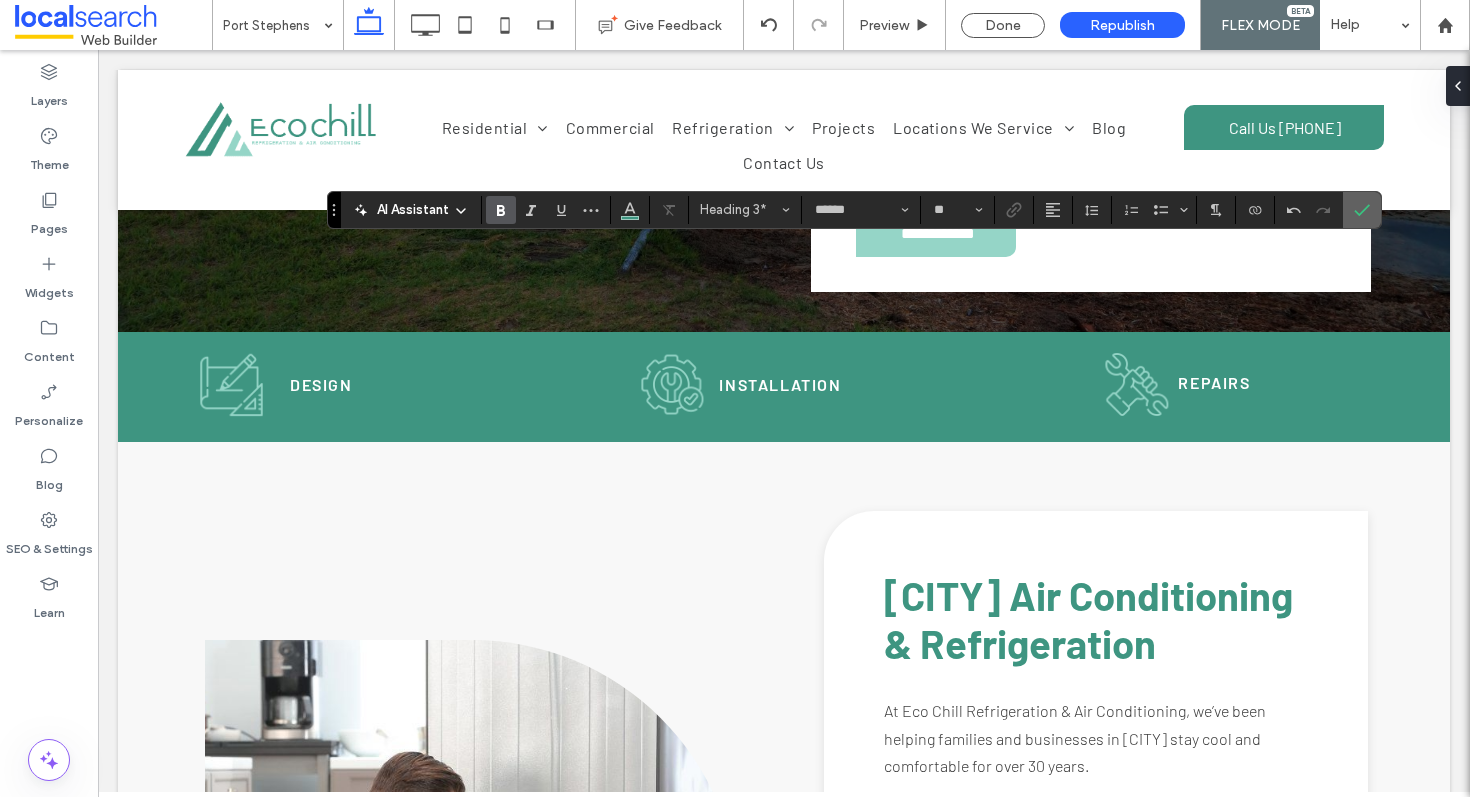 click 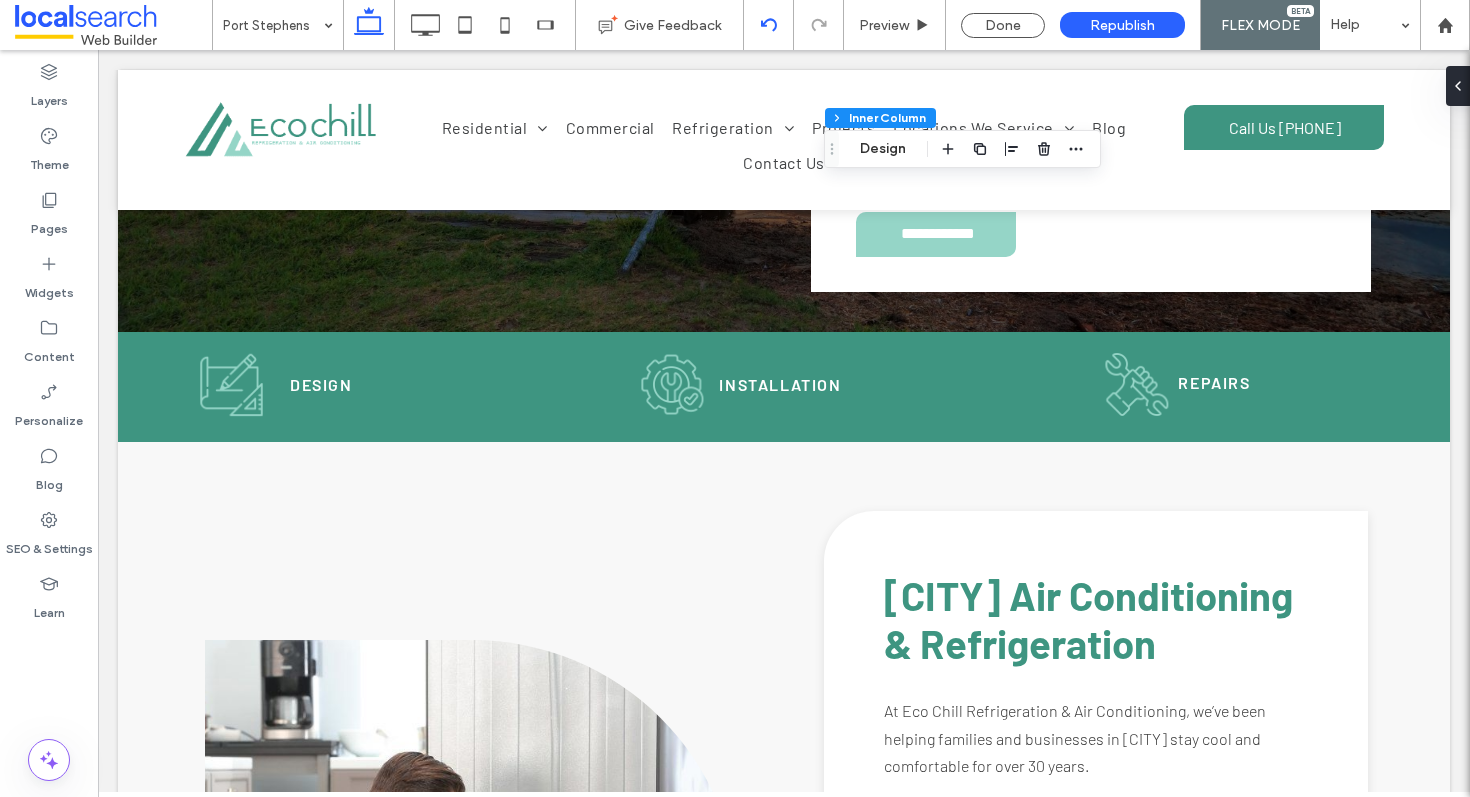 type on "******" 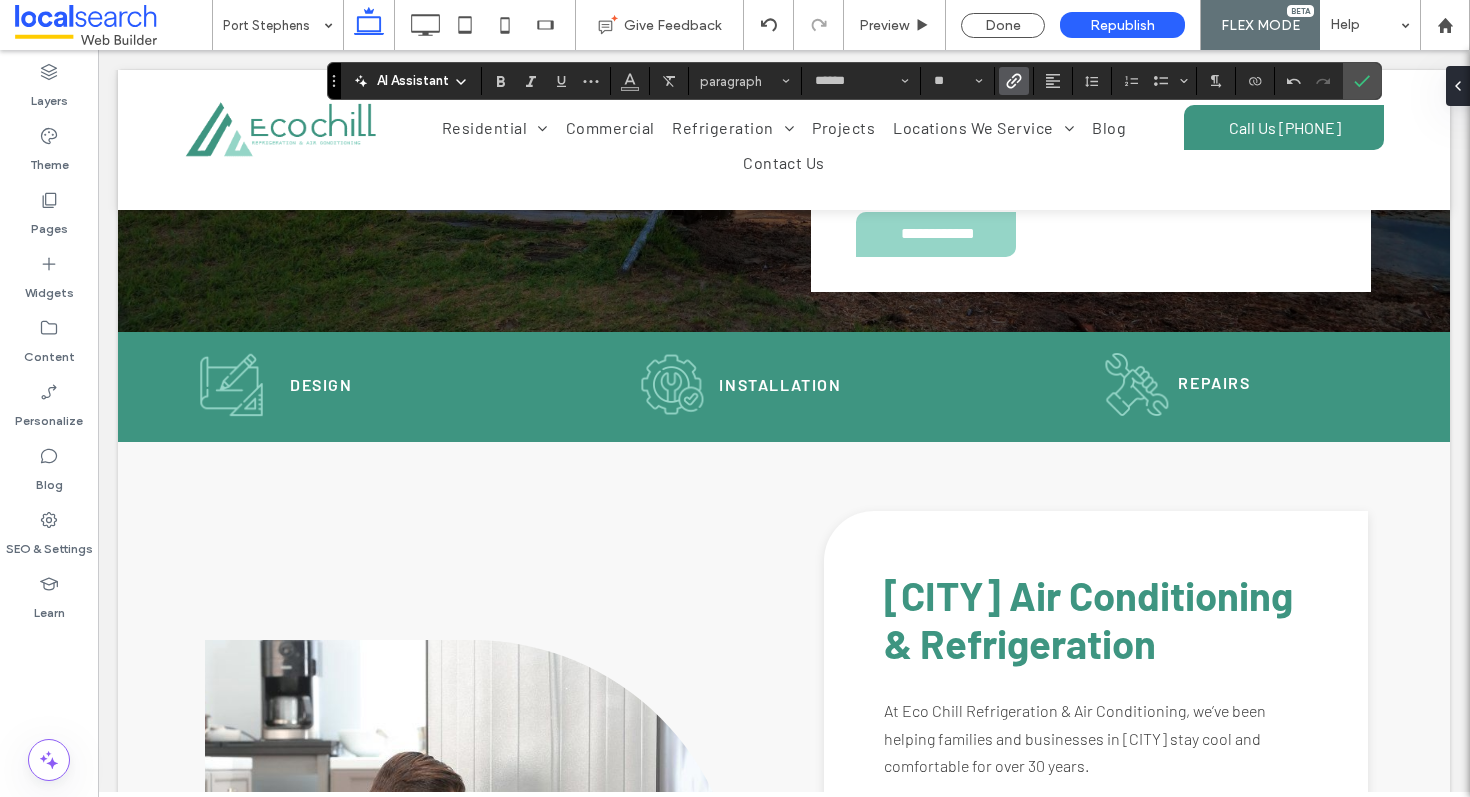 click at bounding box center (1014, 81) 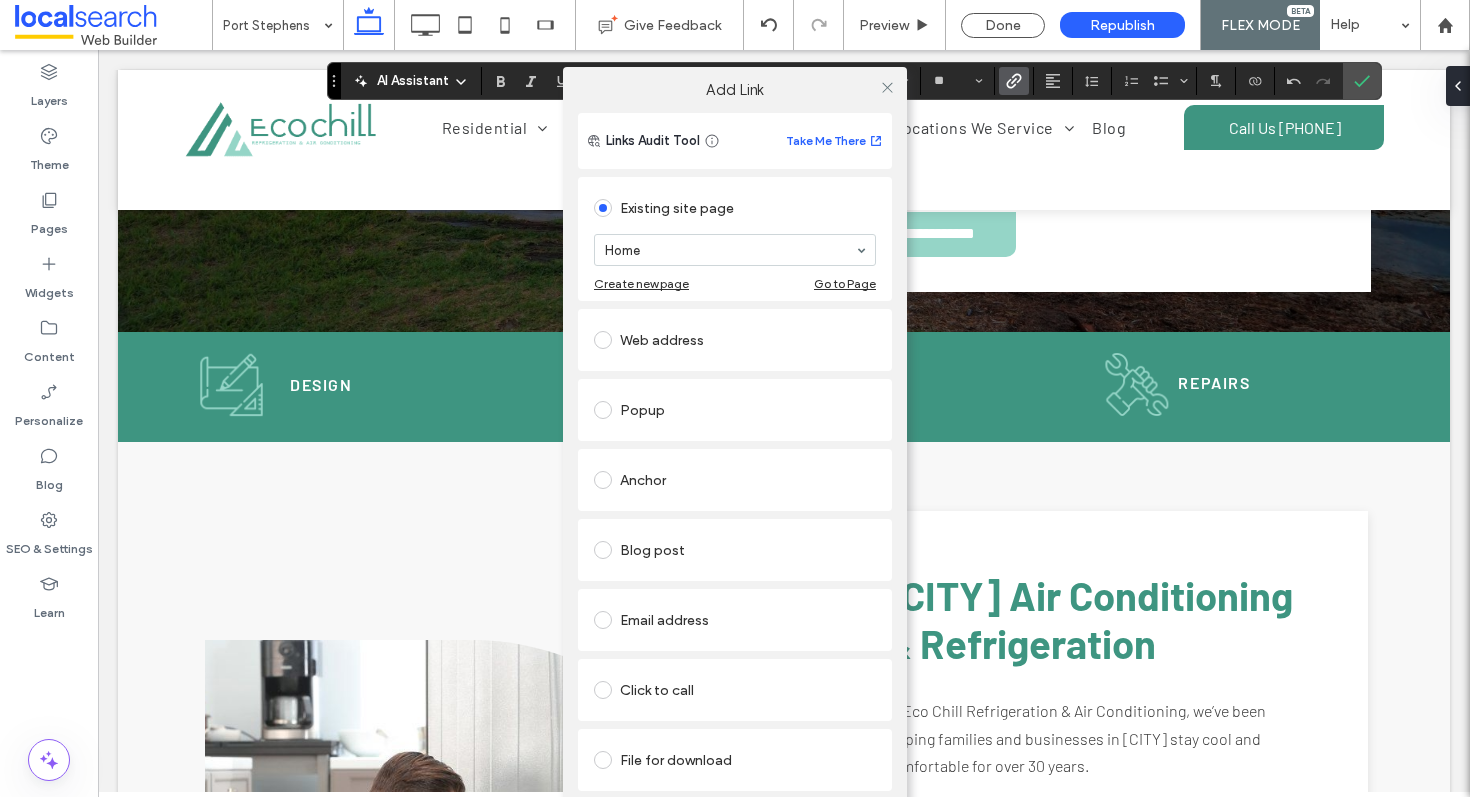 click on "Click to call" at bounding box center (735, 690) 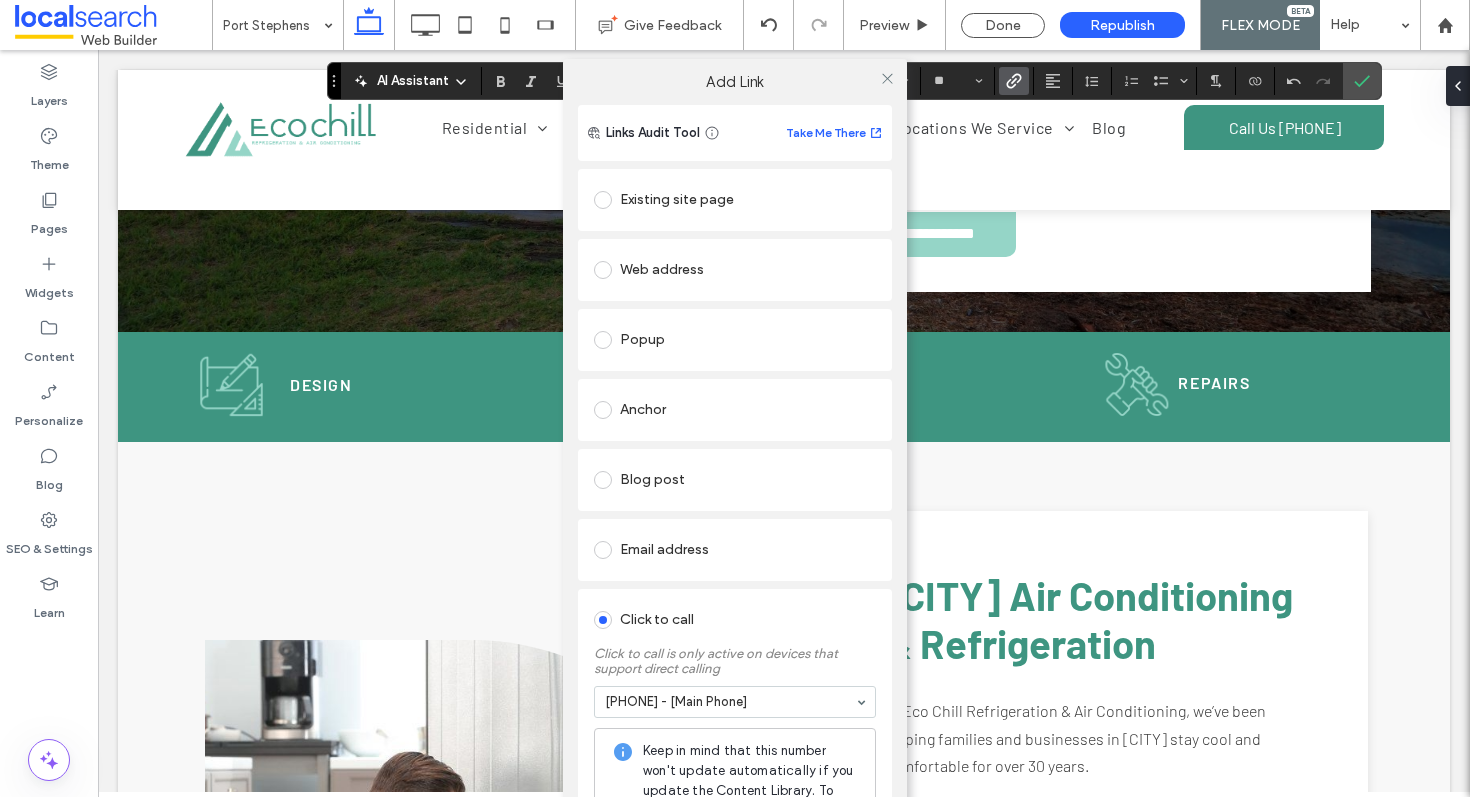 click at bounding box center [887, 79] 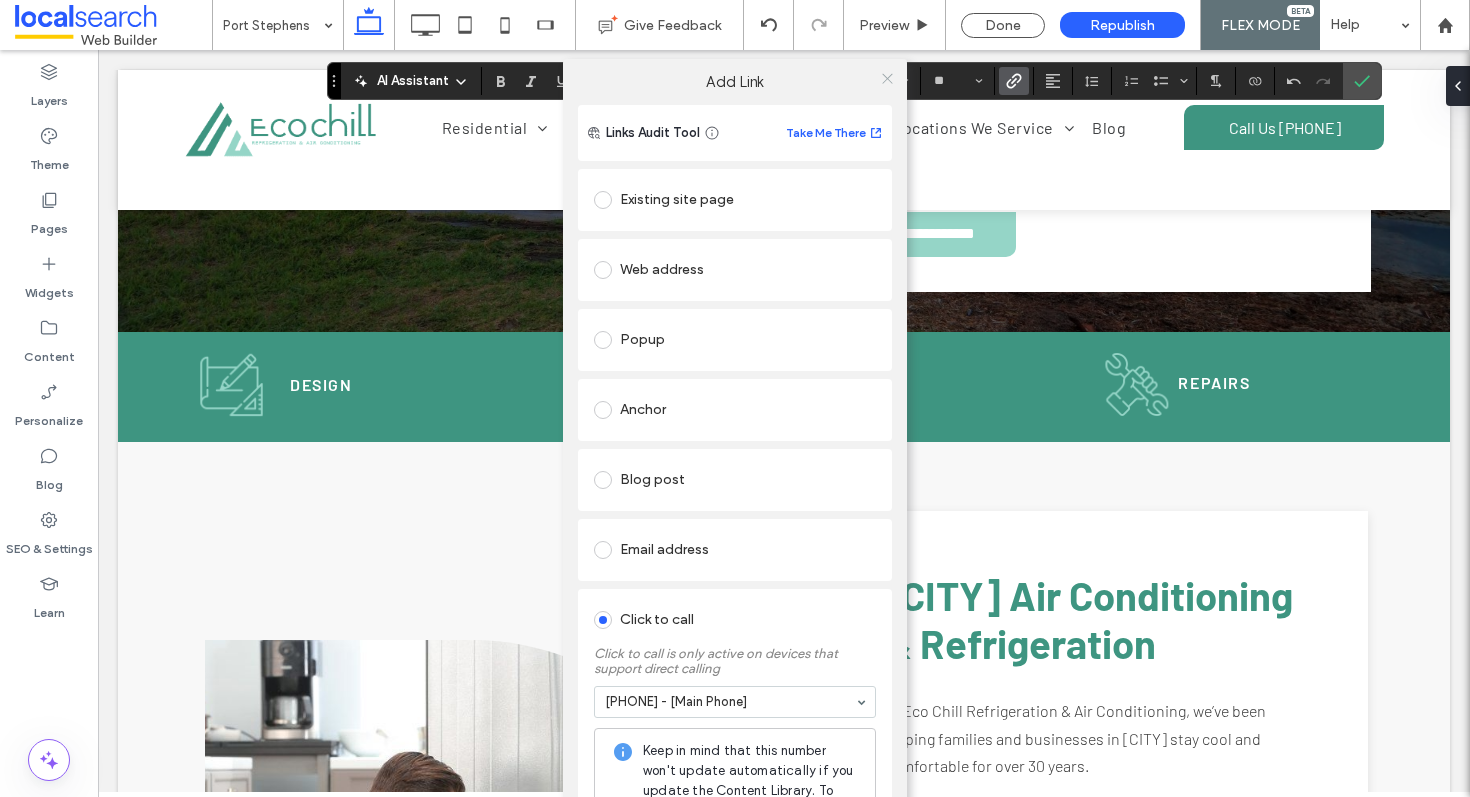 click 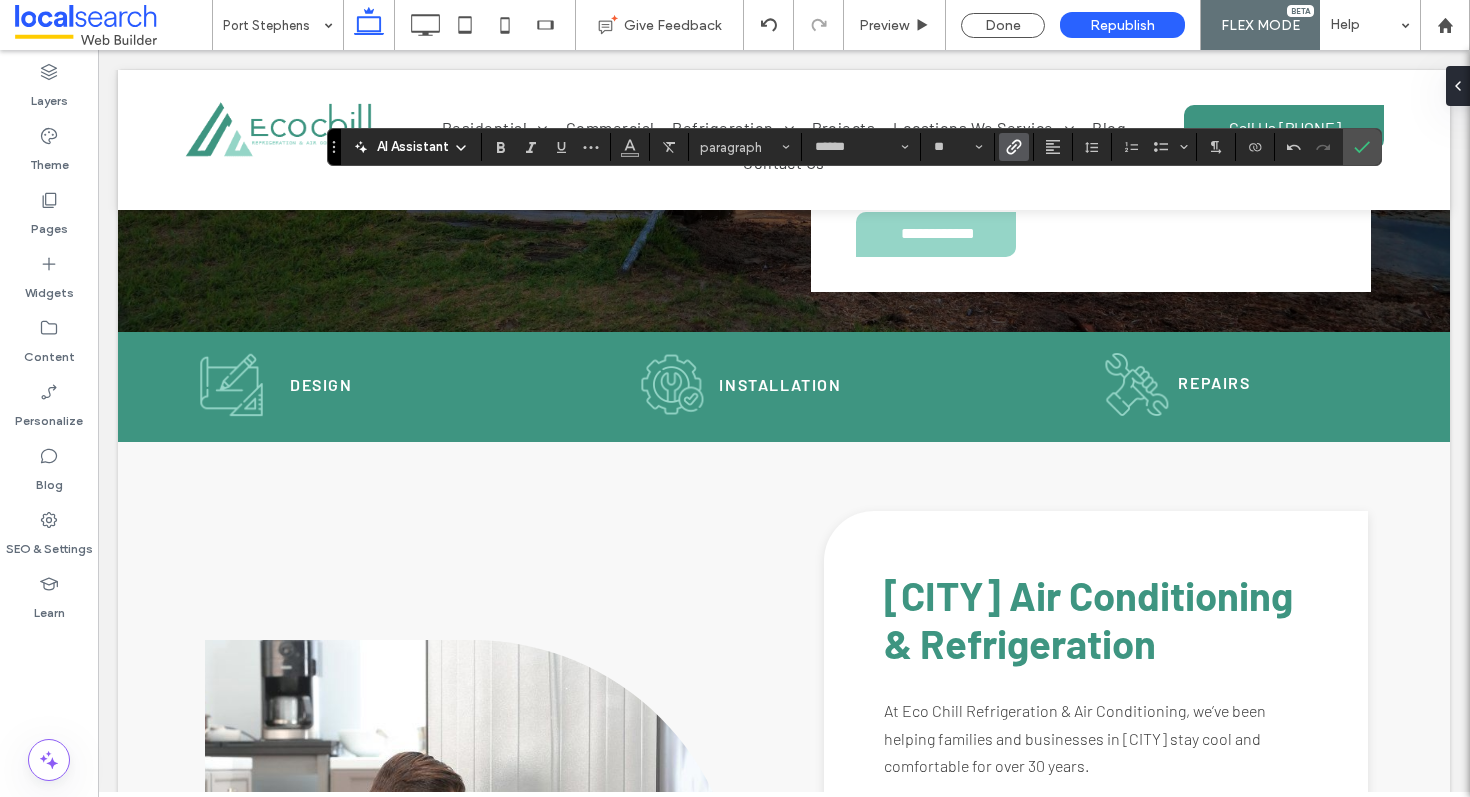 click 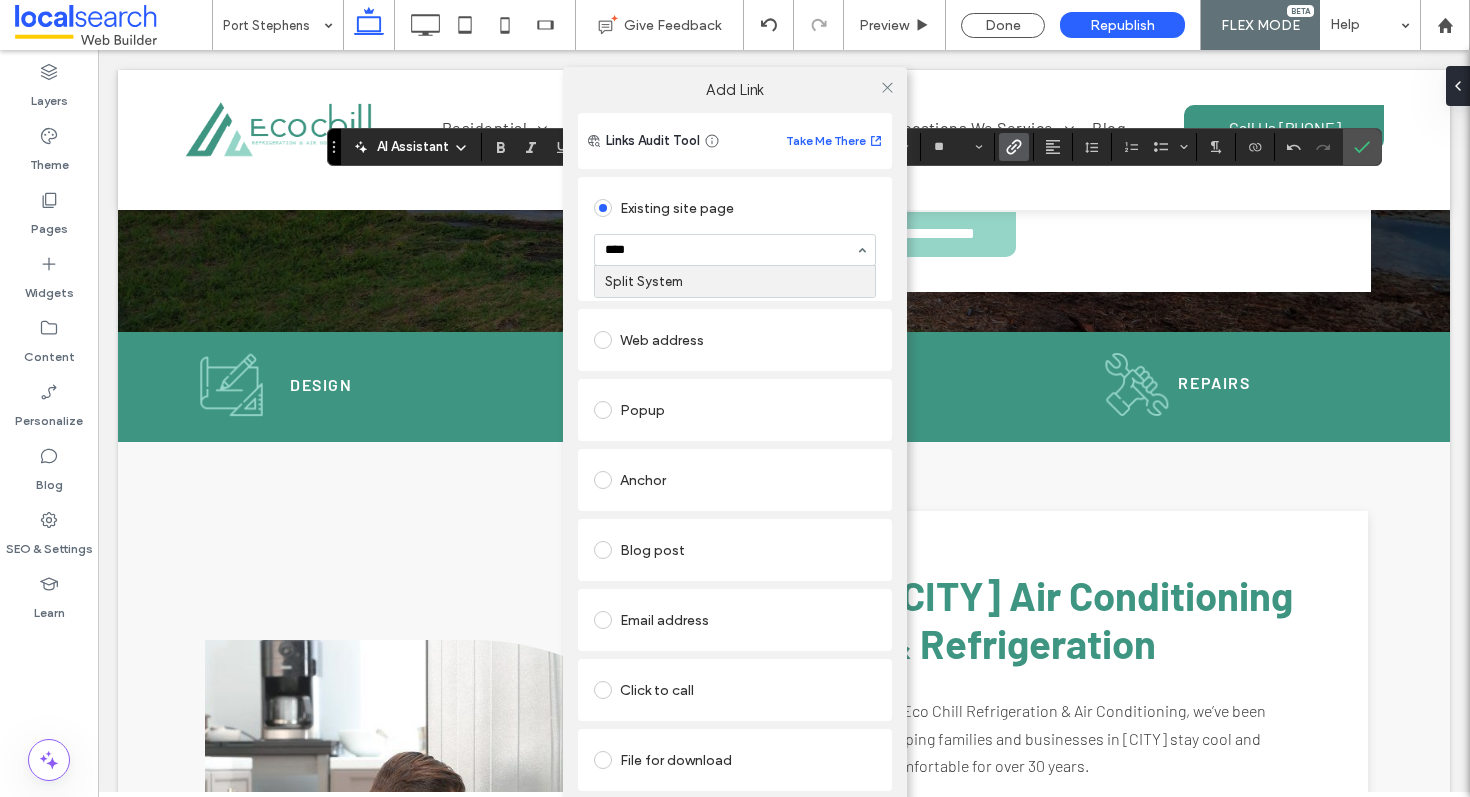 type on "*****" 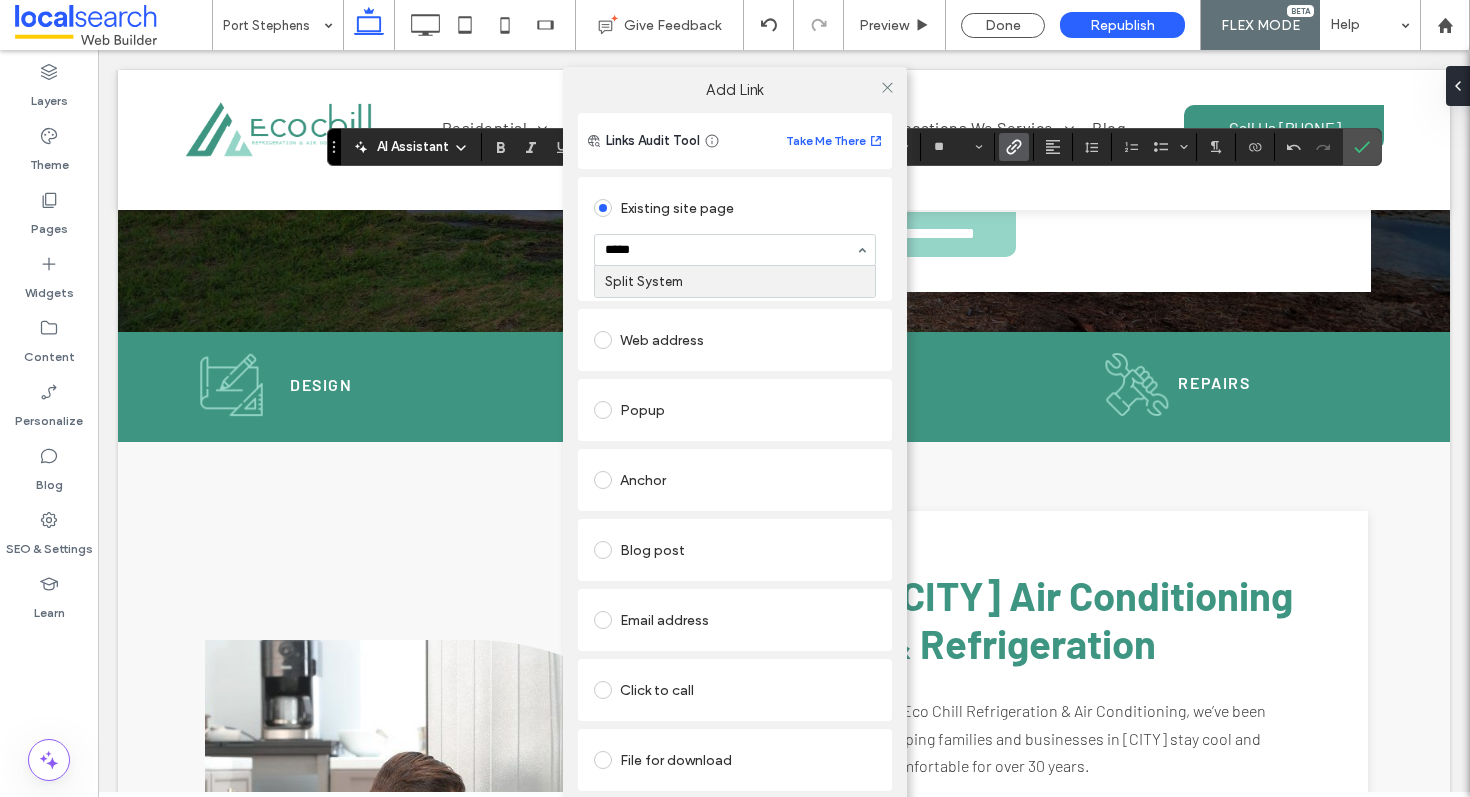 type 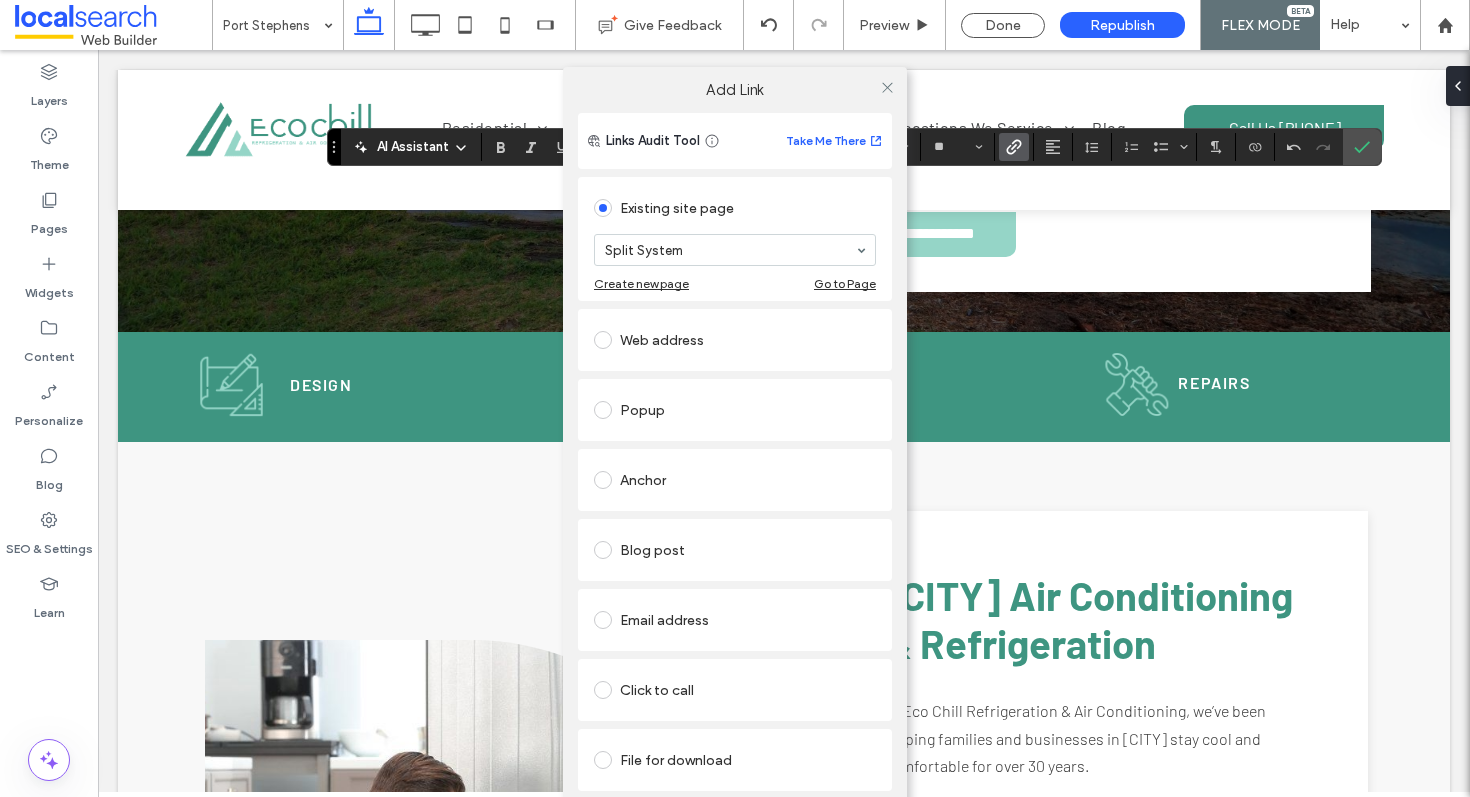click at bounding box center [887, 87] 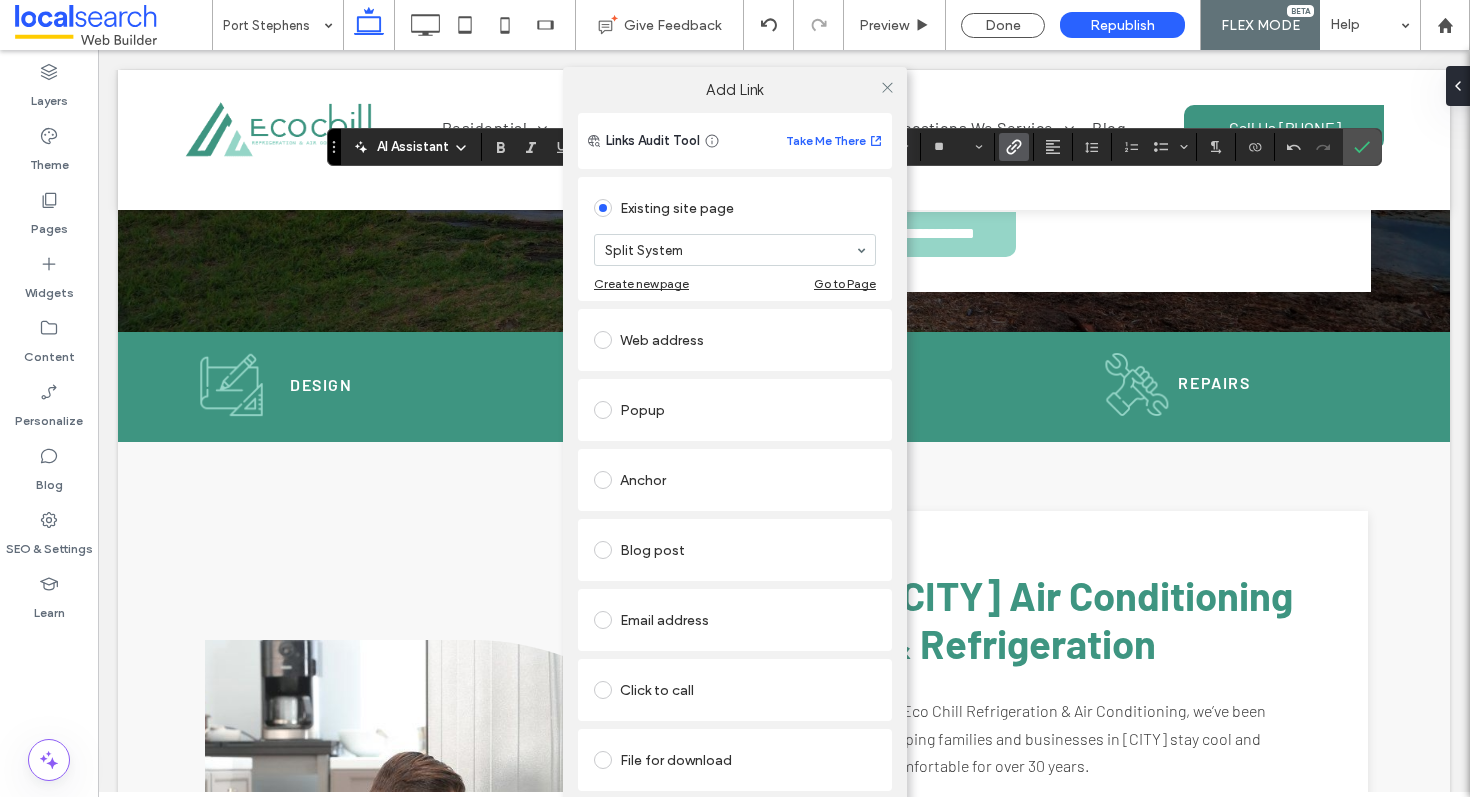click at bounding box center (887, 87) 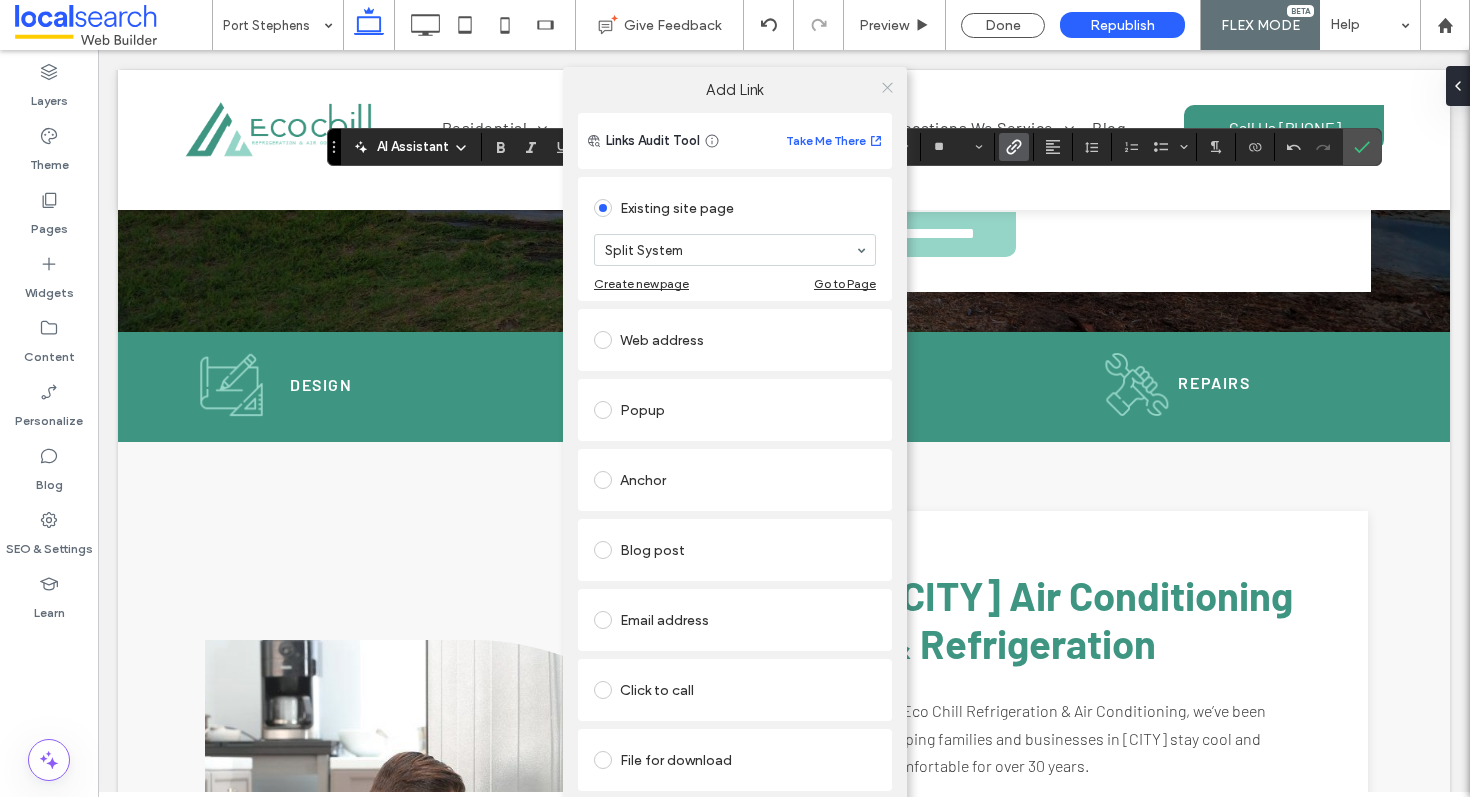 click 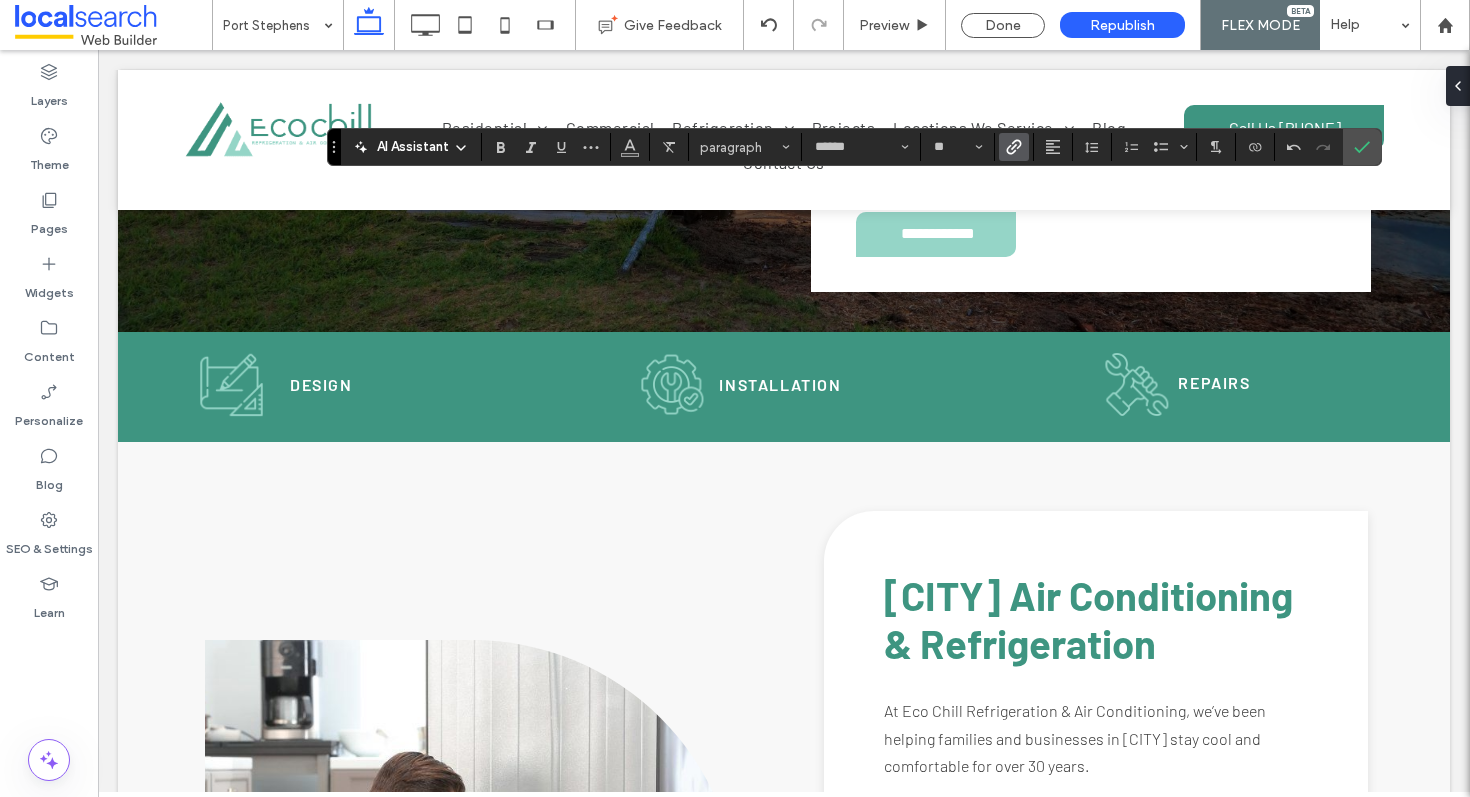 click 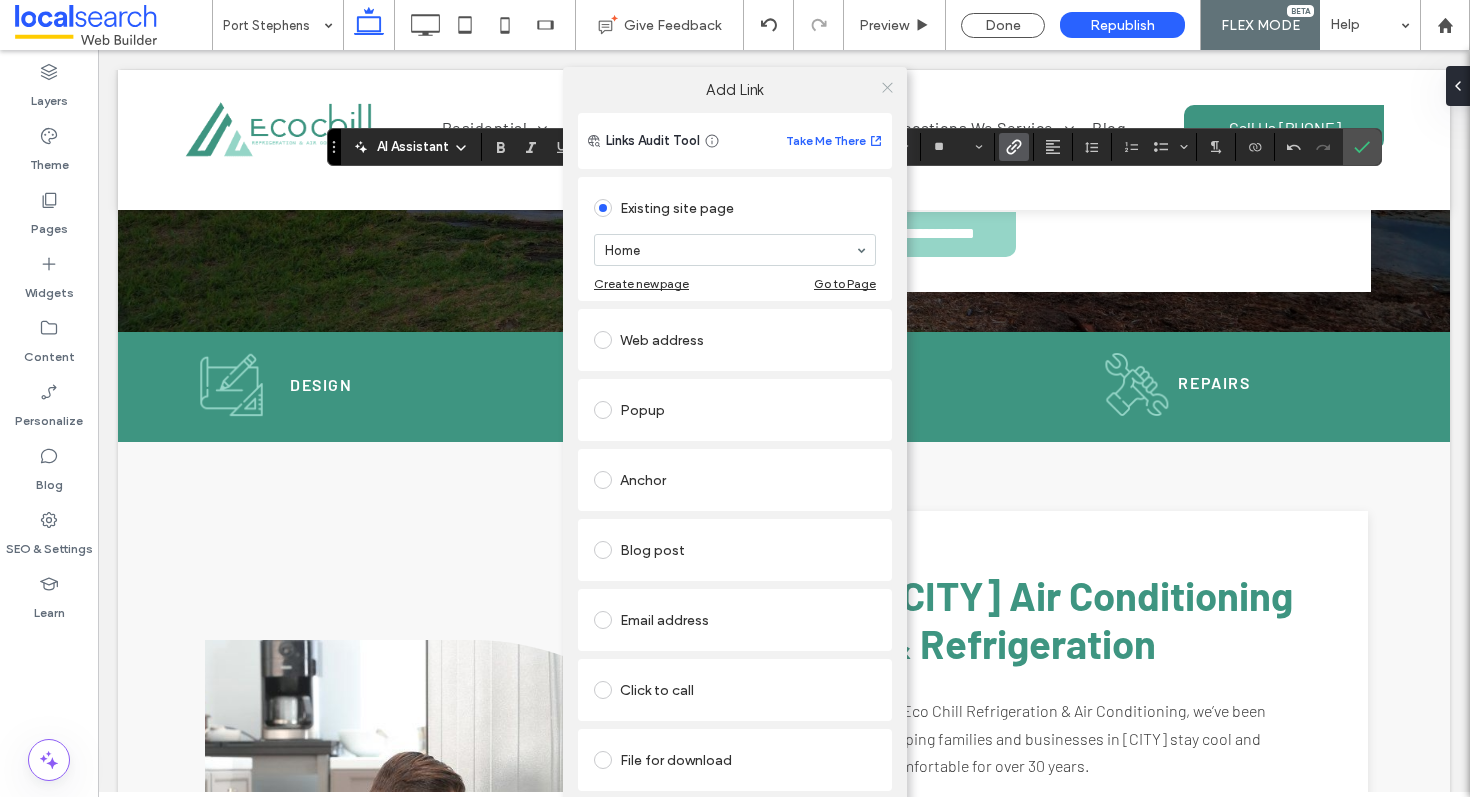 click 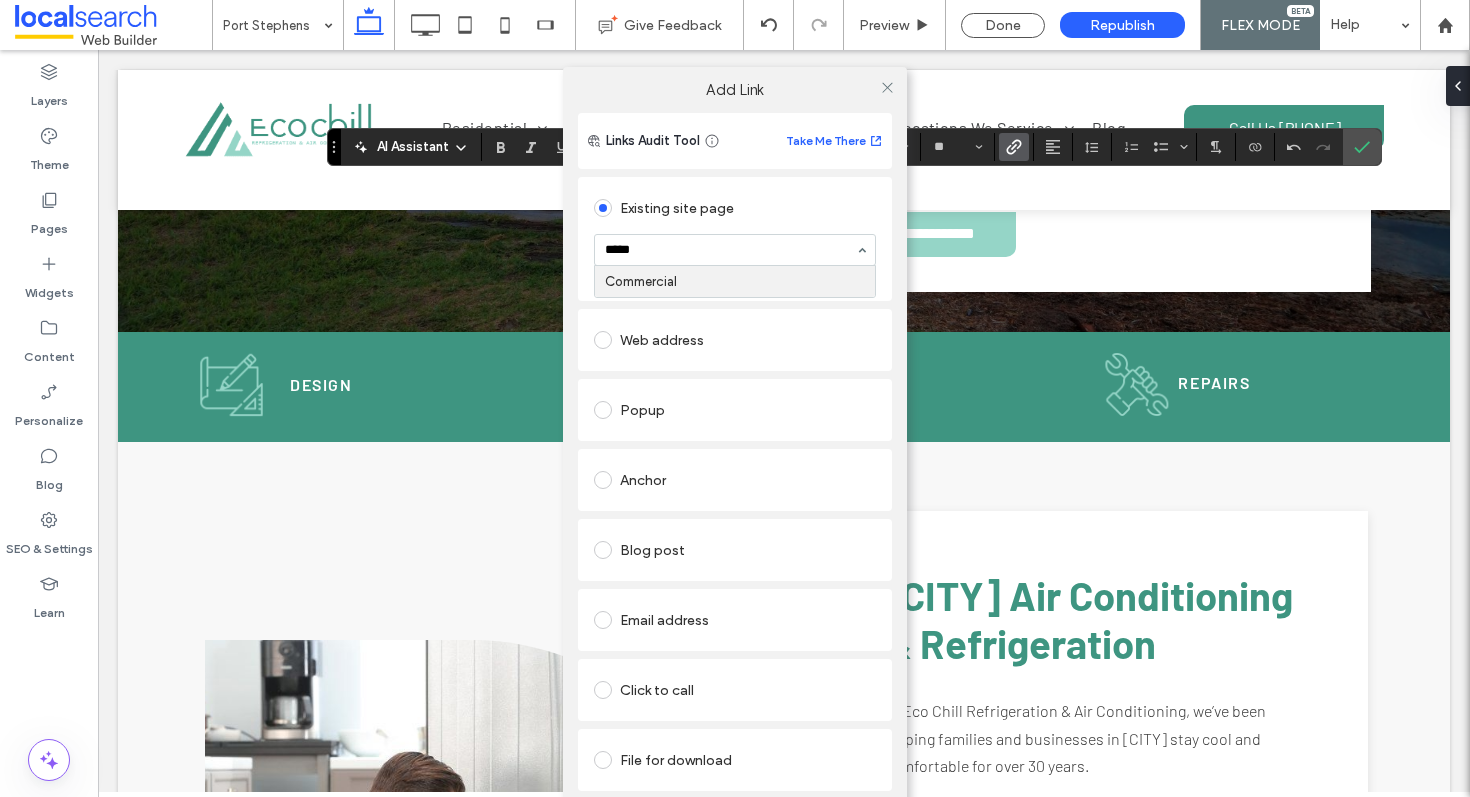 type on "******" 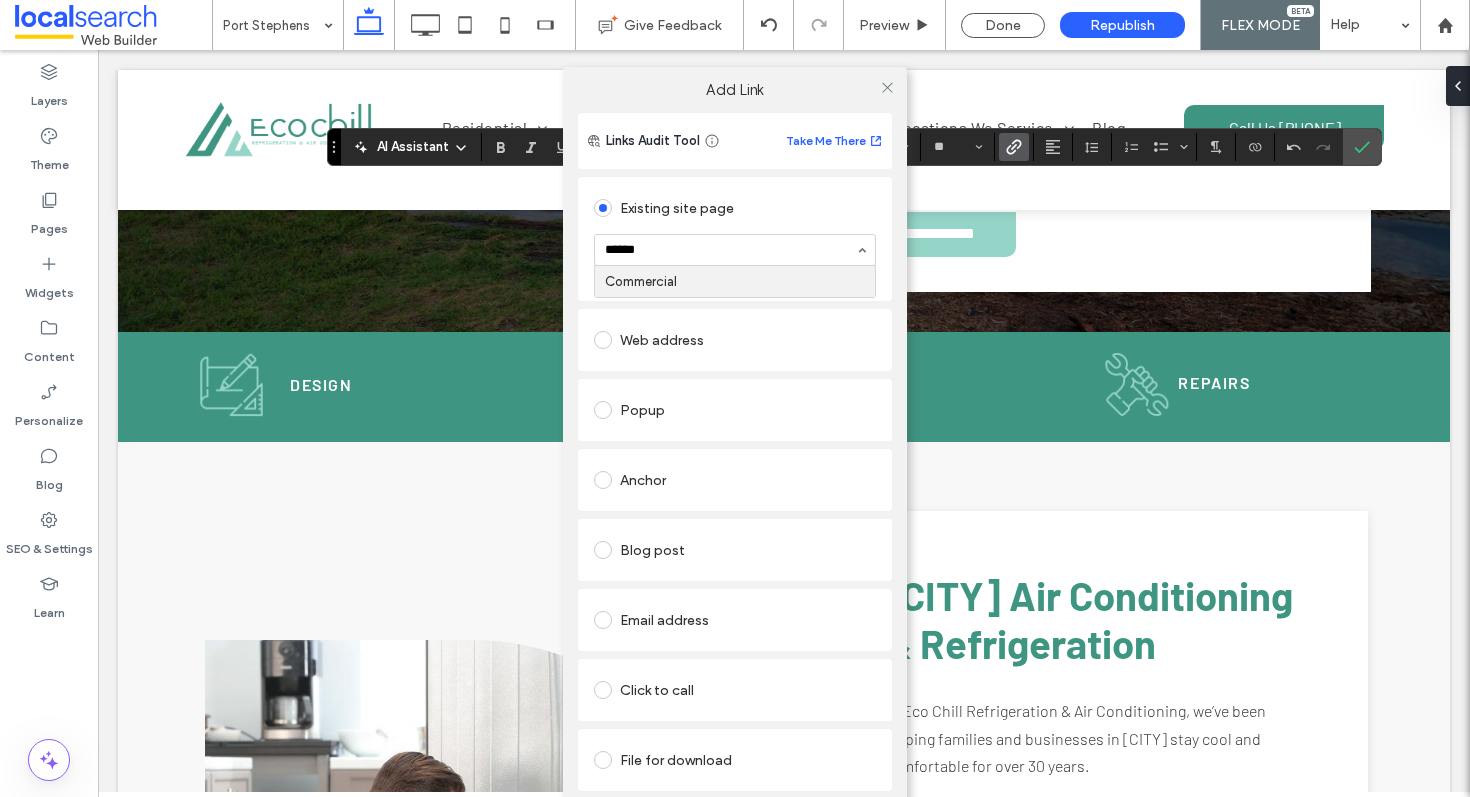 type 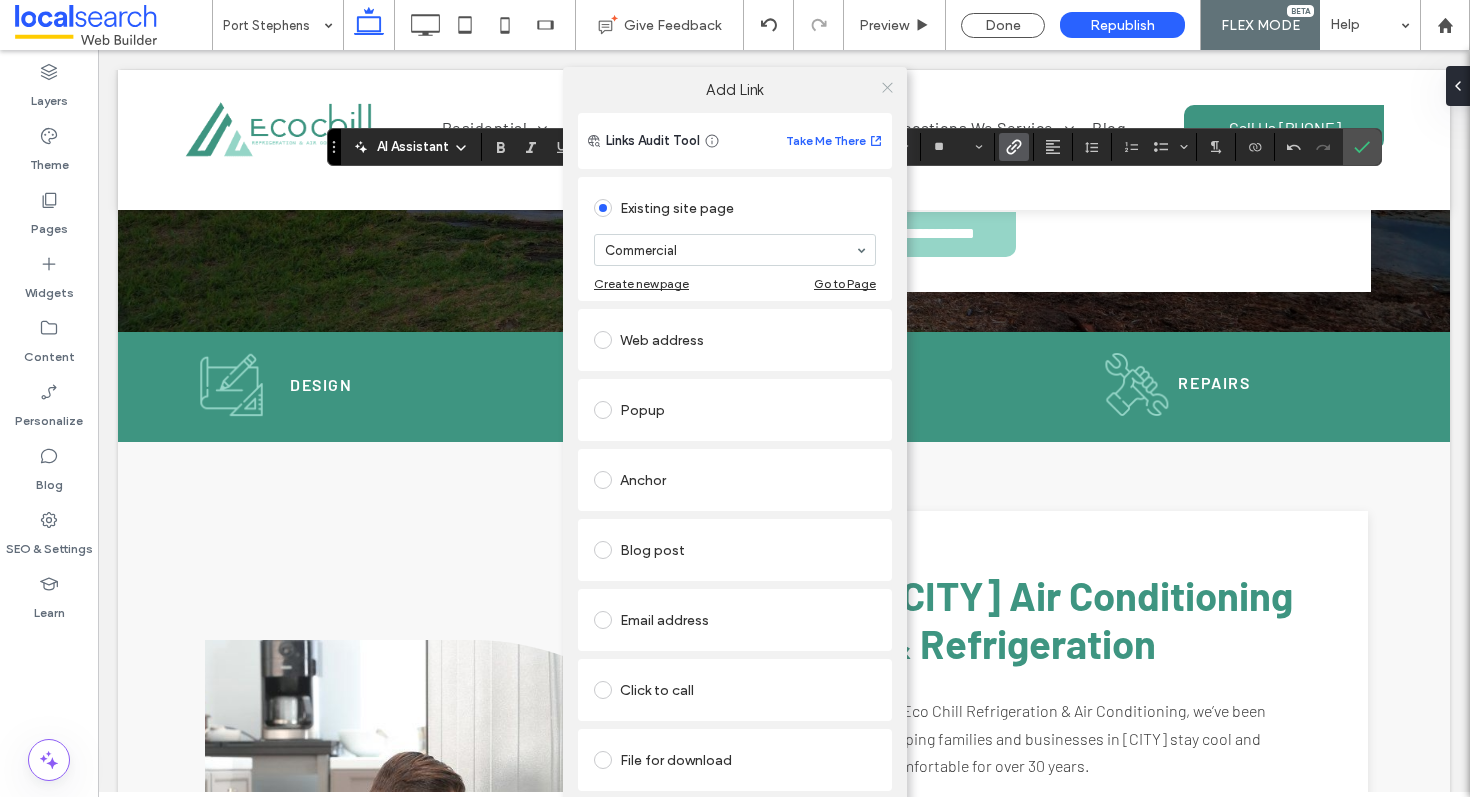 click 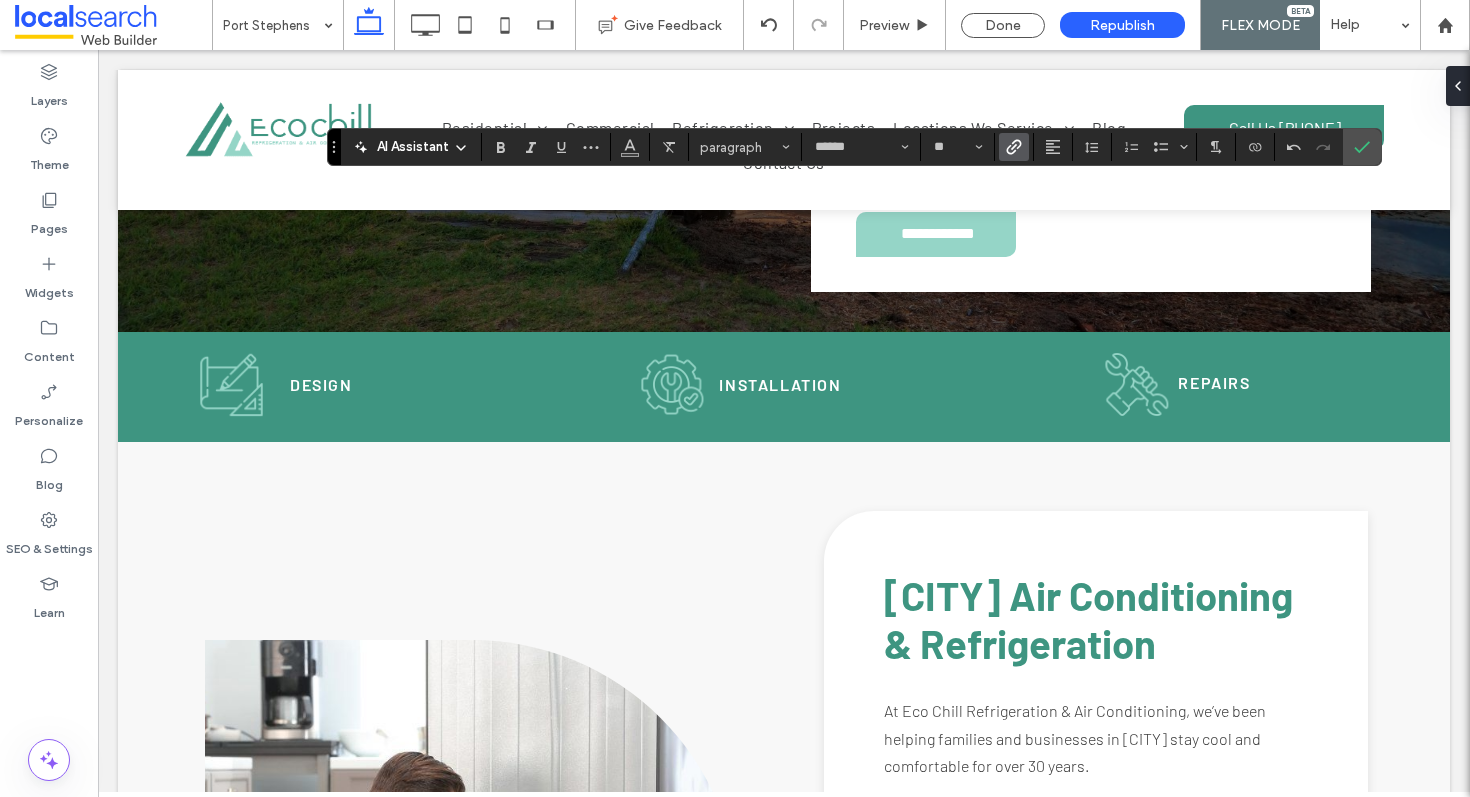 click 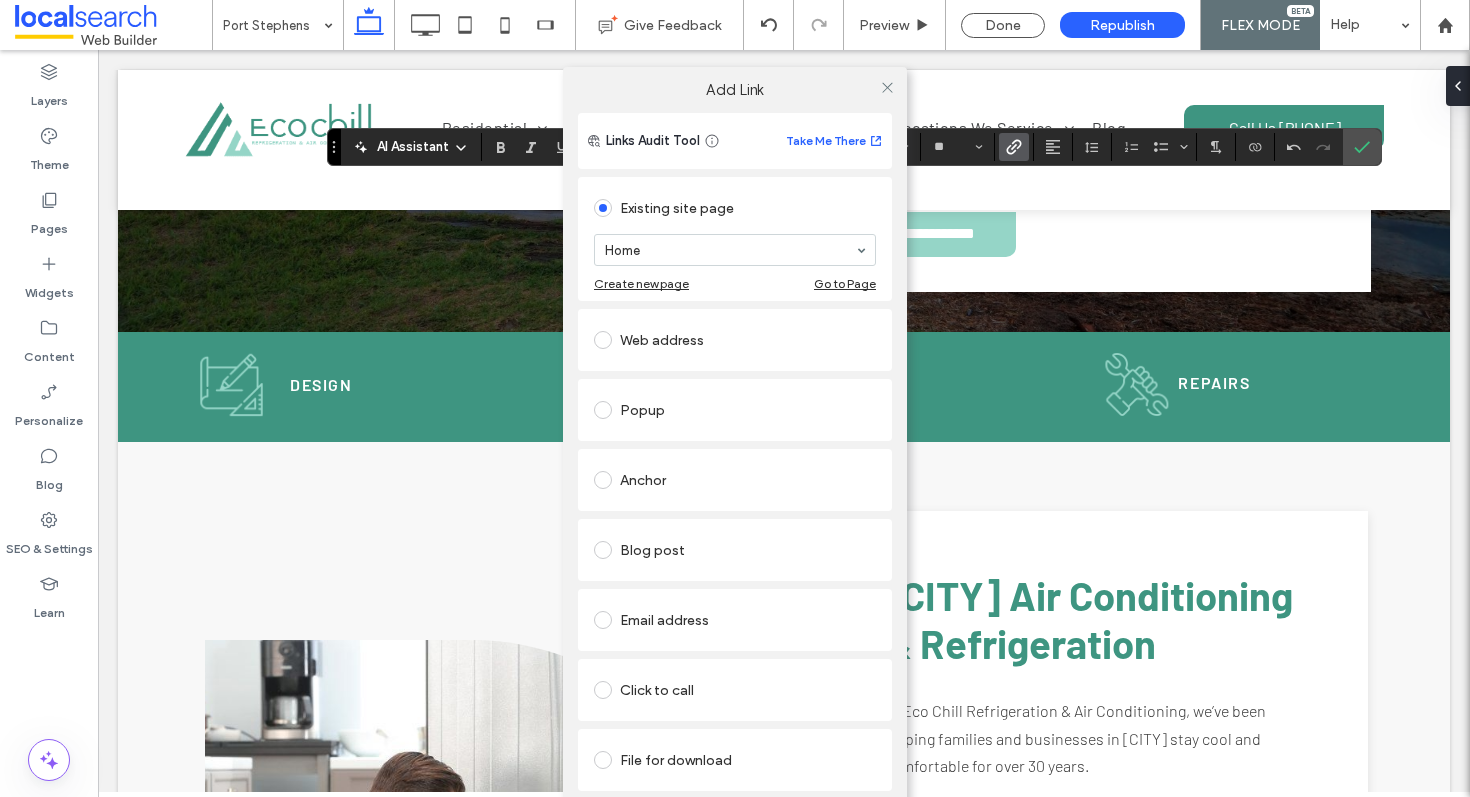 click on "Home" at bounding box center [735, 250] 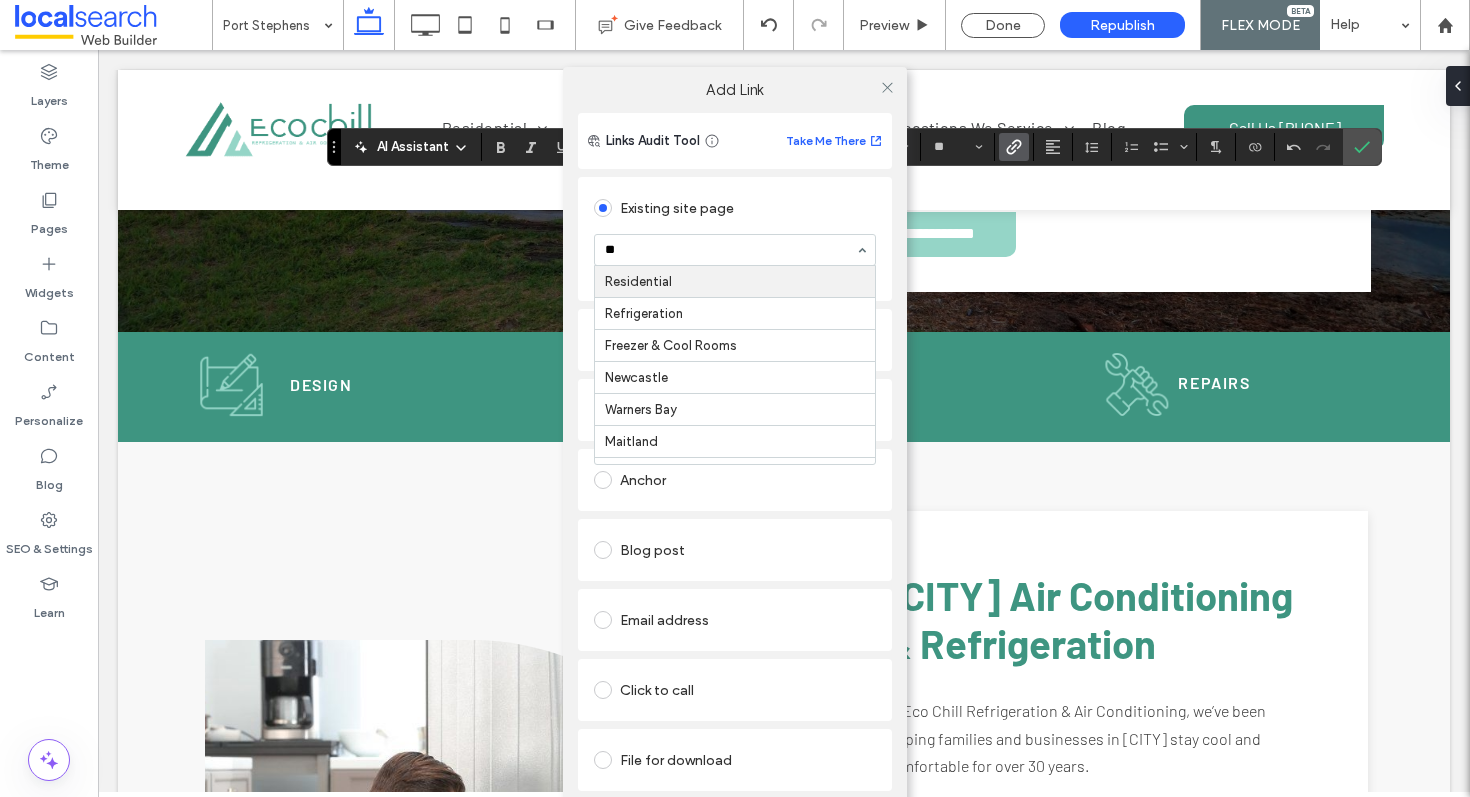 type on "***" 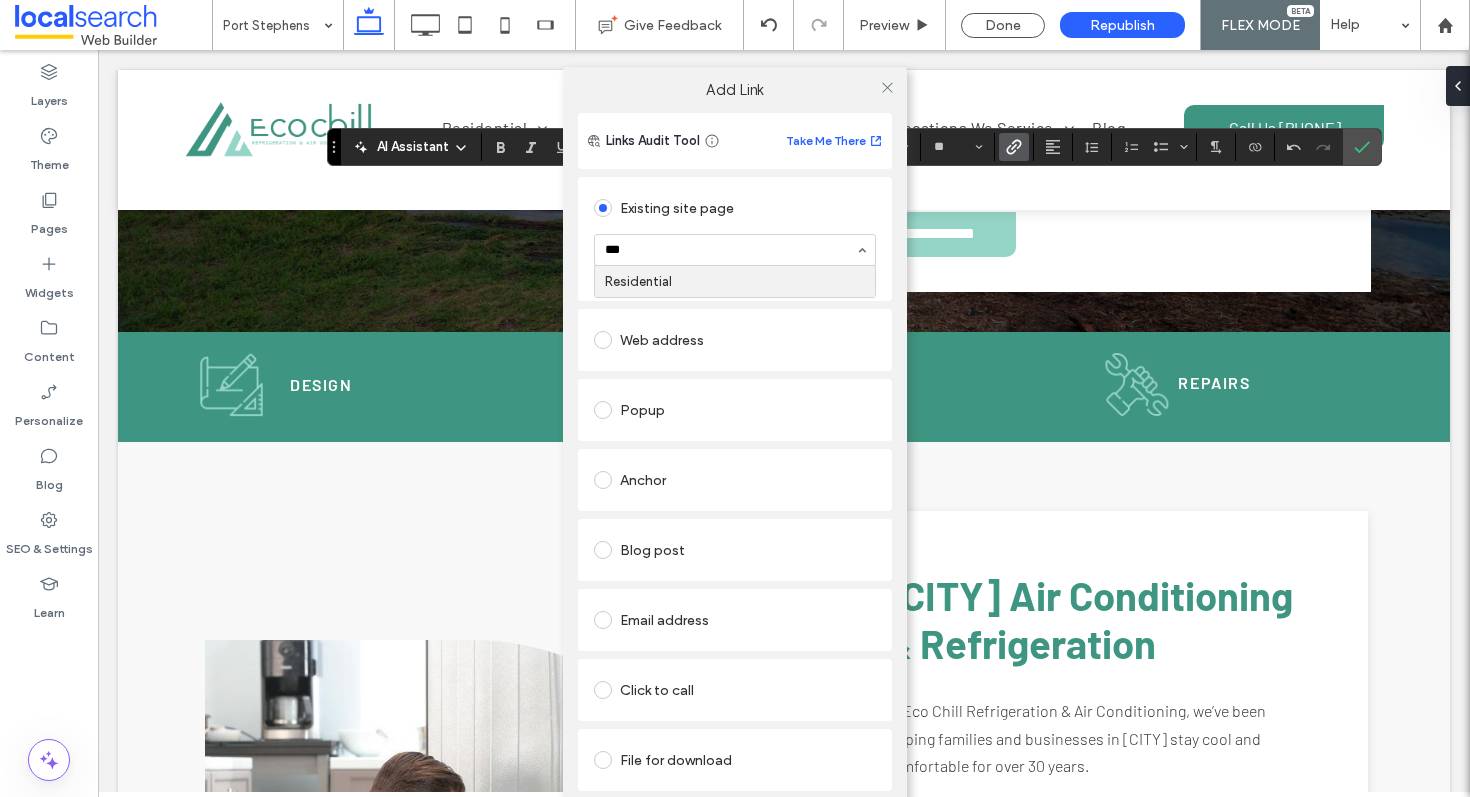 type 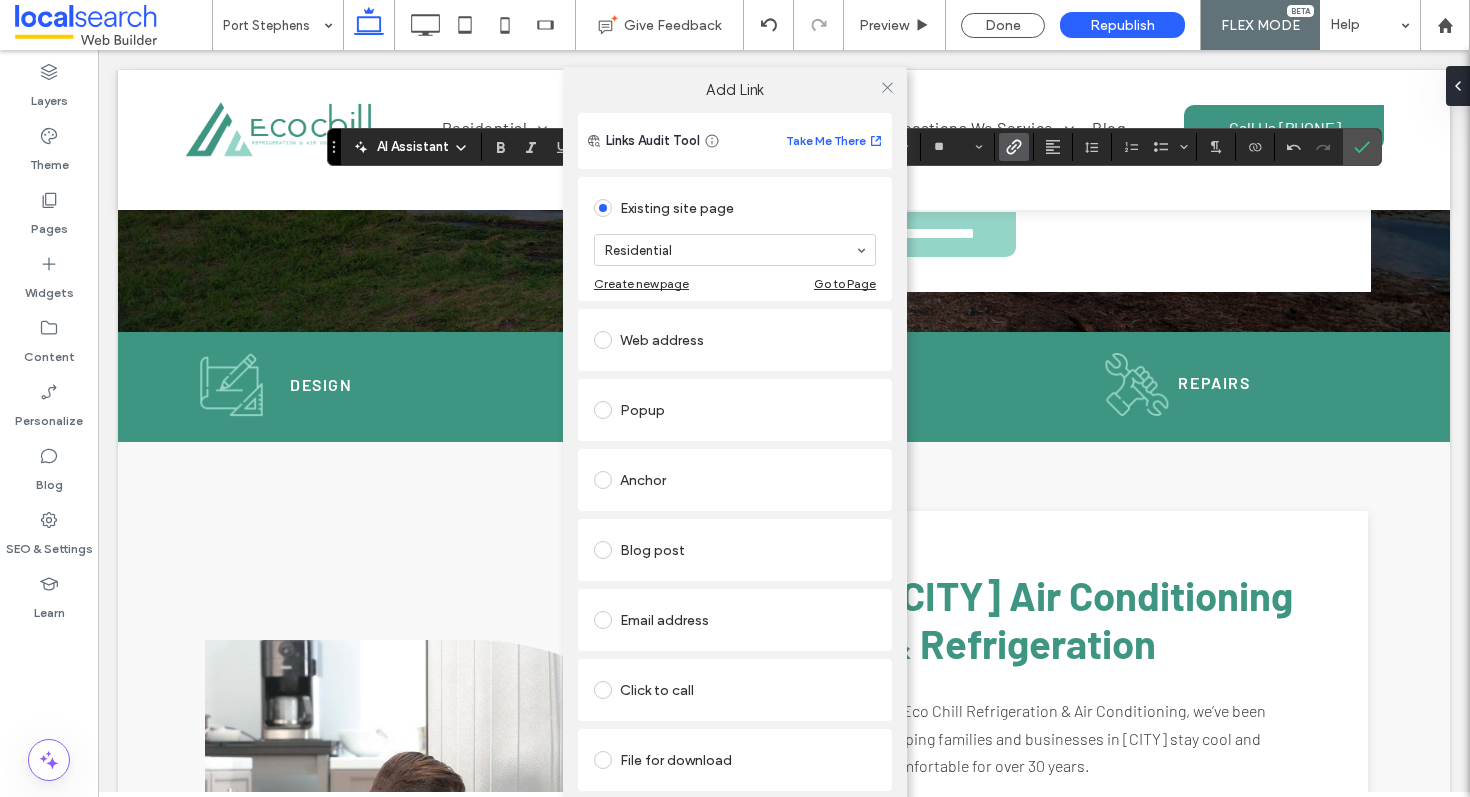 click at bounding box center (887, 87) 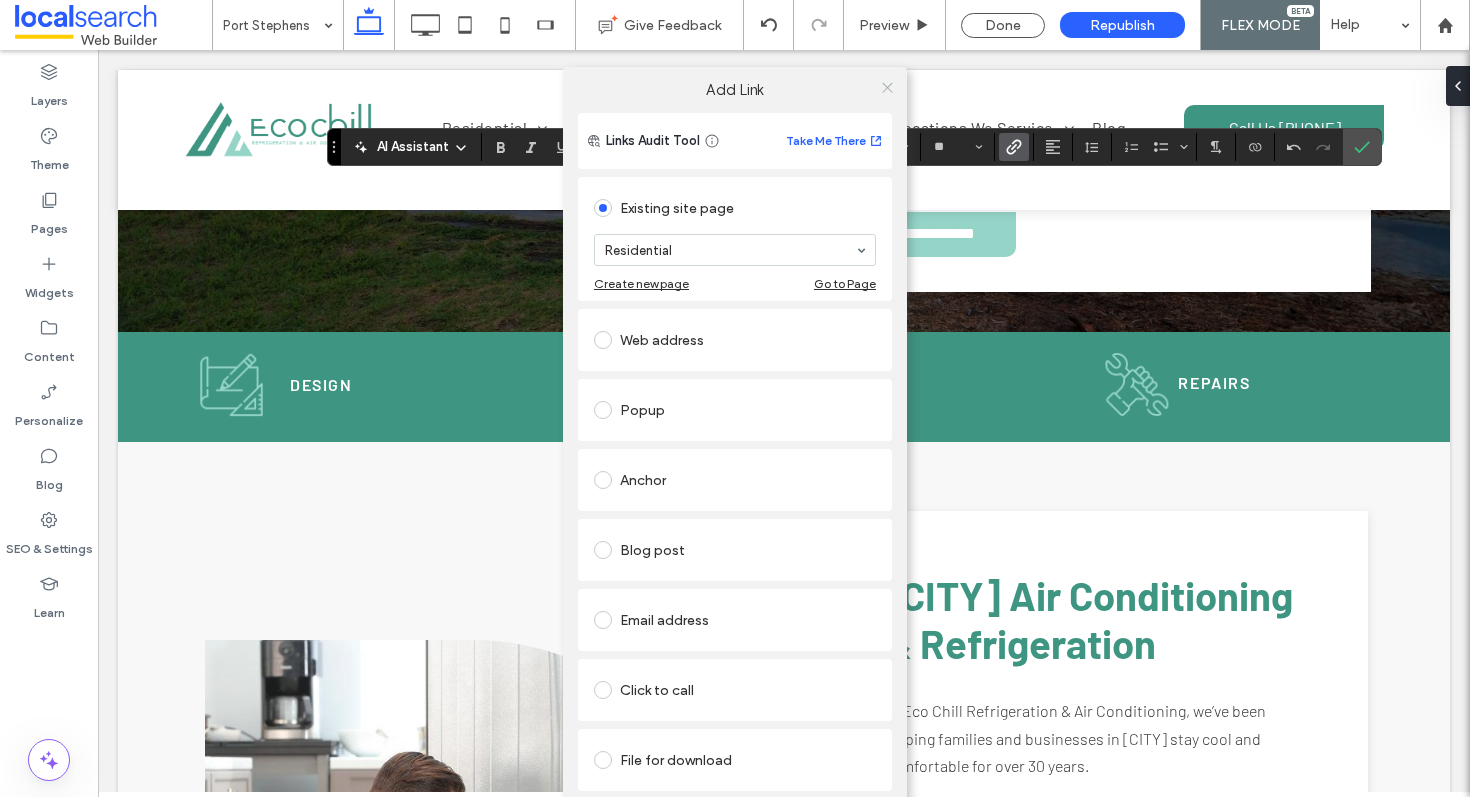 click 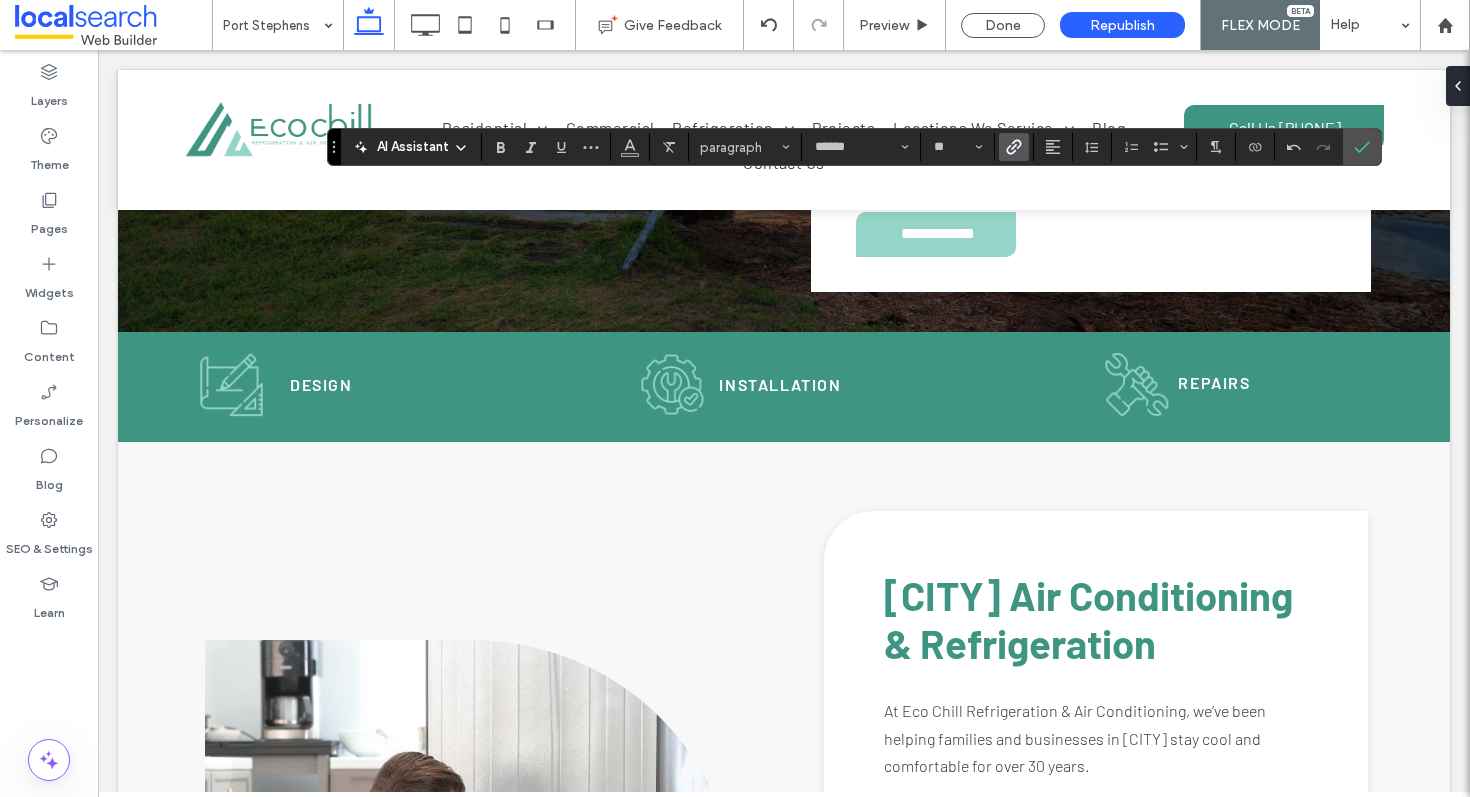 click 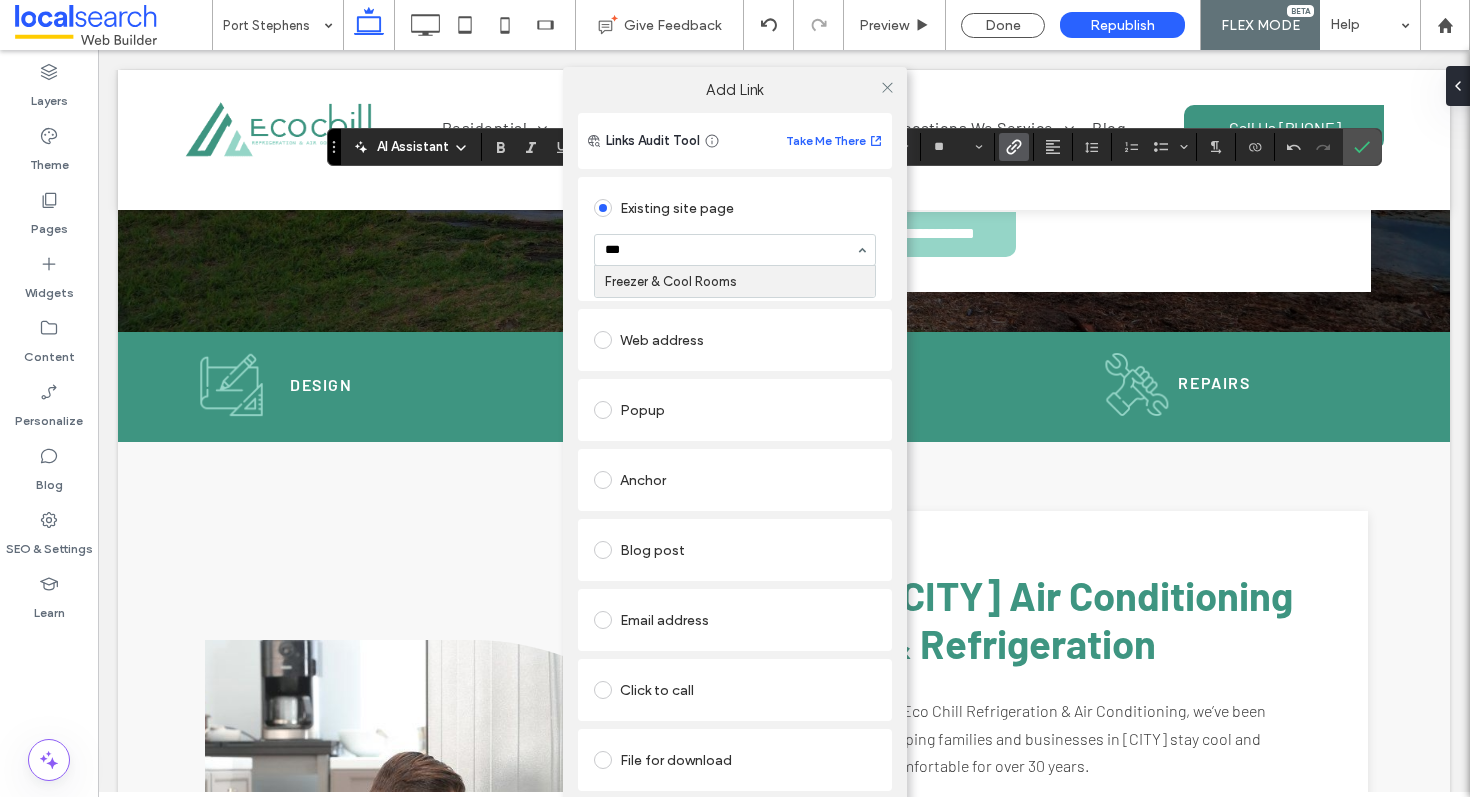 type on "****" 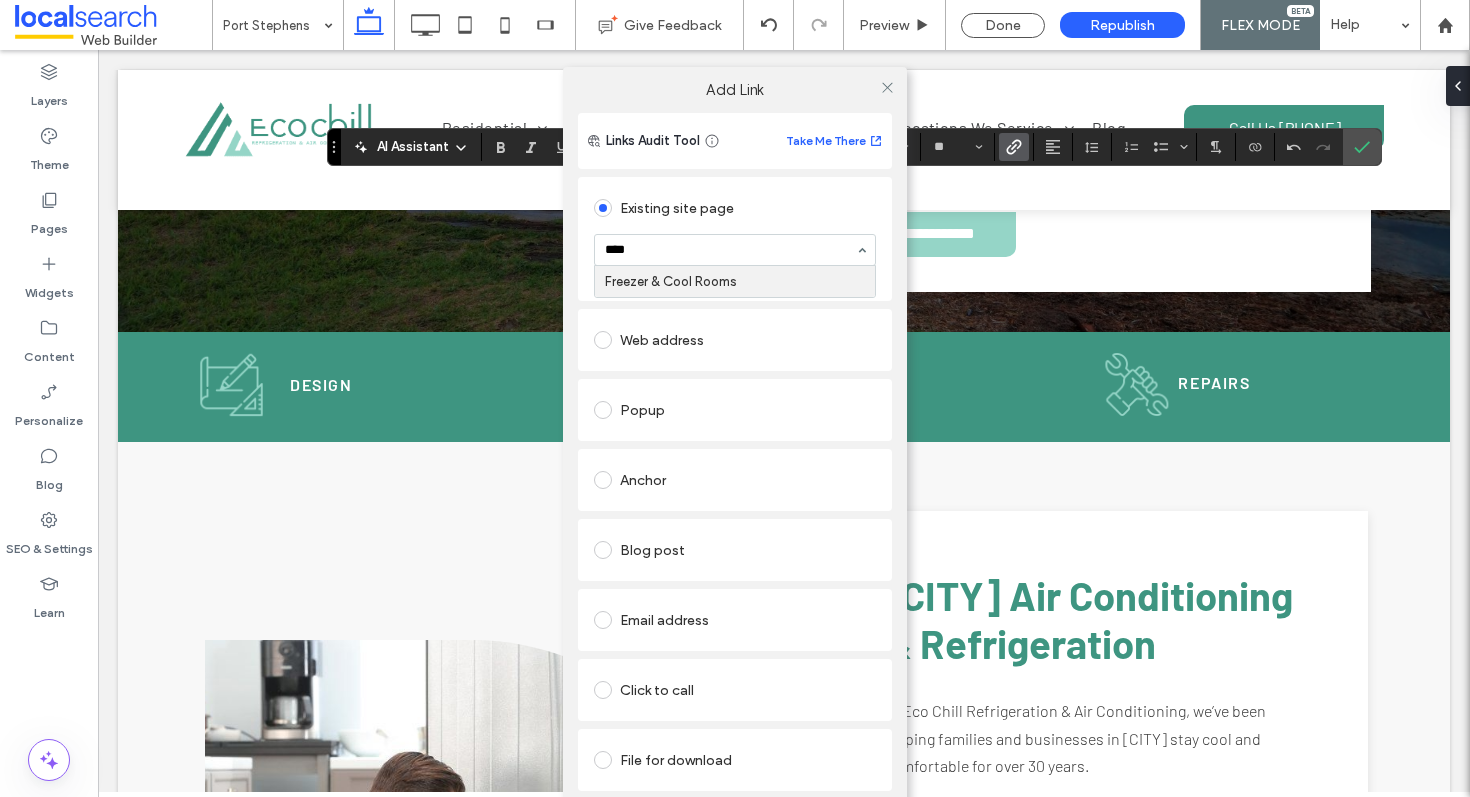 type 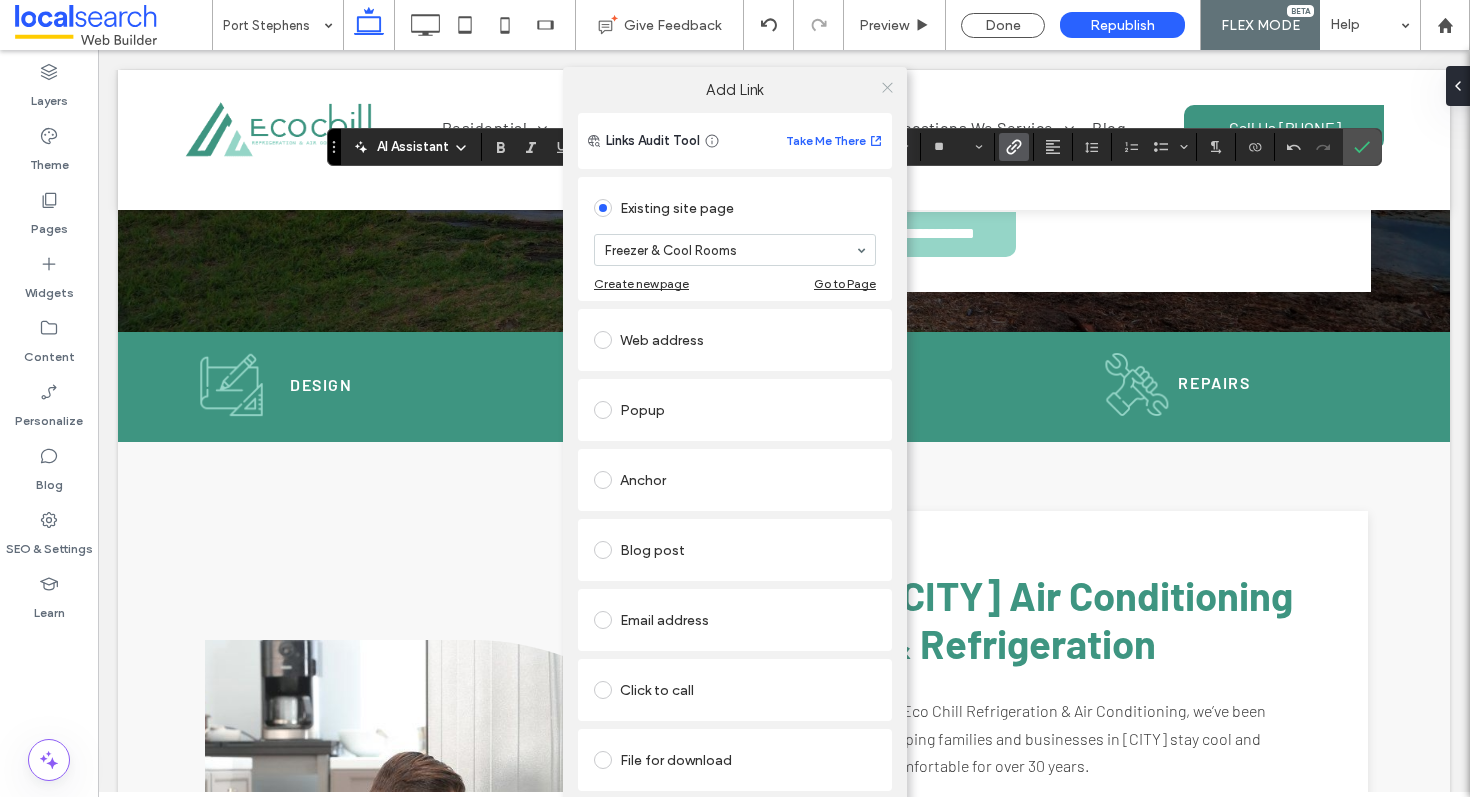 click at bounding box center (887, 87) 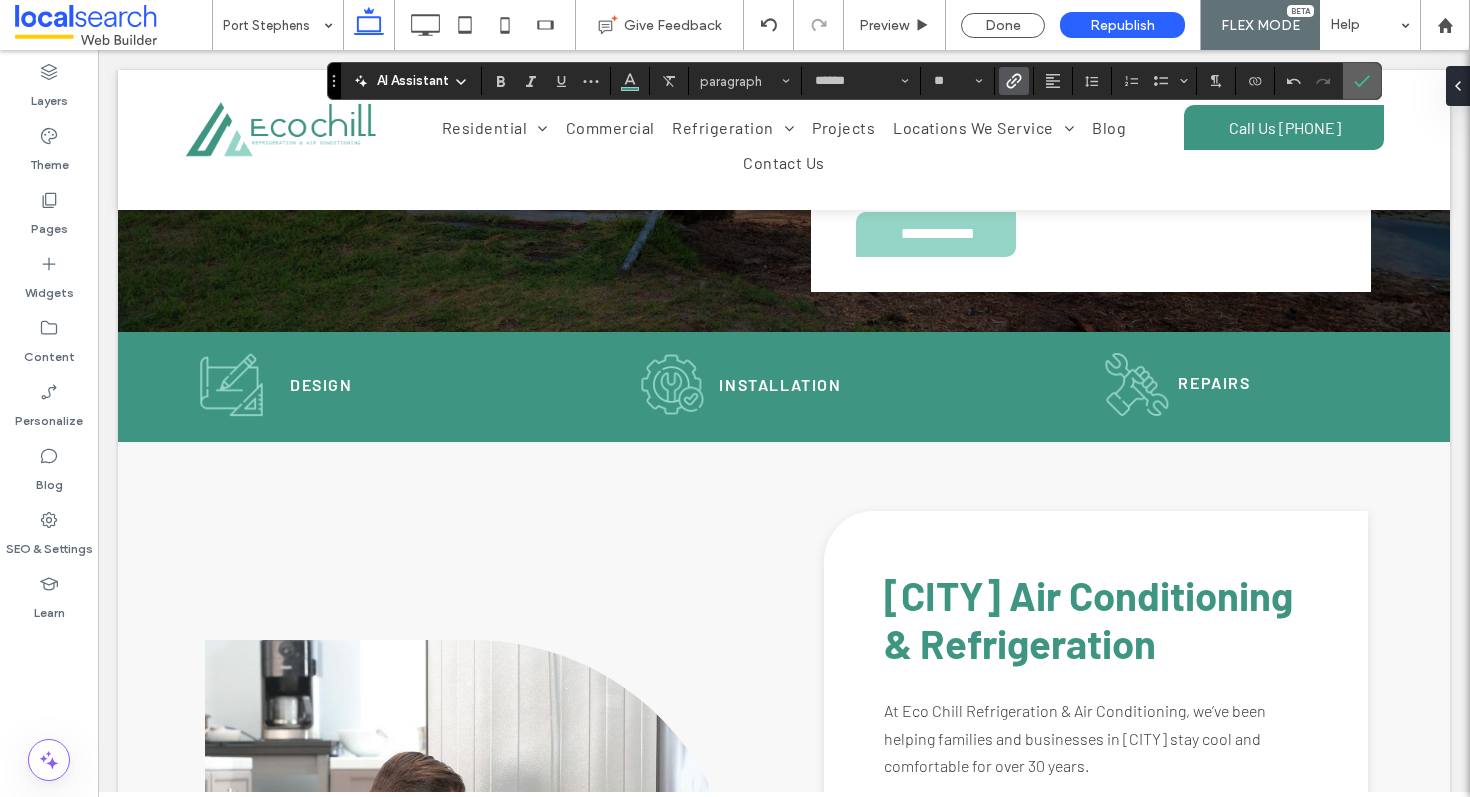 click 